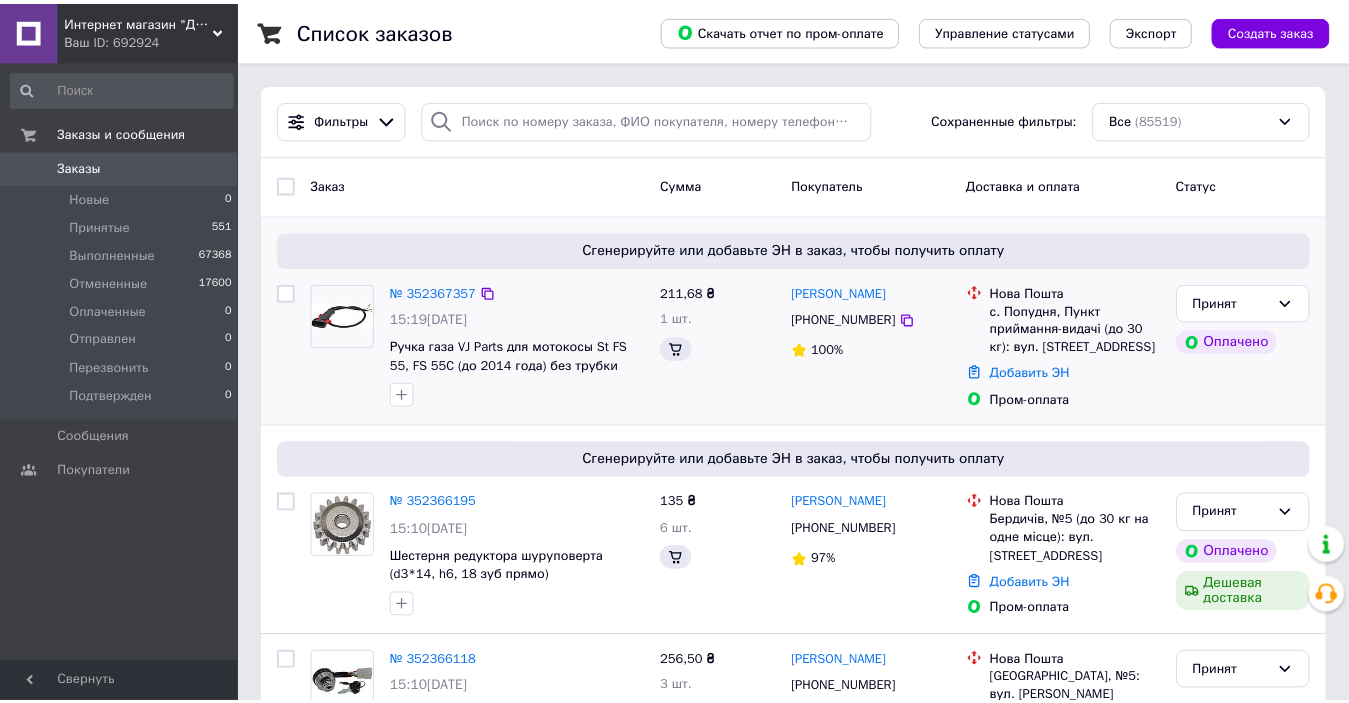 scroll, scrollTop: 0, scrollLeft: 0, axis: both 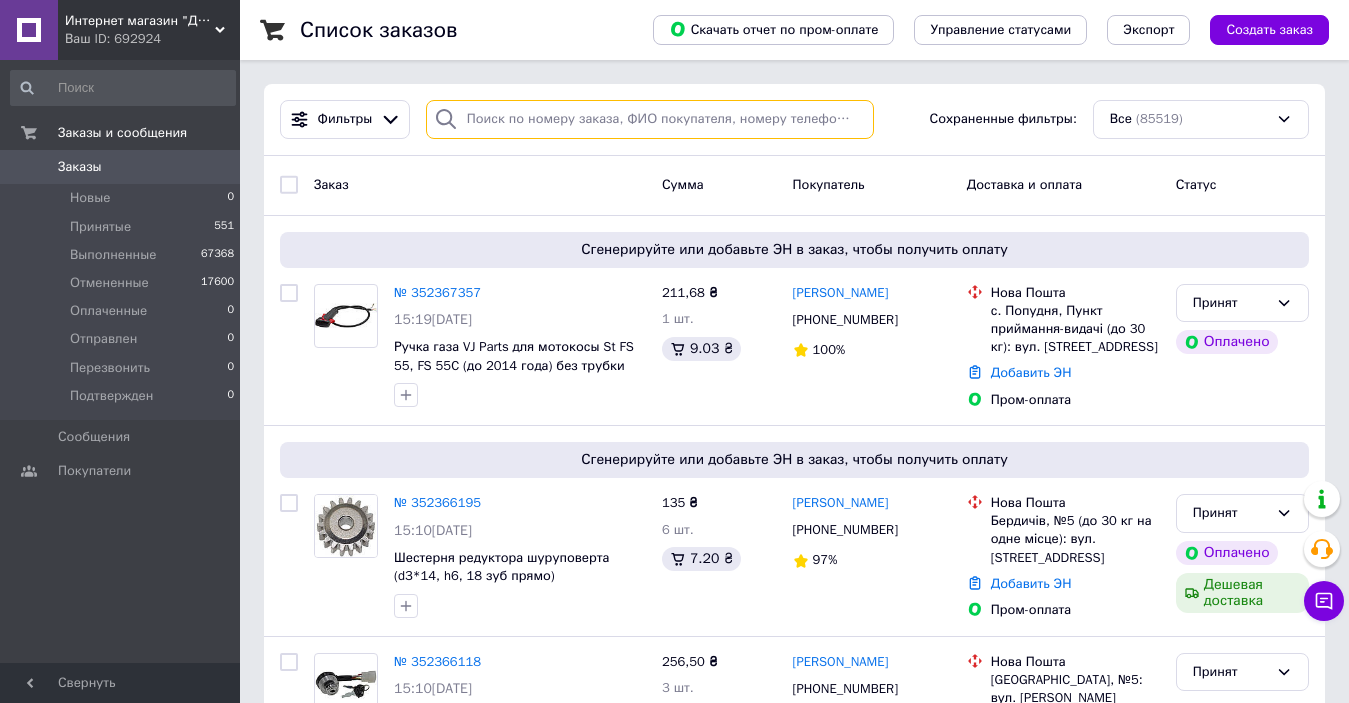click at bounding box center (650, 119) 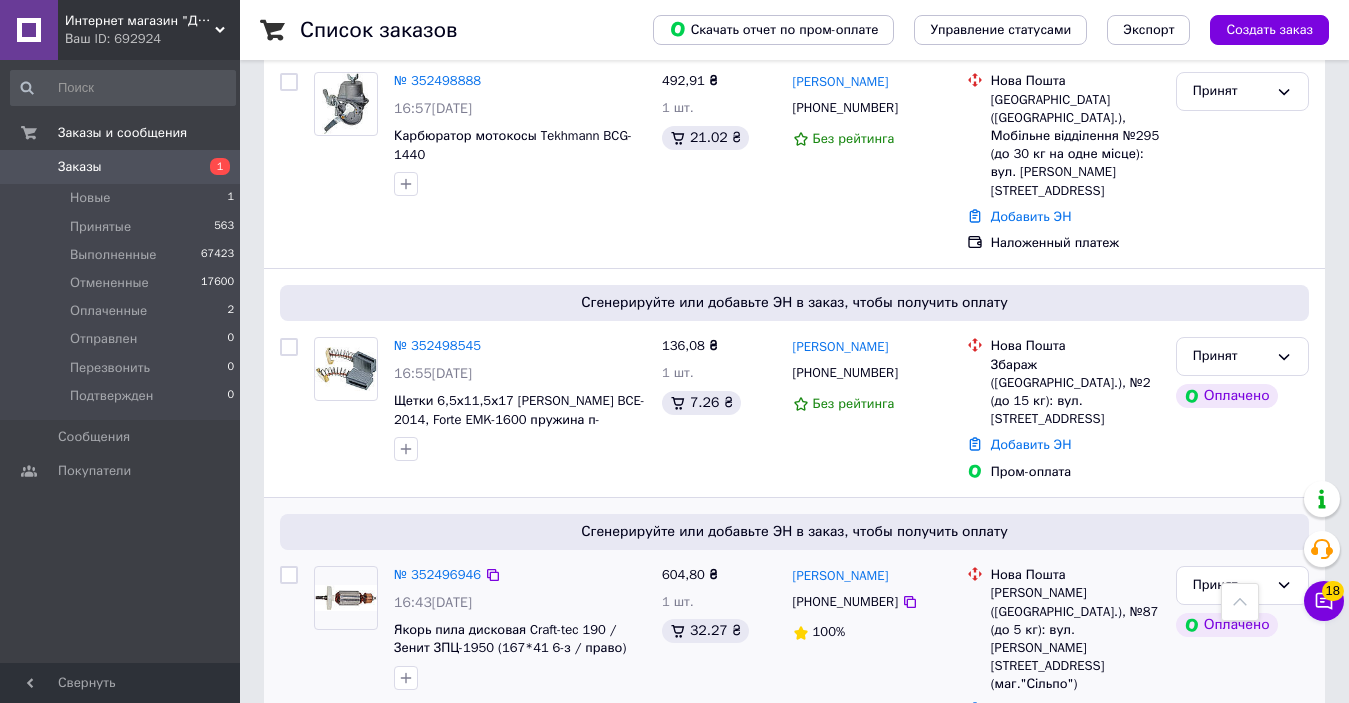 scroll, scrollTop: 3643, scrollLeft: 0, axis: vertical 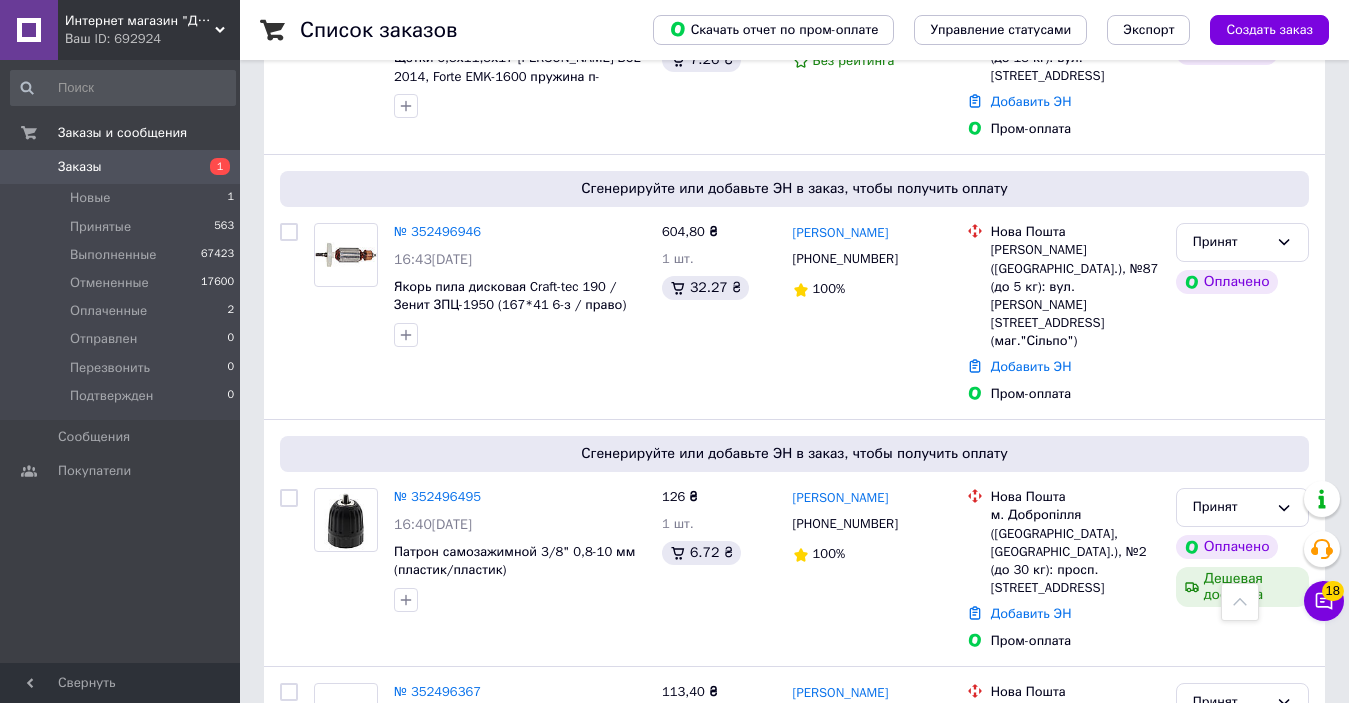 click on "3" at bounding box center (372, 906) 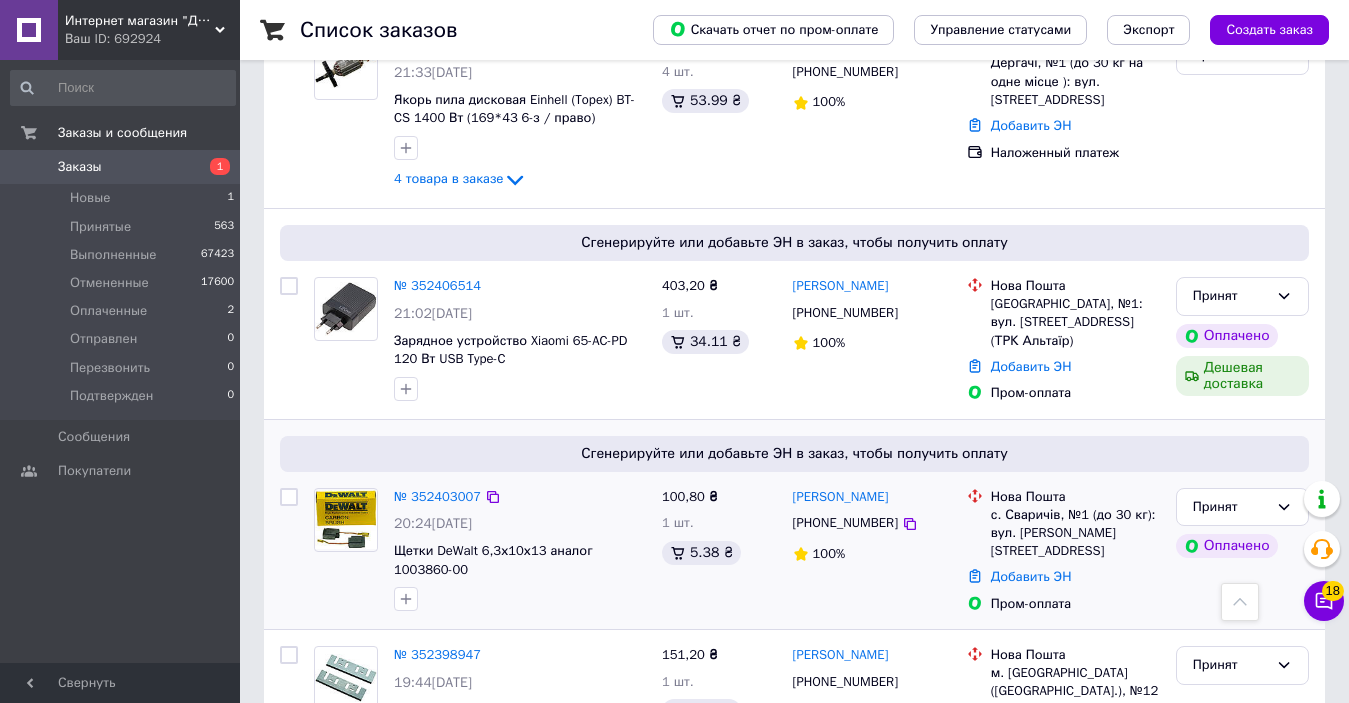 scroll, scrollTop: 3277, scrollLeft: 0, axis: vertical 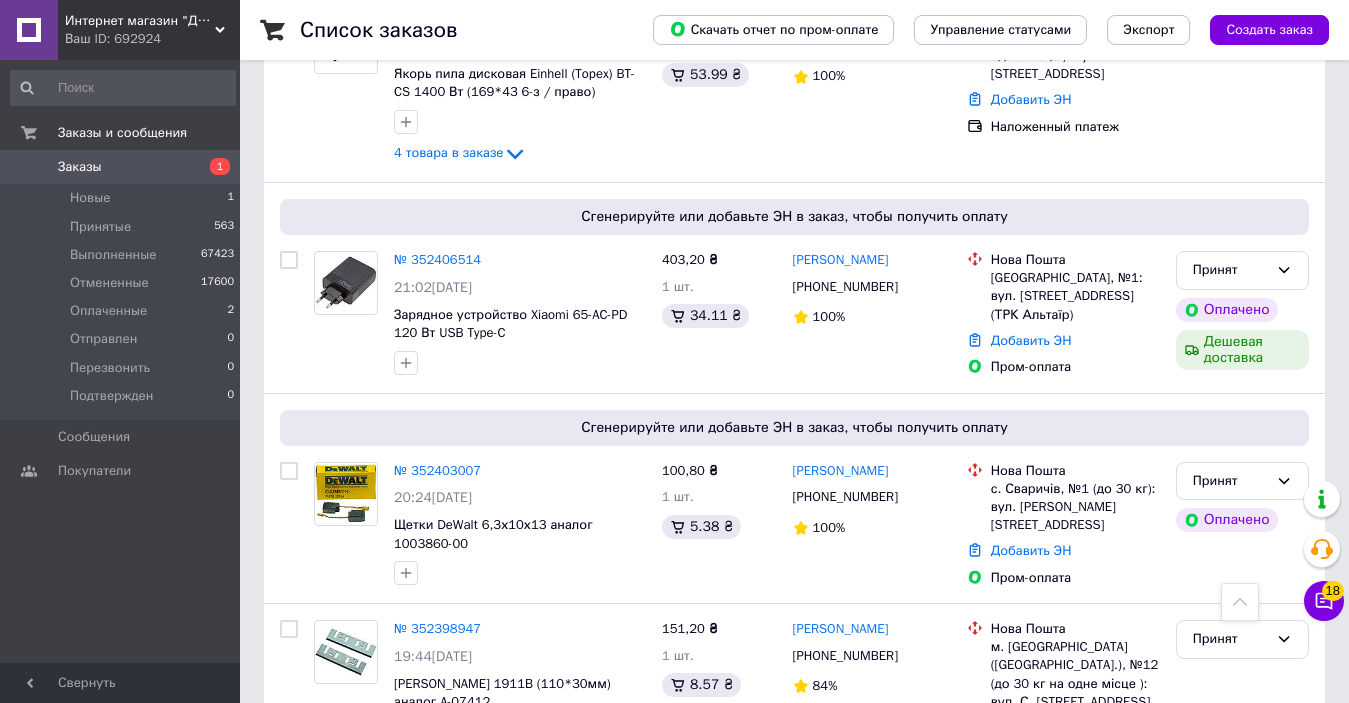 click on "4" at bounding box center (550, 825) 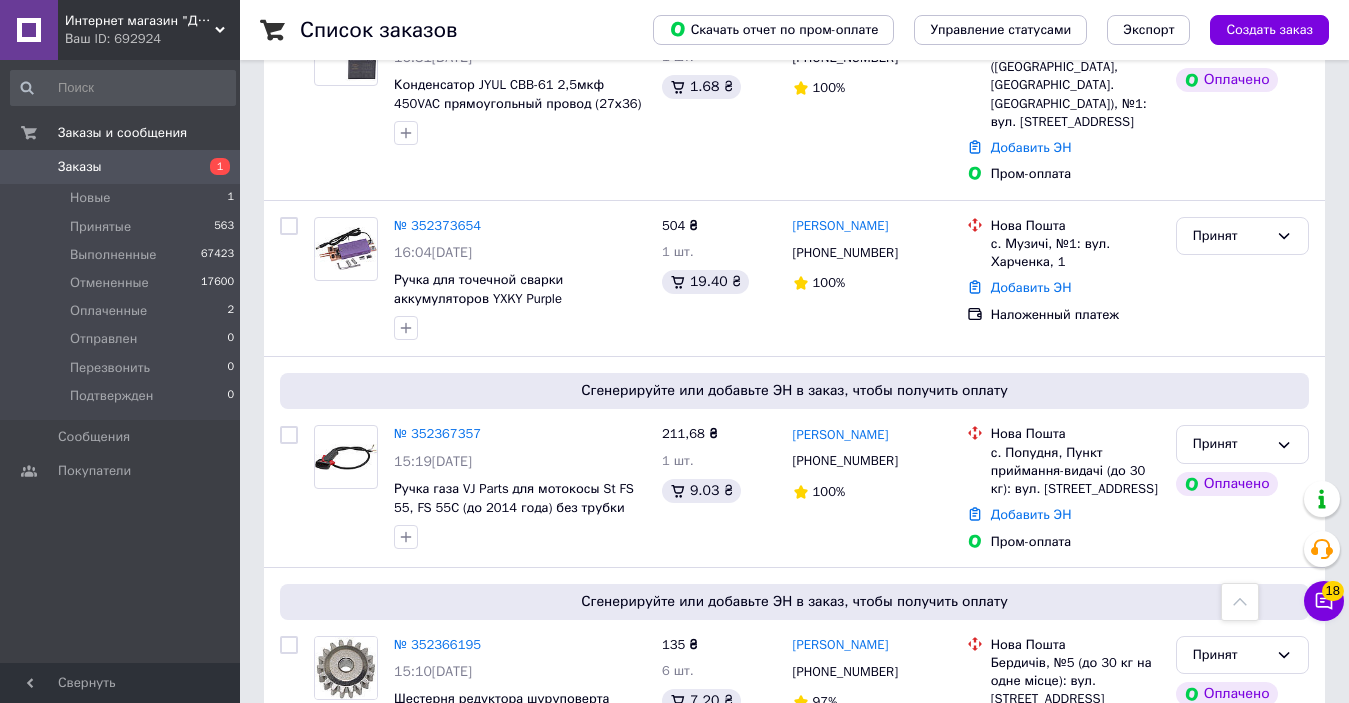 scroll, scrollTop: 1800, scrollLeft: 0, axis: vertical 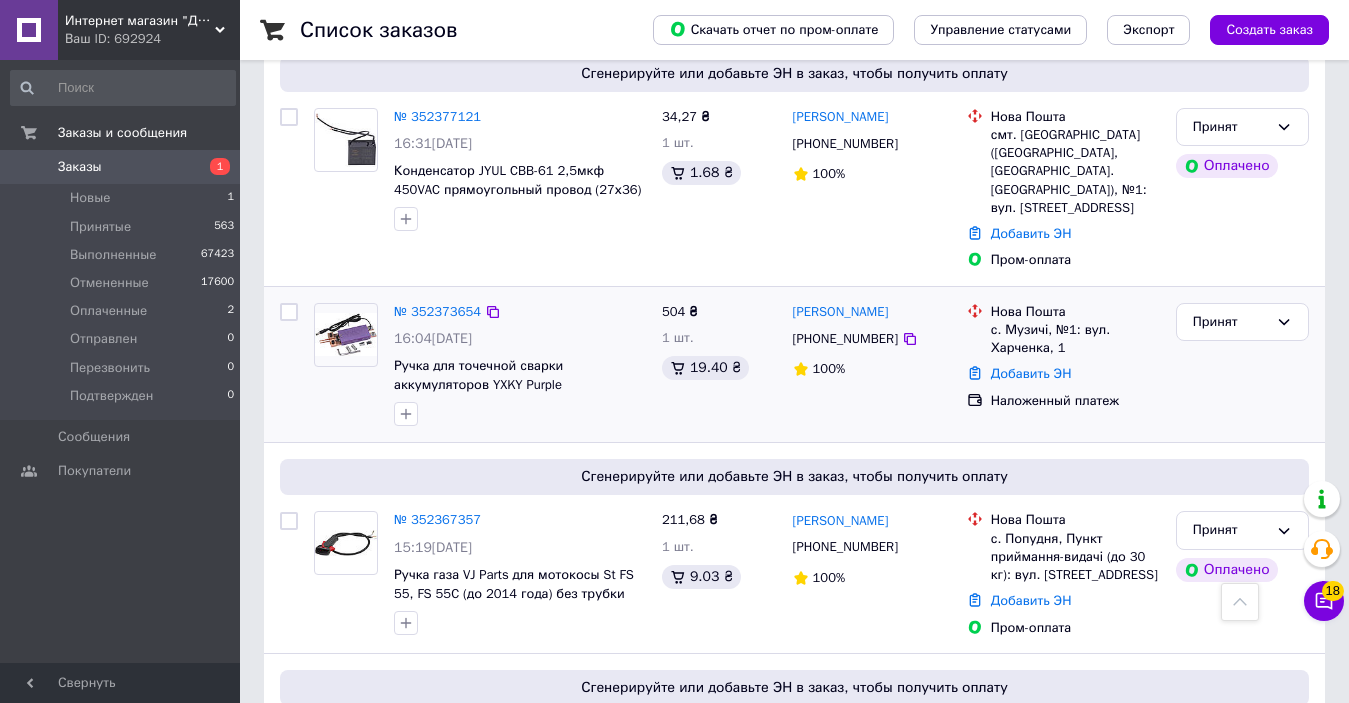 click on "[PHONE_NUMBER]" at bounding box center [845, 339] 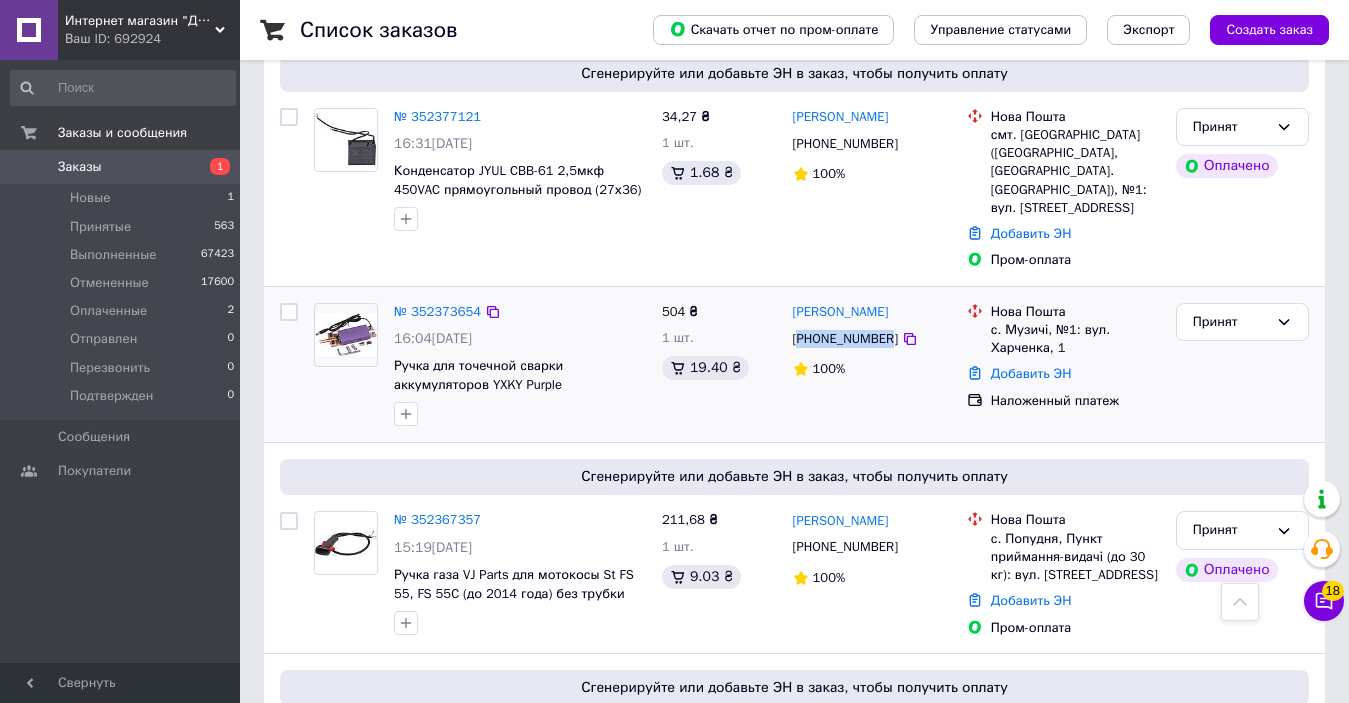 click on "[PHONE_NUMBER]" at bounding box center (845, 339) 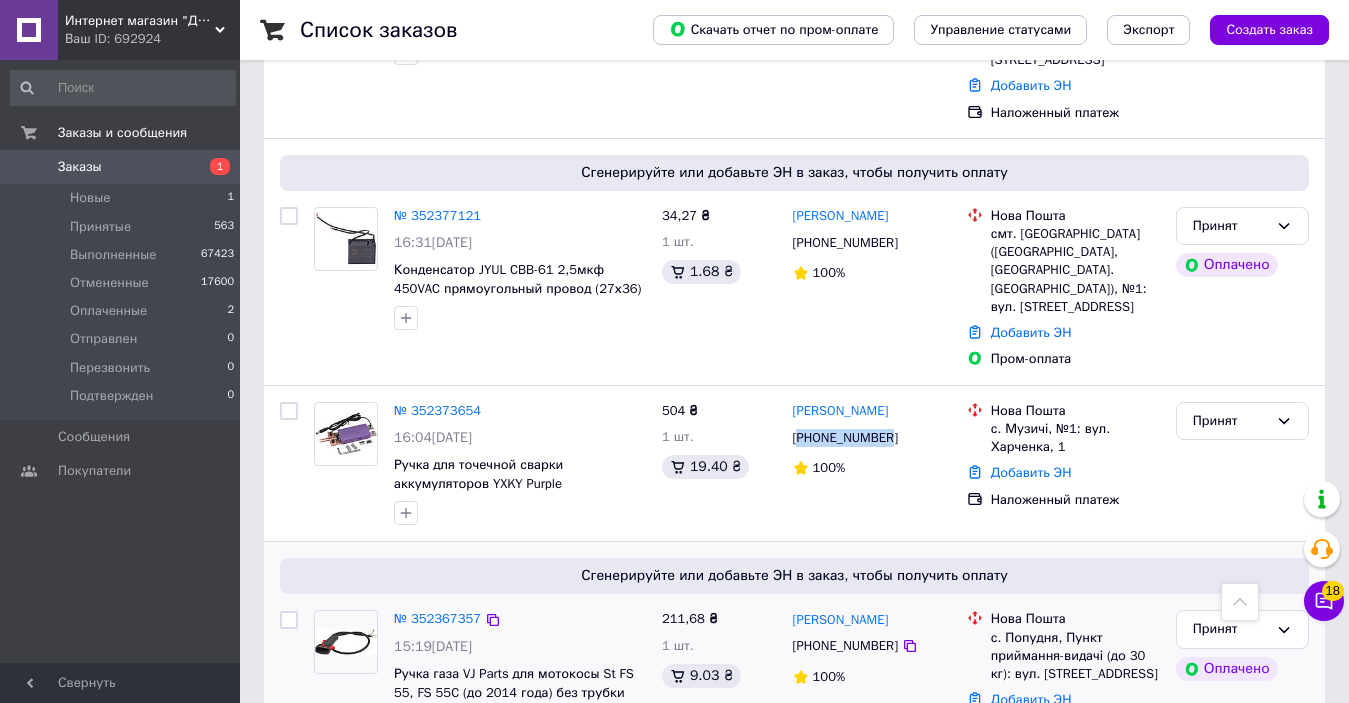 scroll, scrollTop: 1600, scrollLeft: 0, axis: vertical 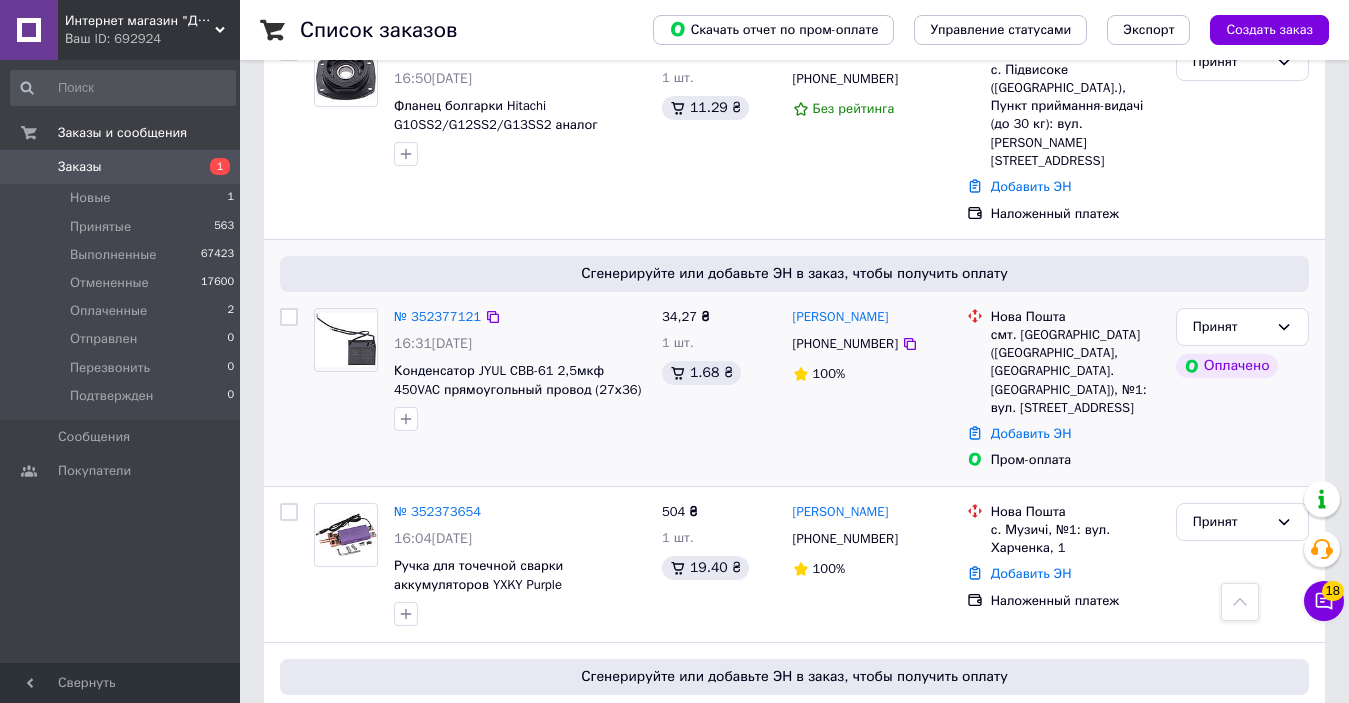 click on "[PHONE_NUMBER]" at bounding box center (845, 344) 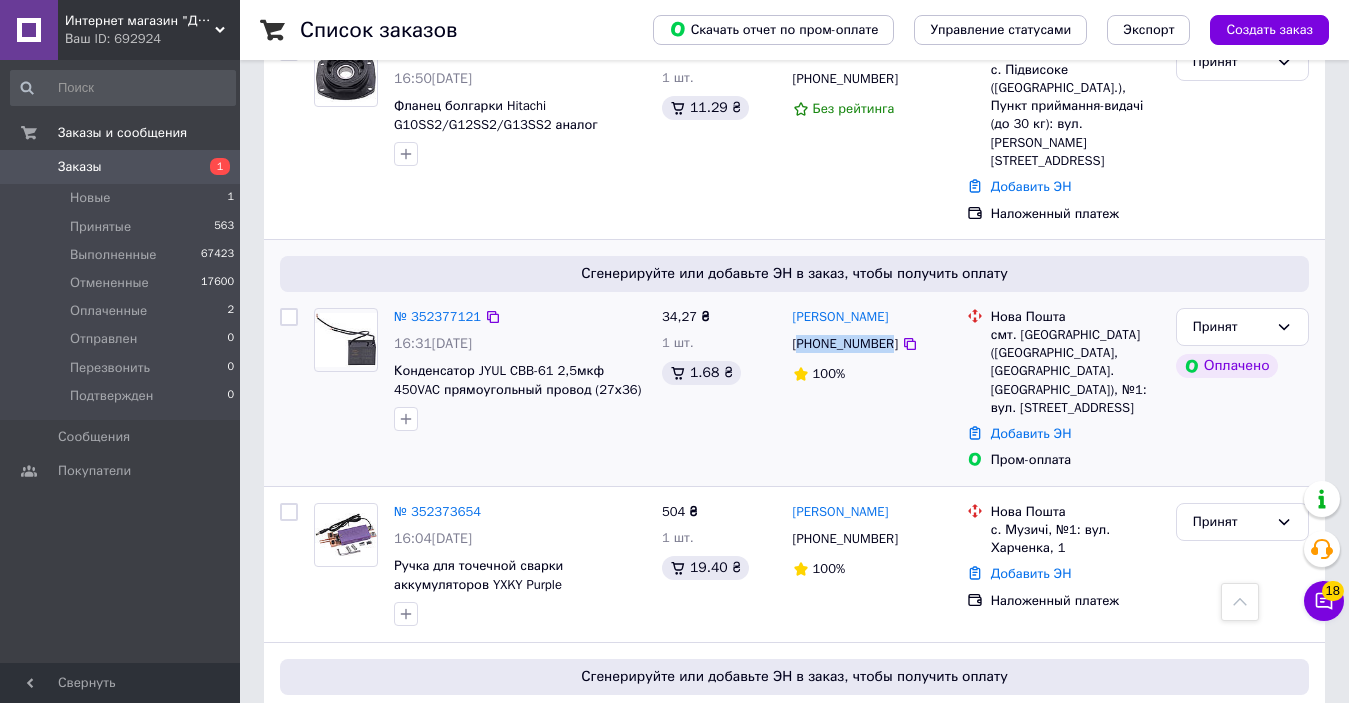 click on "[PHONE_NUMBER]" at bounding box center [845, 344] 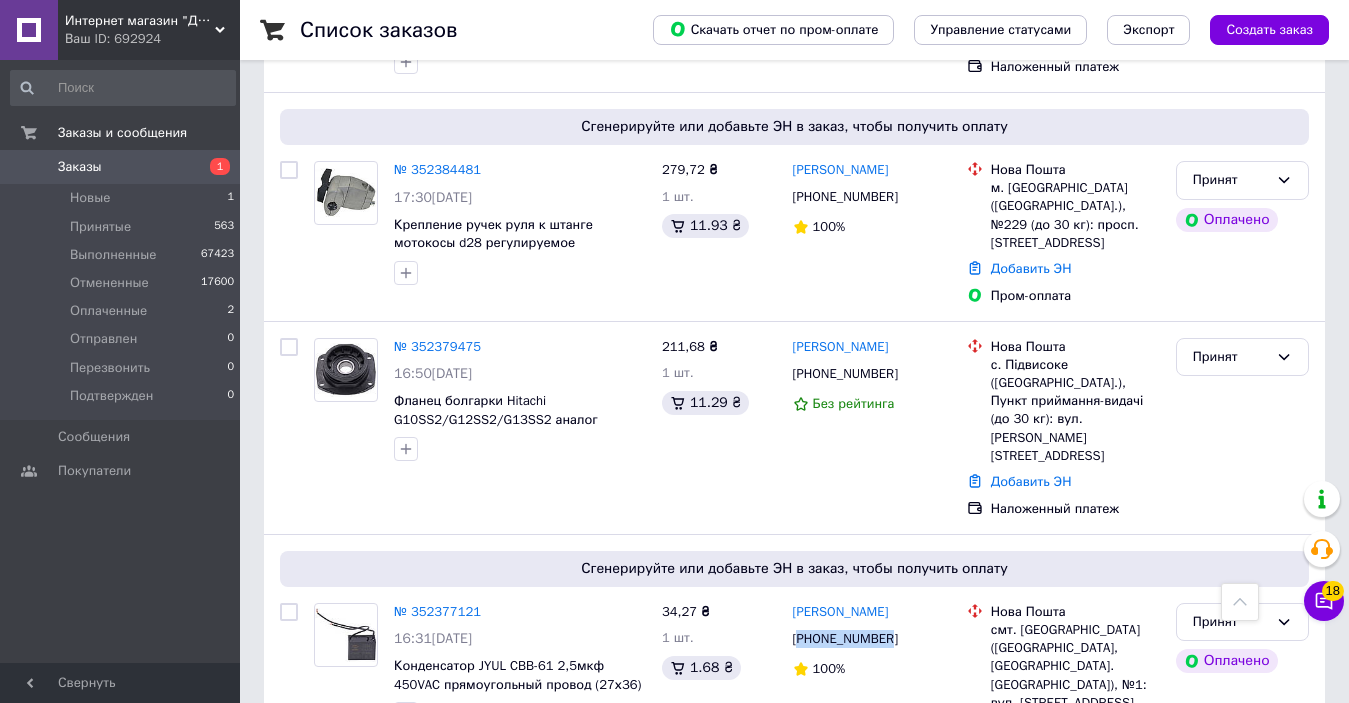scroll, scrollTop: 1200, scrollLeft: 0, axis: vertical 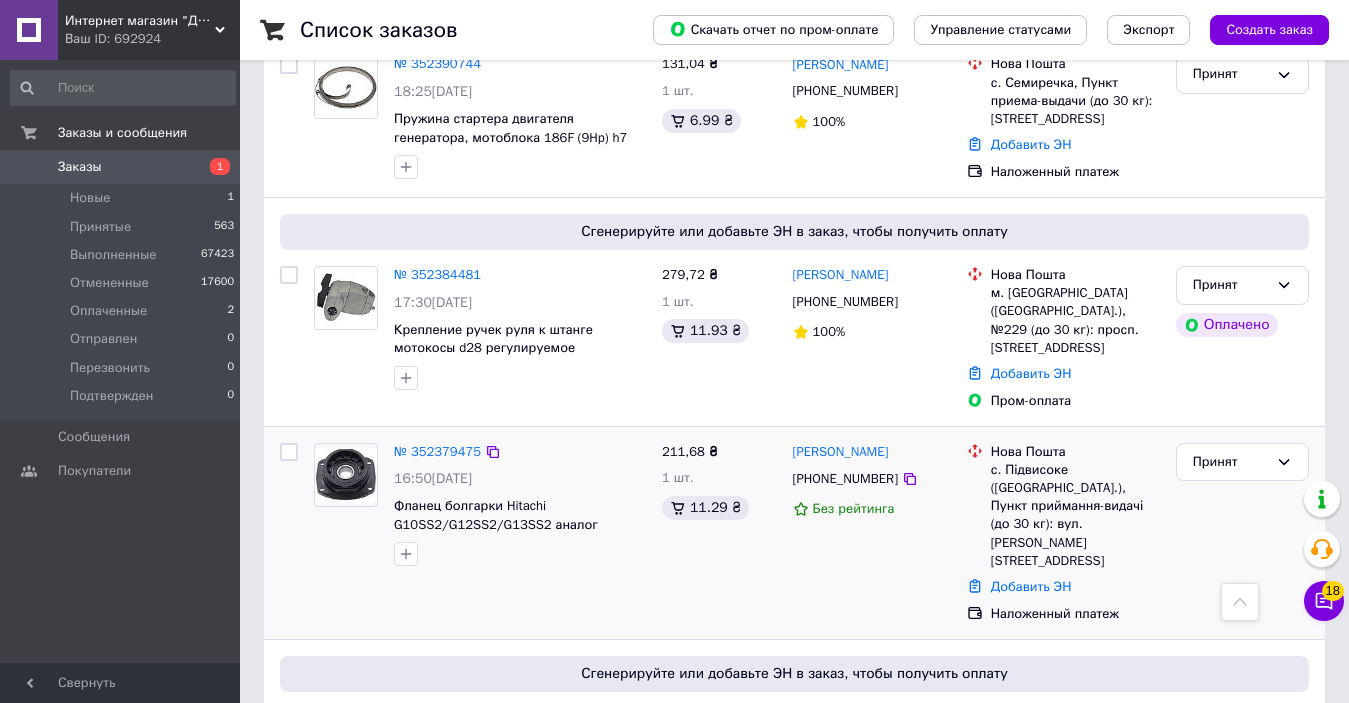 click on "[PHONE_NUMBER]" at bounding box center (845, 479) 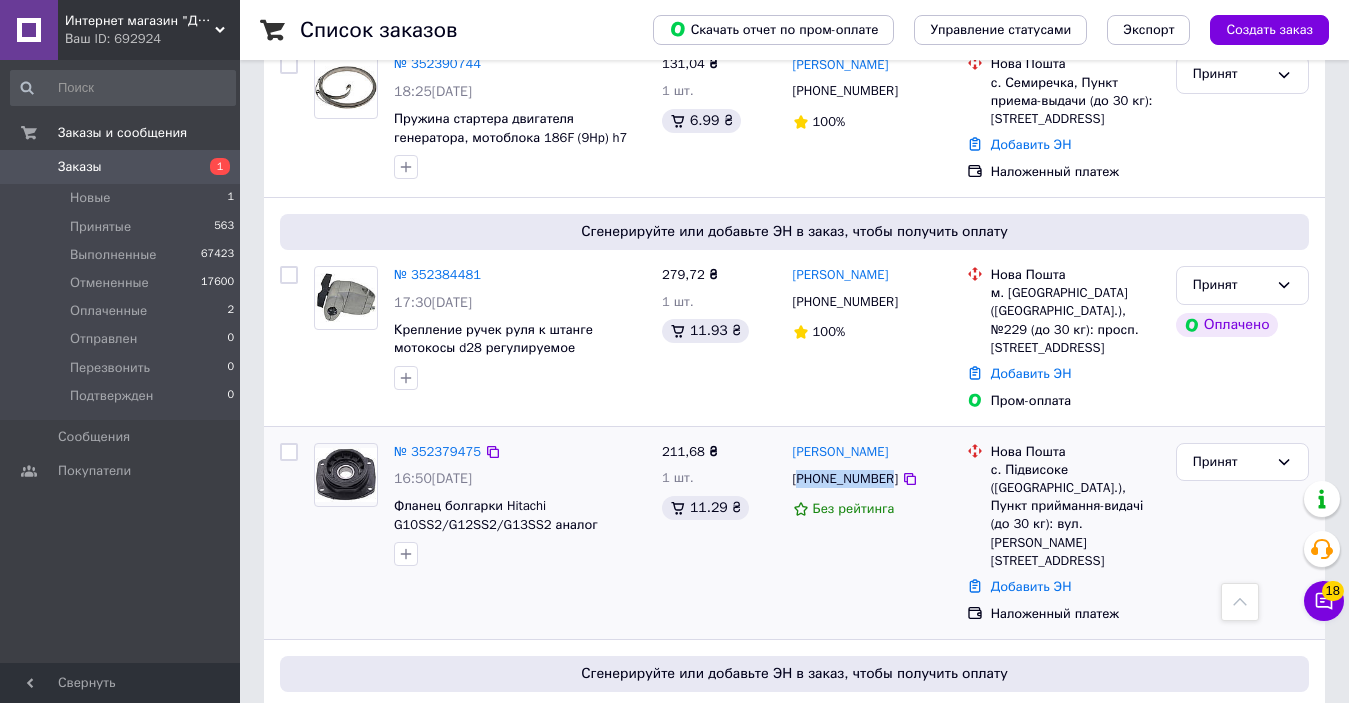 click on "[PHONE_NUMBER]" at bounding box center (845, 479) 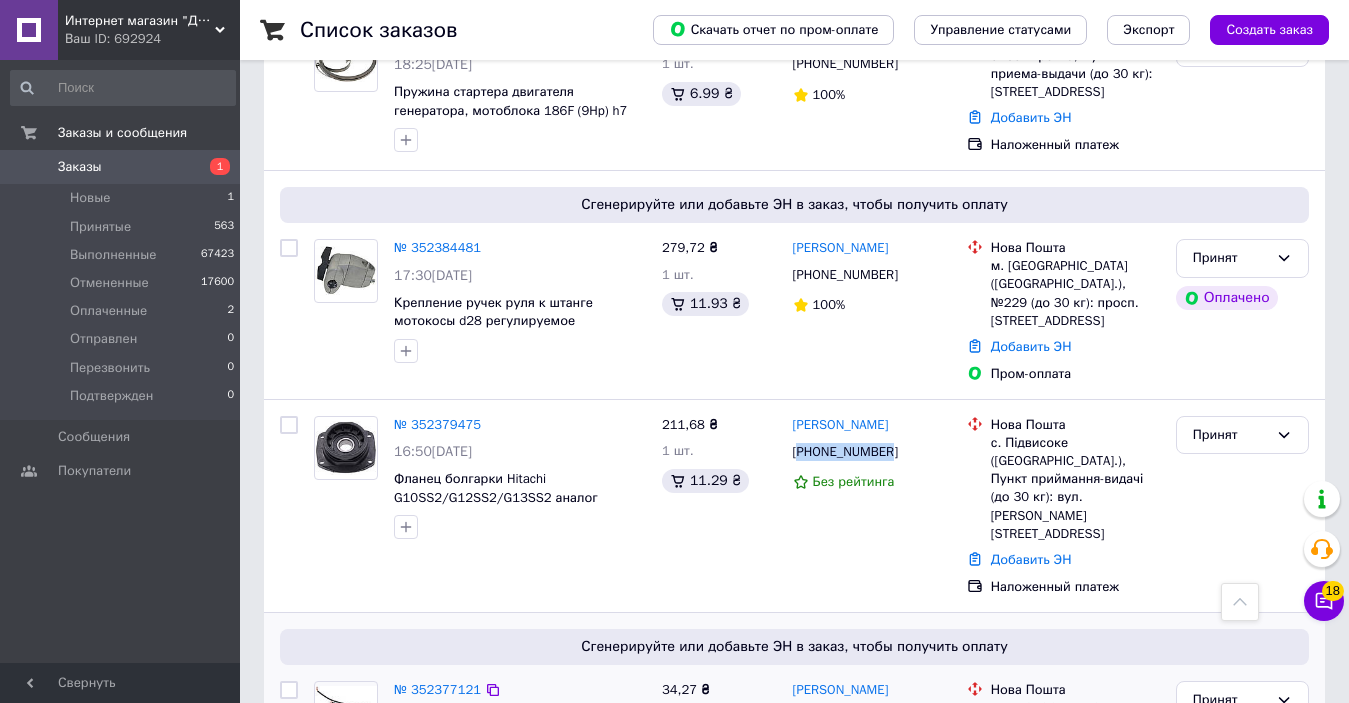 scroll, scrollTop: 1000, scrollLeft: 0, axis: vertical 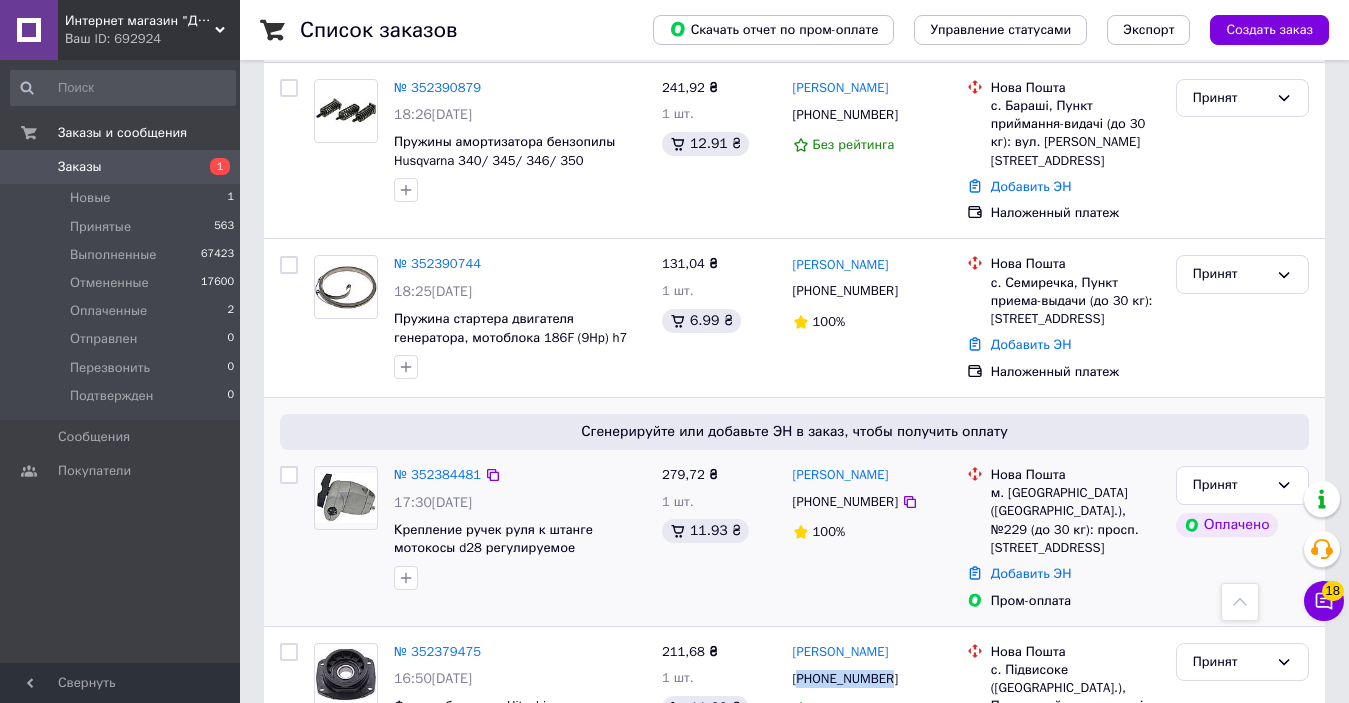 click on "[PHONE_NUMBER]" at bounding box center [845, 502] 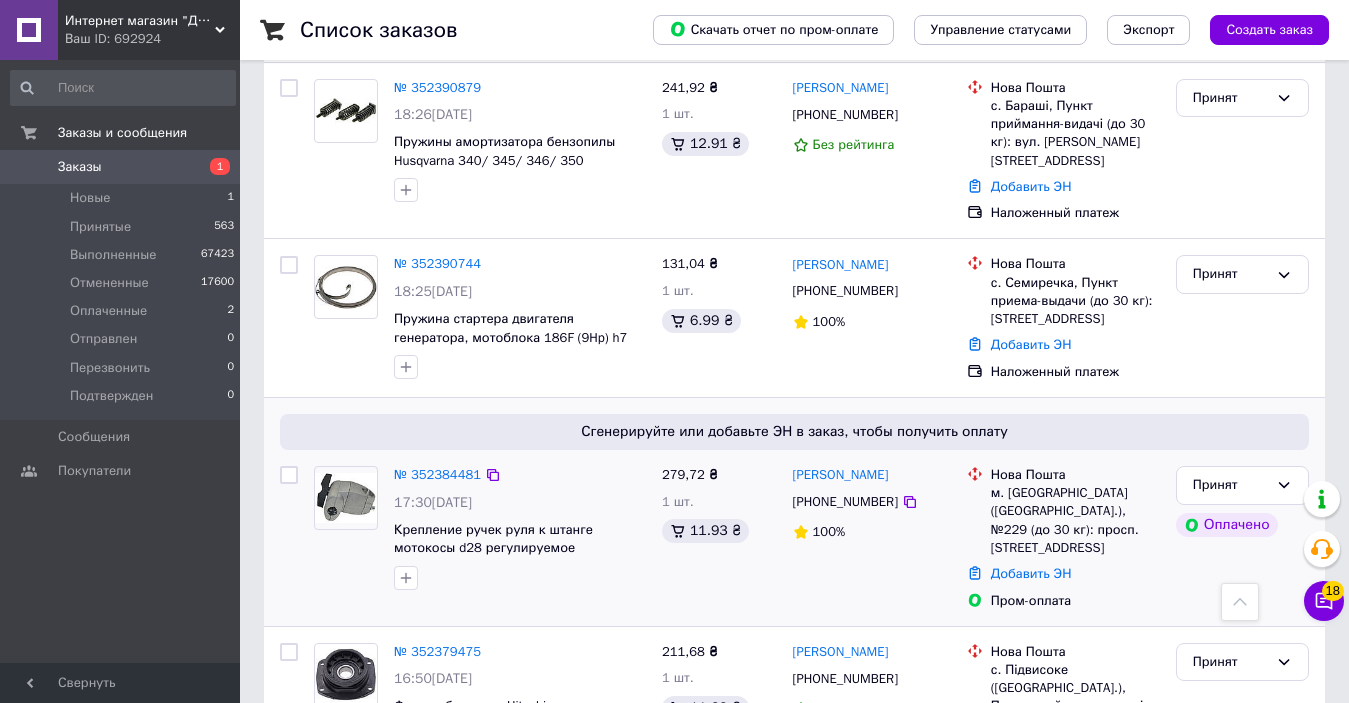 click on "[PHONE_NUMBER]" at bounding box center (845, 502) 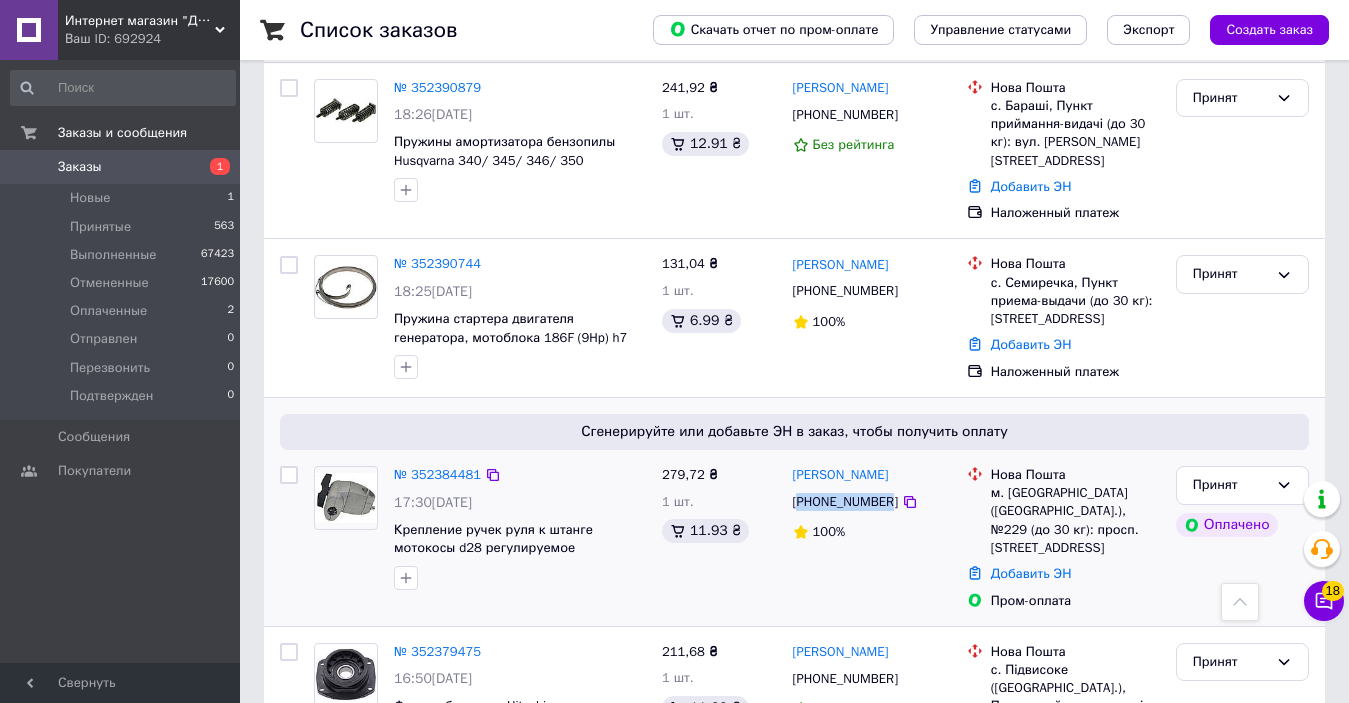 copy on "380931831314" 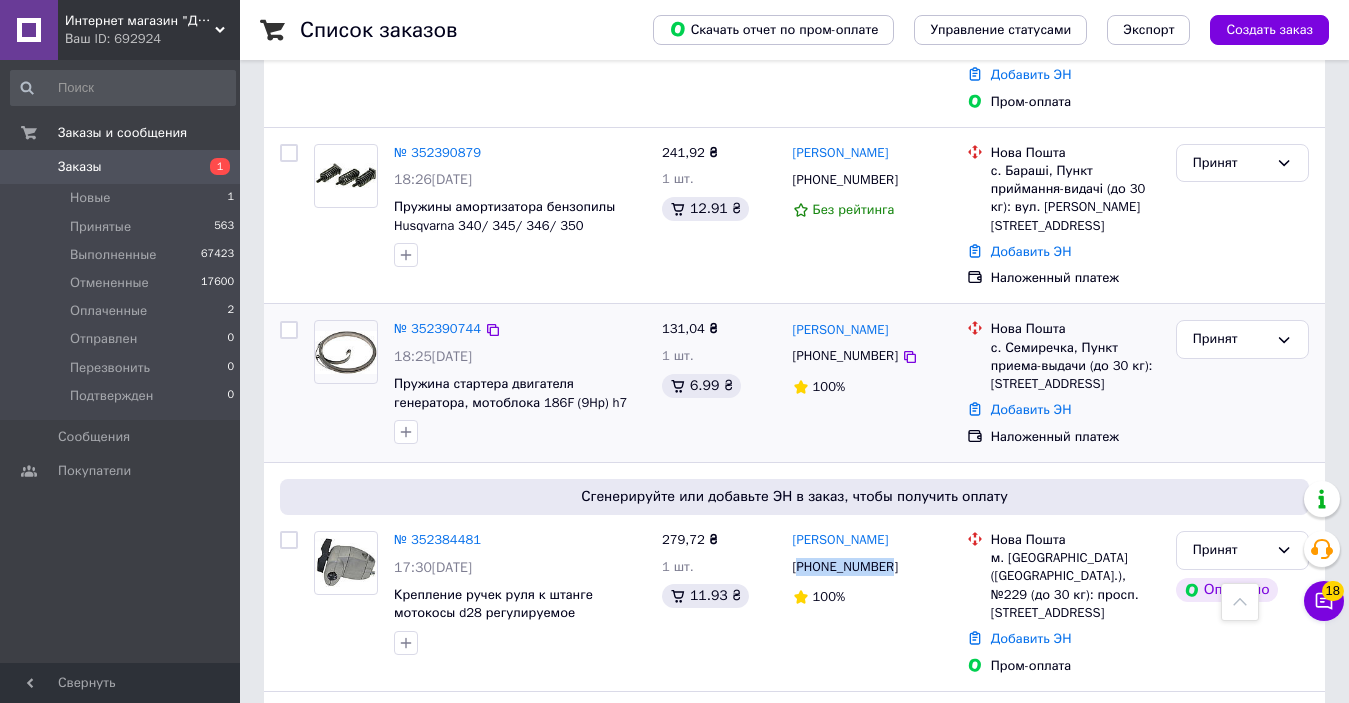 scroll, scrollTop: 900, scrollLeft: 0, axis: vertical 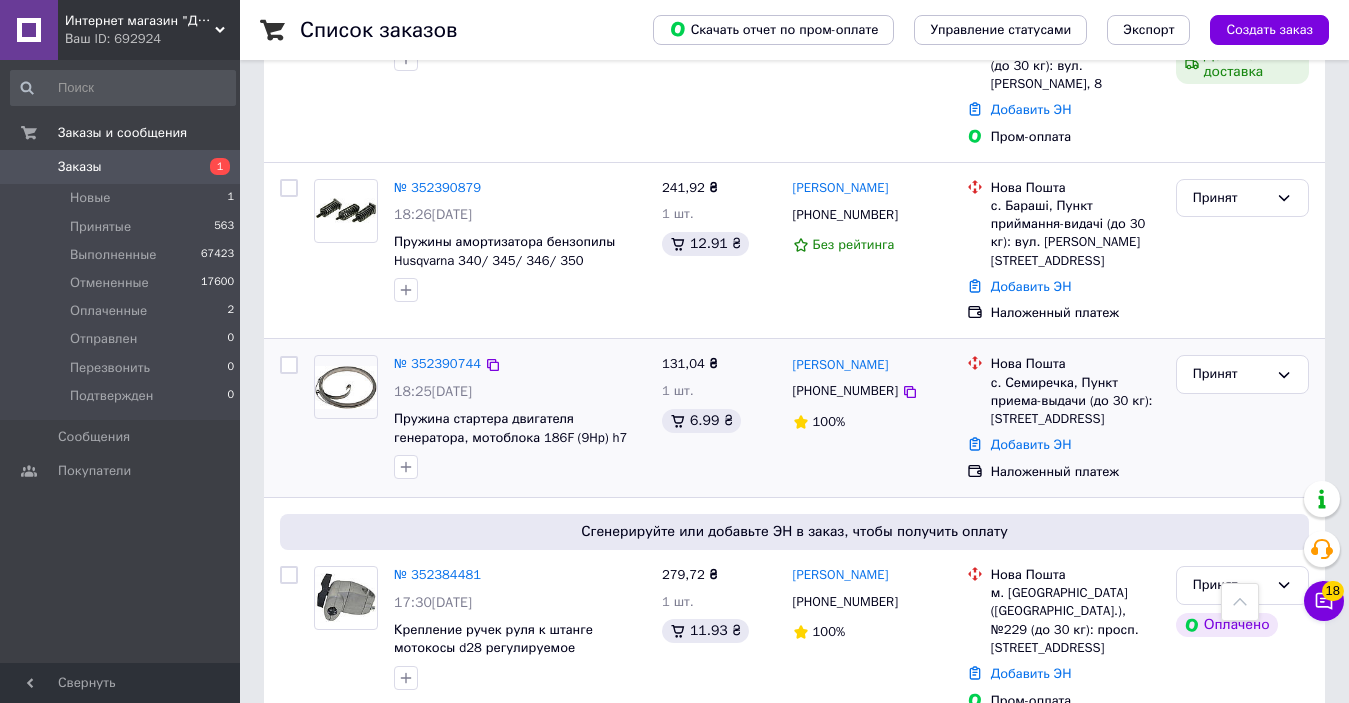 click on "[PHONE_NUMBER]" at bounding box center (845, 391) 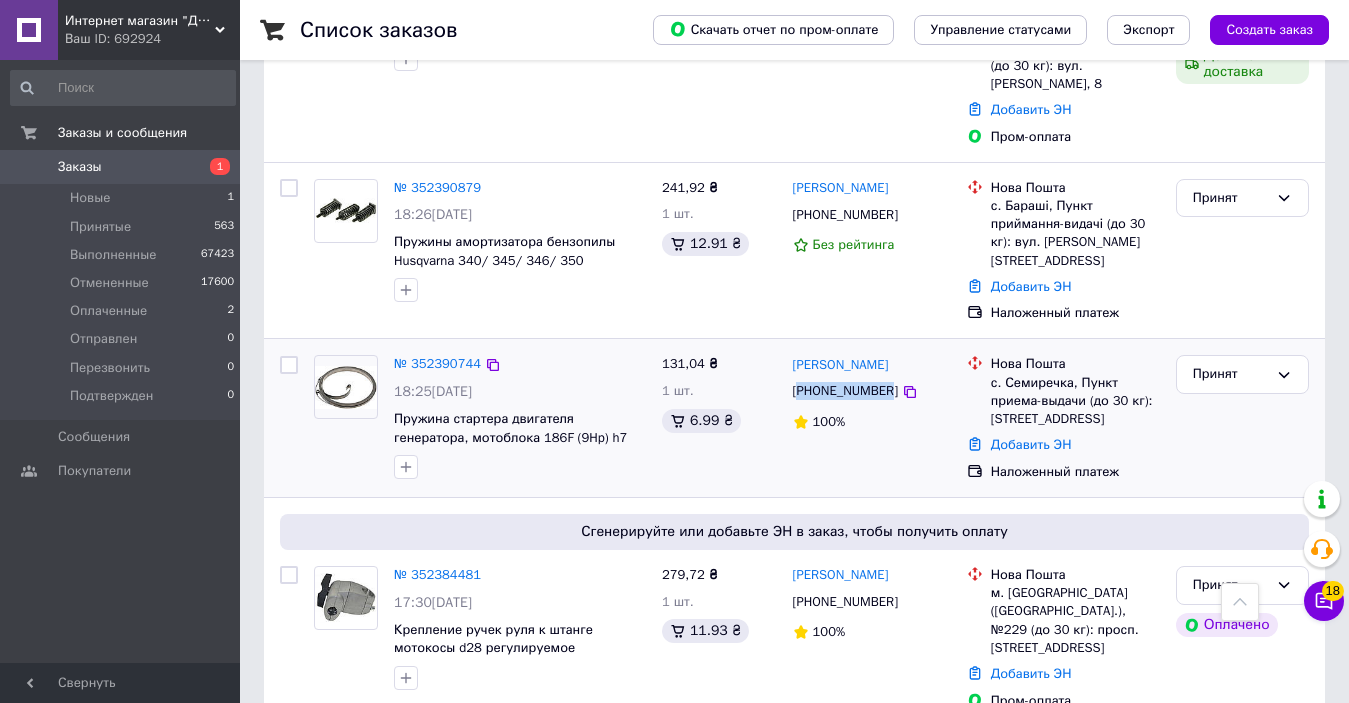 click on "[PHONE_NUMBER]" at bounding box center [845, 391] 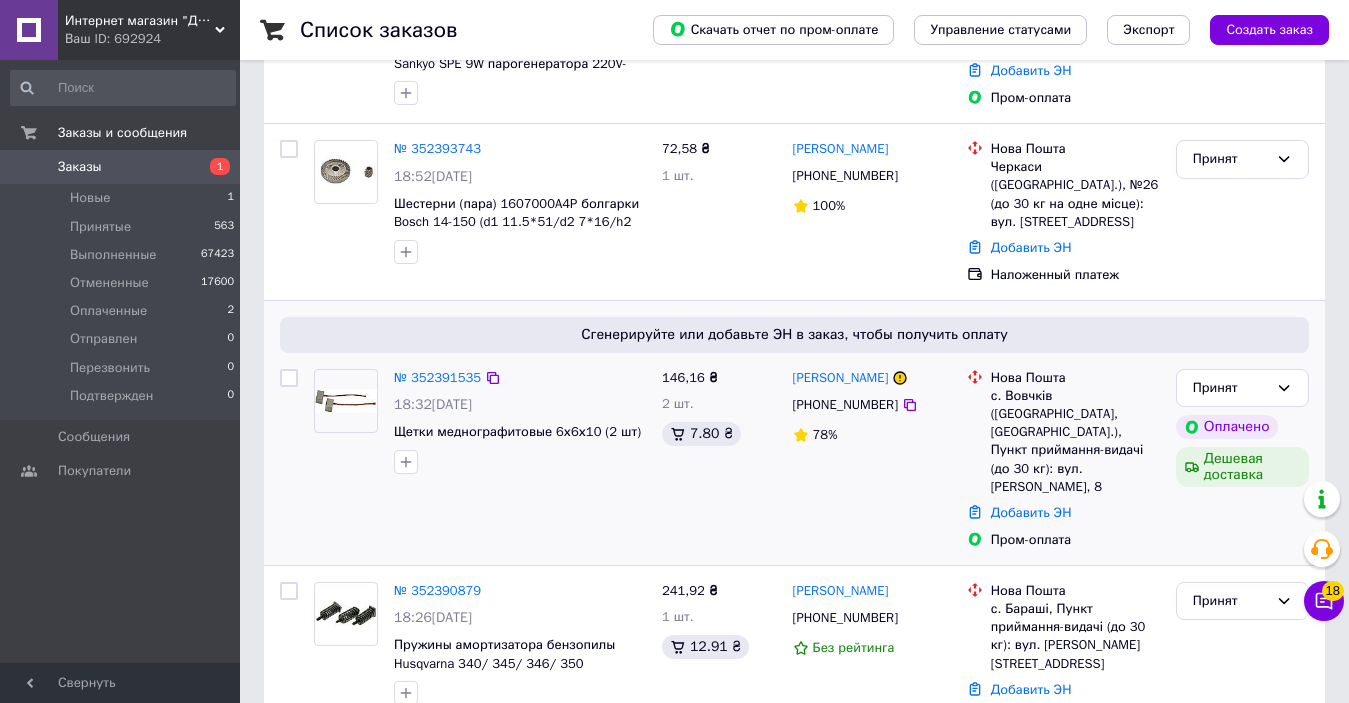 scroll, scrollTop: 600, scrollLeft: 0, axis: vertical 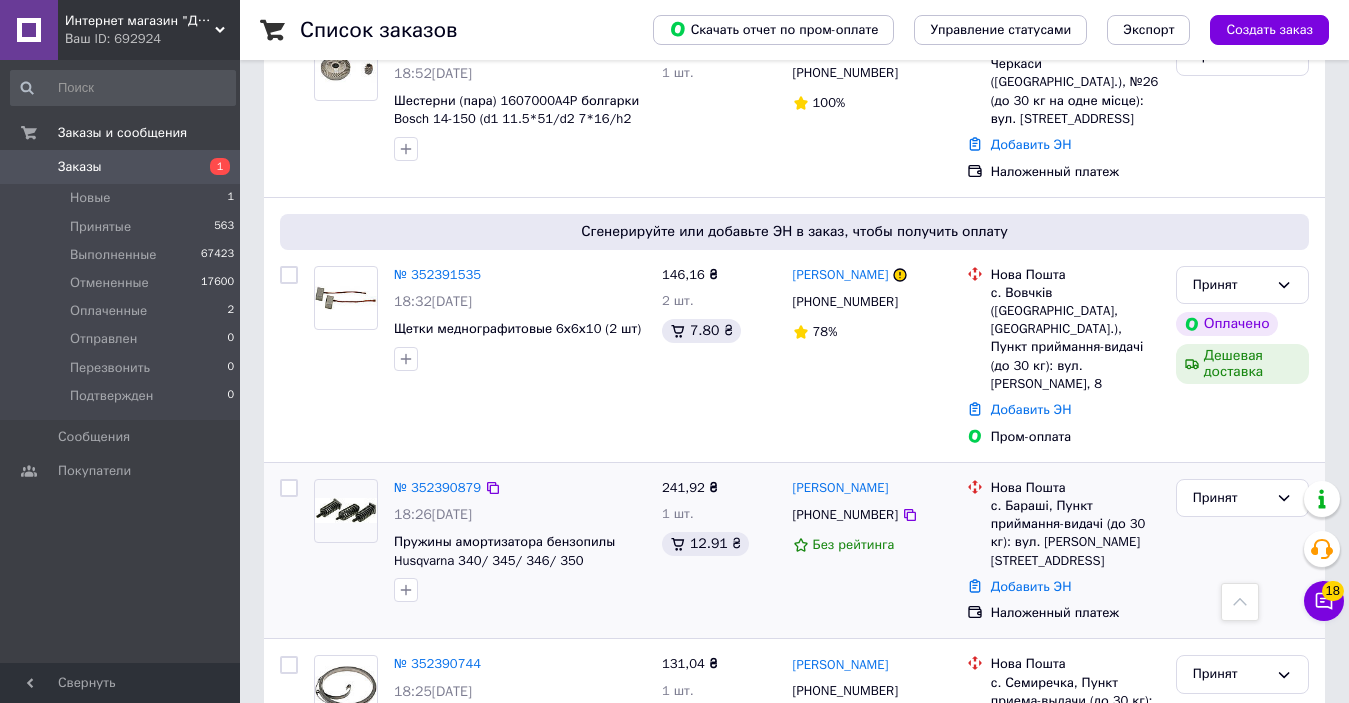 click on "[PHONE_NUMBER]" at bounding box center [845, 515] 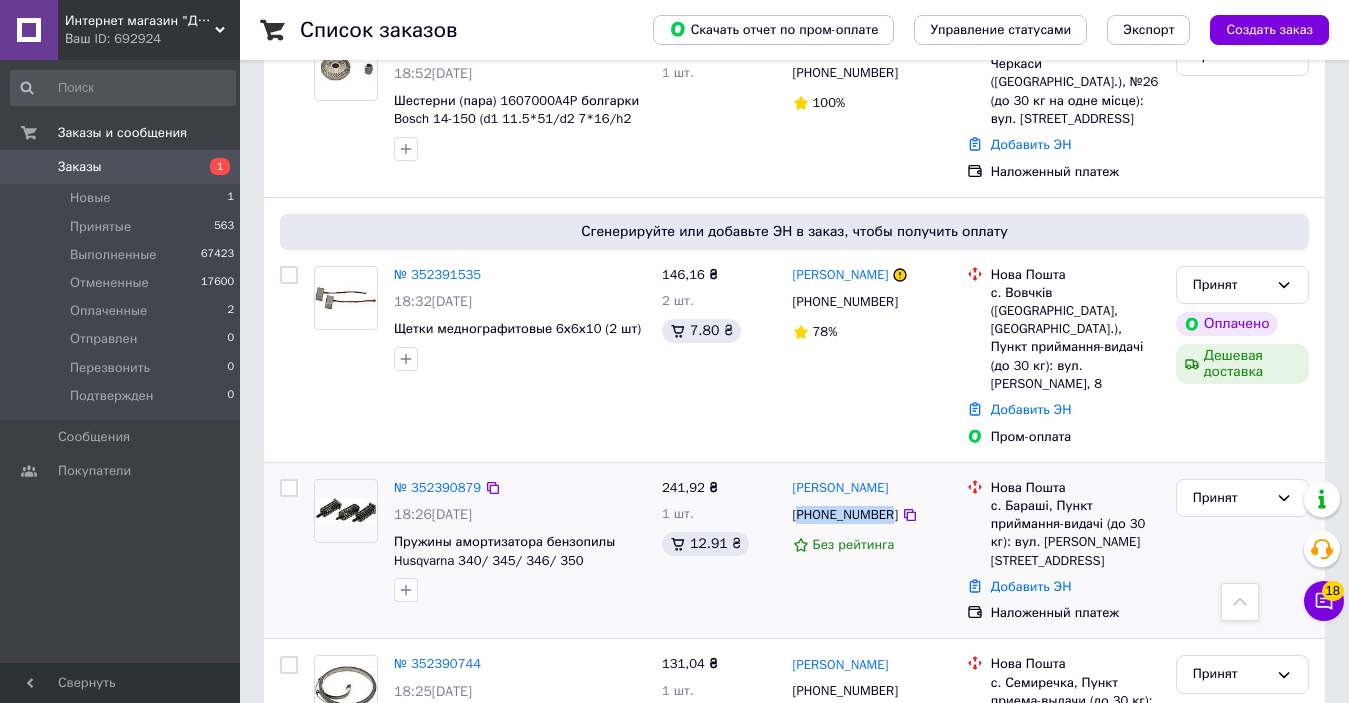 click on "[PHONE_NUMBER]" at bounding box center [845, 515] 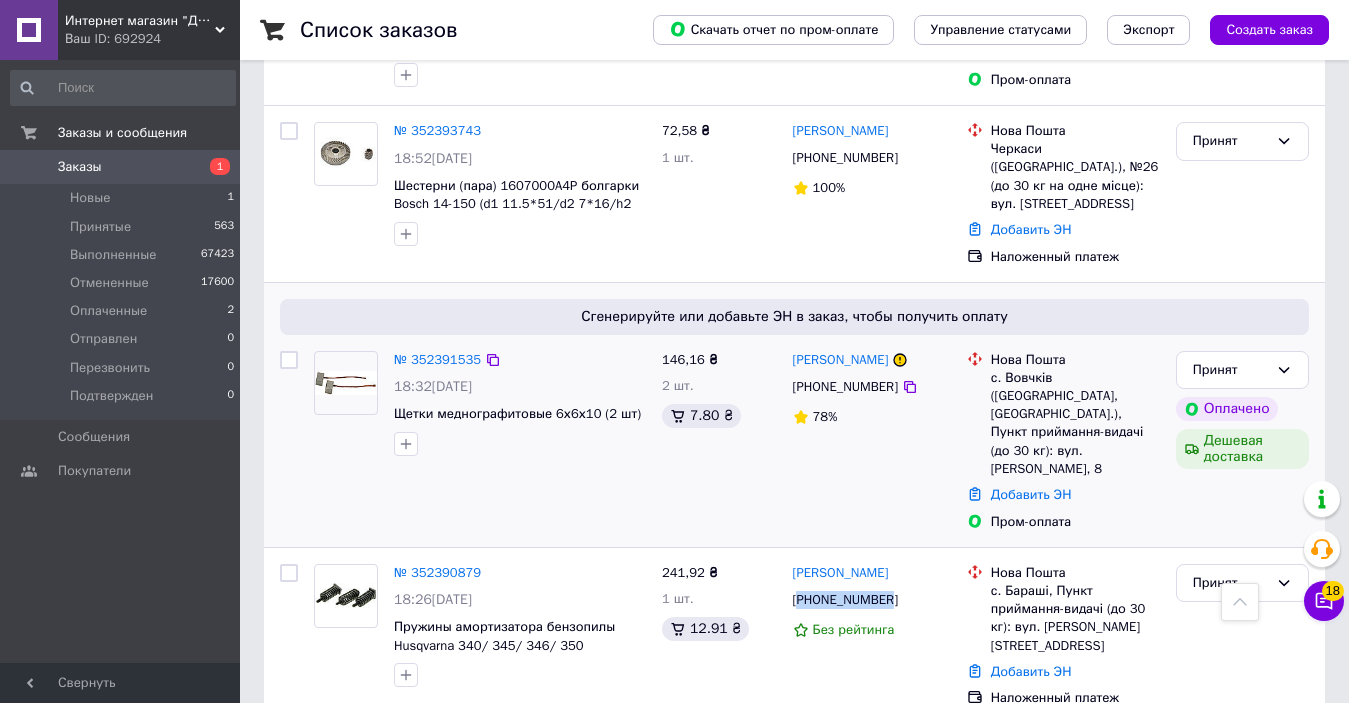 scroll, scrollTop: 500, scrollLeft: 0, axis: vertical 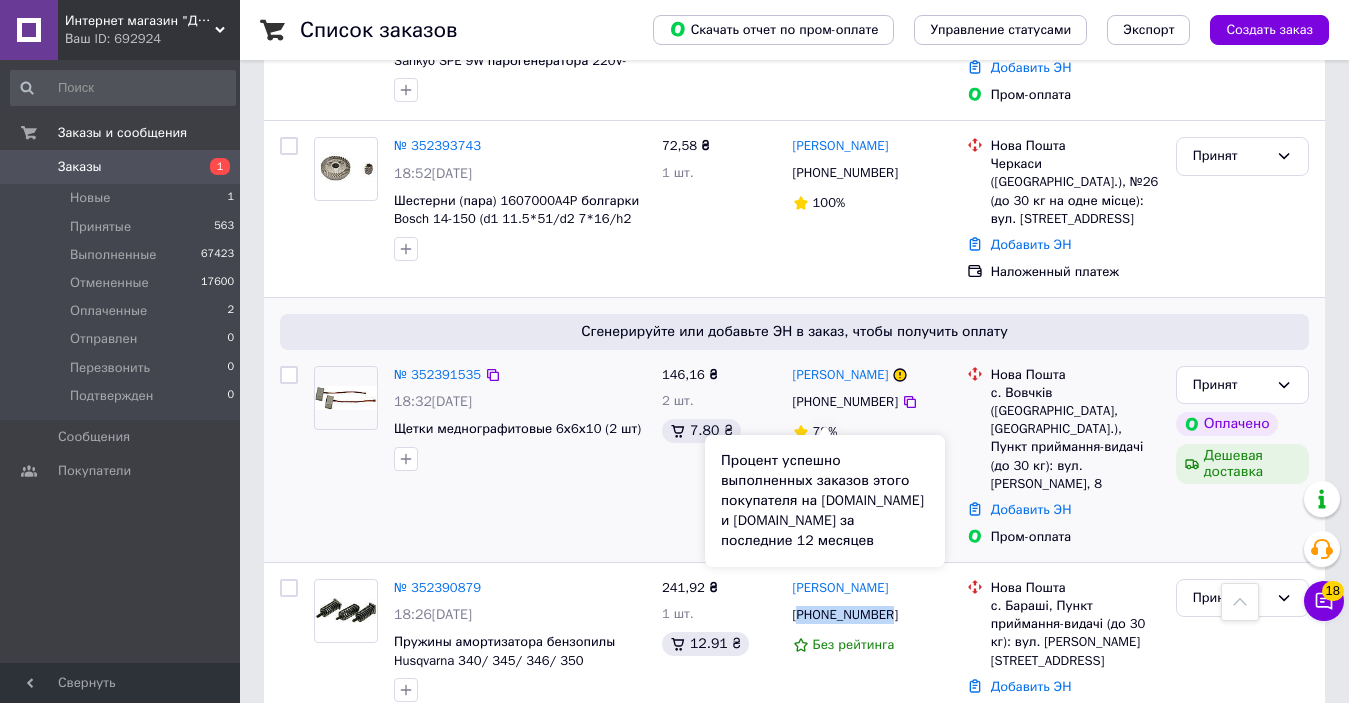 click on "[PHONE_NUMBER]" at bounding box center [845, 402] 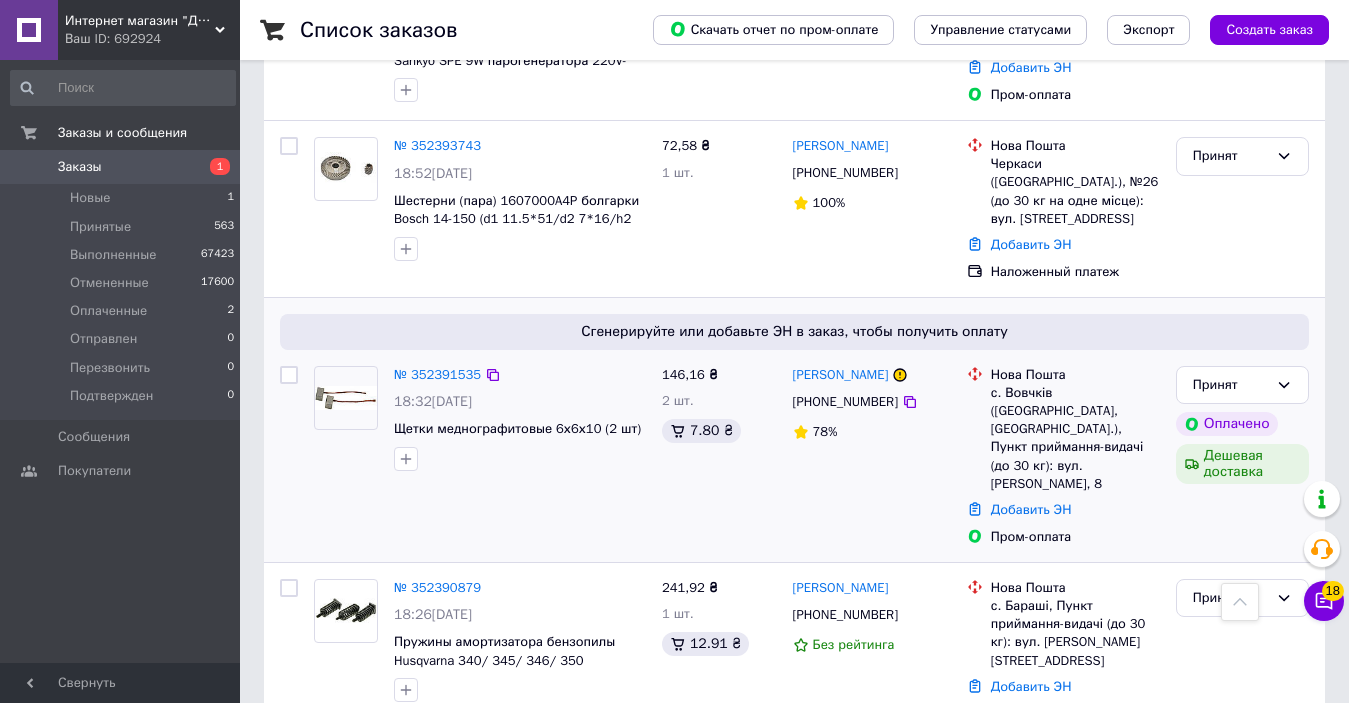 click on "[PHONE_NUMBER]" at bounding box center (845, 402) 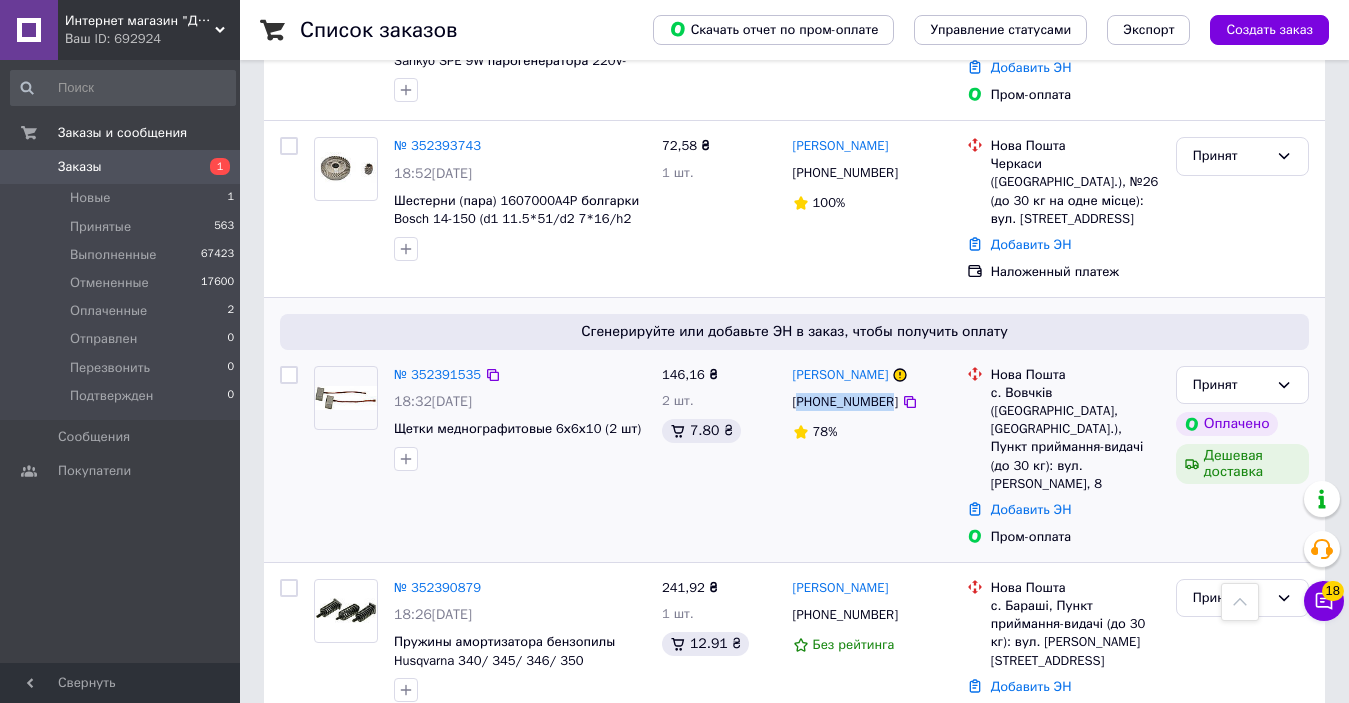copy on "380960654279" 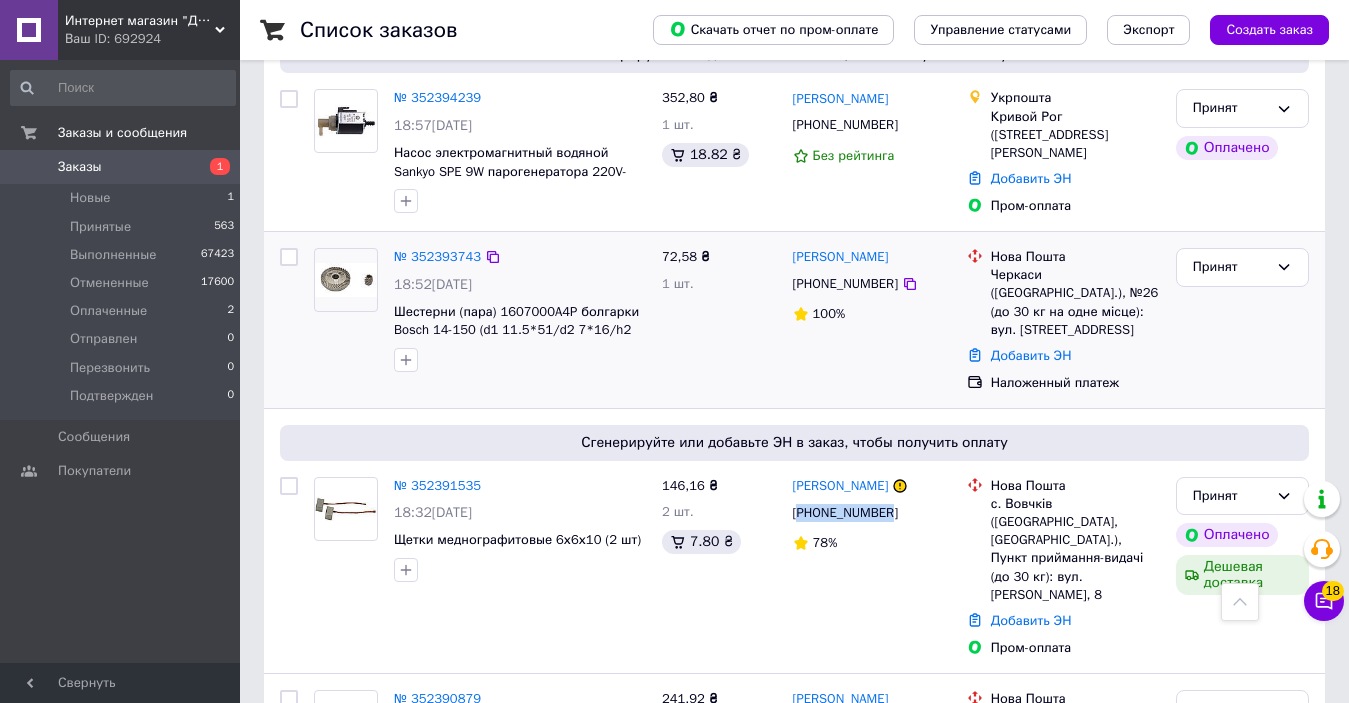 scroll, scrollTop: 300, scrollLeft: 0, axis: vertical 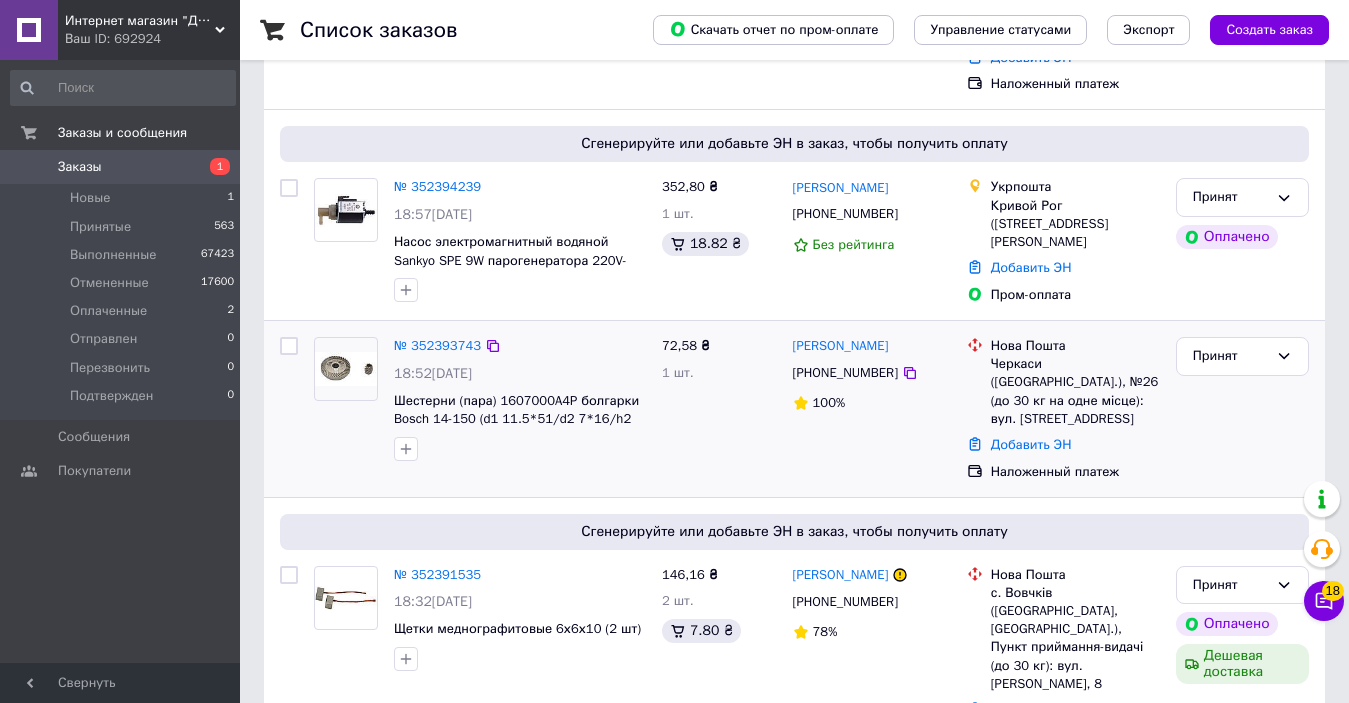 click on "[PHONE_NUMBER]" at bounding box center (845, 373) 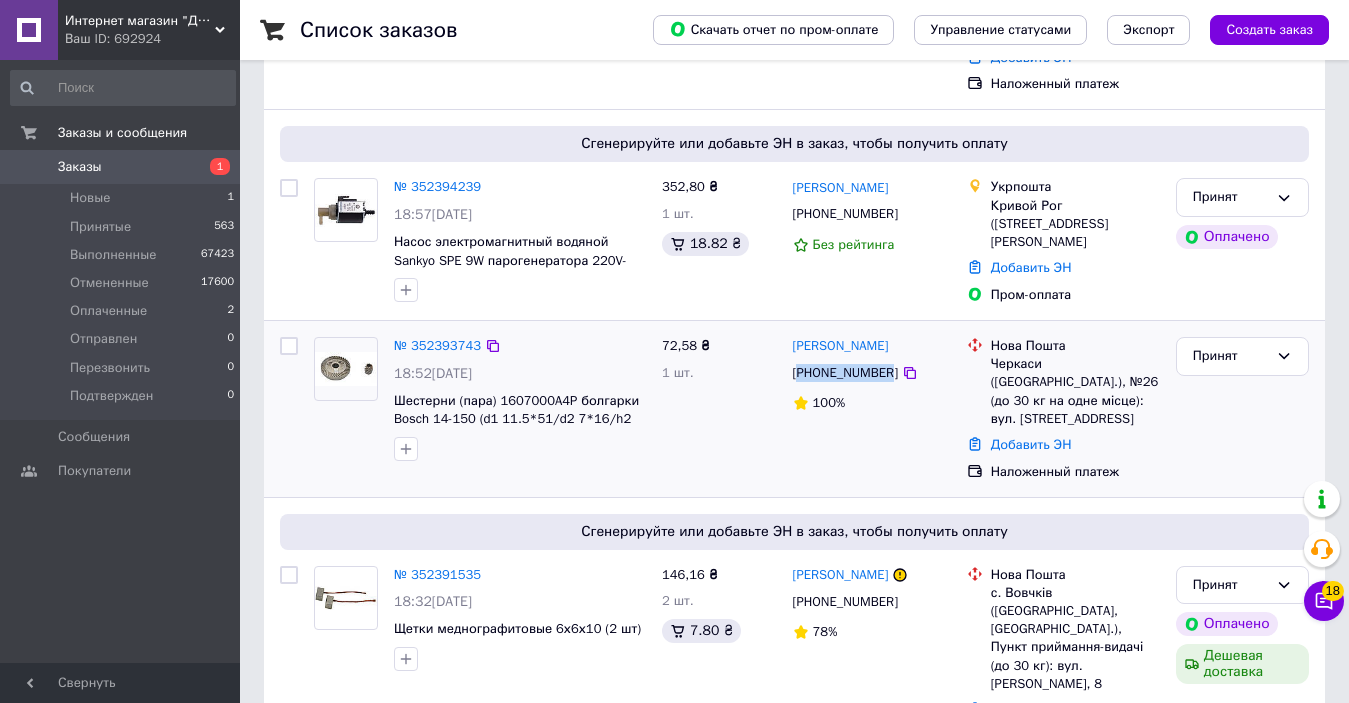 click on "[PHONE_NUMBER]" at bounding box center [845, 373] 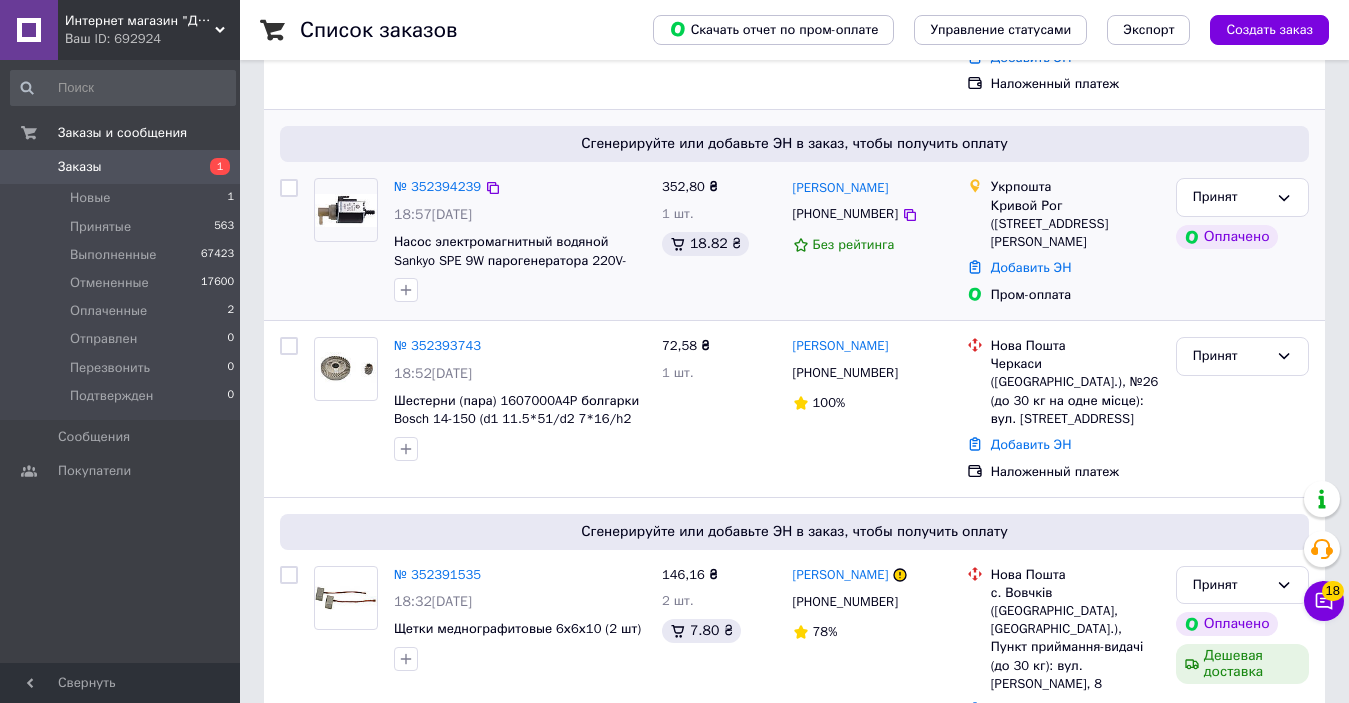 click on "[PHONE_NUMBER]" at bounding box center (845, 214) 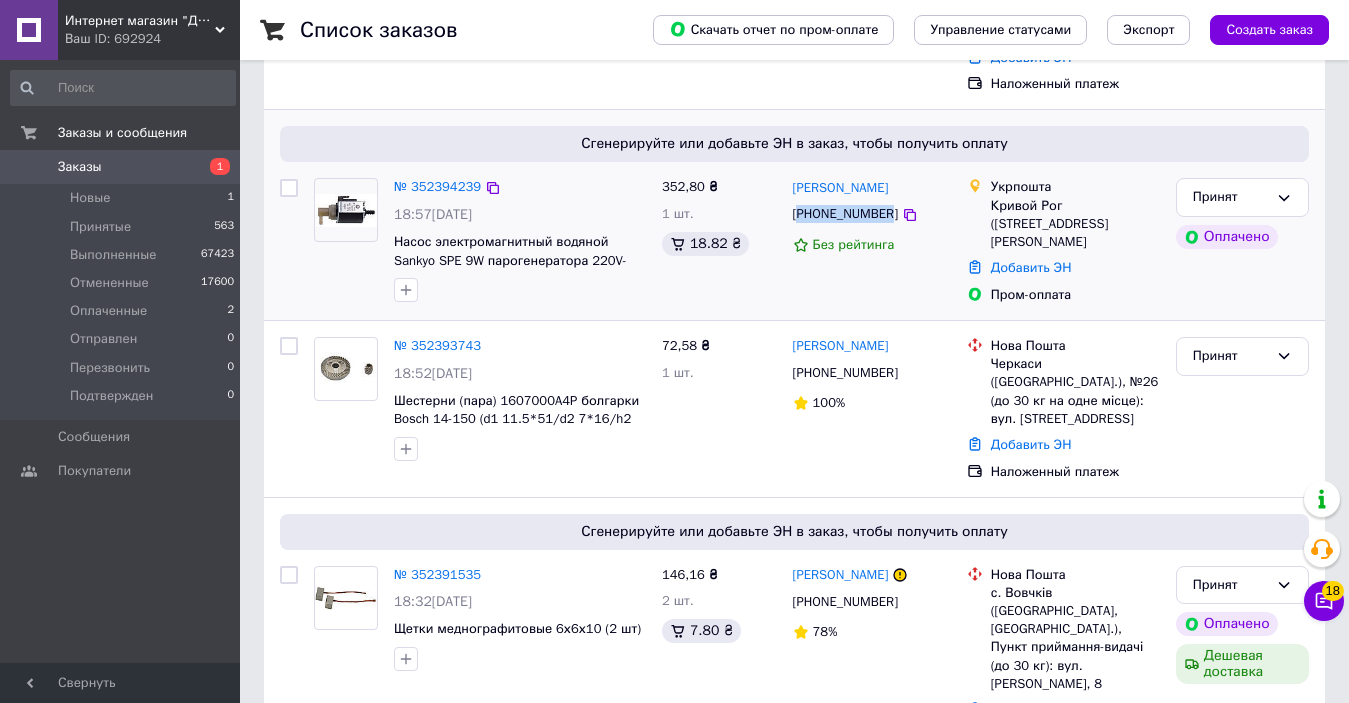 copy on "380679853860" 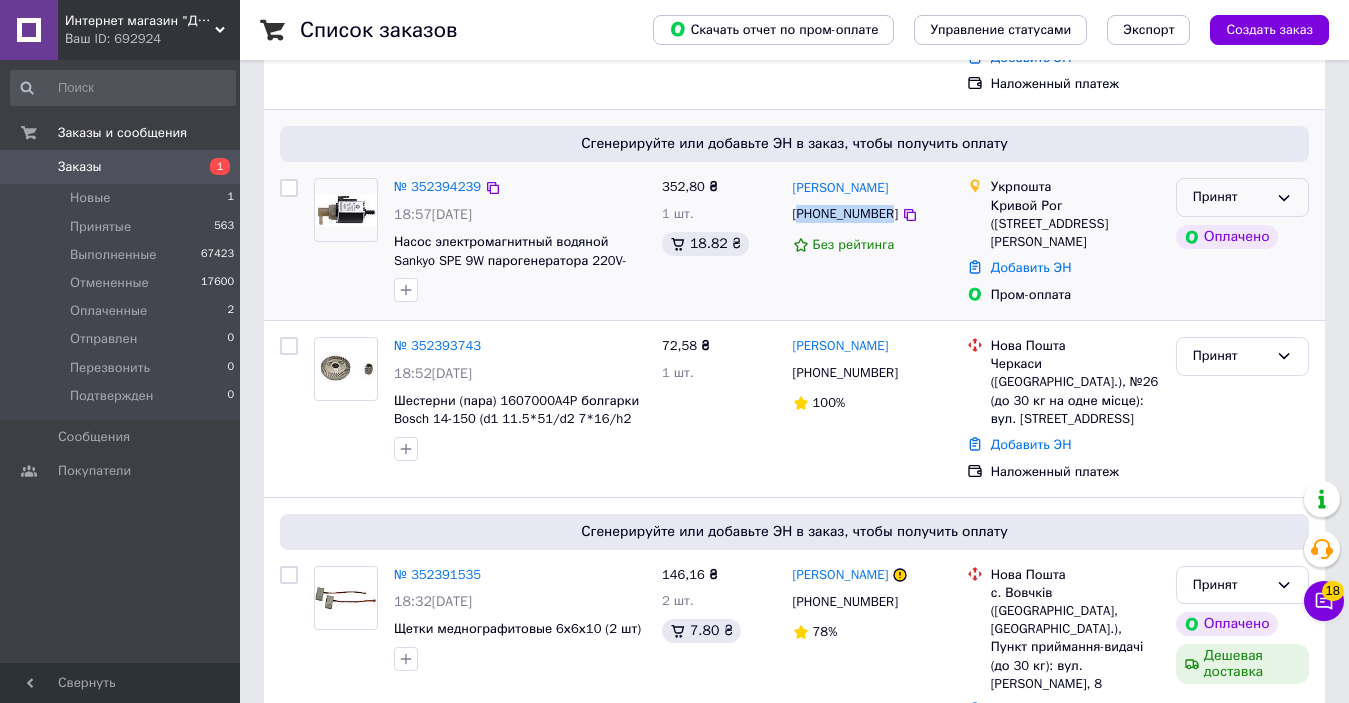 click 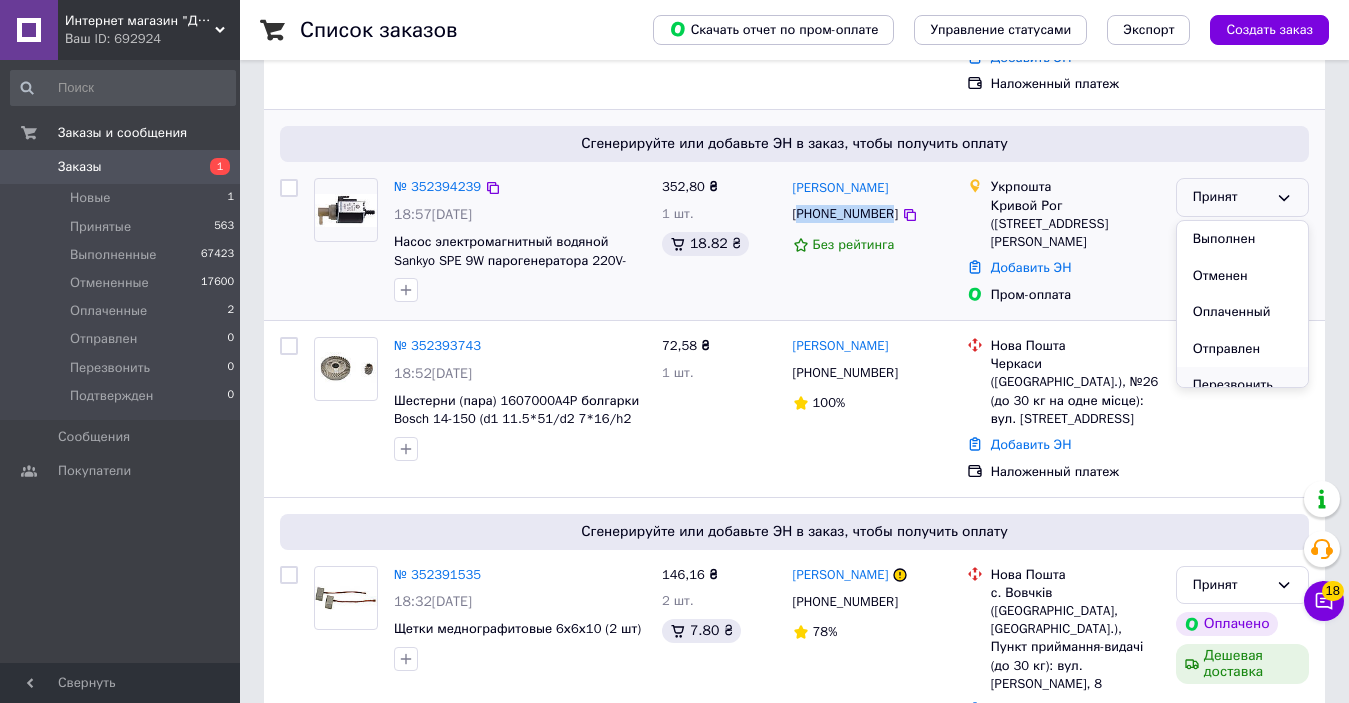 click on "Перезвонить" at bounding box center [1242, 385] 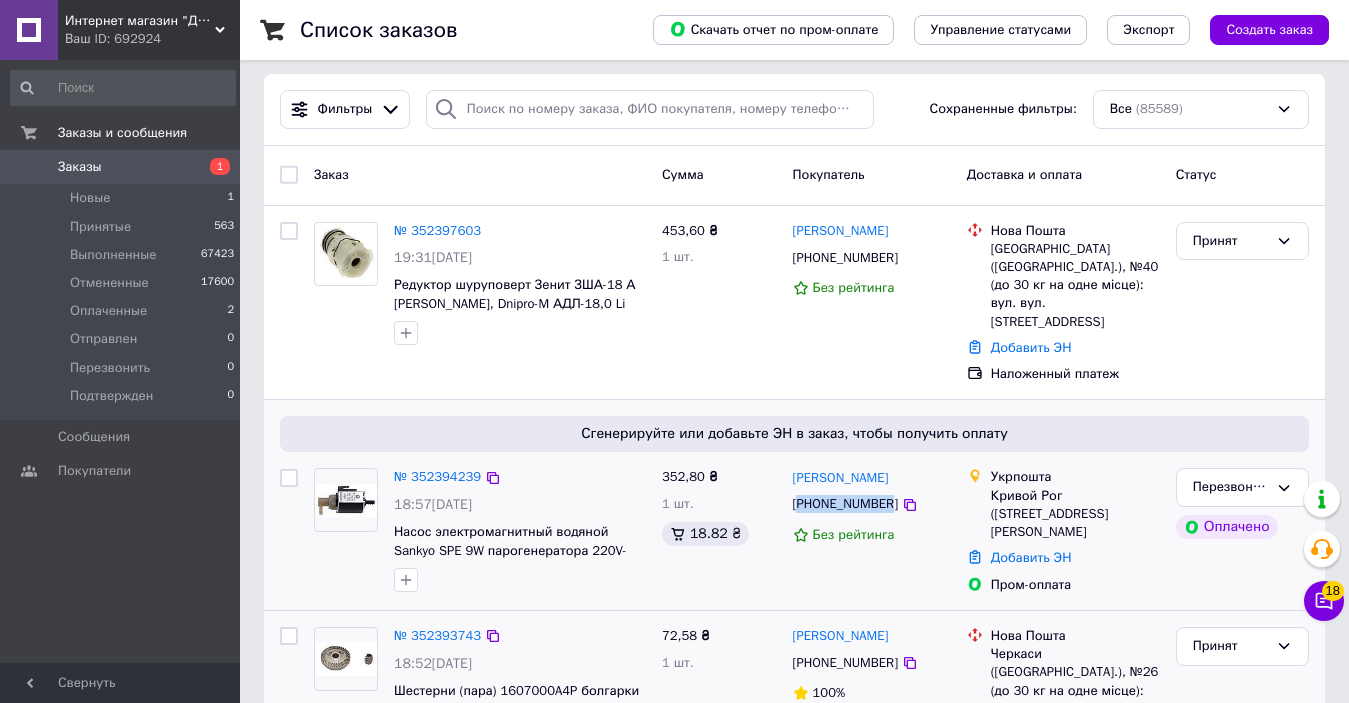 scroll, scrollTop: 0, scrollLeft: 0, axis: both 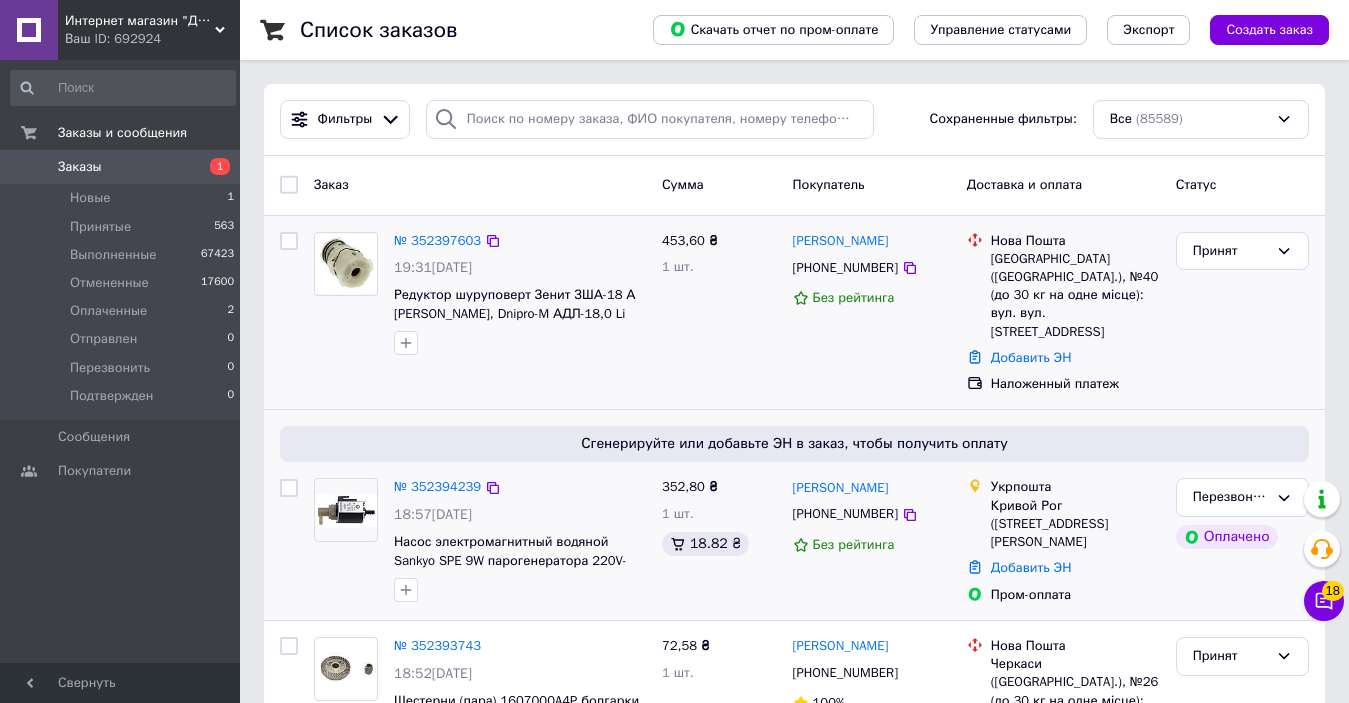 click on "[PHONE_NUMBER]" at bounding box center (845, 268) 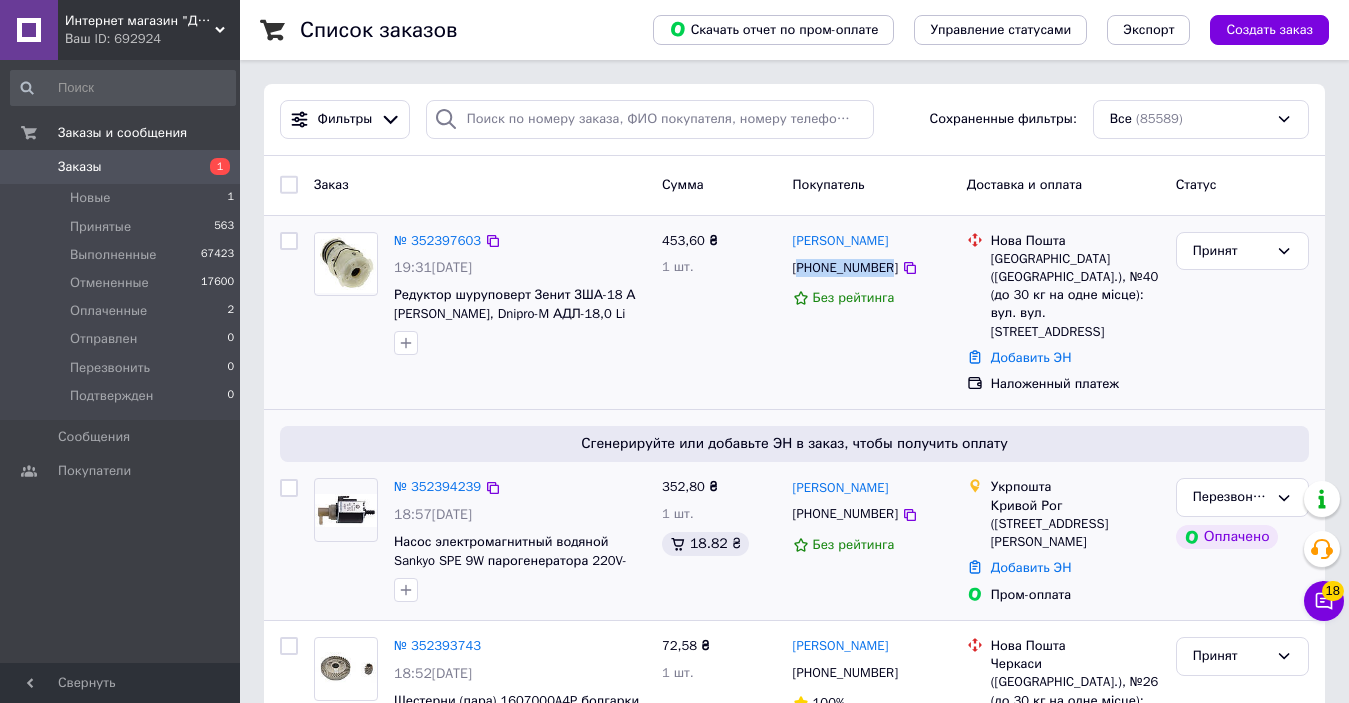 click on "[PHONE_NUMBER]" at bounding box center (845, 268) 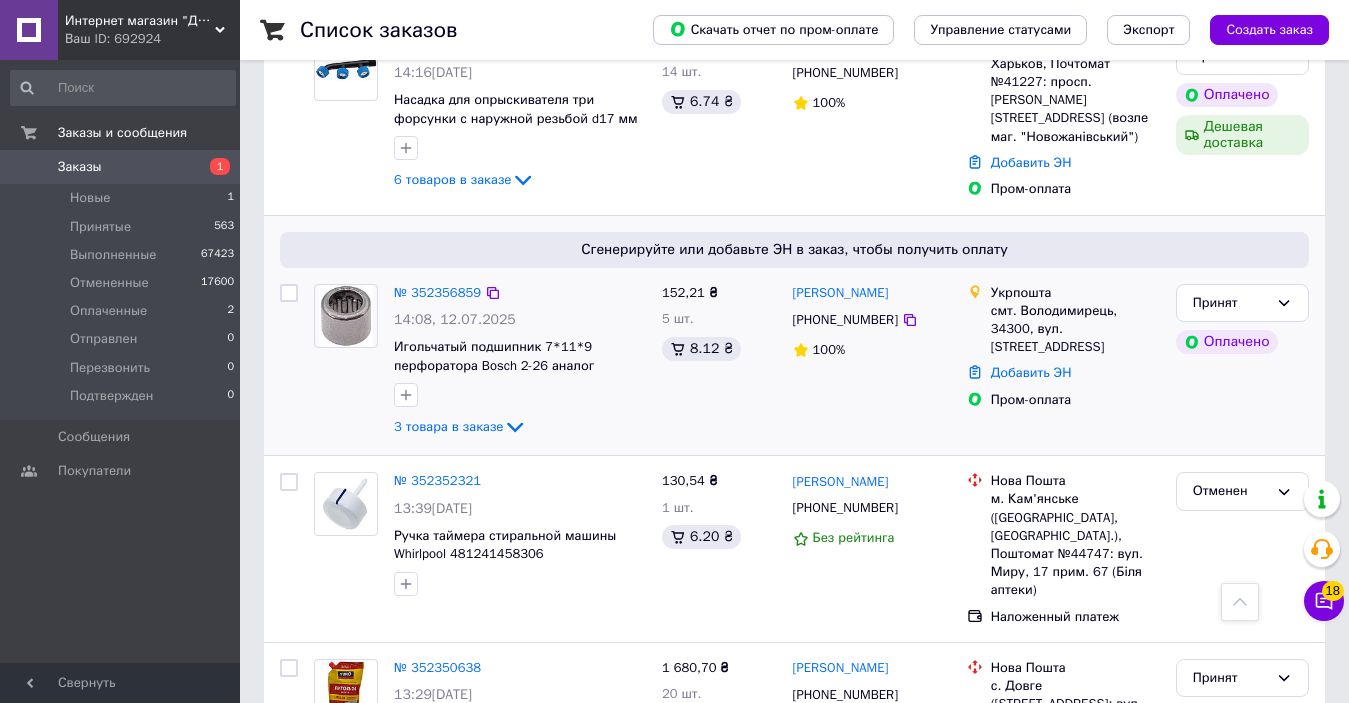 scroll, scrollTop: 3424, scrollLeft: 0, axis: vertical 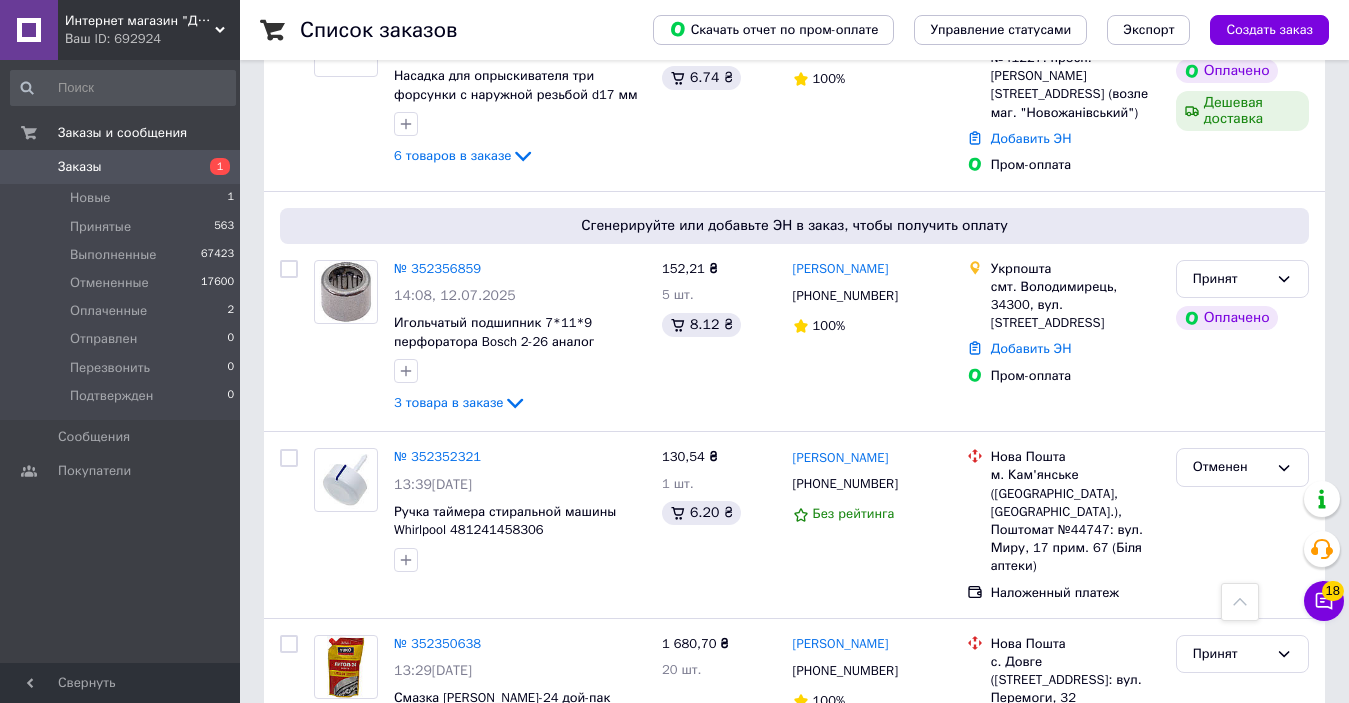 click on "3" at bounding box center (505, 851) 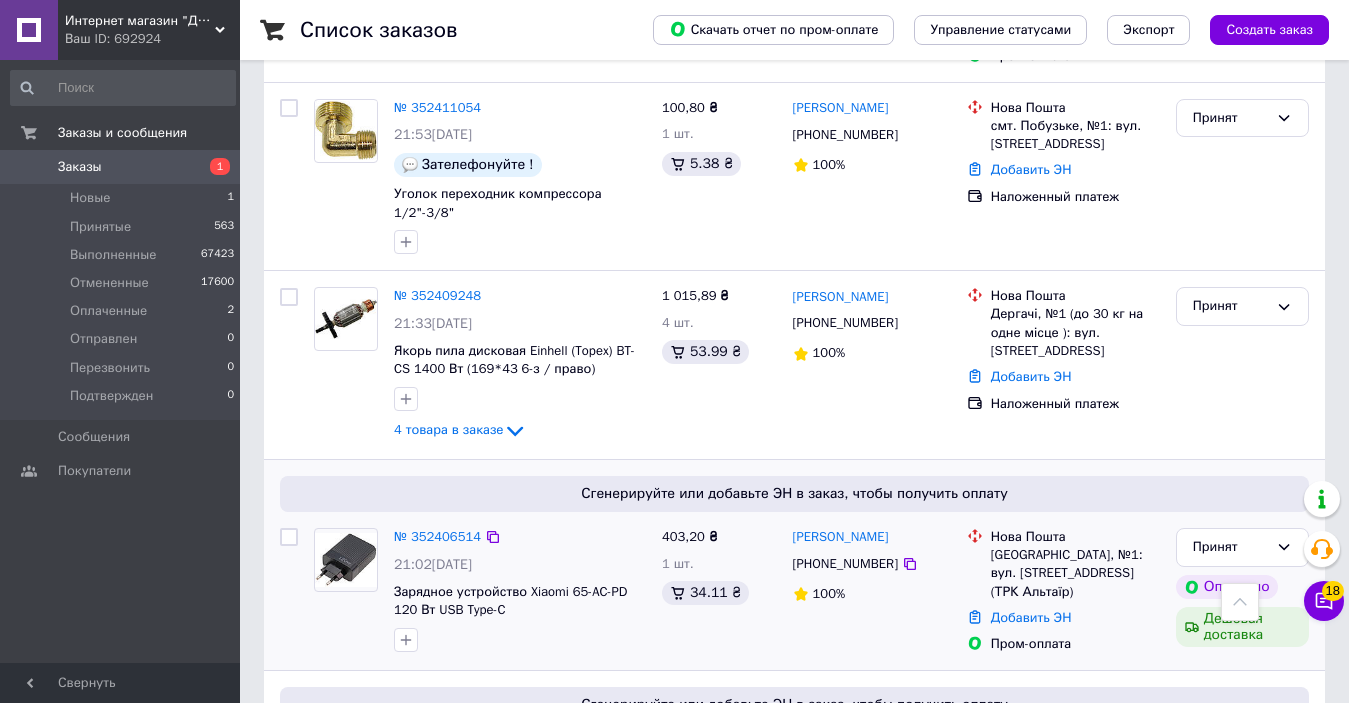 scroll, scrollTop: 3277, scrollLeft: 0, axis: vertical 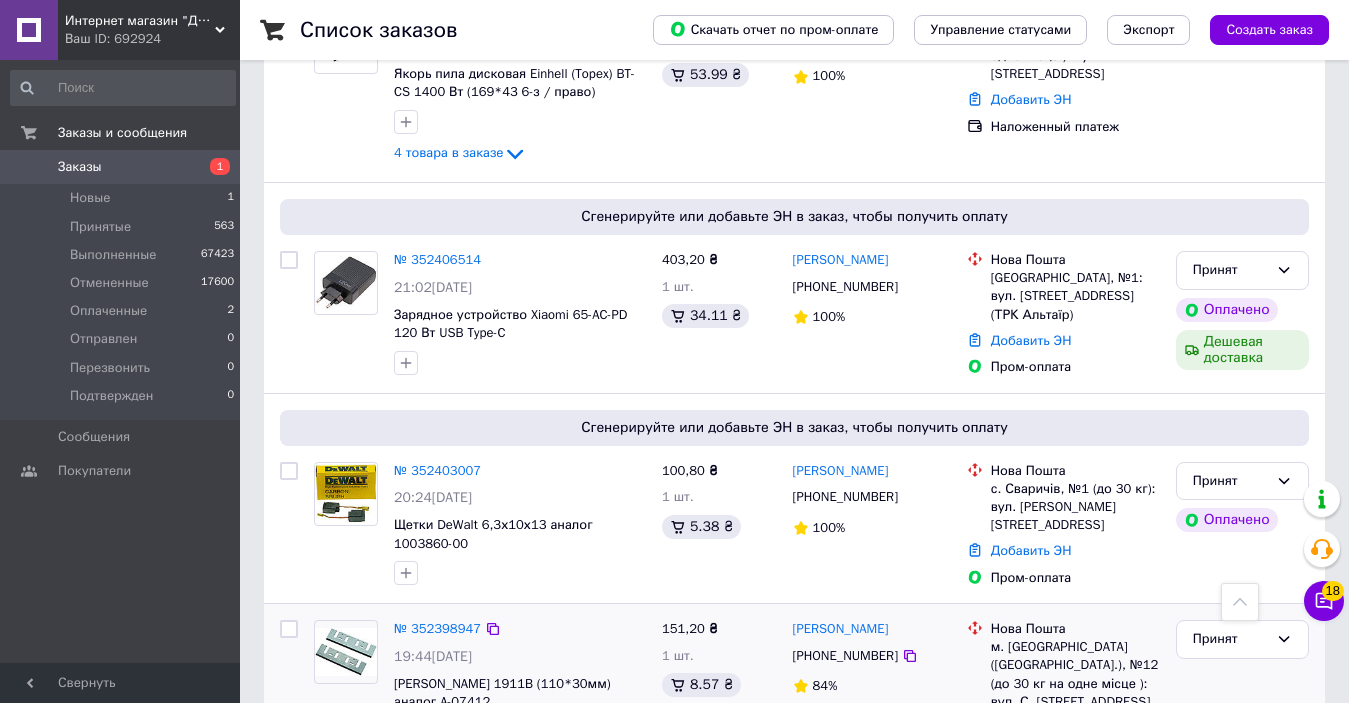 click on "[PHONE_NUMBER]" at bounding box center [845, 656] 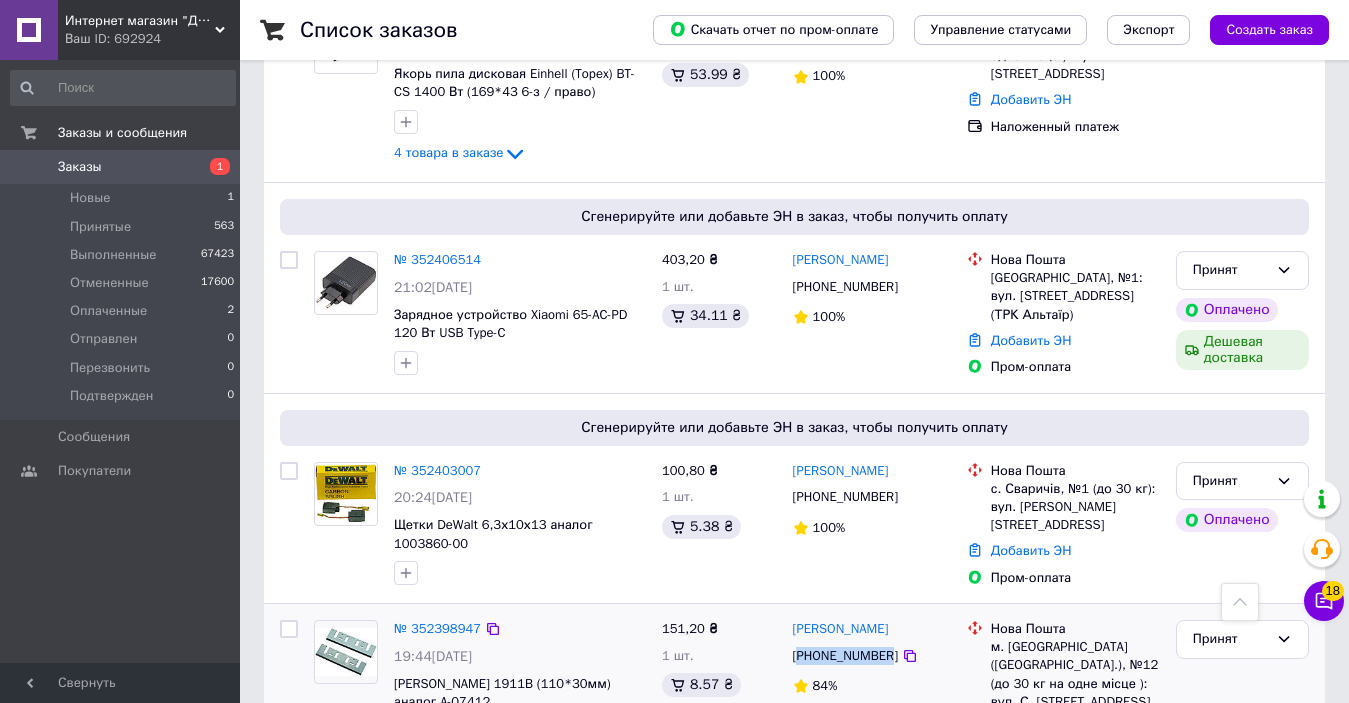 click on "[PHONE_NUMBER]" at bounding box center [845, 656] 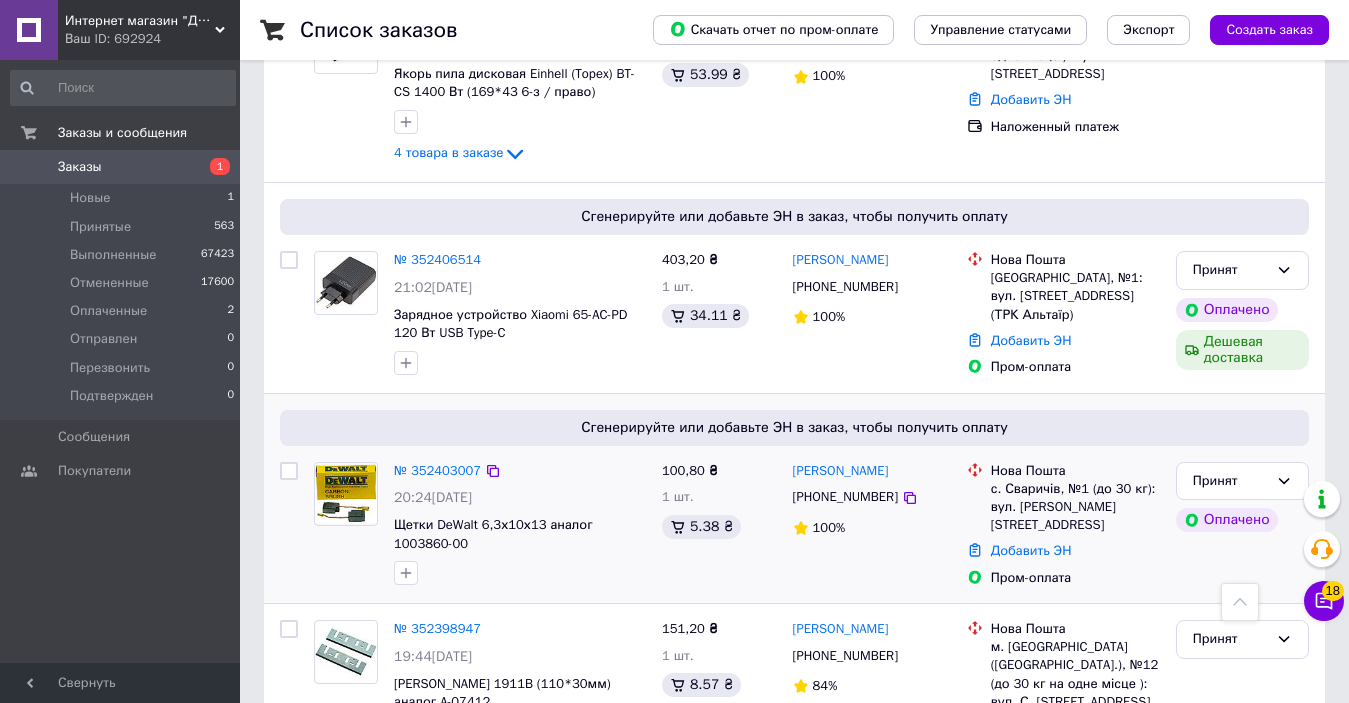 click on "[PHONE_NUMBER]" at bounding box center (845, 497) 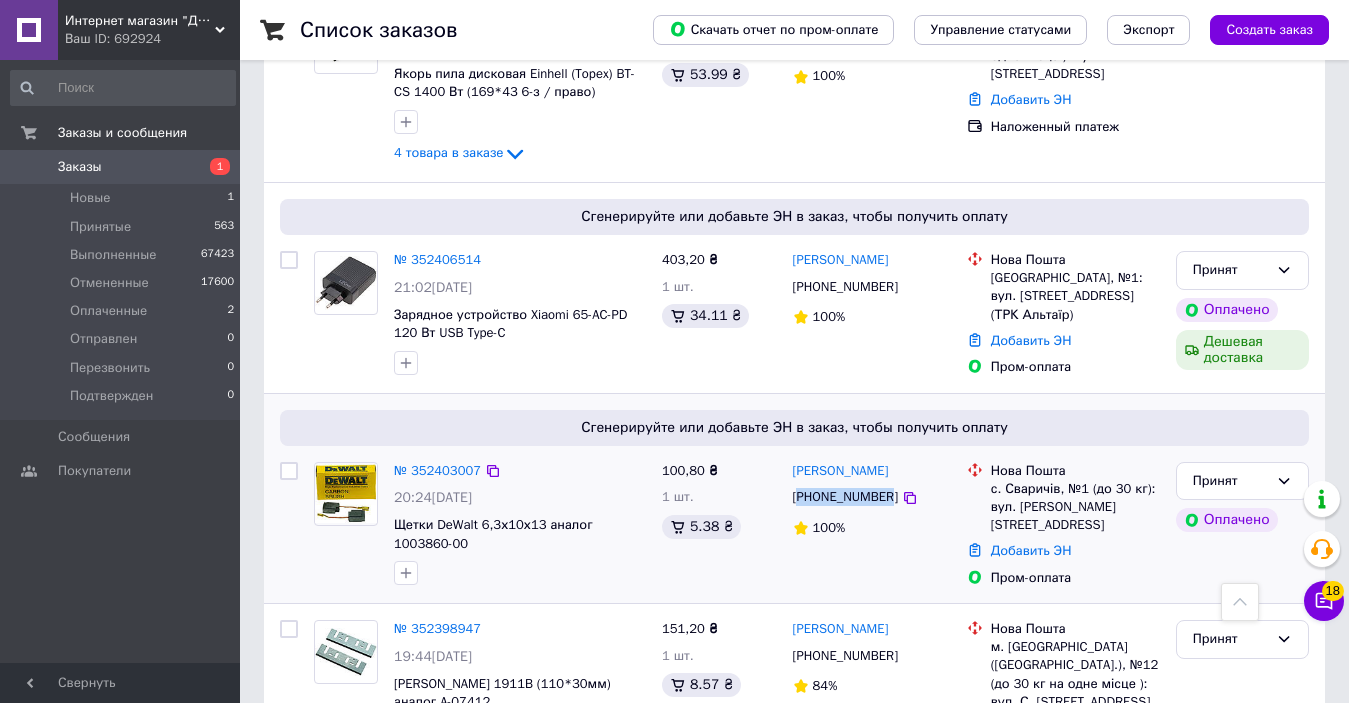 click on "[PHONE_NUMBER]" at bounding box center (845, 497) 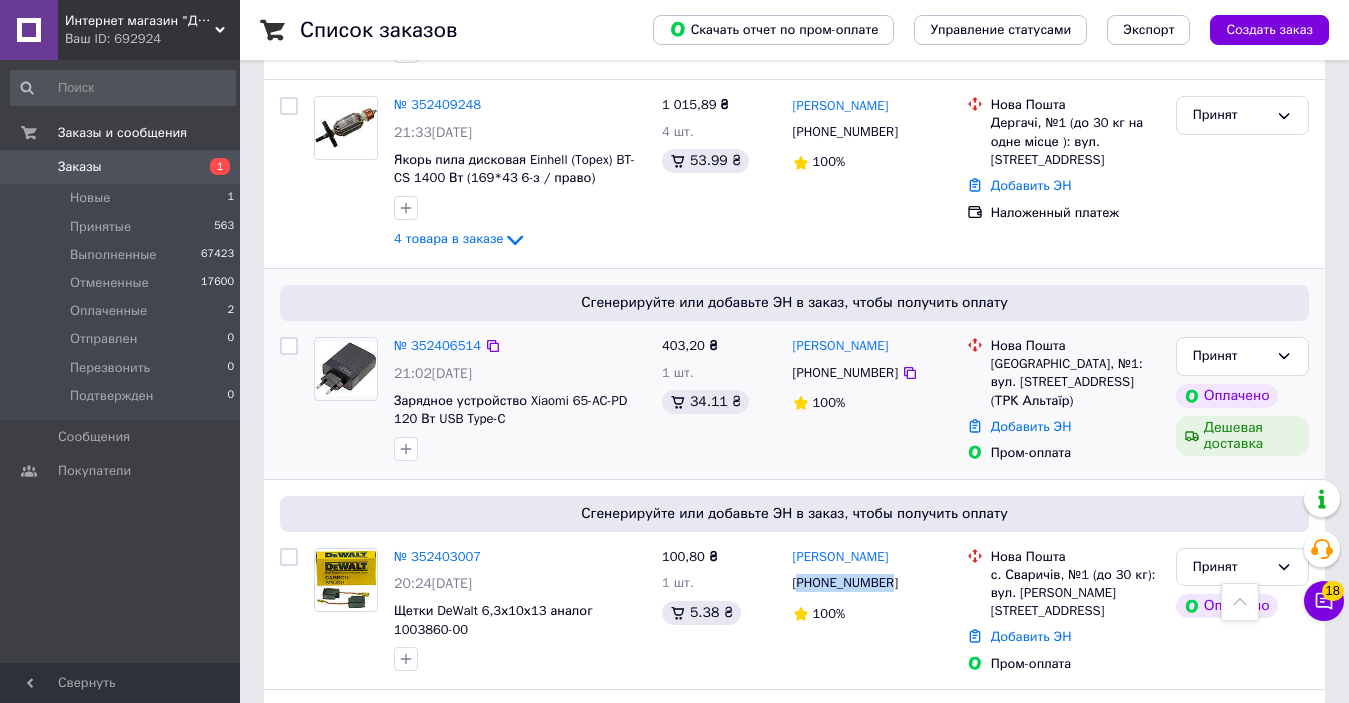 scroll, scrollTop: 3077, scrollLeft: 0, axis: vertical 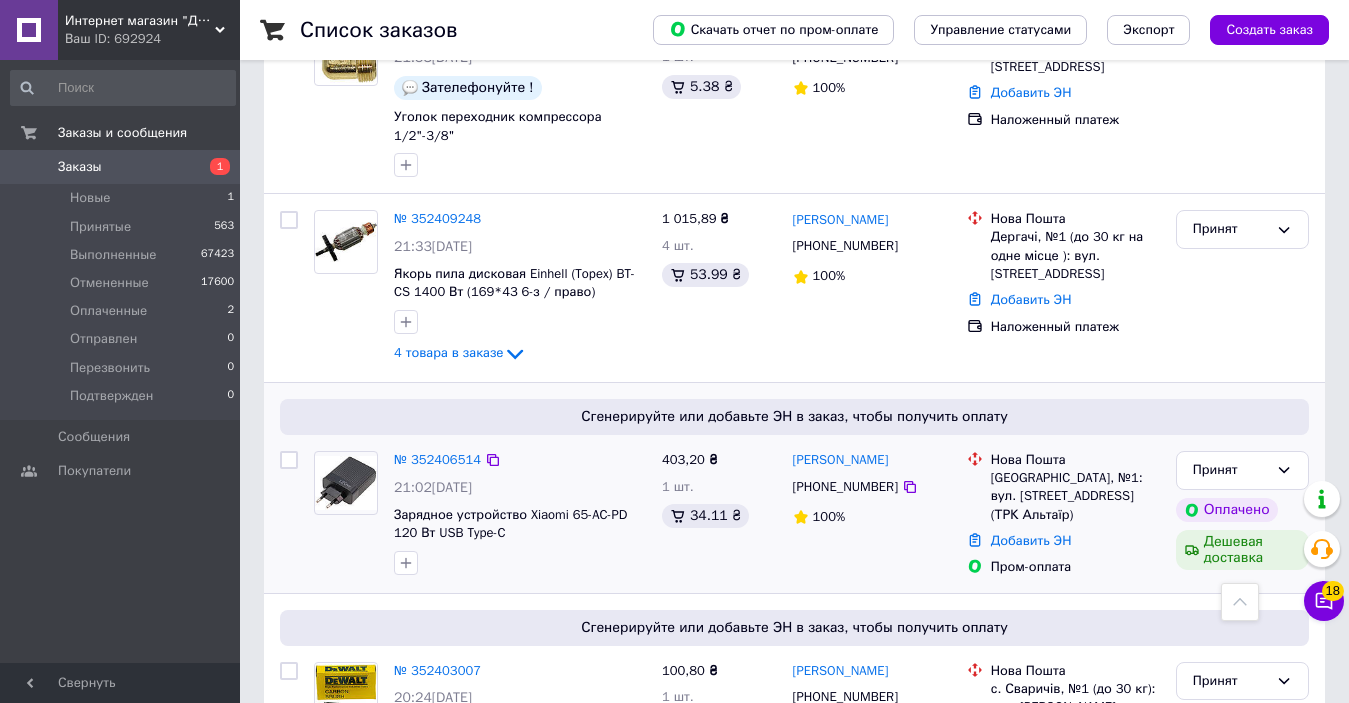 click on "[PHONE_NUMBER]" at bounding box center (845, 487) 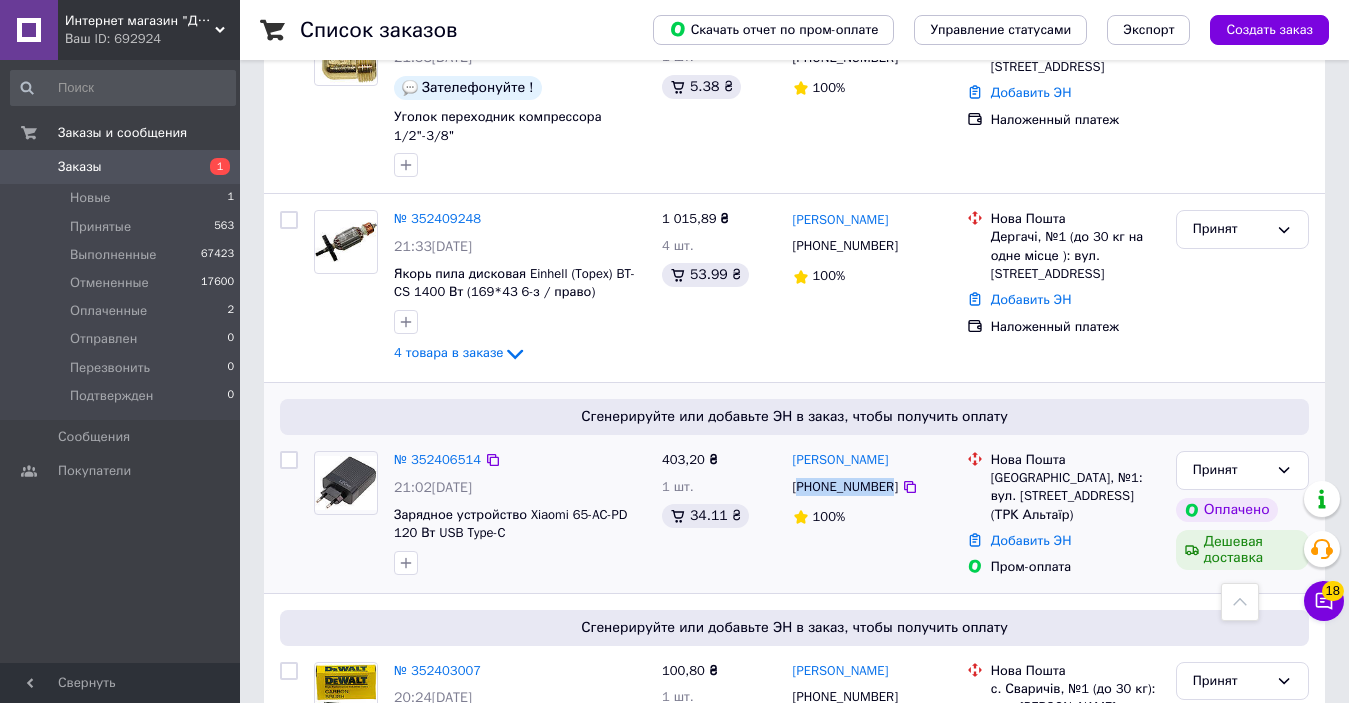 click on "[PHONE_NUMBER]" at bounding box center [845, 487] 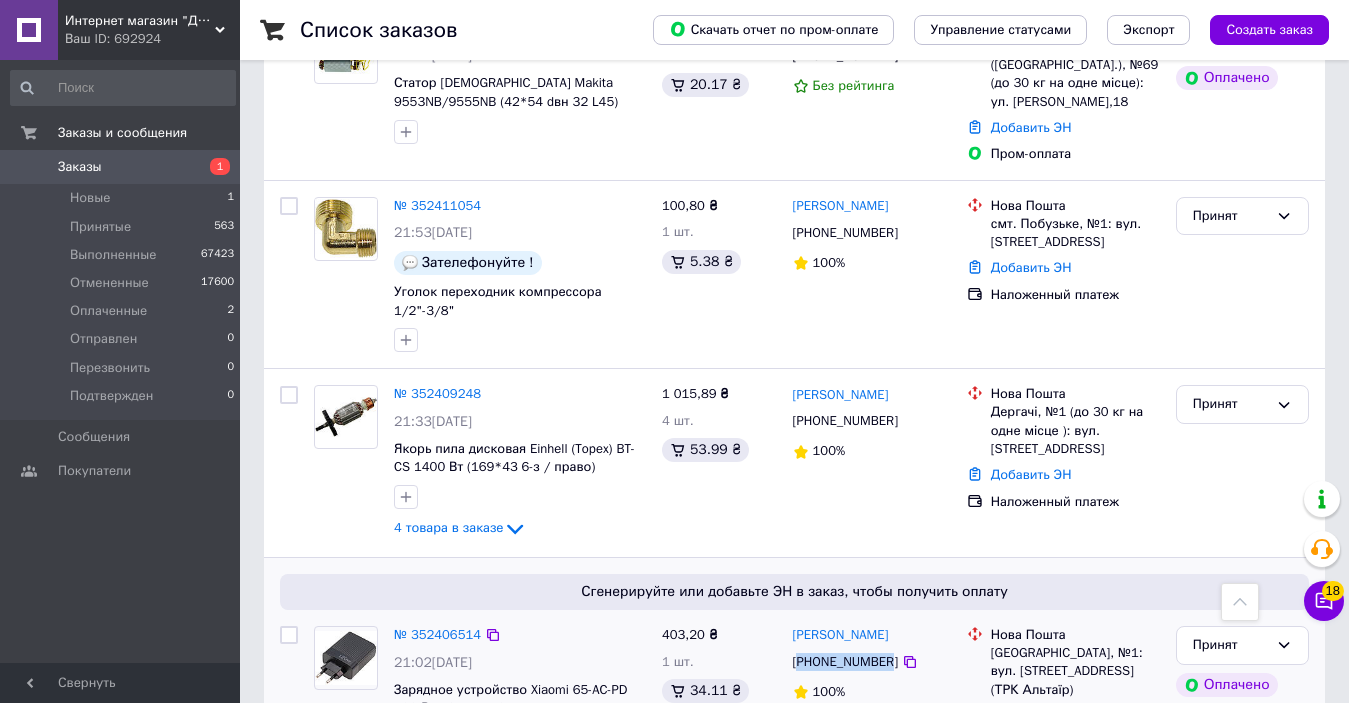 scroll, scrollTop: 2877, scrollLeft: 0, axis: vertical 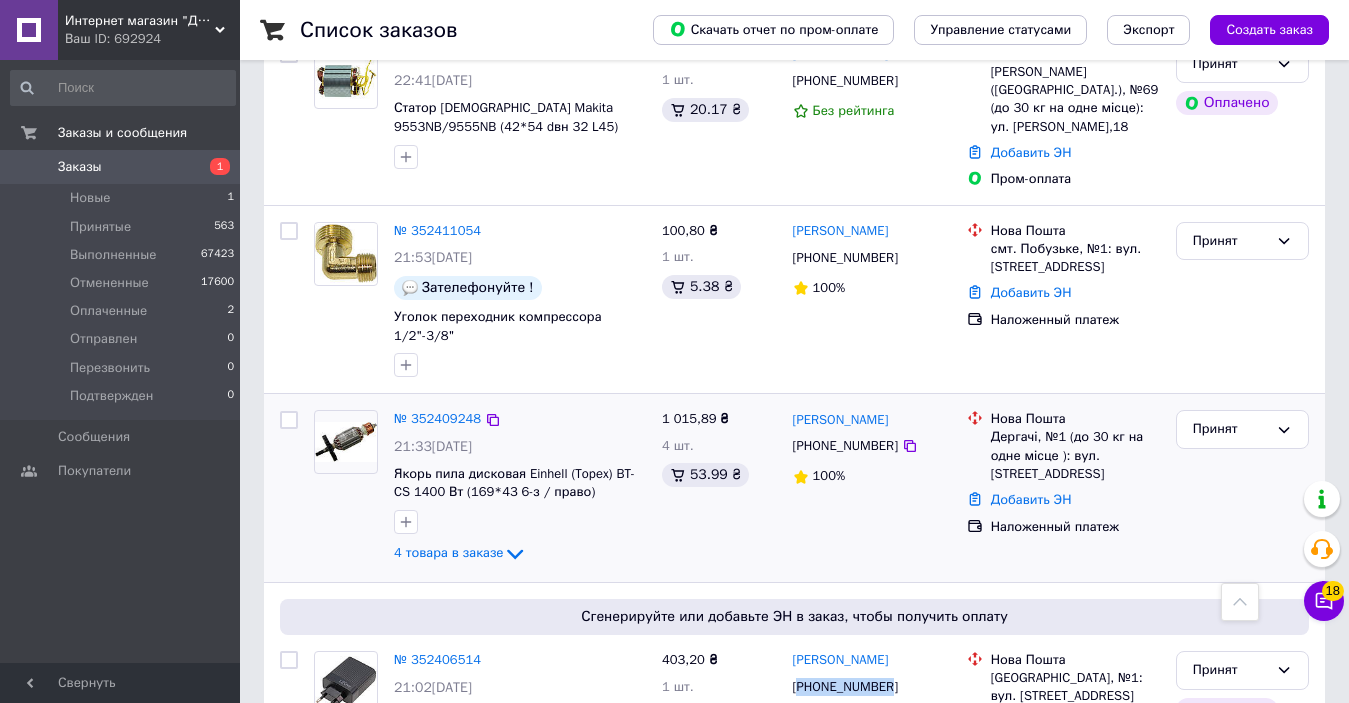 click on "[PHONE_NUMBER]" at bounding box center (845, 446) 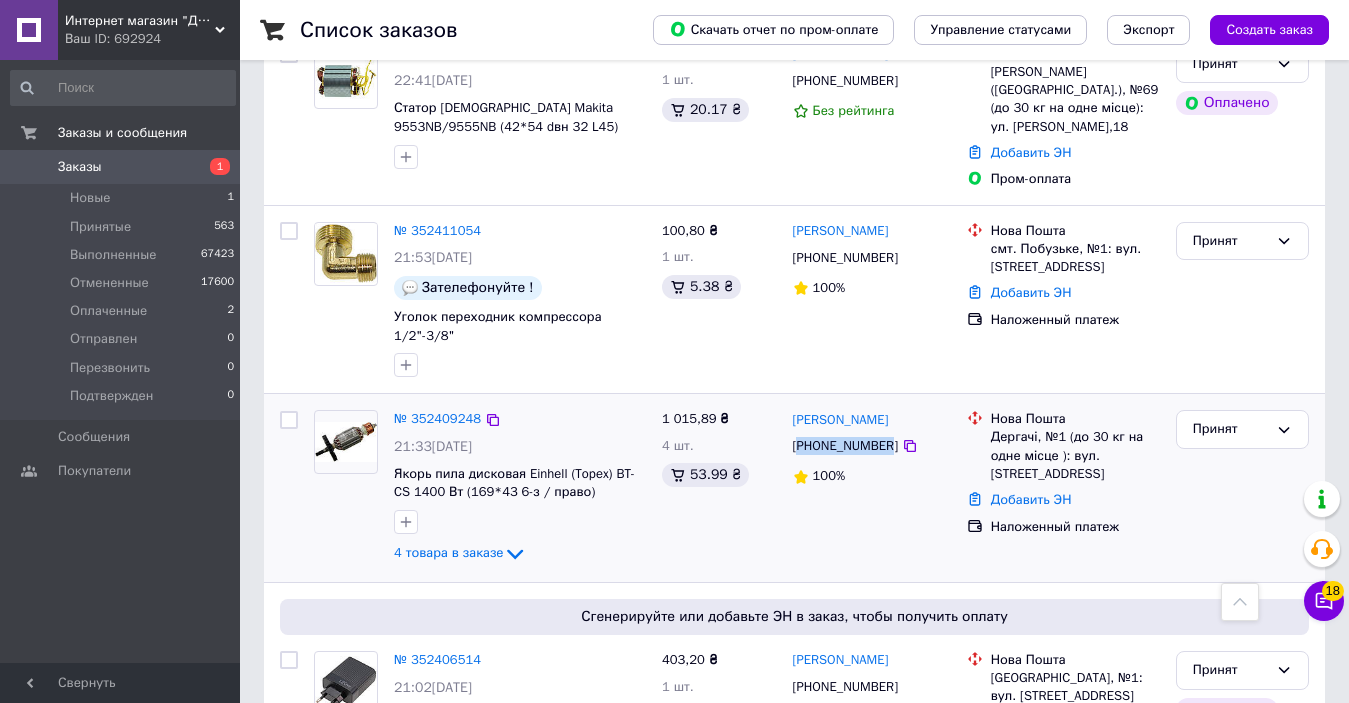 click on "[PHONE_NUMBER]" at bounding box center (845, 446) 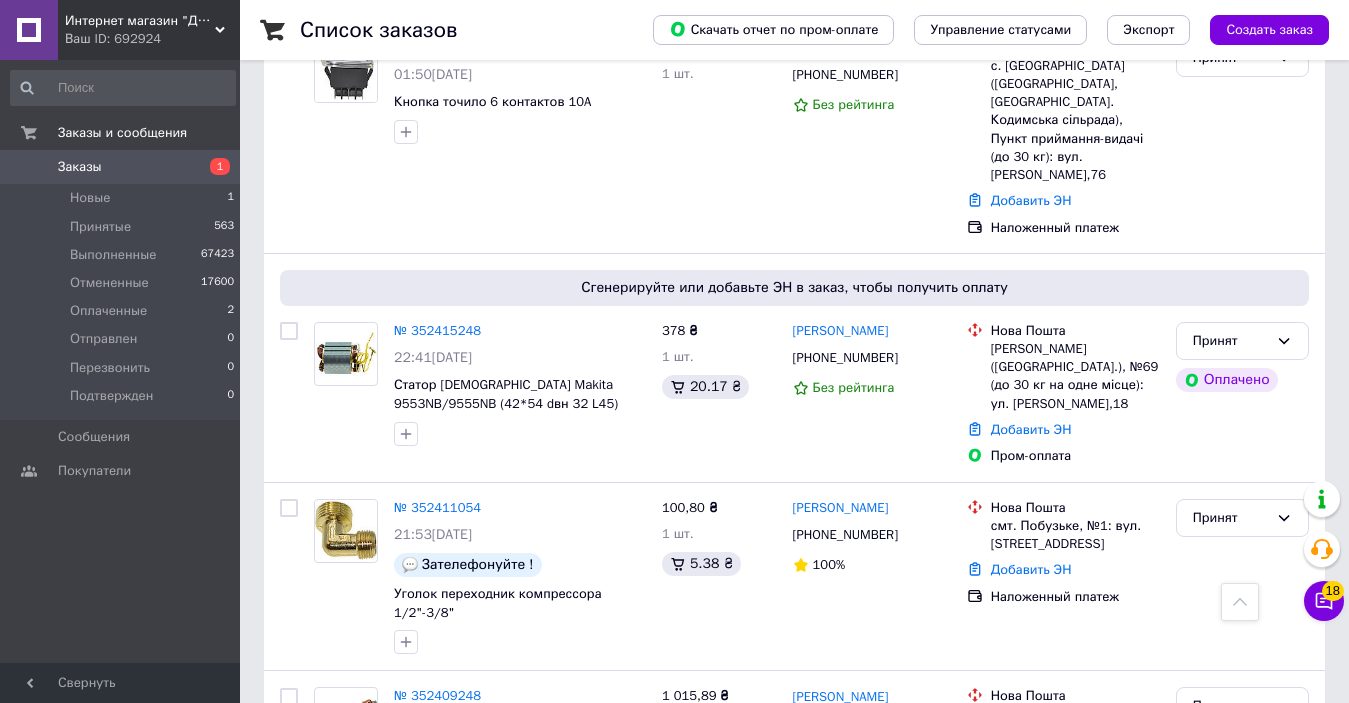 scroll, scrollTop: 2477, scrollLeft: 0, axis: vertical 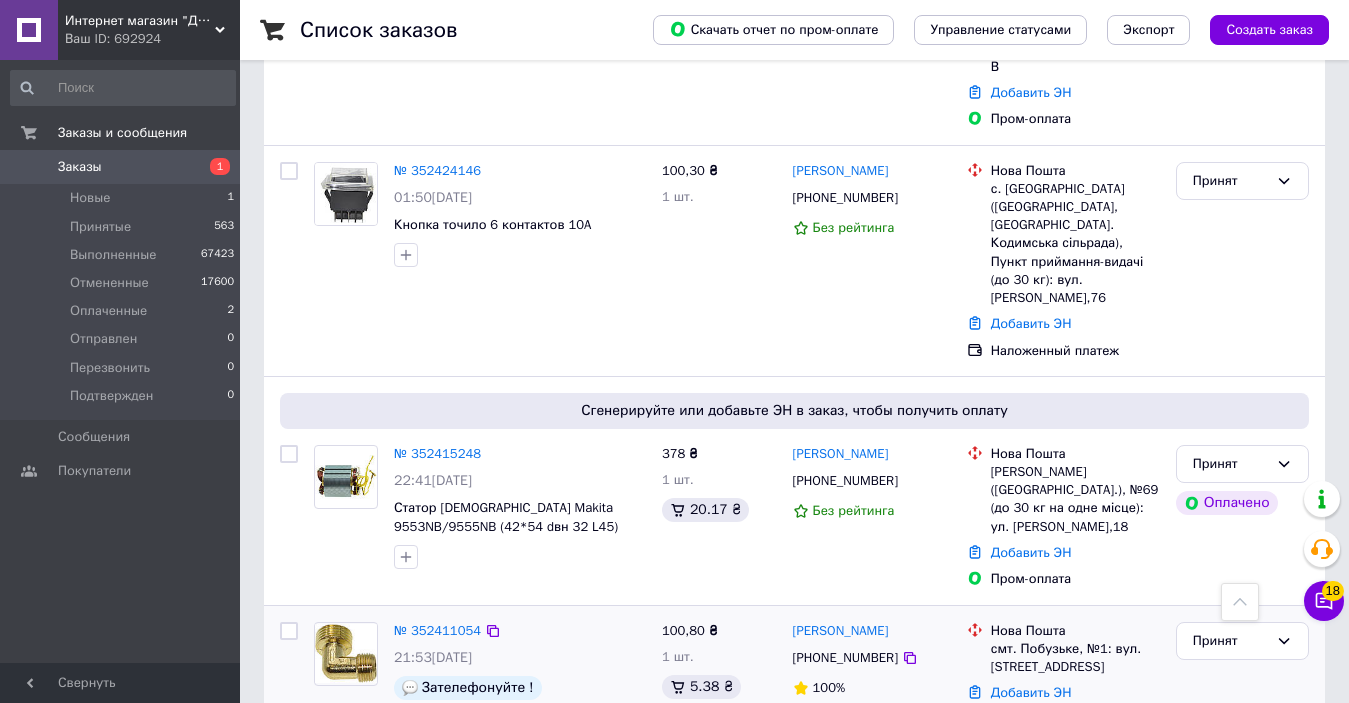 click on "[PHONE_NUMBER]" at bounding box center [845, 658] 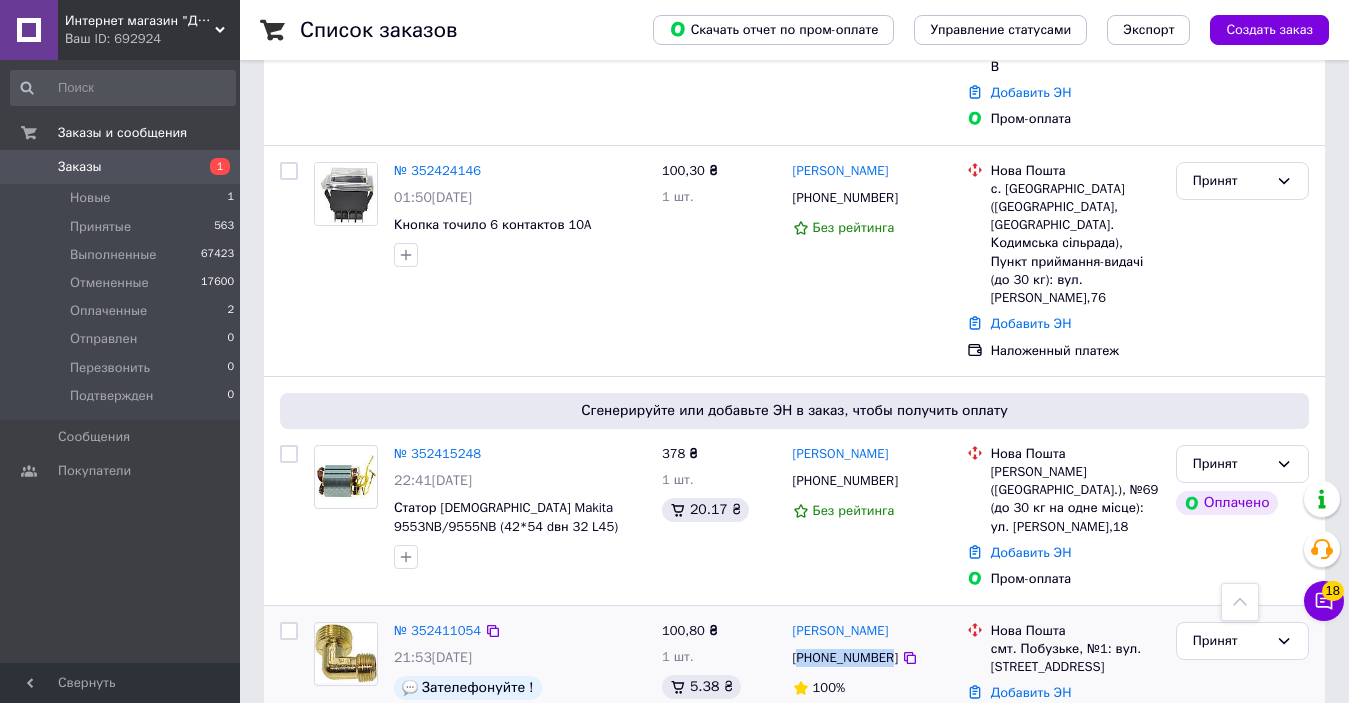 click on "[PHONE_NUMBER]" at bounding box center (845, 658) 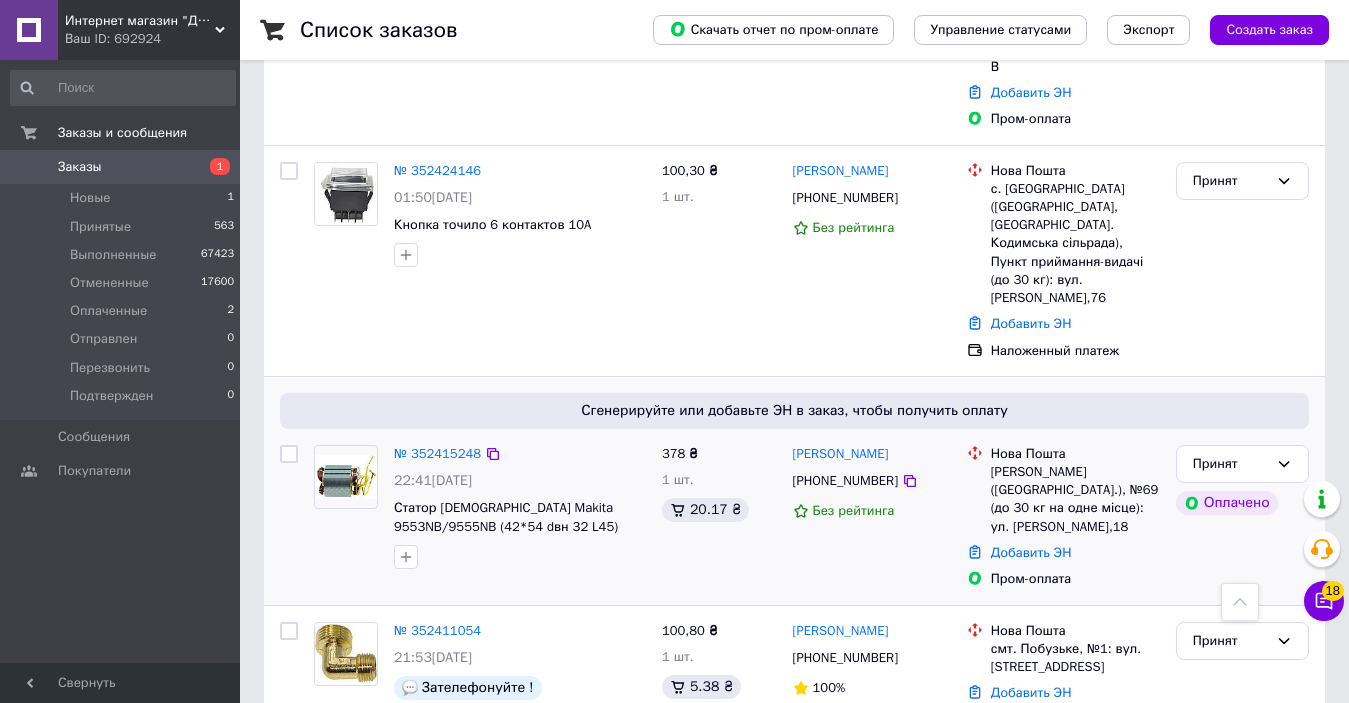 click on "[PHONE_NUMBER]" at bounding box center [845, 481] 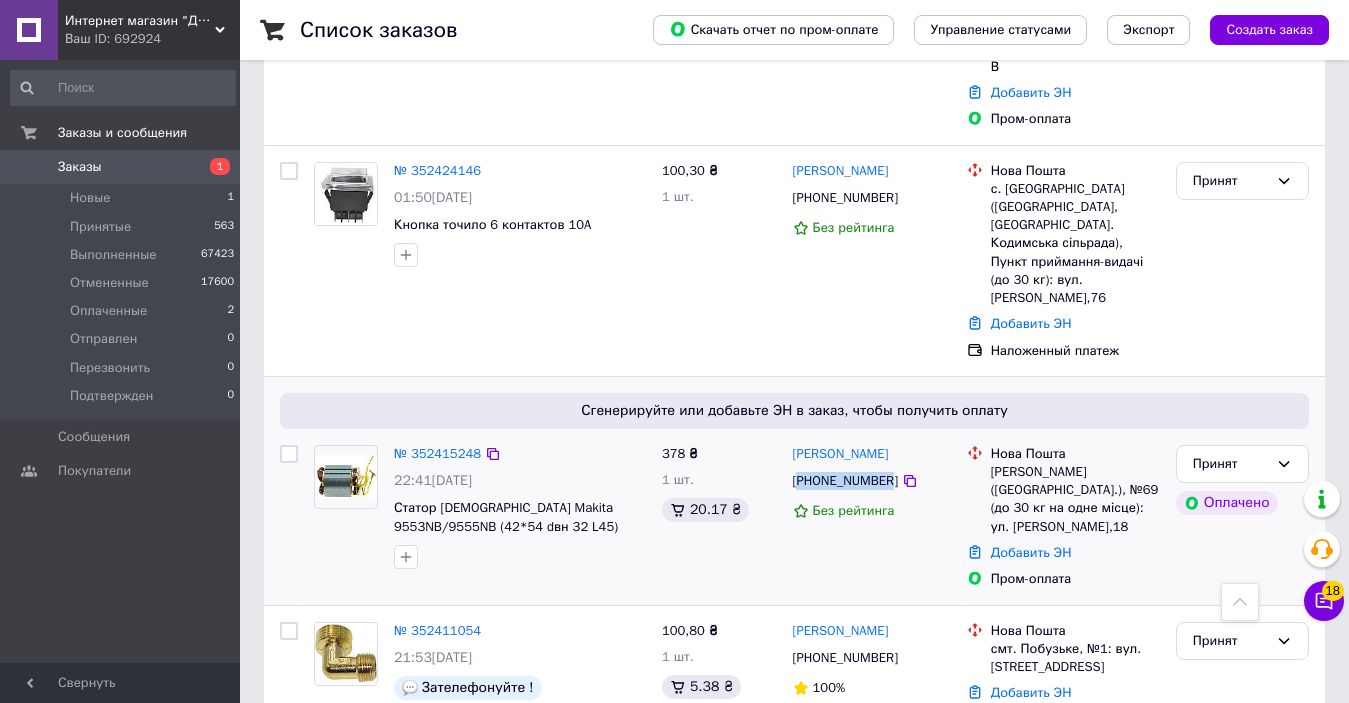 click on "[PHONE_NUMBER]" at bounding box center (845, 481) 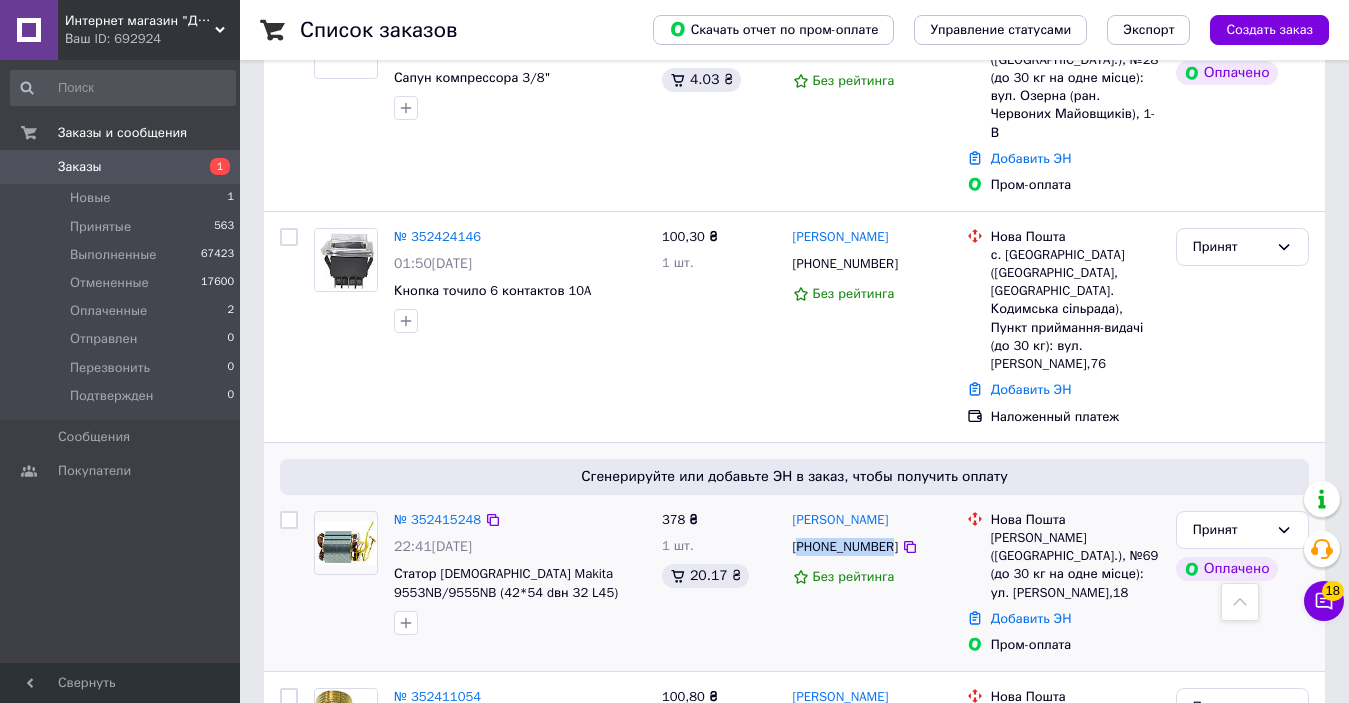 scroll, scrollTop: 2377, scrollLeft: 0, axis: vertical 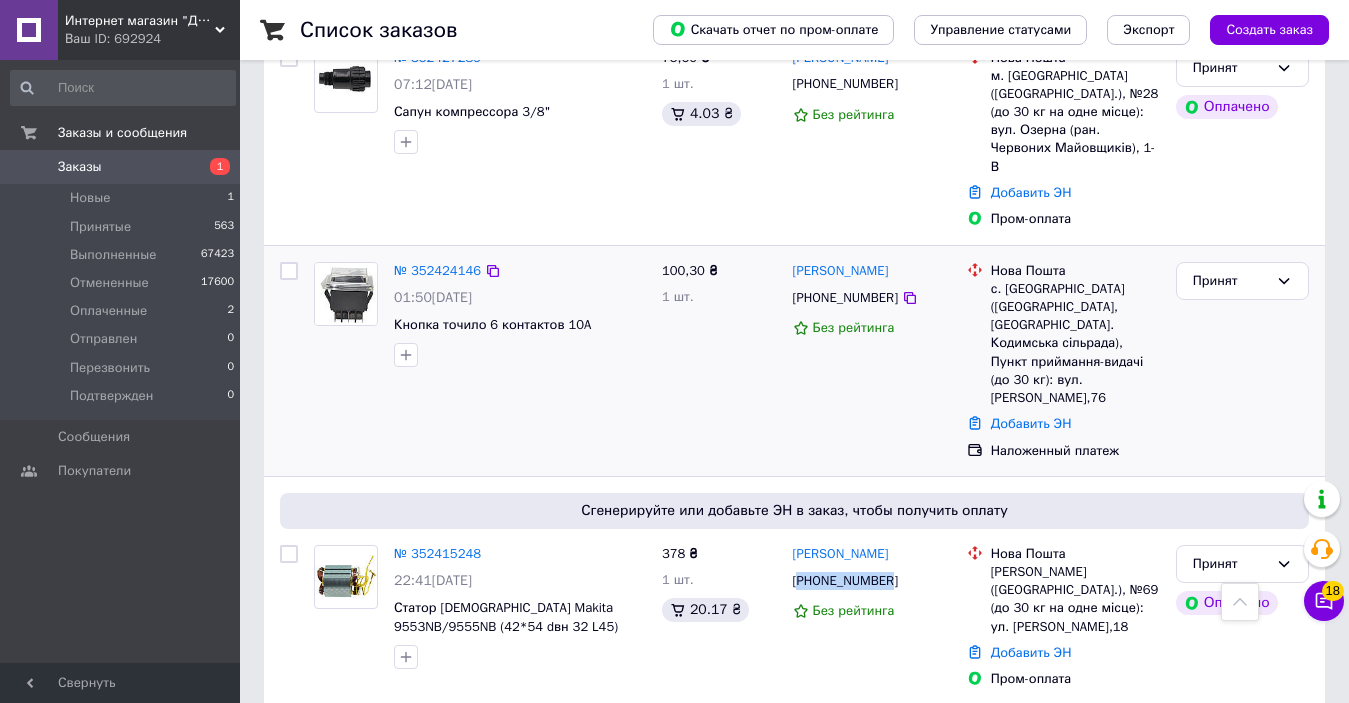 click on "[PHONE_NUMBER]" at bounding box center [845, 298] 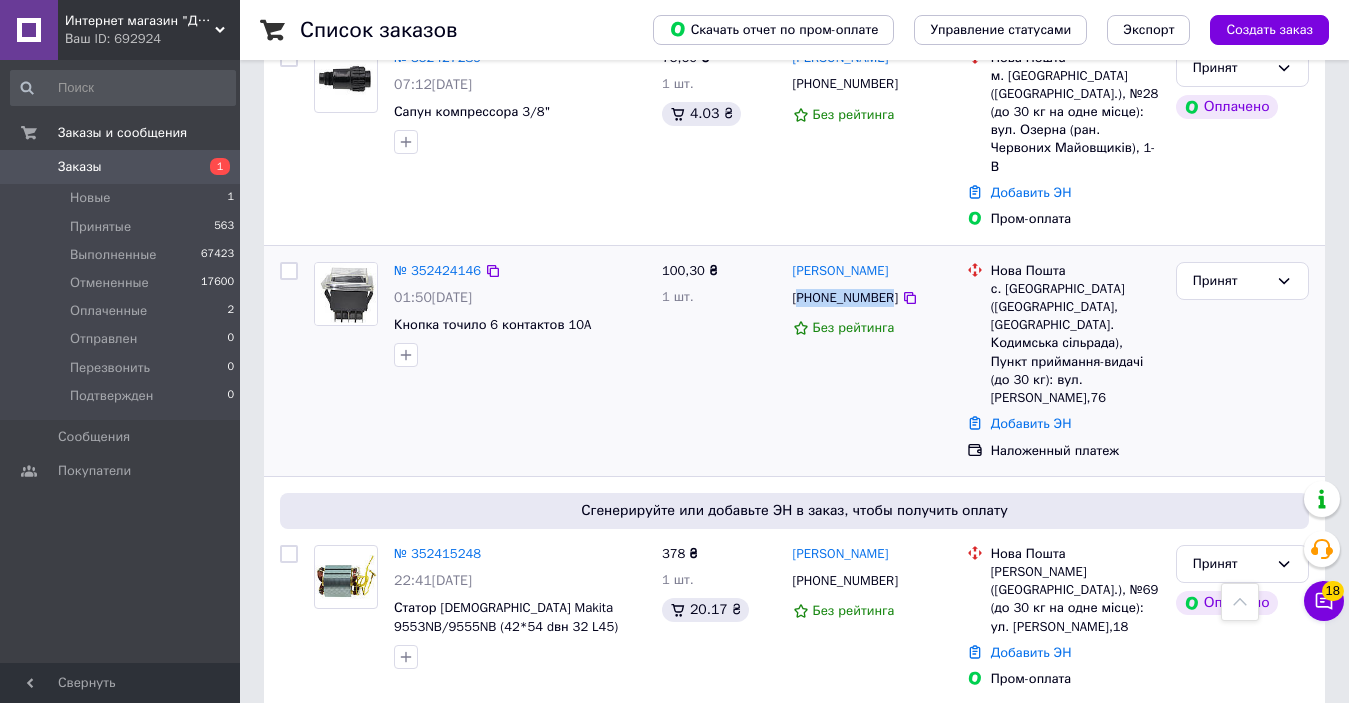 click on "[PHONE_NUMBER]" at bounding box center (845, 298) 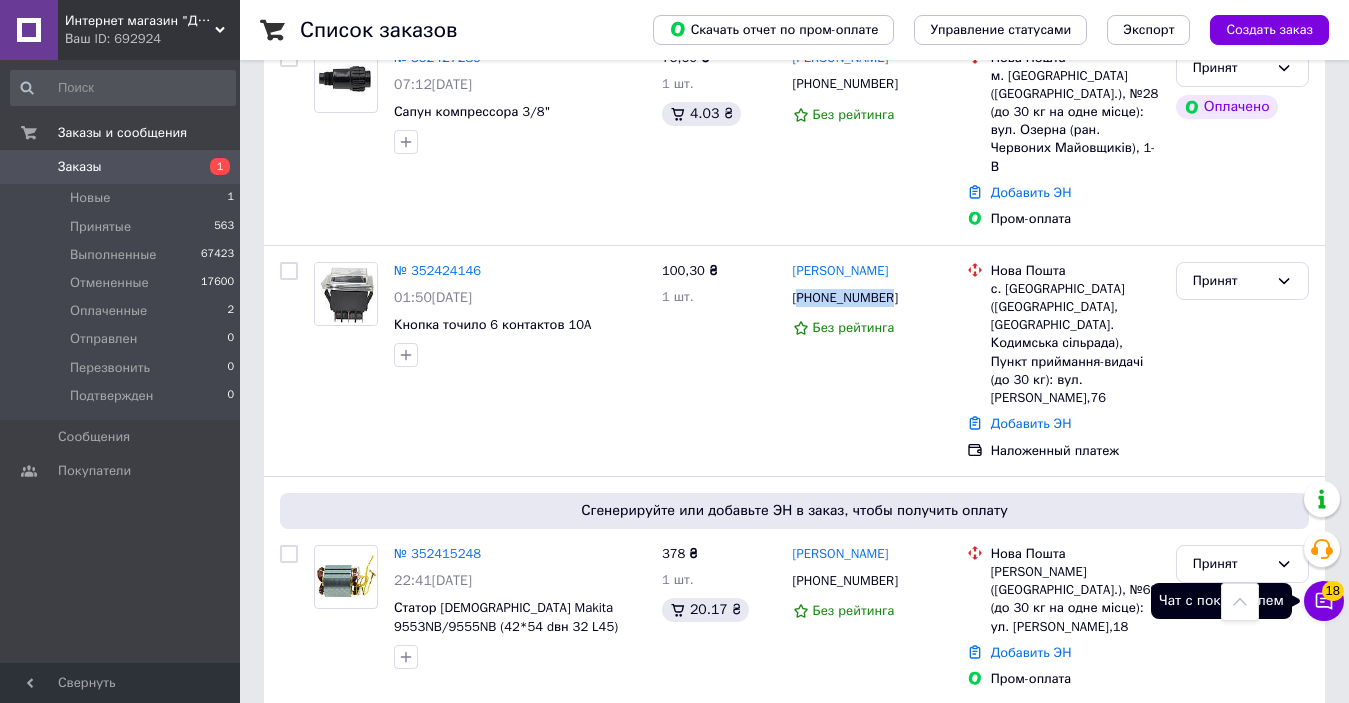 click 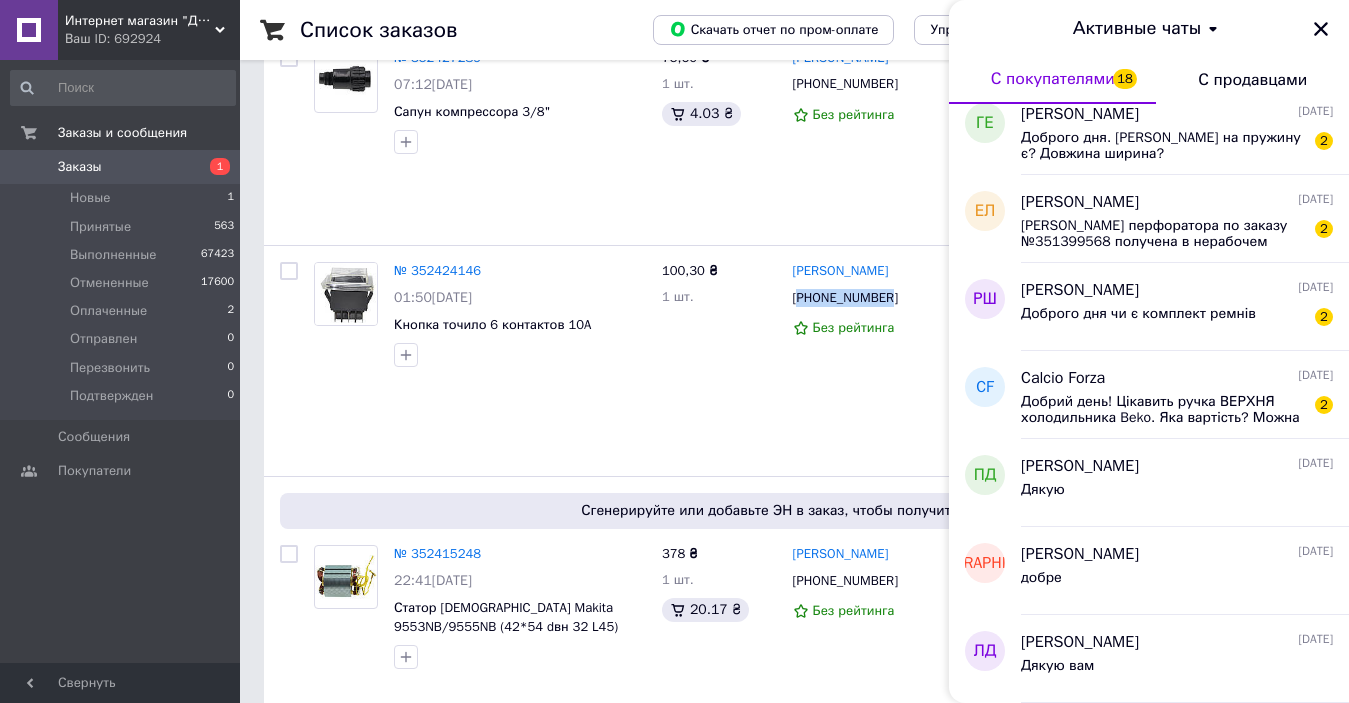 scroll, scrollTop: 300, scrollLeft: 0, axis: vertical 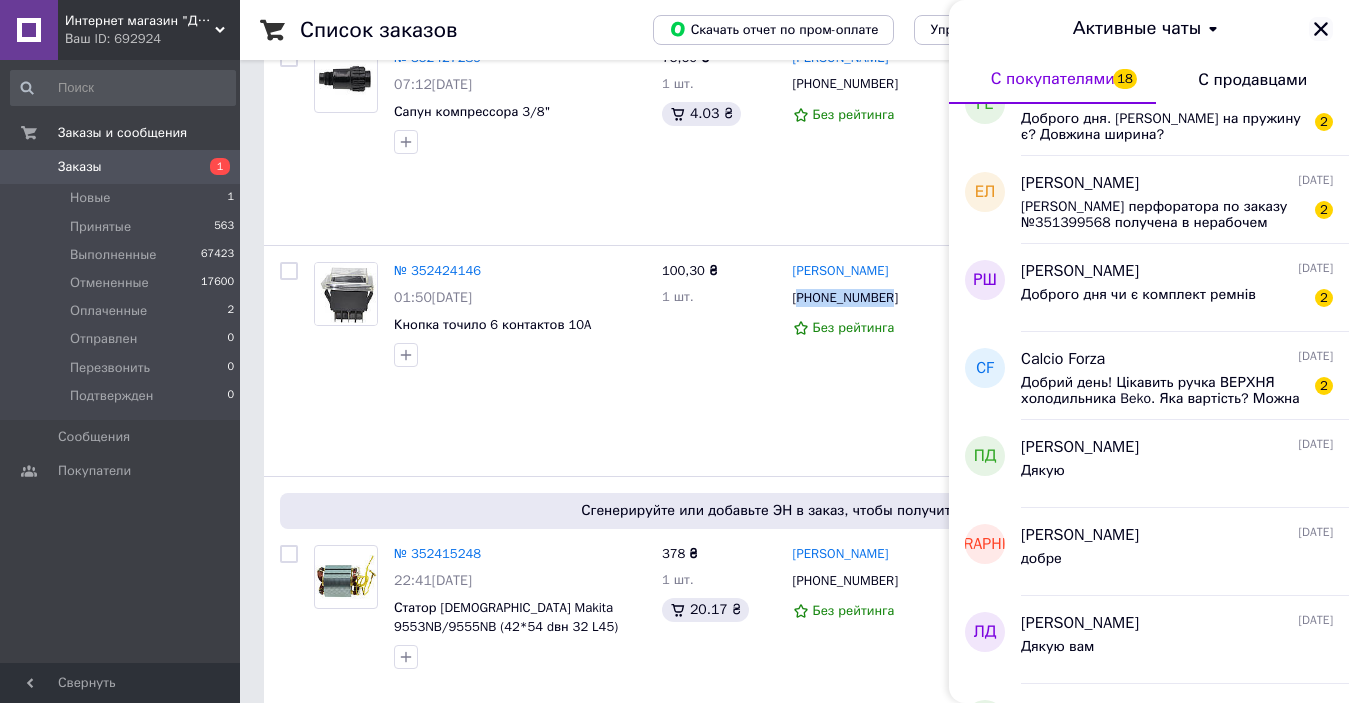 click 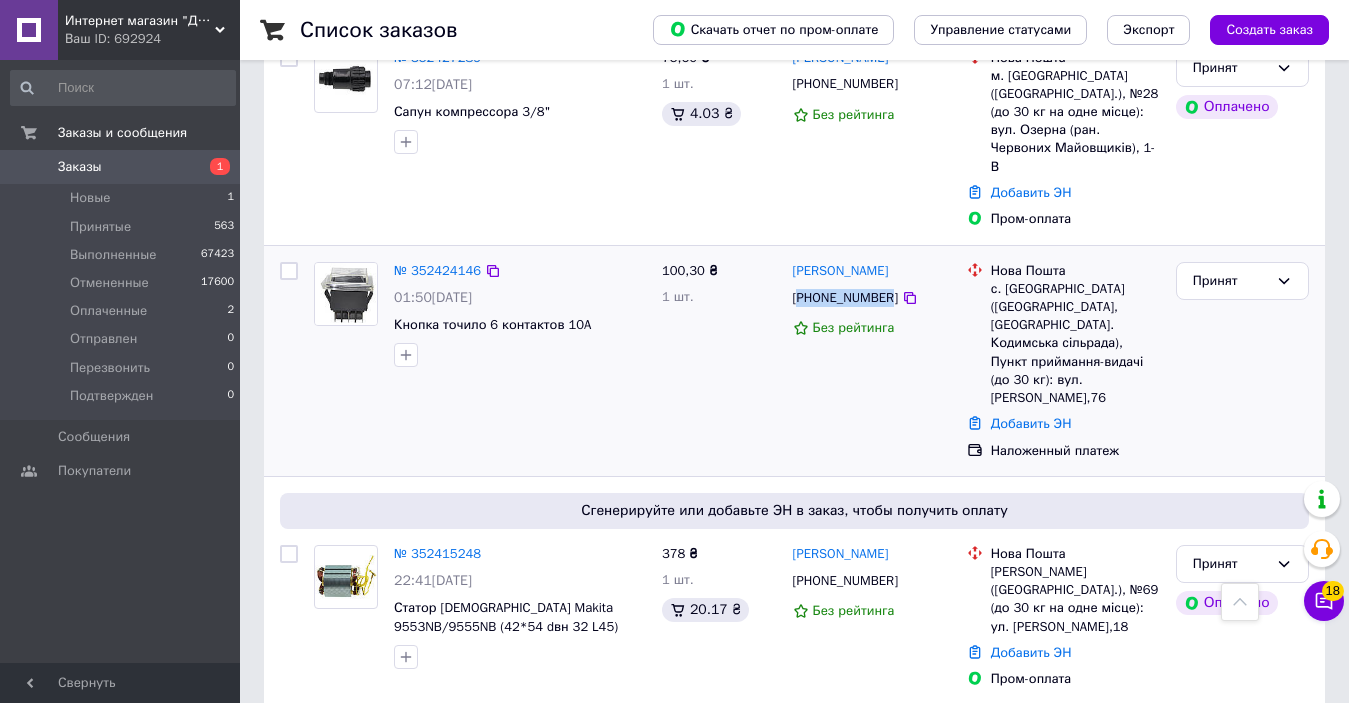 scroll, scrollTop: 2177, scrollLeft: 0, axis: vertical 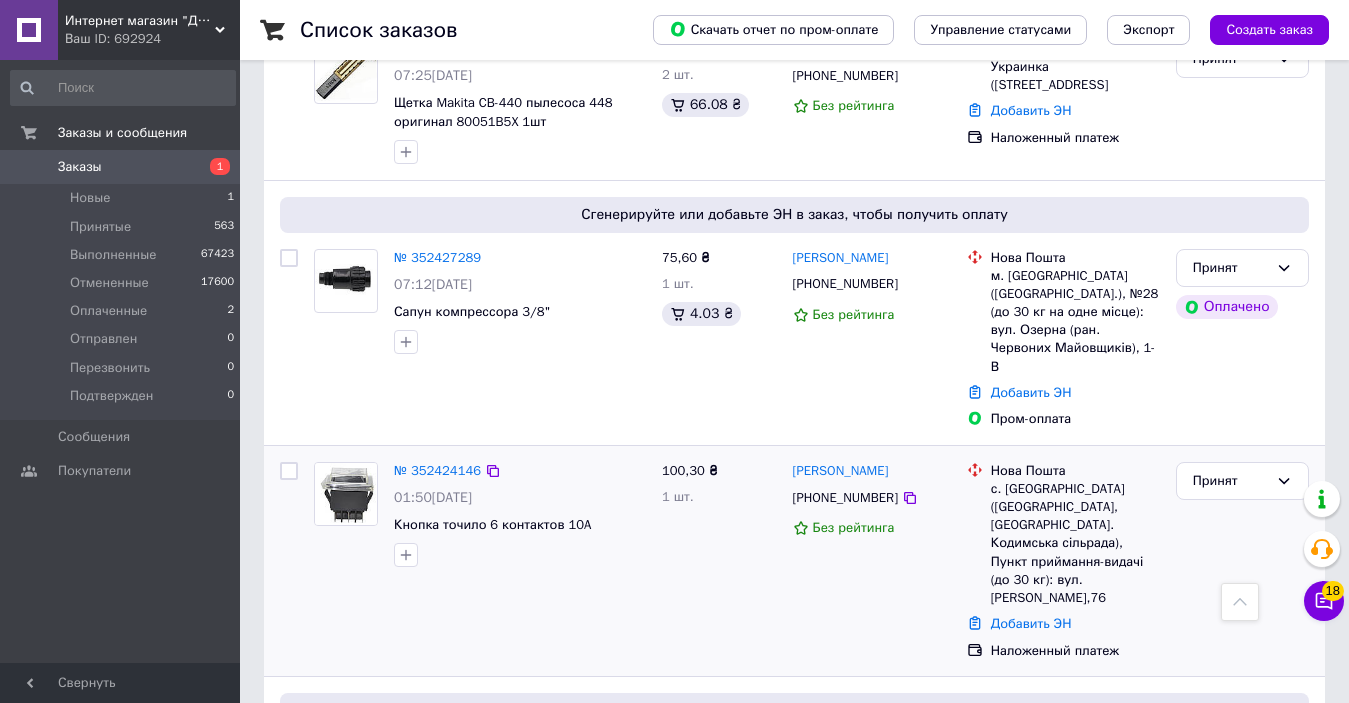 click on "100,30 ₴ 1 шт." at bounding box center [719, 561] 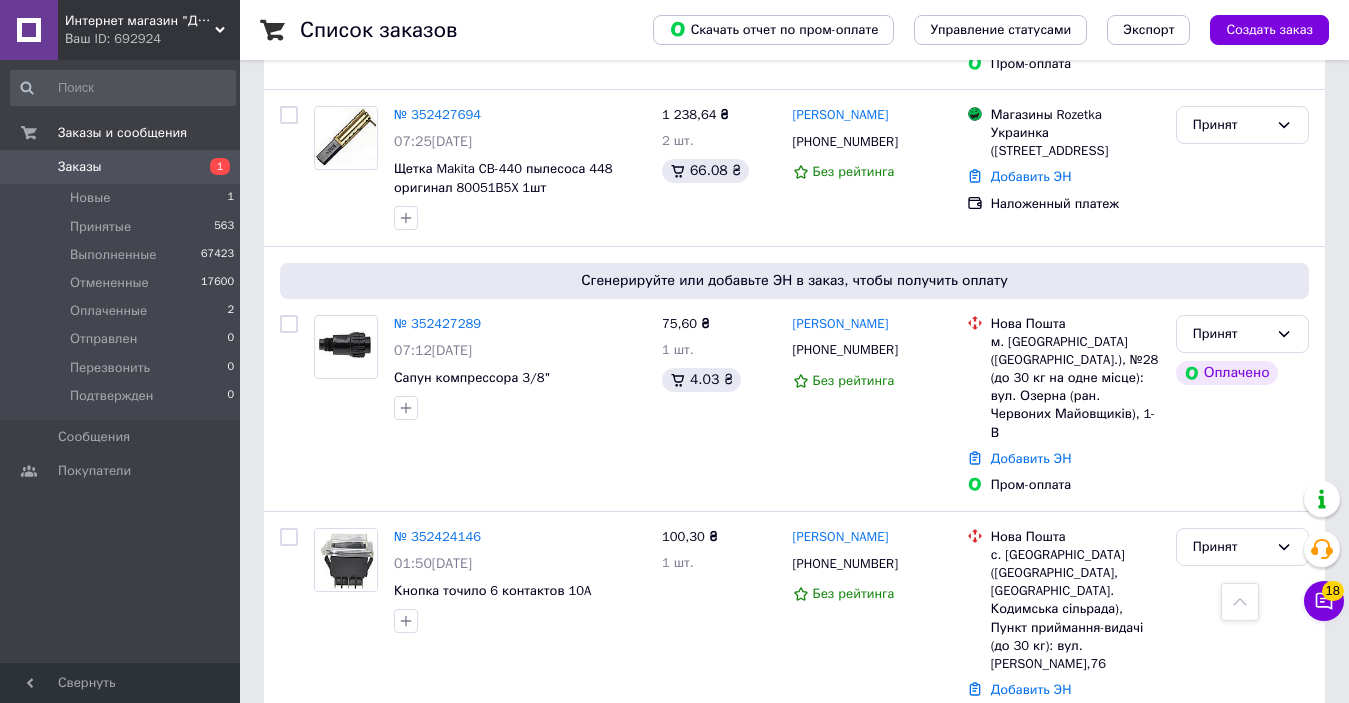 scroll, scrollTop: 2077, scrollLeft: 0, axis: vertical 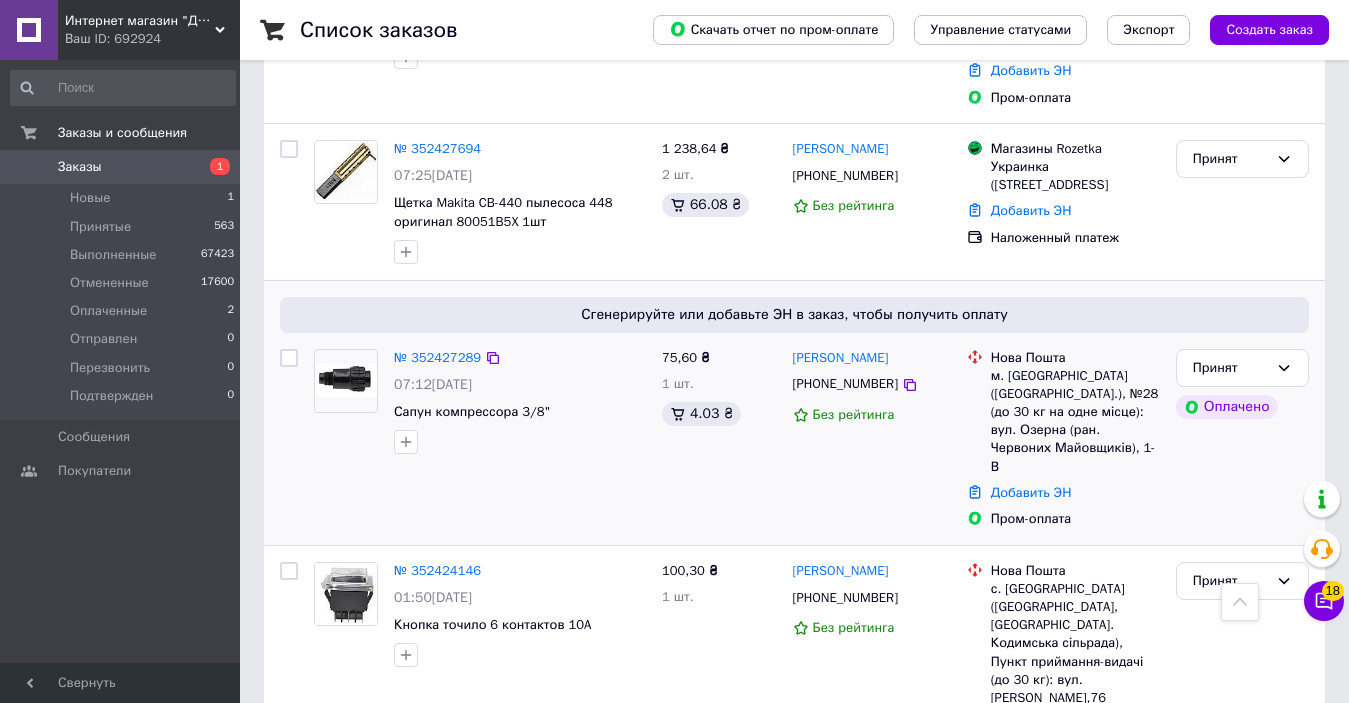 click on "[PHONE_NUMBER]" at bounding box center [845, 384] 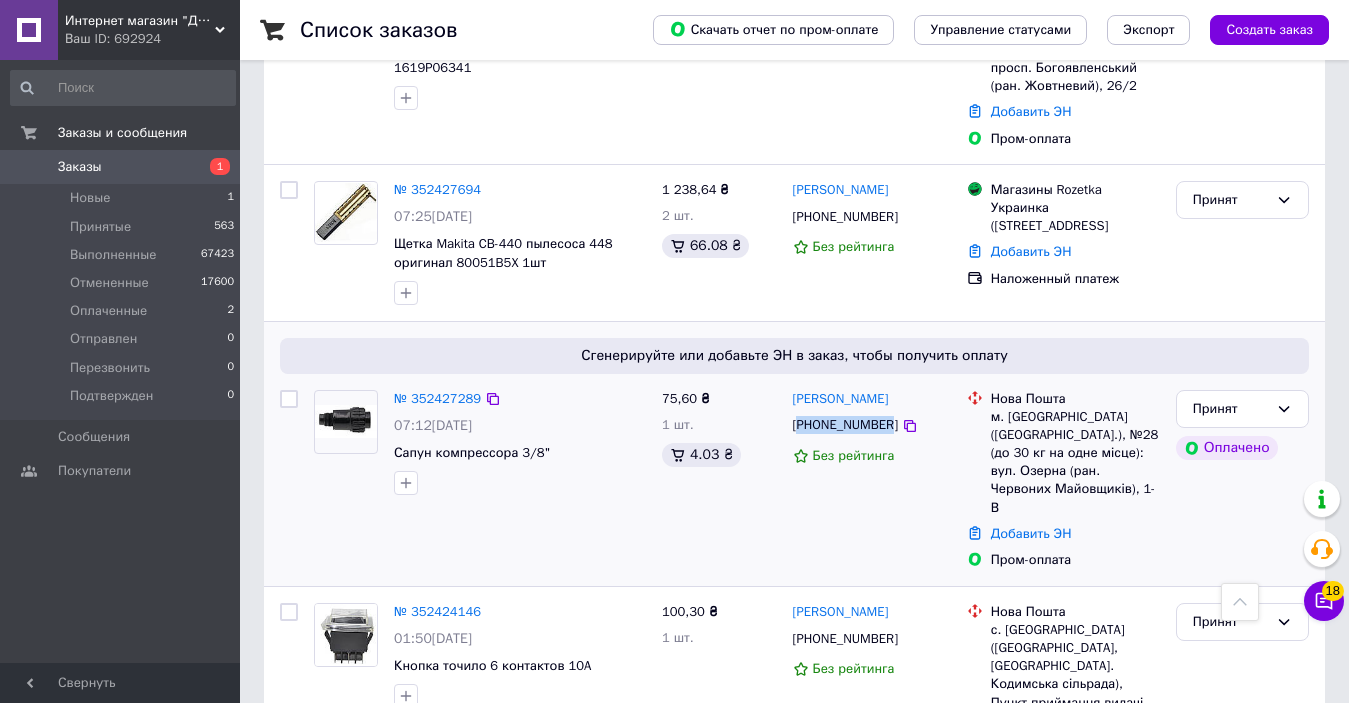 scroll, scrollTop: 1877, scrollLeft: 0, axis: vertical 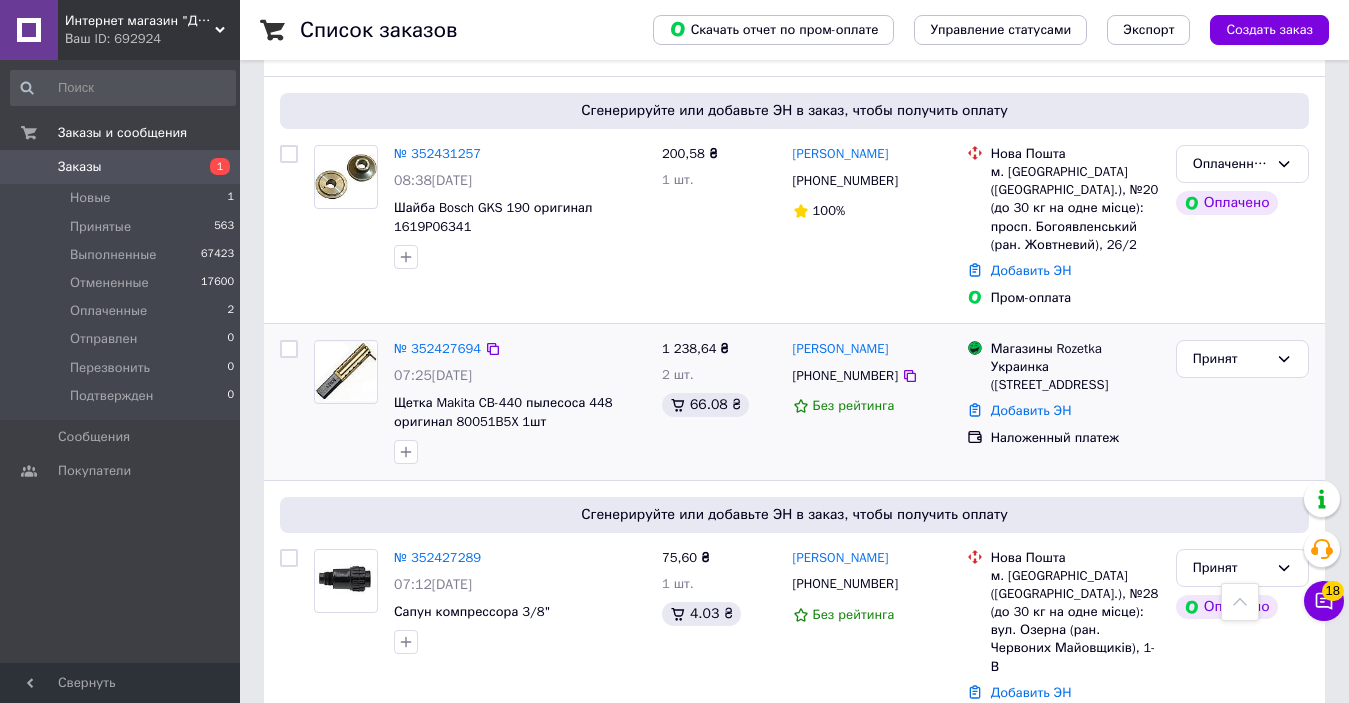 click on "[PHONE_NUMBER]" at bounding box center (845, 376) 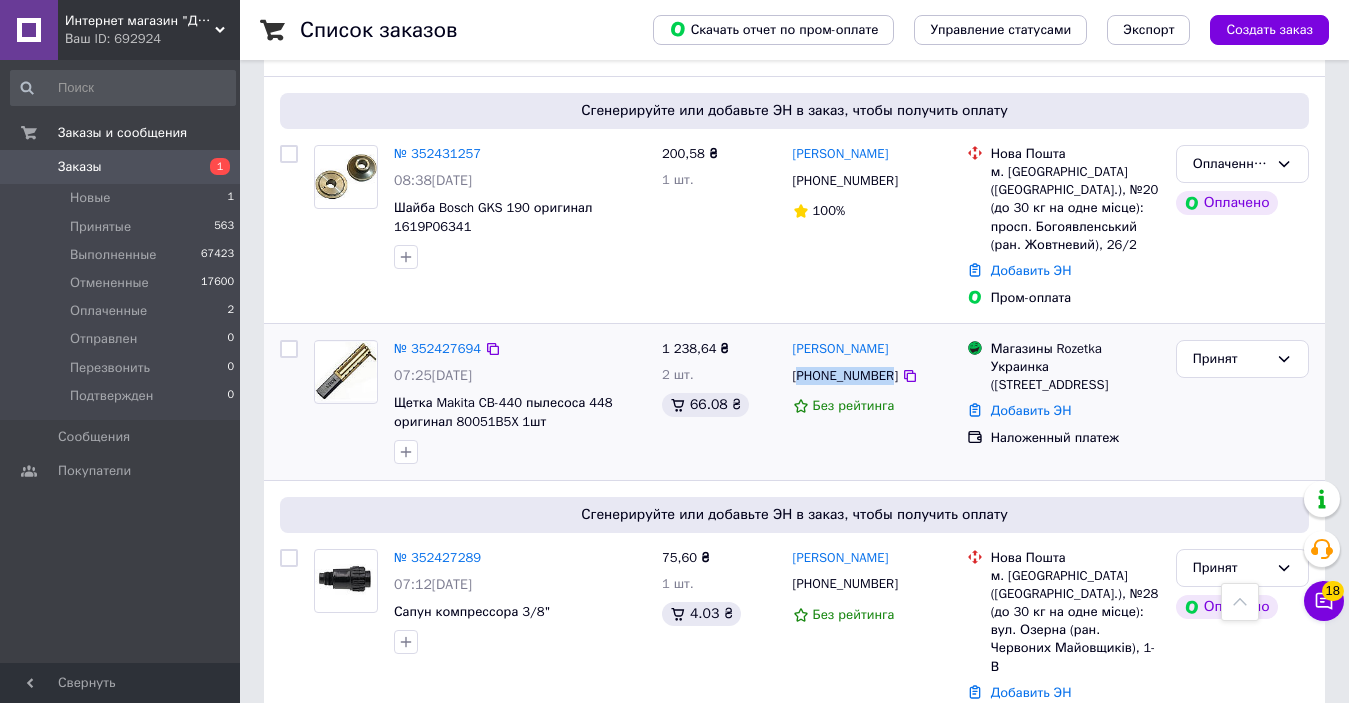 click on "[PHONE_NUMBER]" at bounding box center [845, 376] 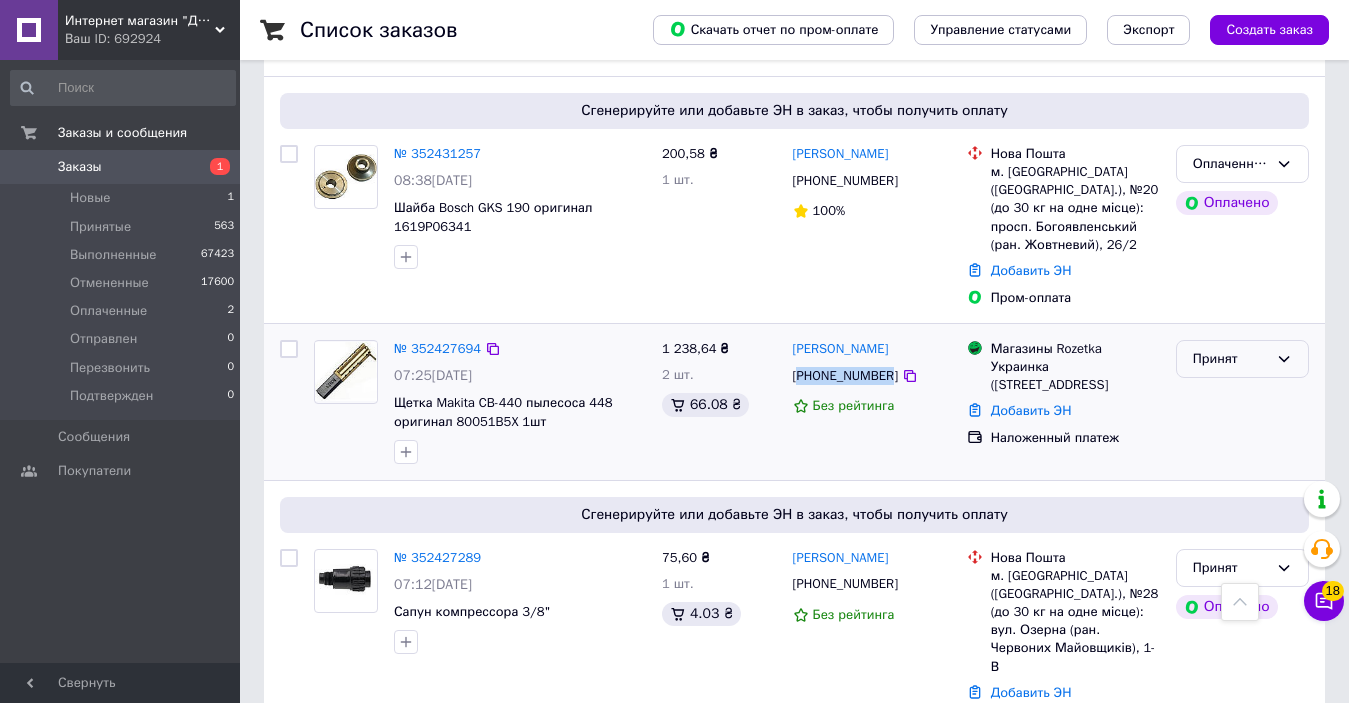 click on "Принят" at bounding box center [1230, 359] 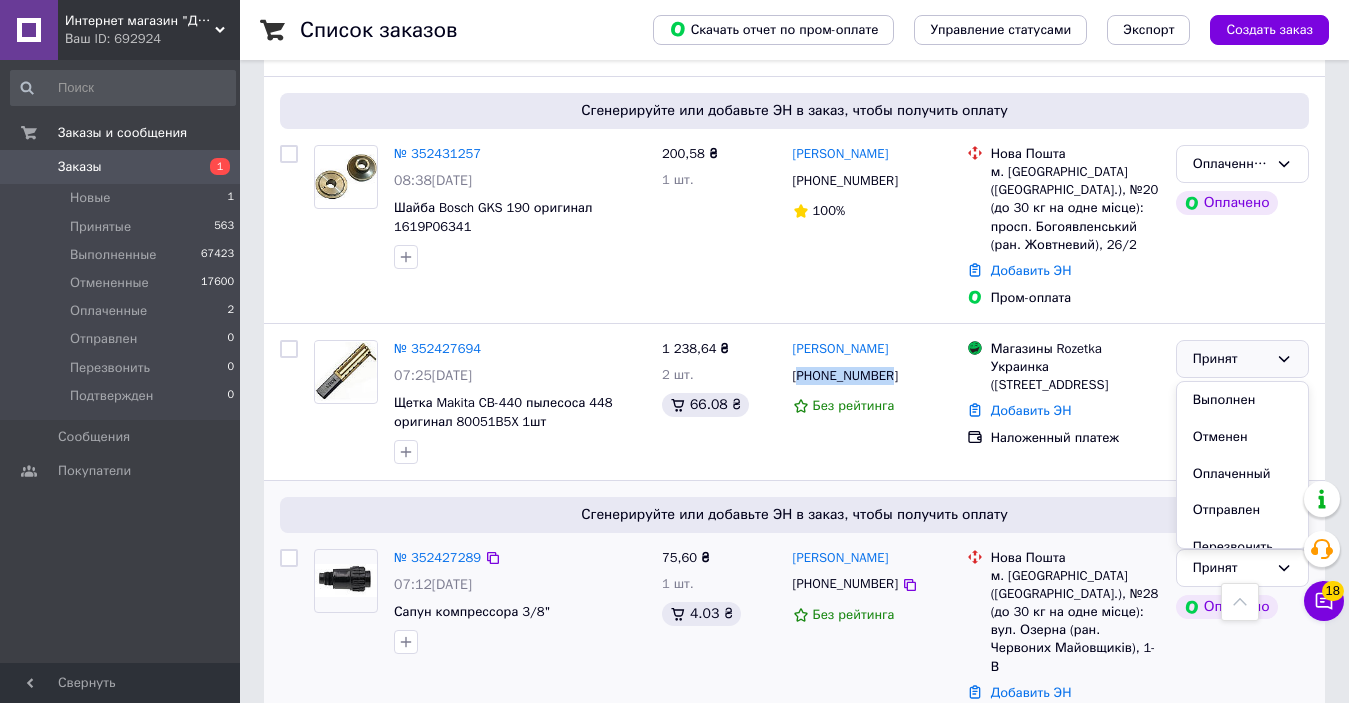 drag, startPoint x: 1209, startPoint y: 471, endPoint x: 612, endPoint y: 417, distance: 599.43726 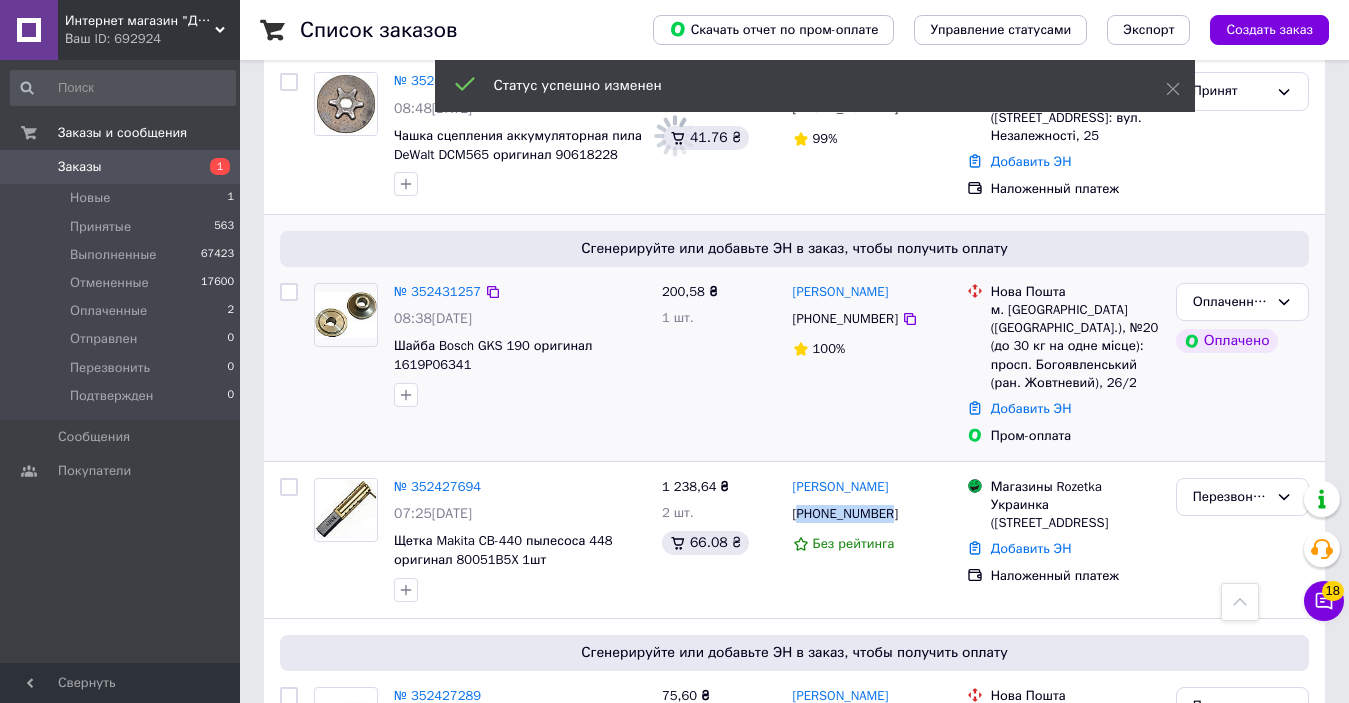 scroll, scrollTop: 1677, scrollLeft: 0, axis: vertical 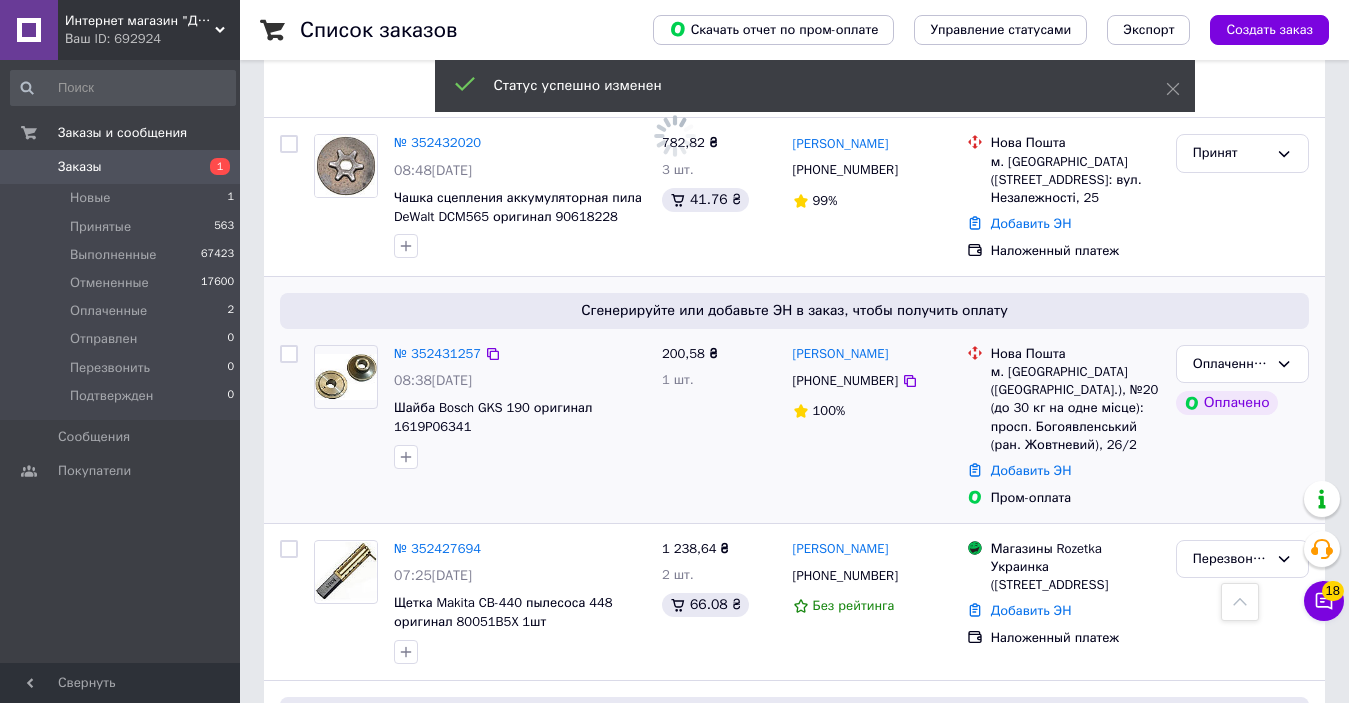 click on "[PHONE_NUMBER]" at bounding box center [845, 381] 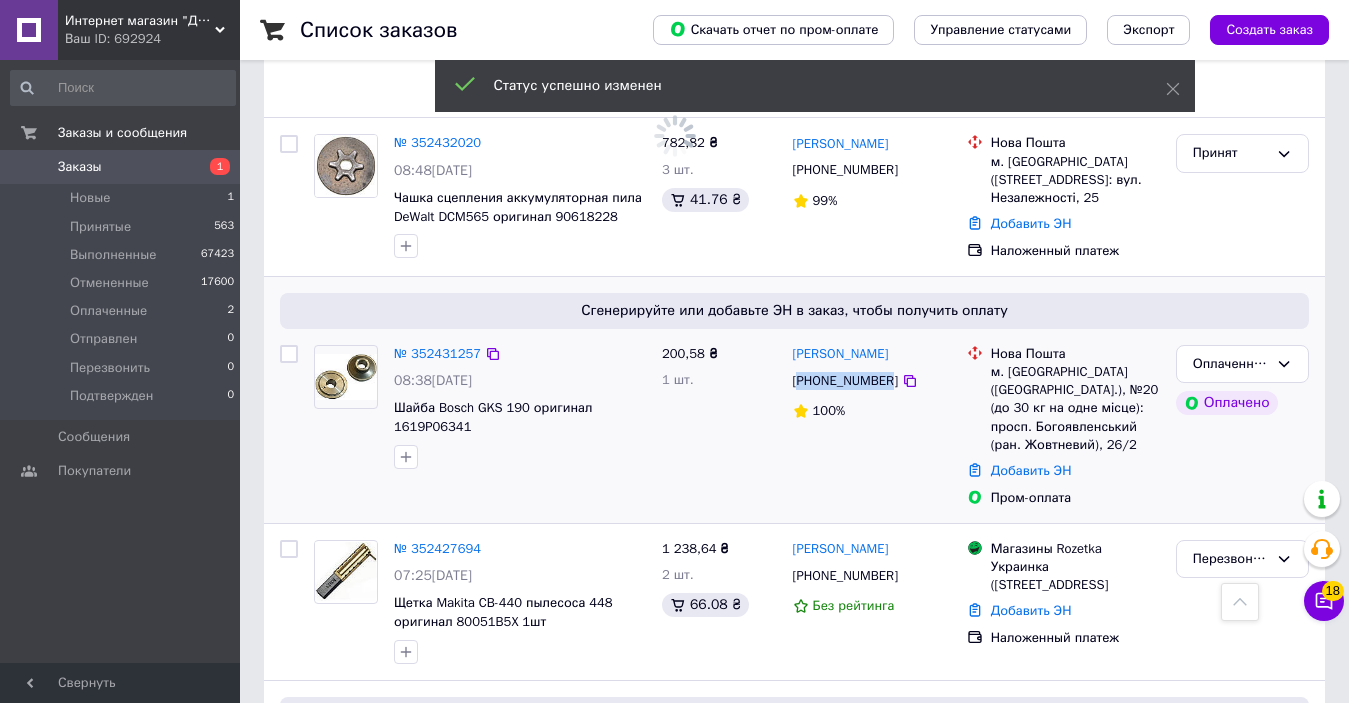 click on "[PHONE_NUMBER]" at bounding box center (845, 381) 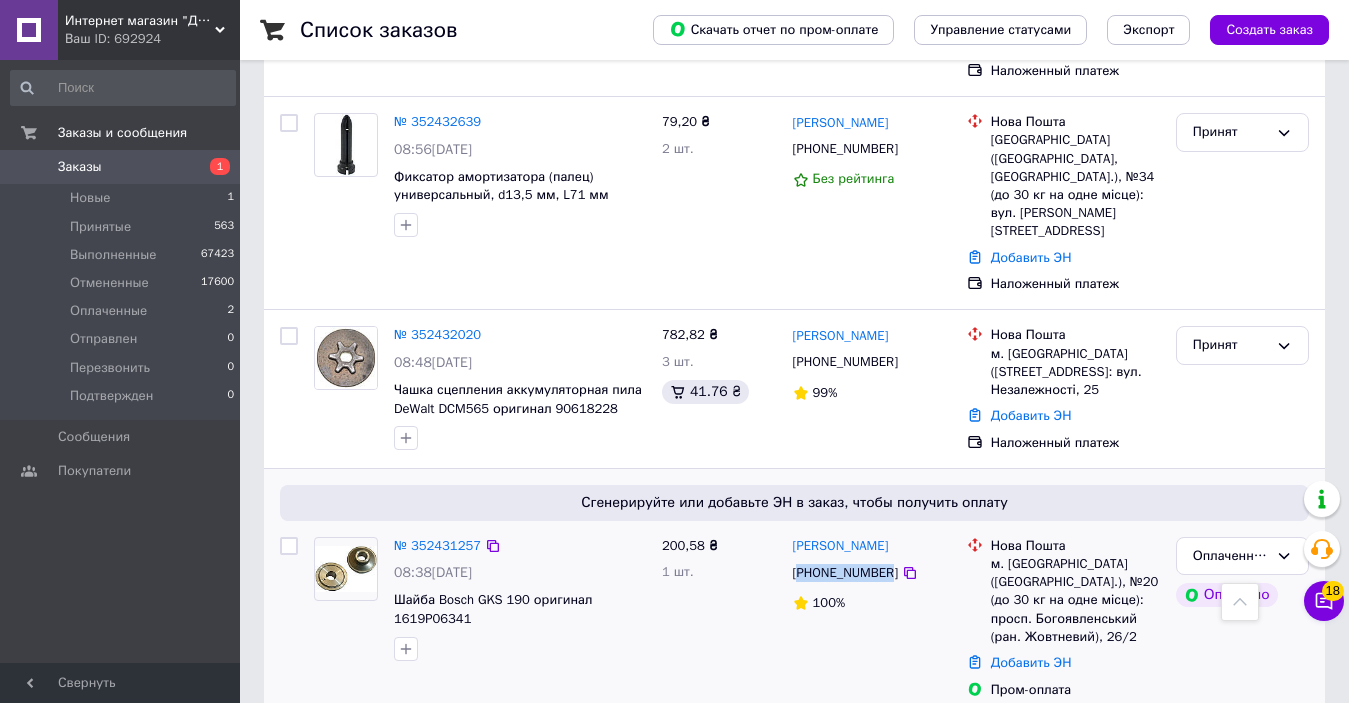 scroll, scrollTop: 1477, scrollLeft: 0, axis: vertical 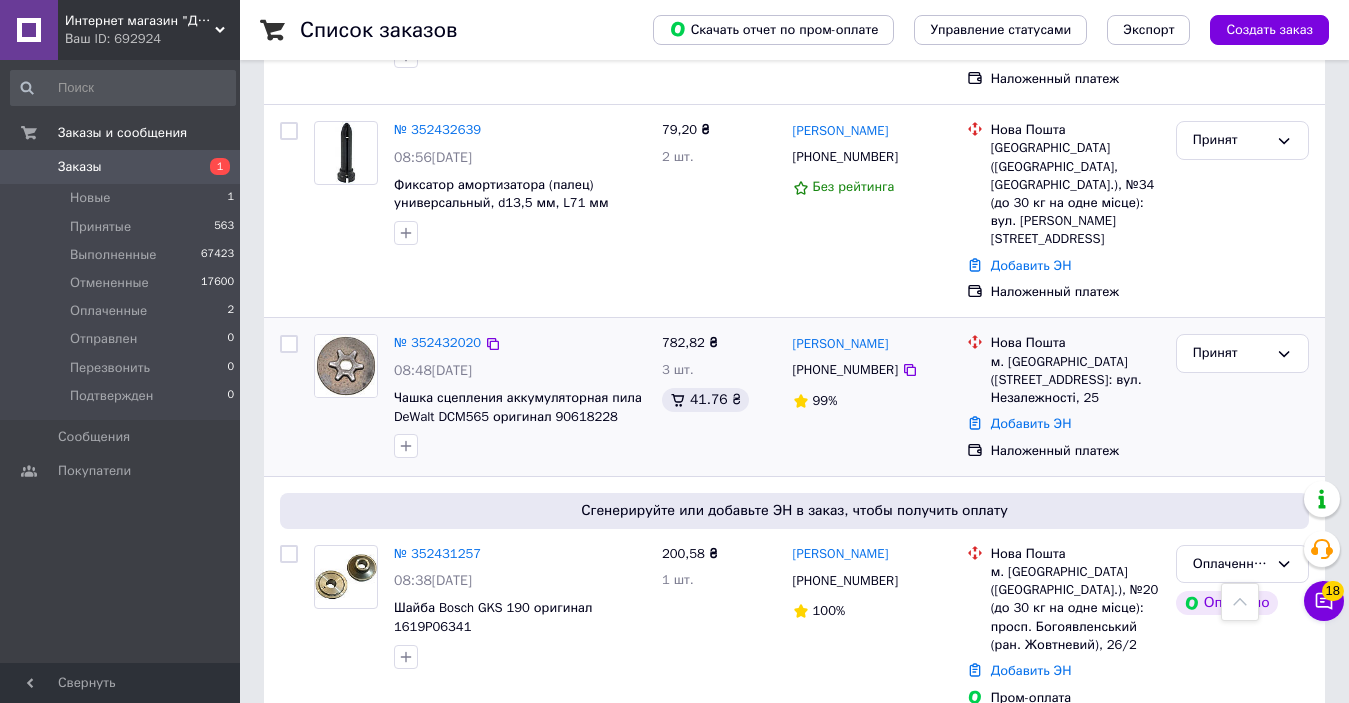 click on "[PHONE_NUMBER]" at bounding box center [845, 370] 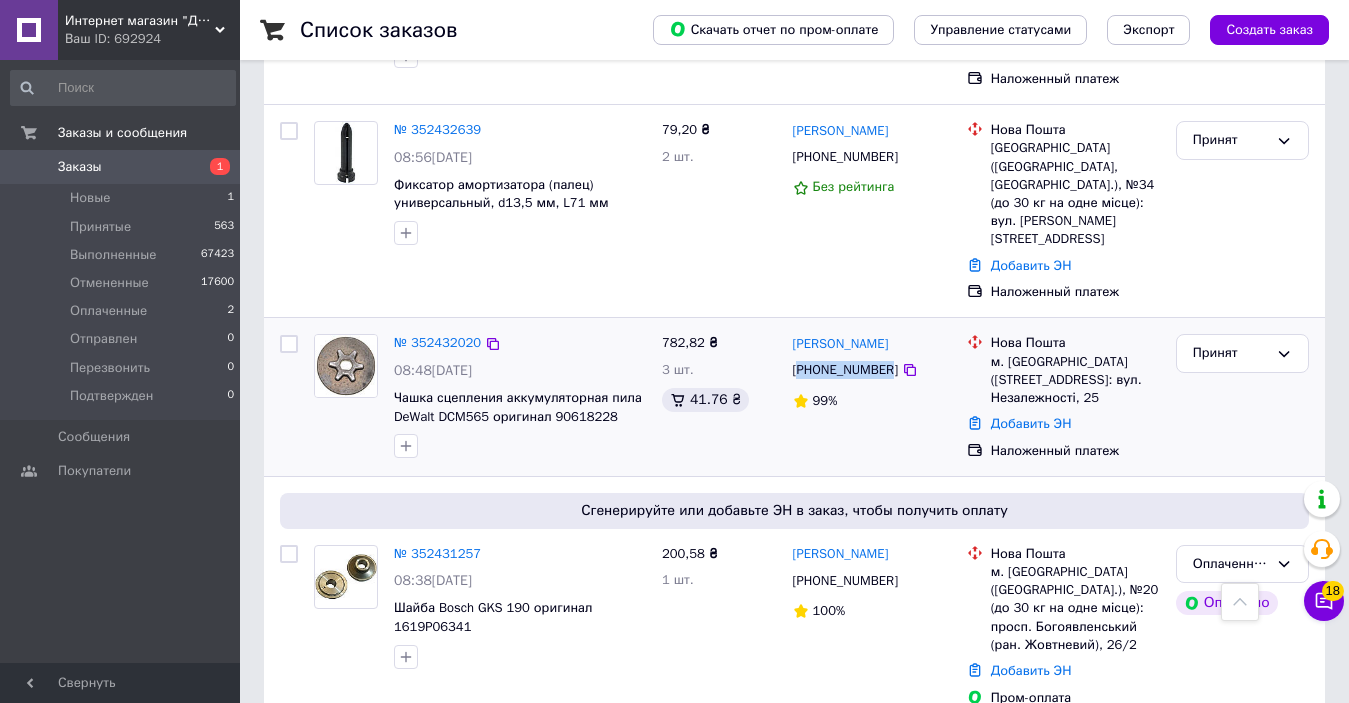 click on "[PHONE_NUMBER]" at bounding box center (845, 370) 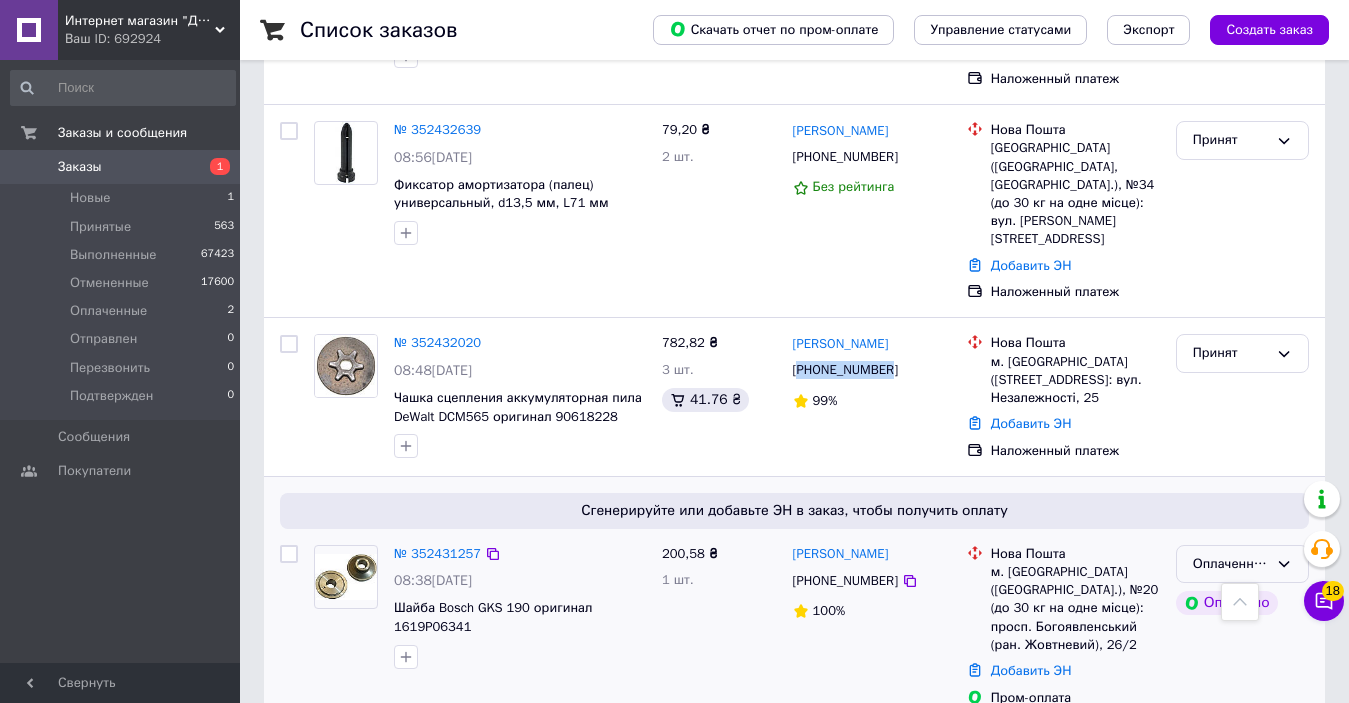 click on "Оплаченный" at bounding box center [1230, 564] 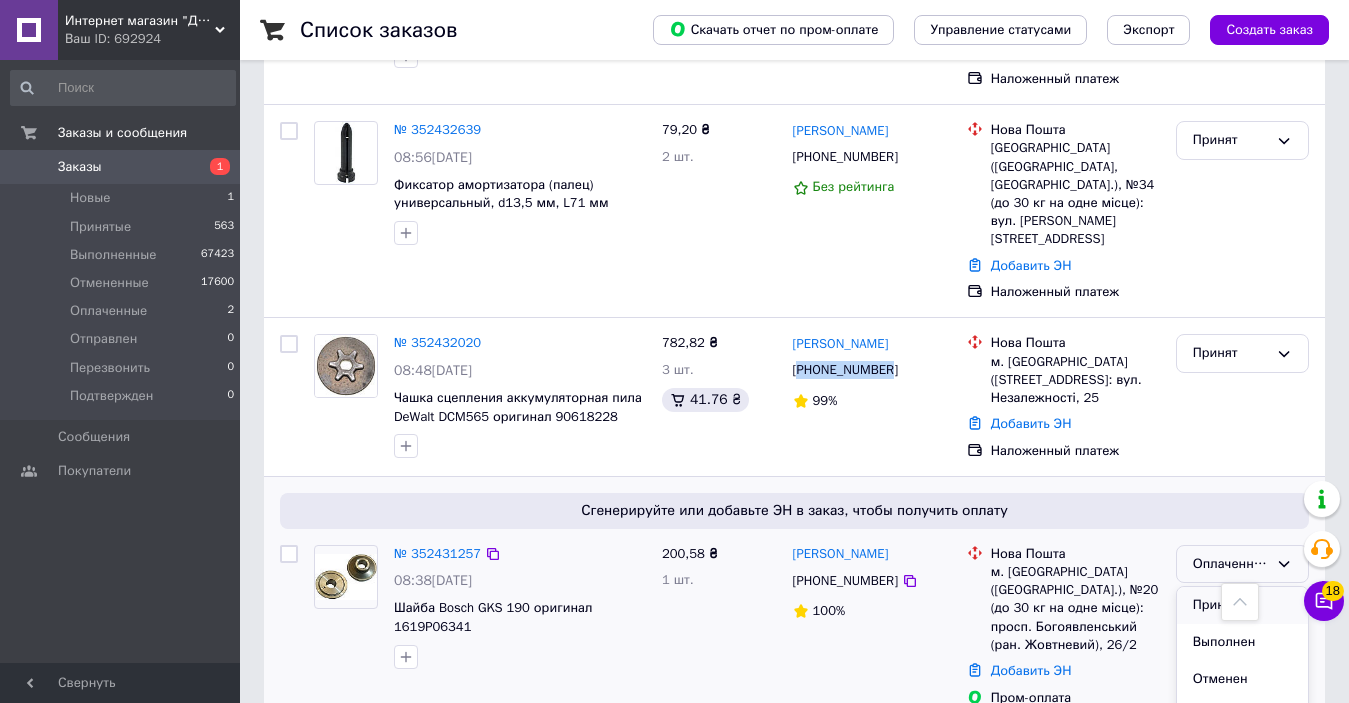 click on "Принят" at bounding box center (1242, 605) 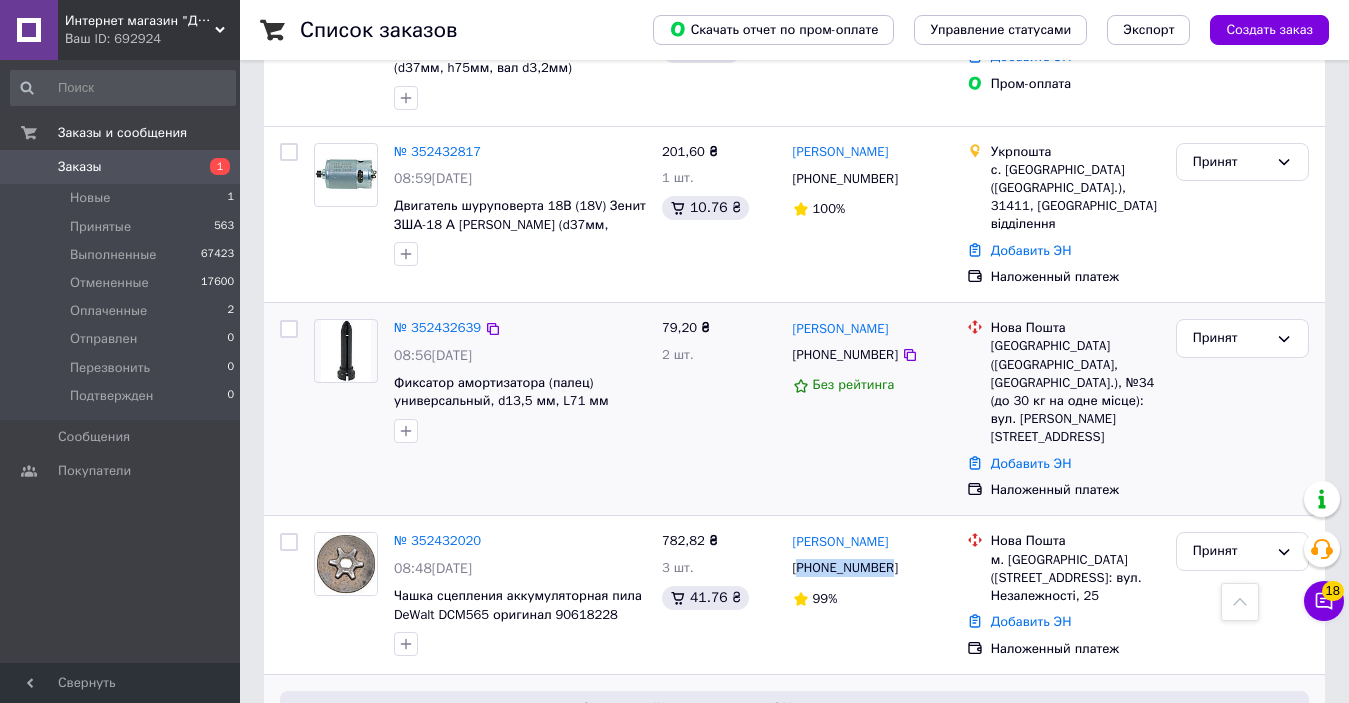 scroll, scrollTop: 1277, scrollLeft: 0, axis: vertical 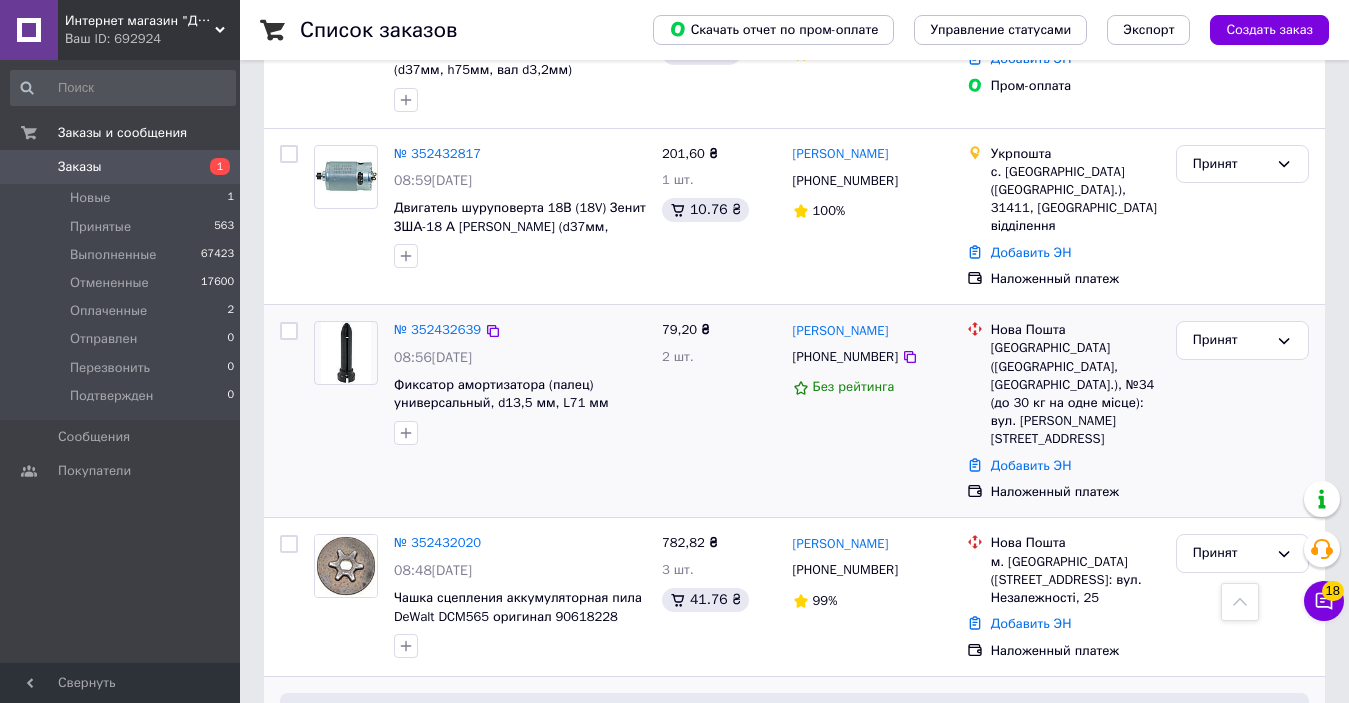 click on "[PHONE_NUMBER]" at bounding box center (845, 357) 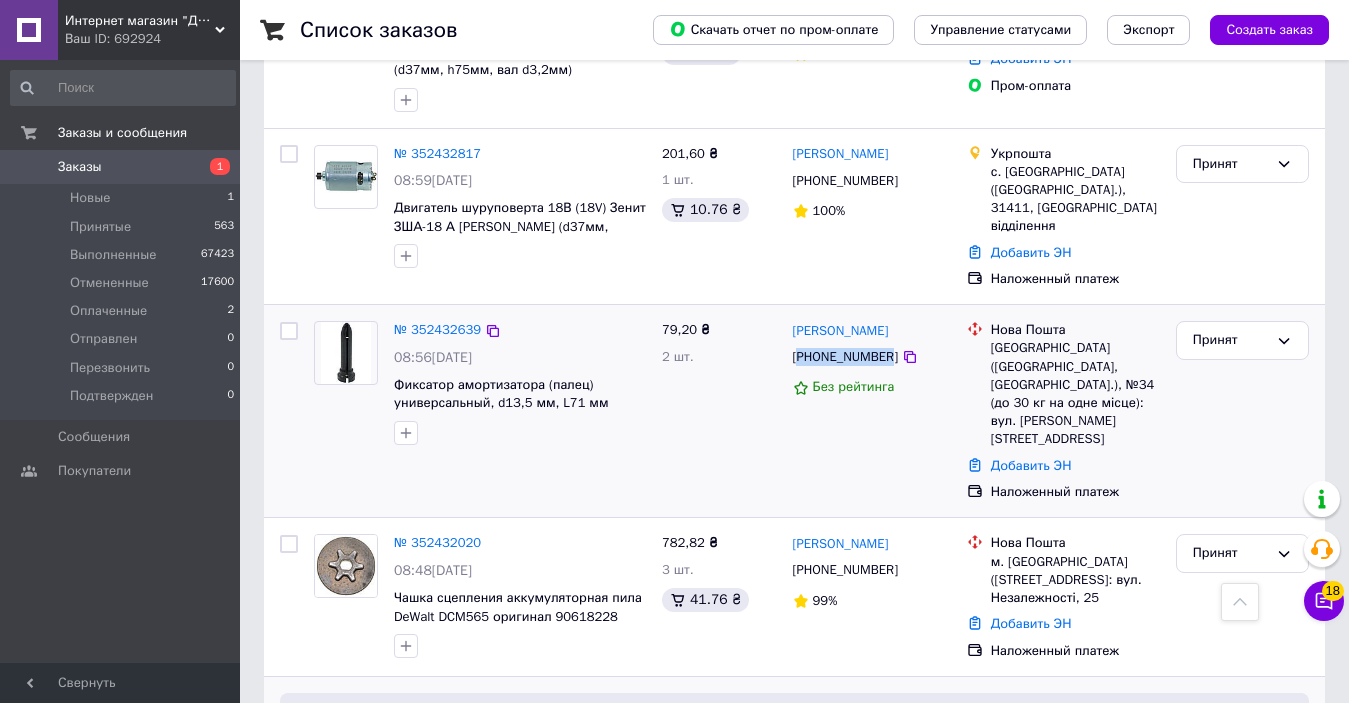 click on "[PHONE_NUMBER]" at bounding box center (845, 357) 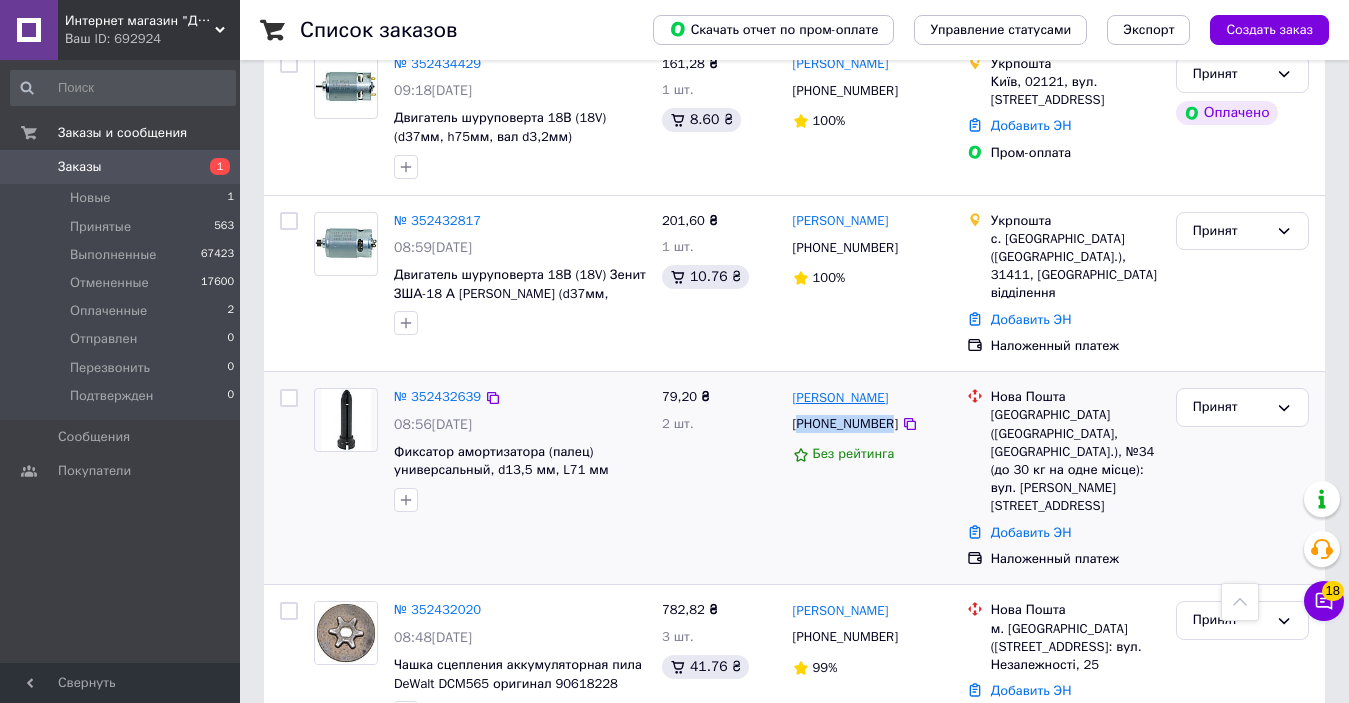 scroll, scrollTop: 1177, scrollLeft: 0, axis: vertical 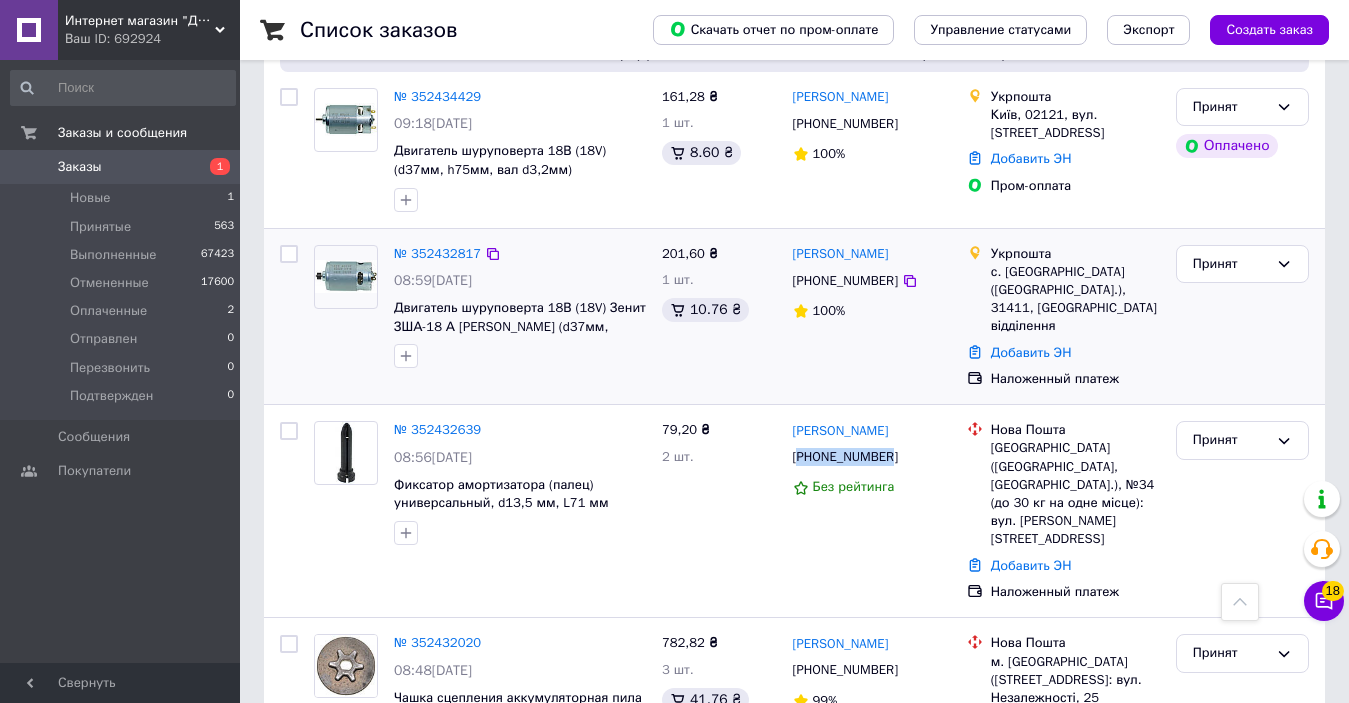 click on "[PHONE_NUMBER]" at bounding box center [845, 281] 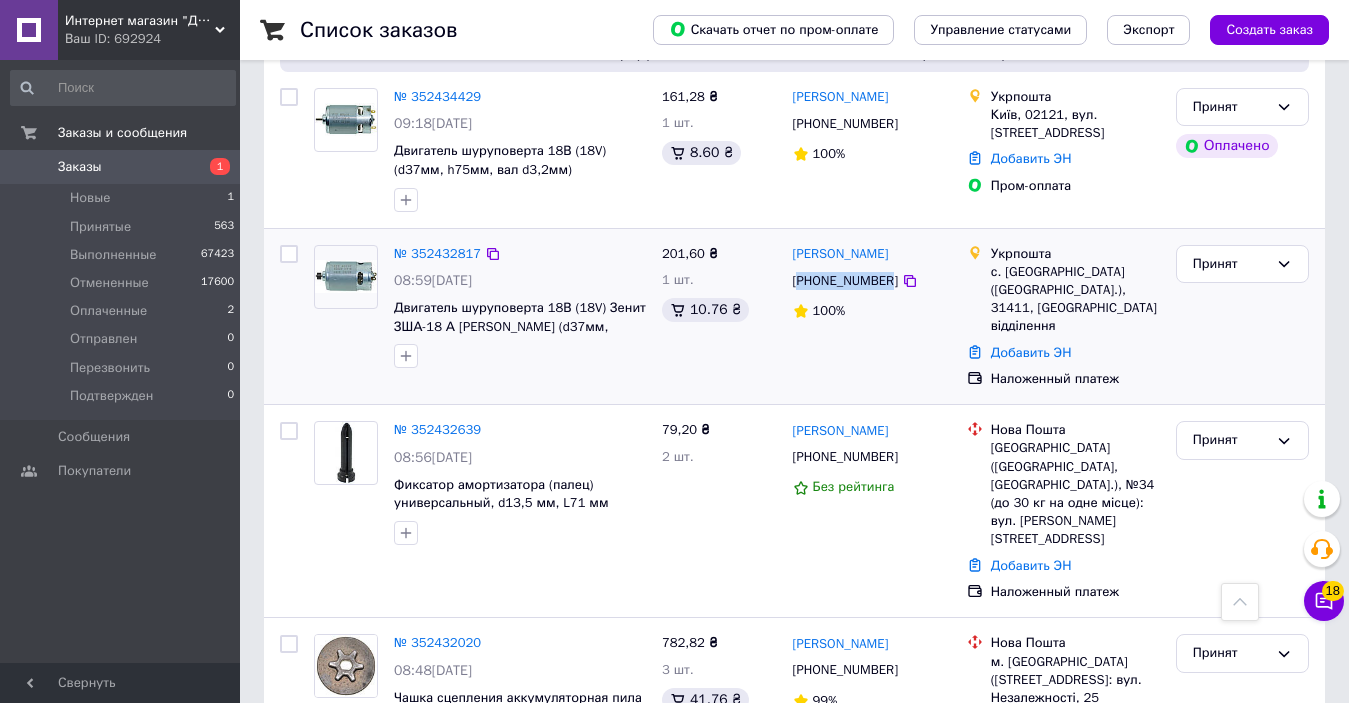 click on "[PHONE_NUMBER]" at bounding box center (845, 281) 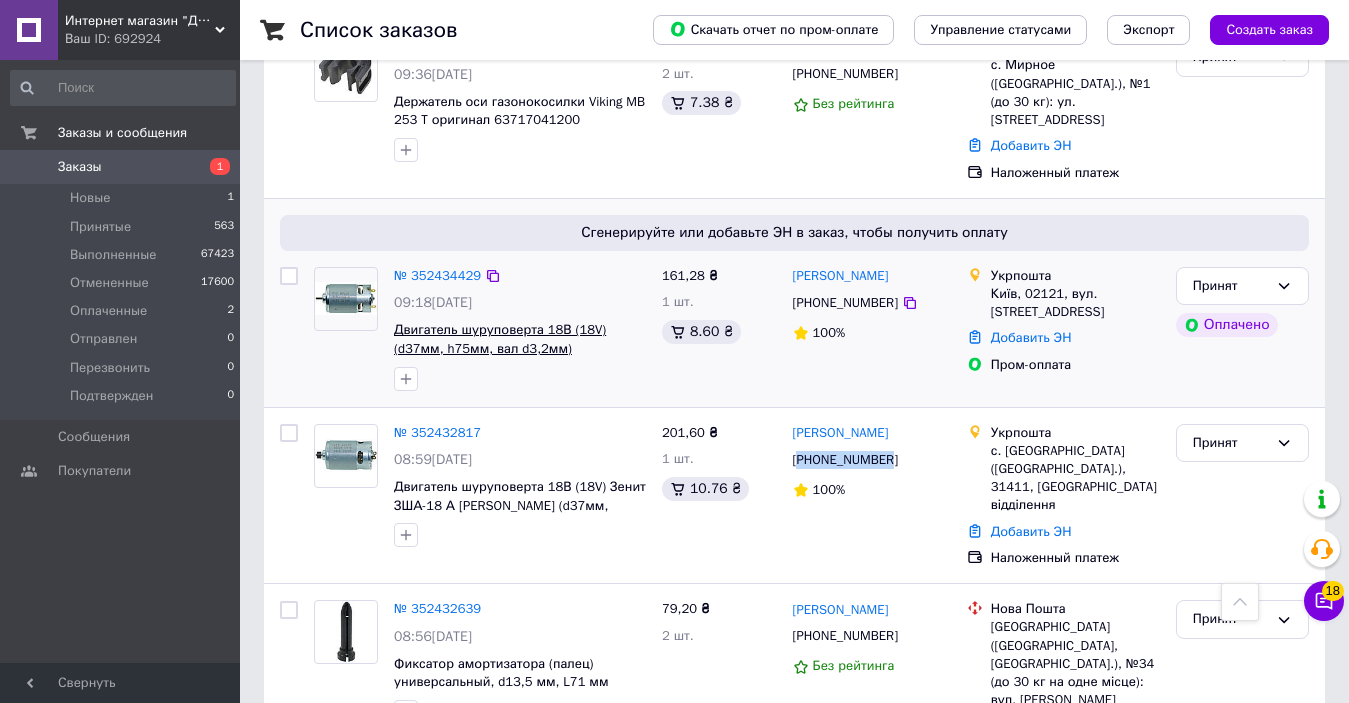 scroll, scrollTop: 977, scrollLeft: 0, axis: vertical 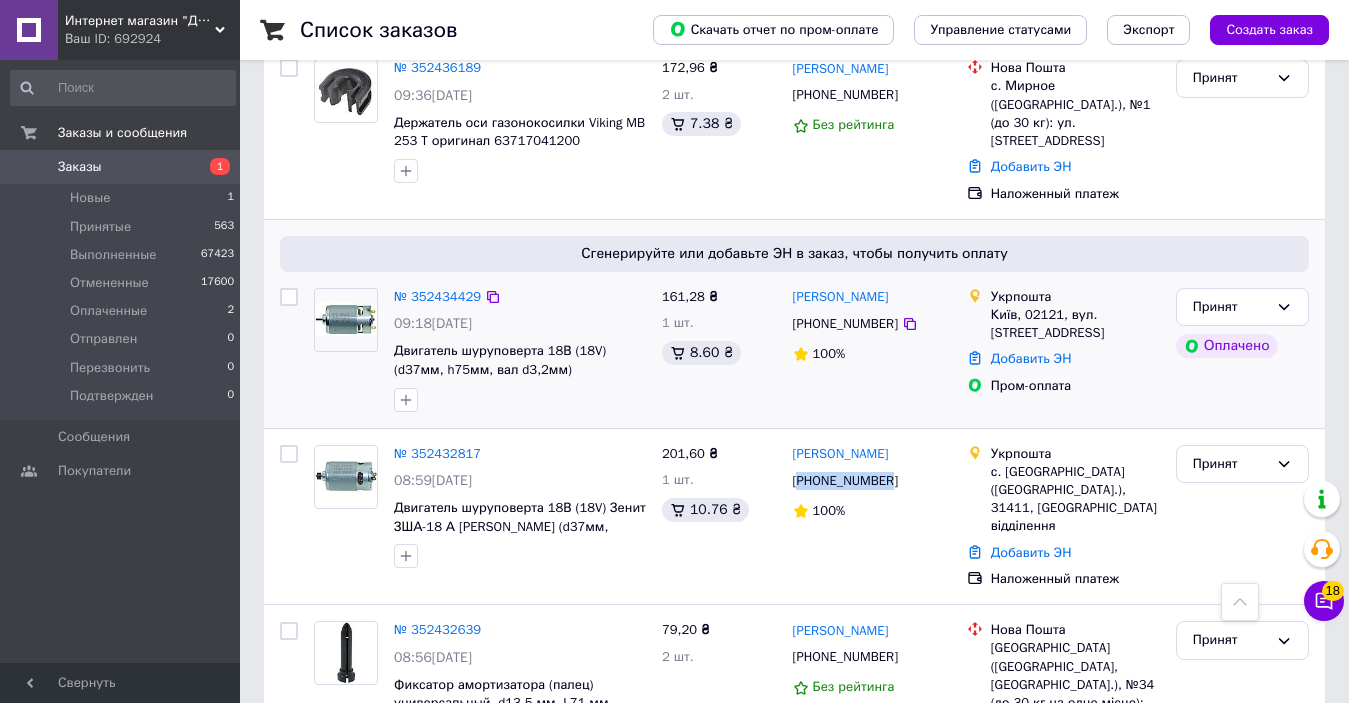 click on "[PHONE_NUMBER]" at bounding box center (845, 324) 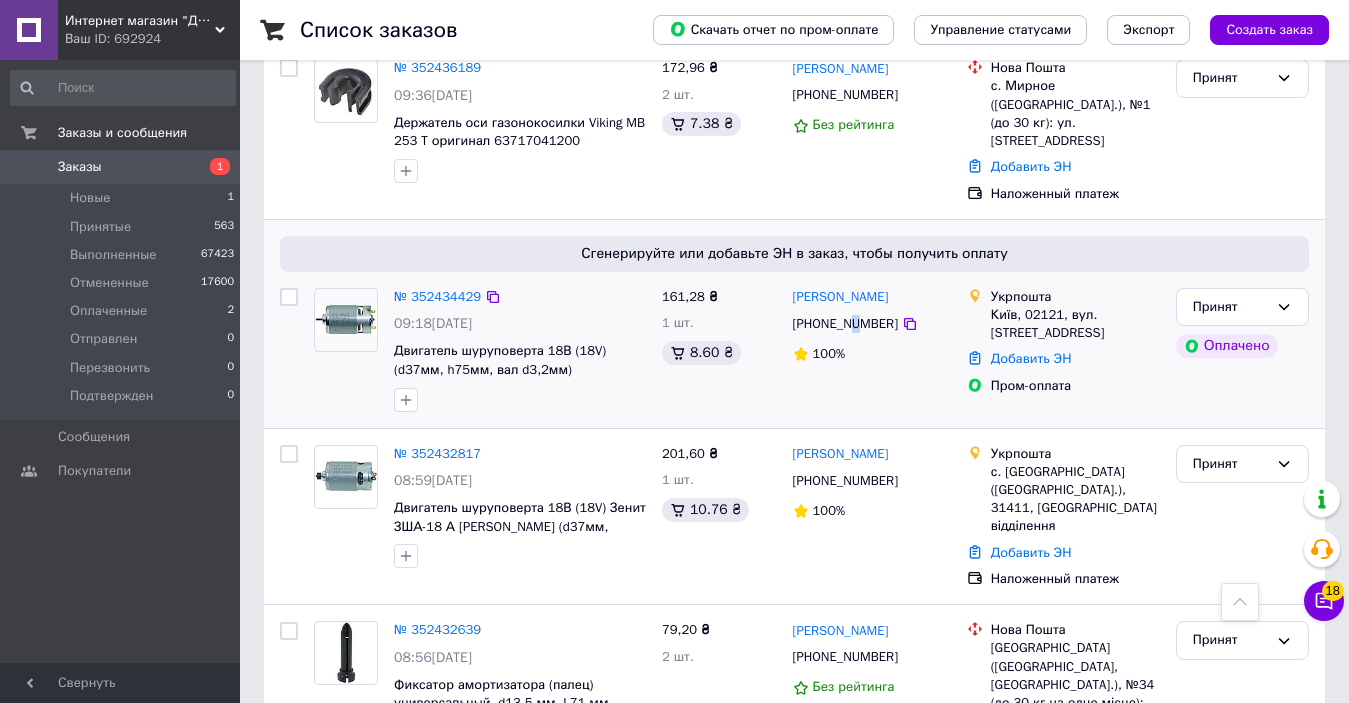 click on "[PHONE_NUMBER]" at bounding box center [845, 324] 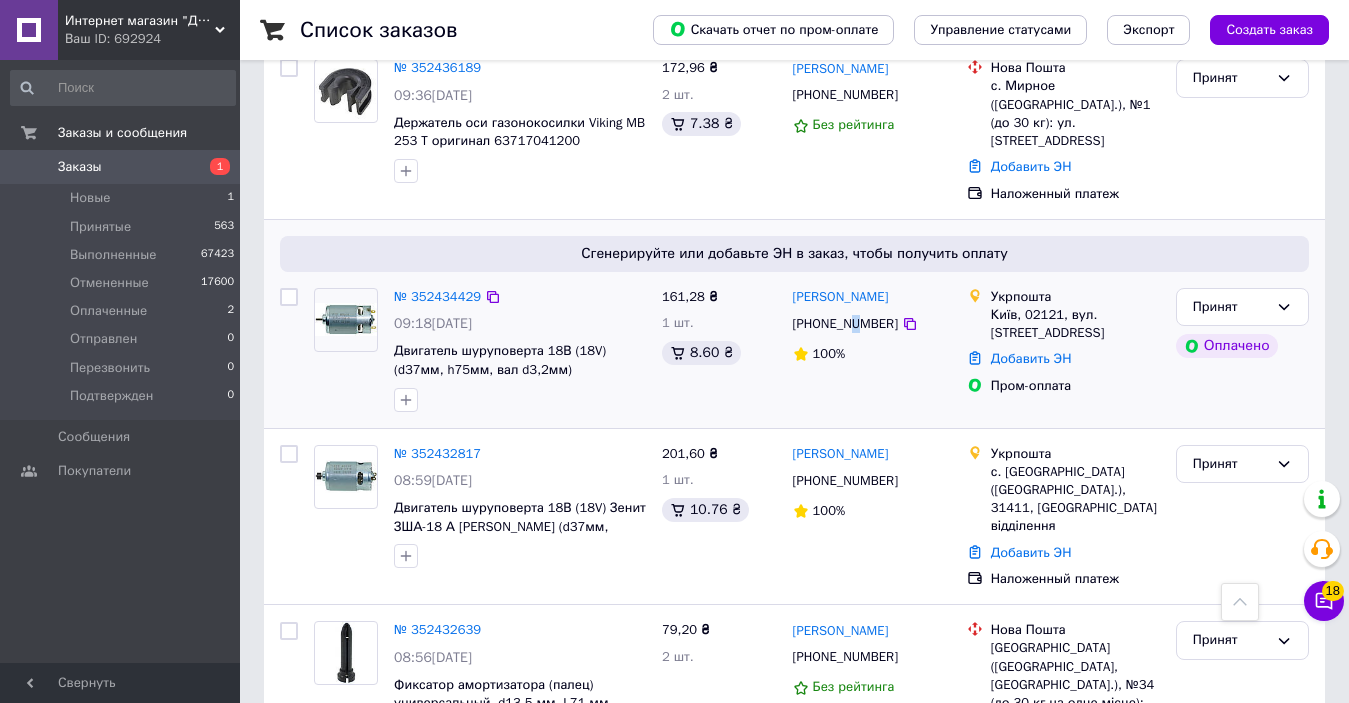 click on "[PHONE_NUMBER]" at bounding box center (845, 324) 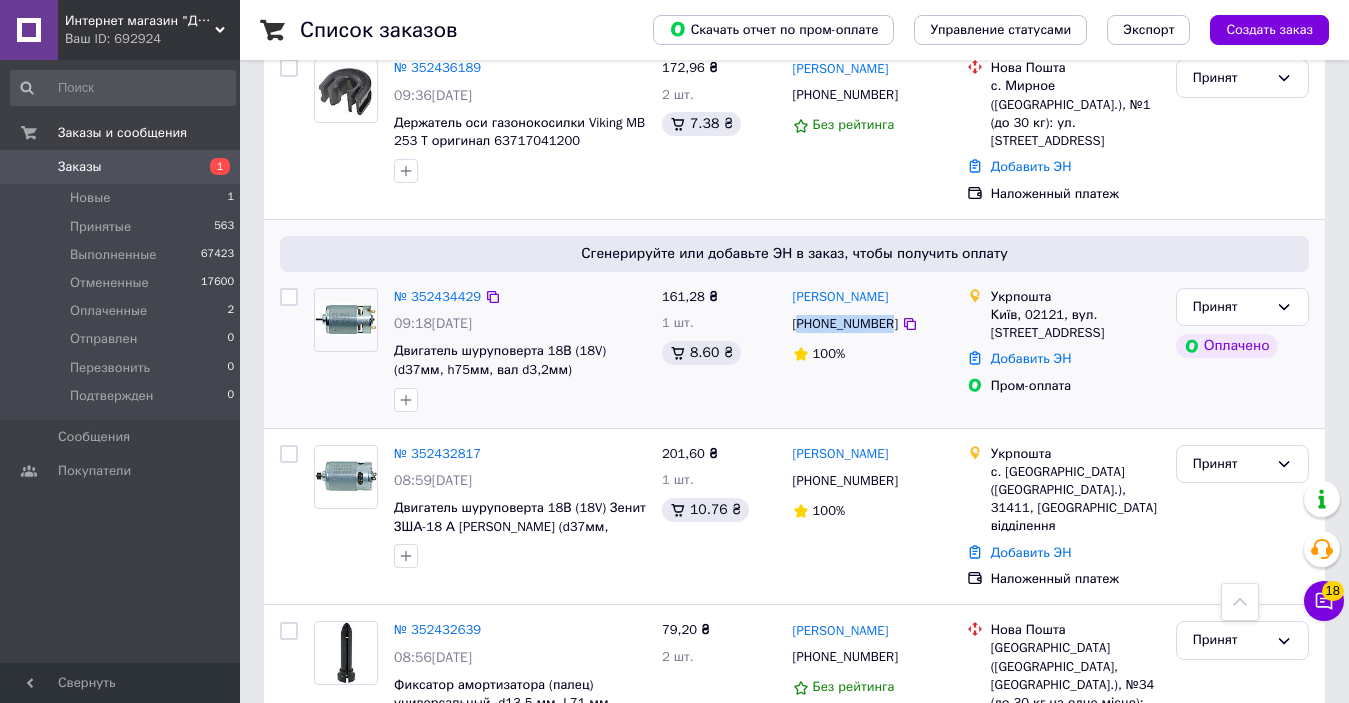 click on "[PHONE_NUMBER]" at bounding box center [845, 324] 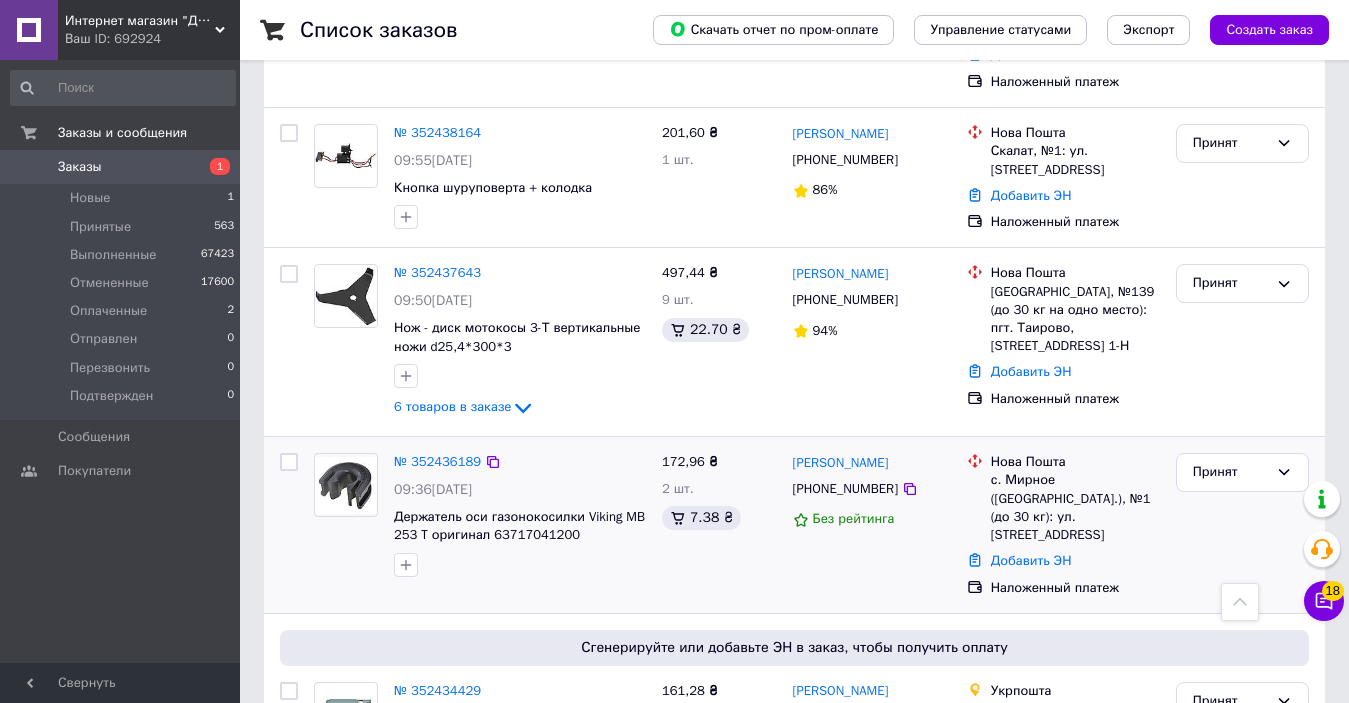 scroll, scrollTop: 577, scrollLeft: 0, axis: vertical 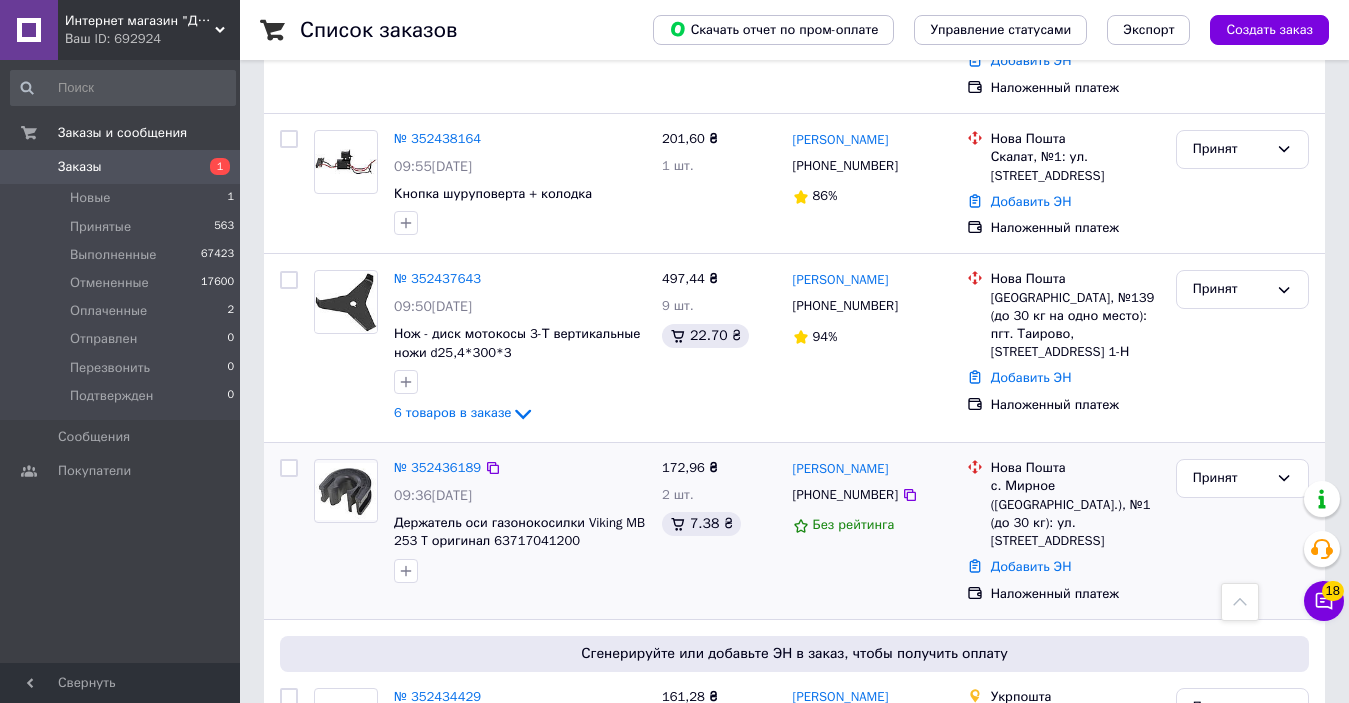 click on "[PHONE_NUMBER]" at bounding box center [845, 495] 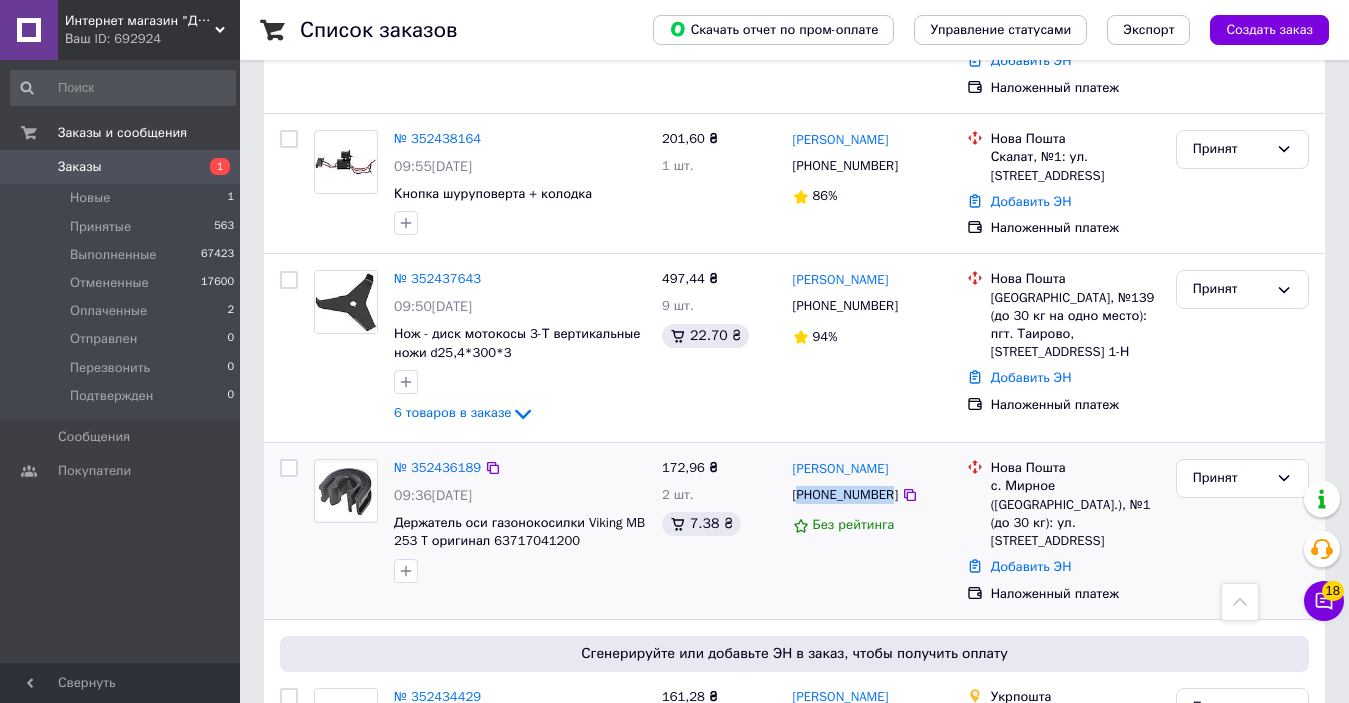 click on "[PHONE_NUMBER]" at bounding box center (845, 495) 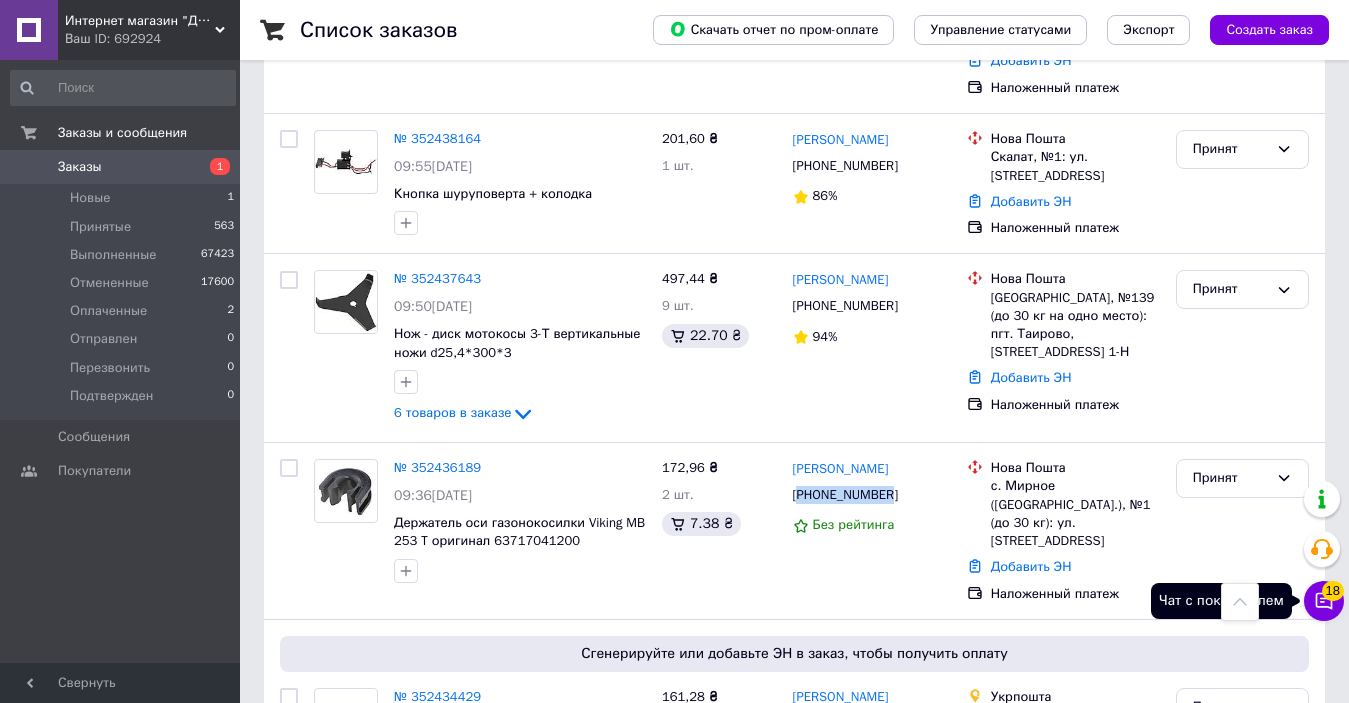 click on "18" at bounding box center [1333, 591] 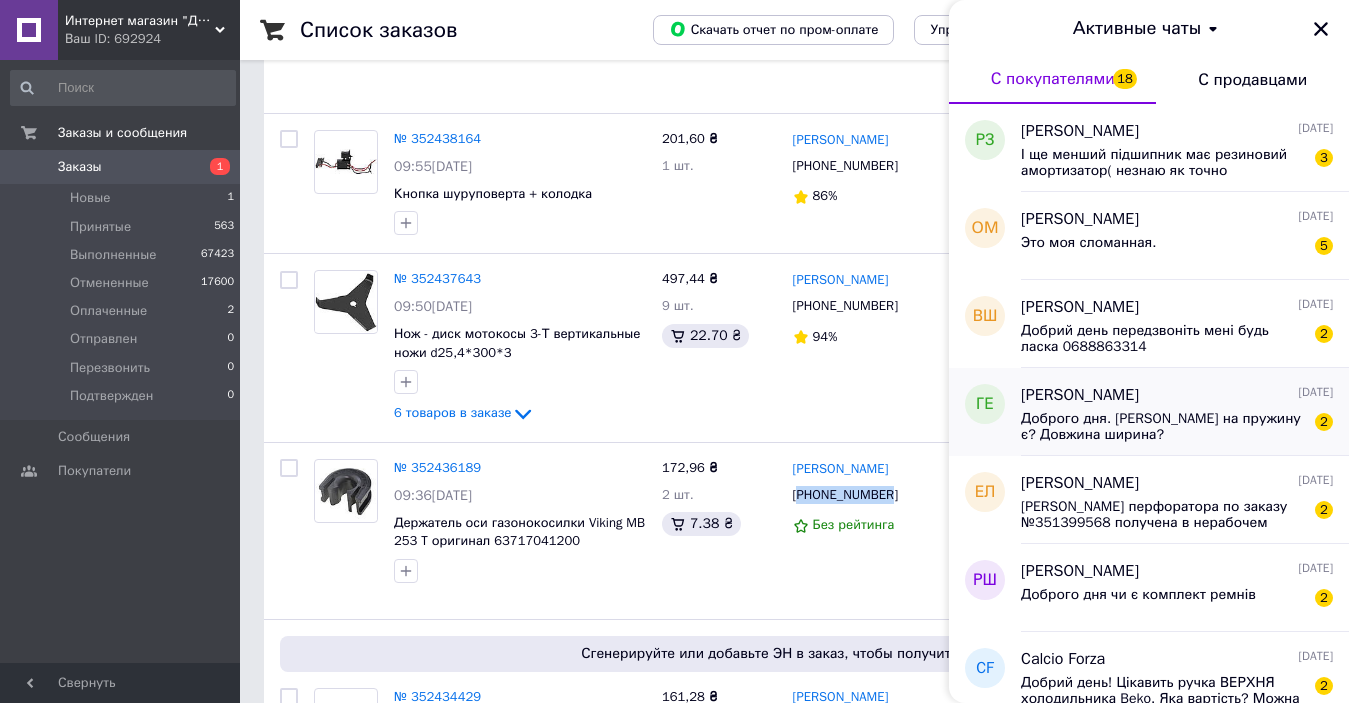 scroll, scrollTop: 400, scrollLeft: 0, axis: vertical 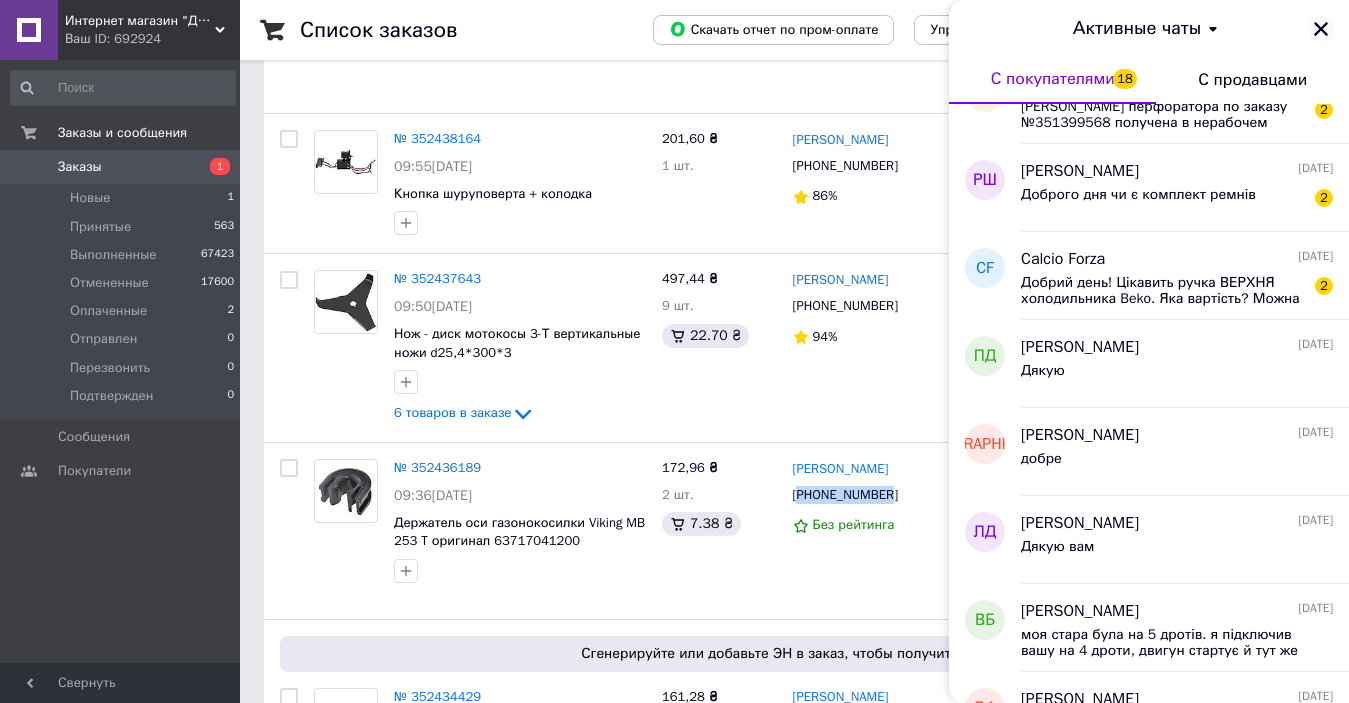 click 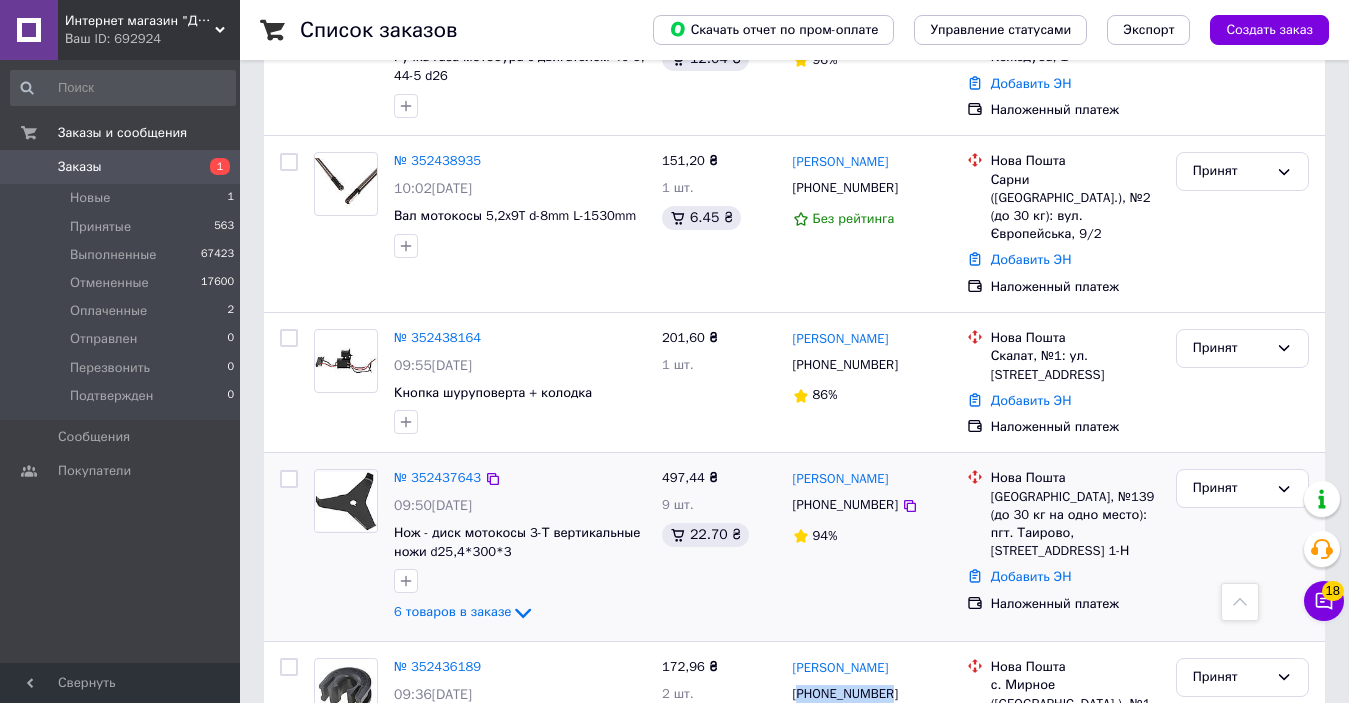 scroll, scrollTop: 377, scrollLeft: 0, axis: vertical 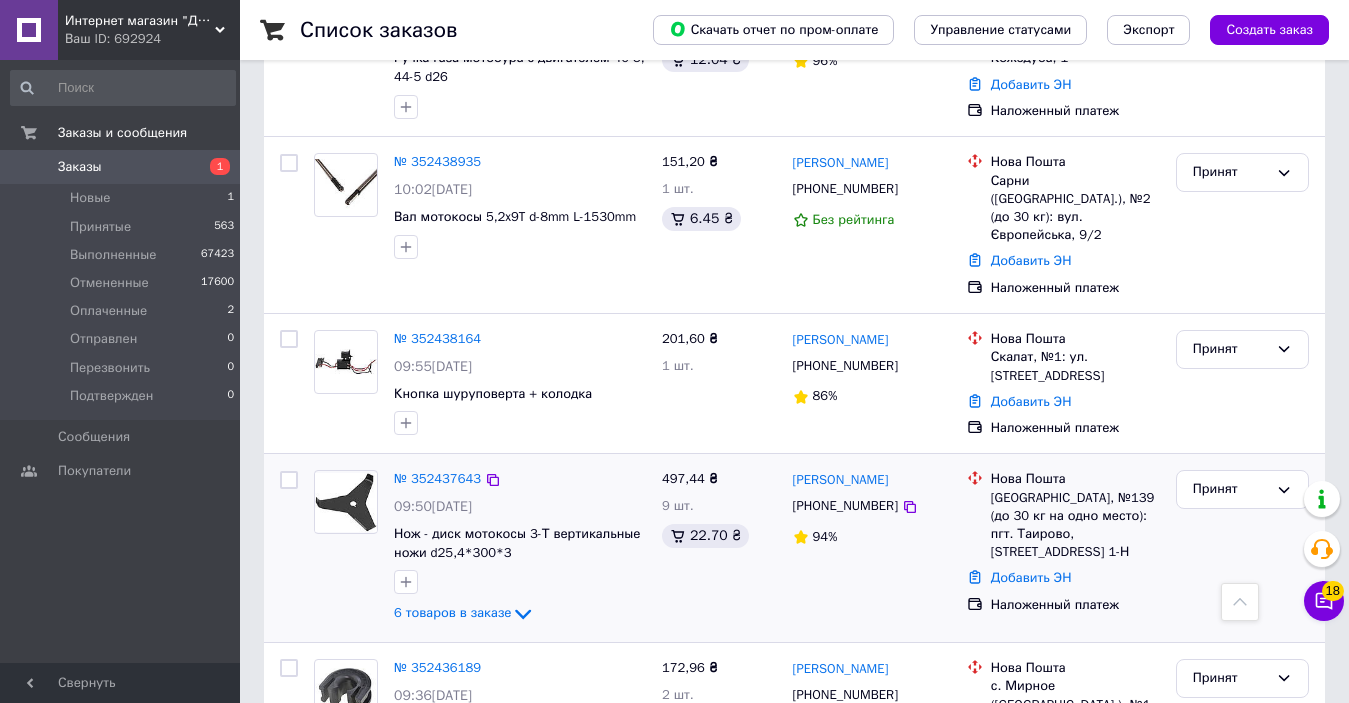click on "[PHONE_NUMBER]" at bounding box center (845, 506) 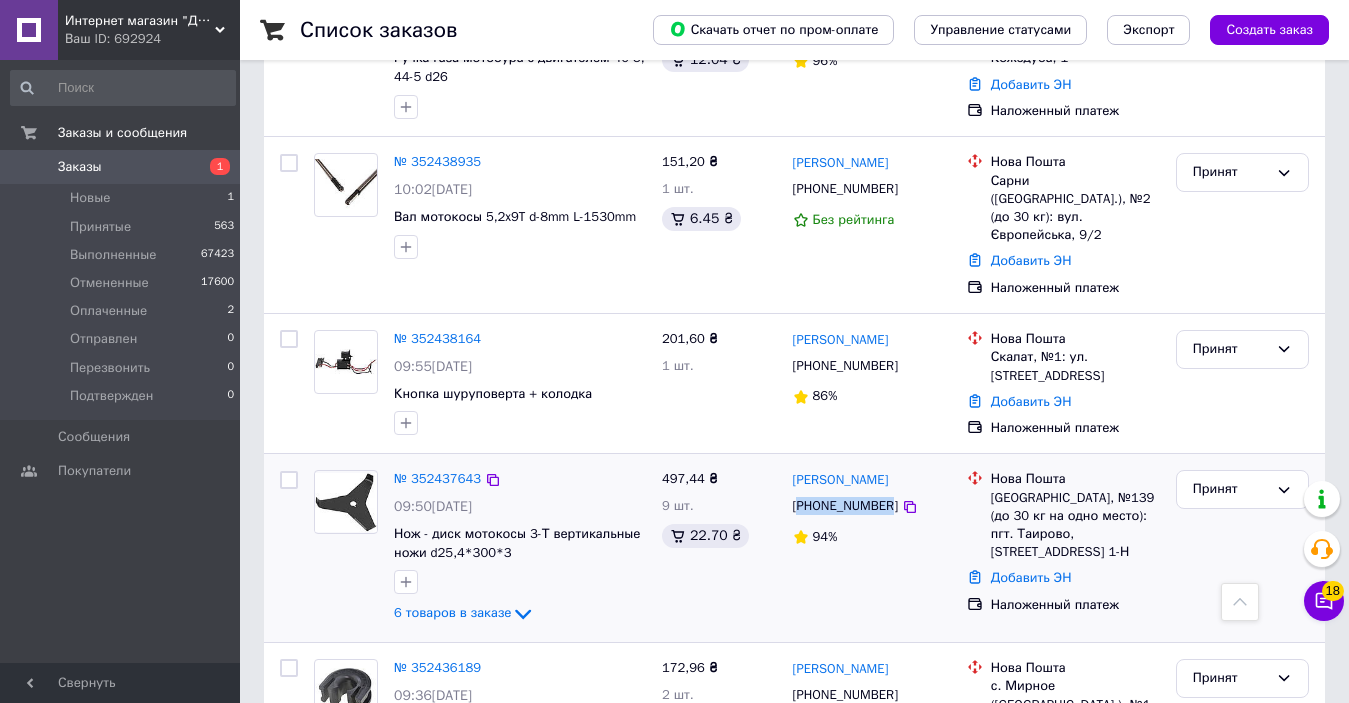 click on "[PHONE_NUMBER]" at bounding box center (845, 506) 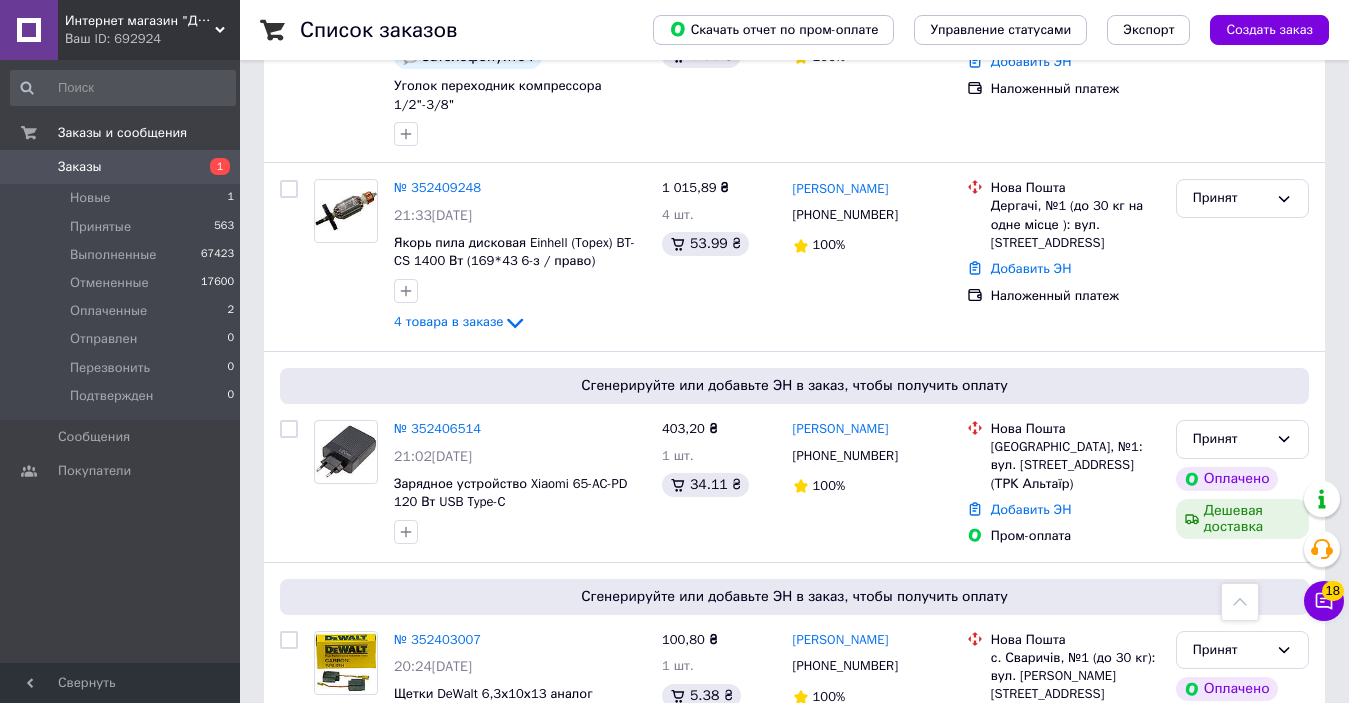 scroll, scrollTop: 3277, scrollLeft: 0, axis: vertical 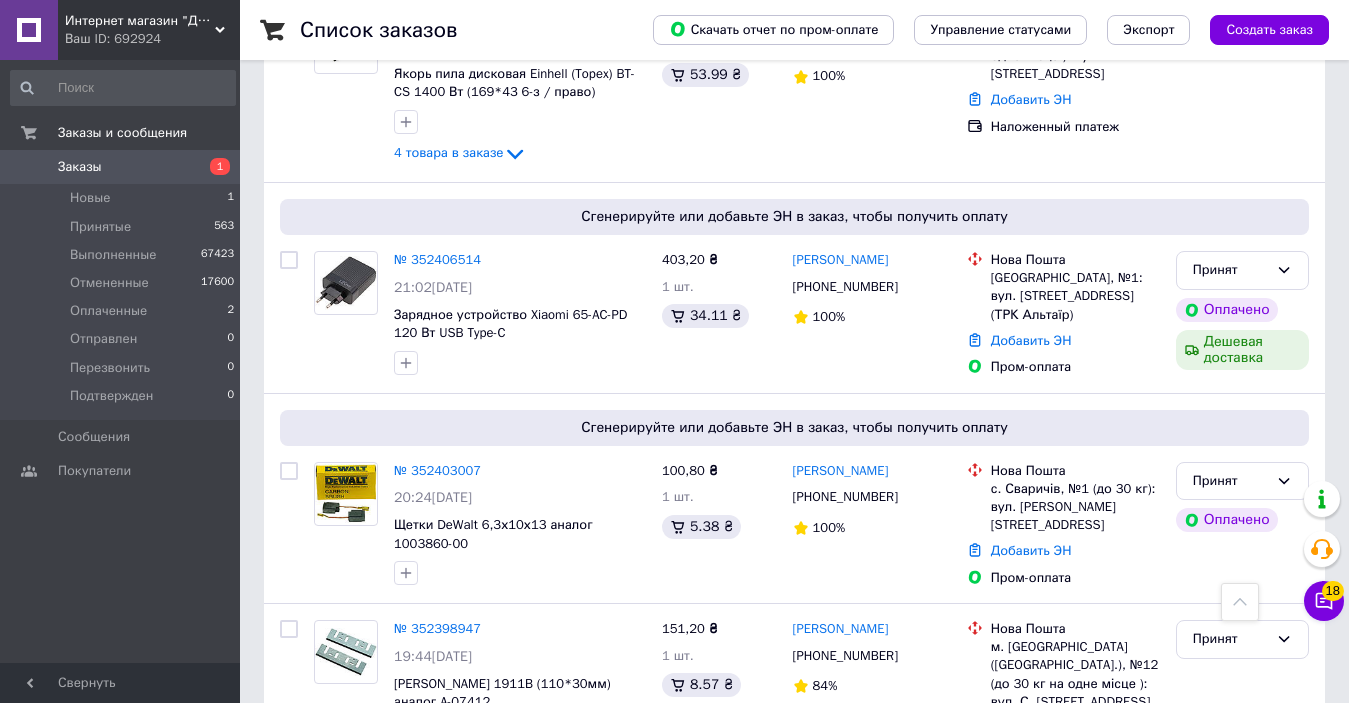 click on "2" at bounding box center [460, 825] 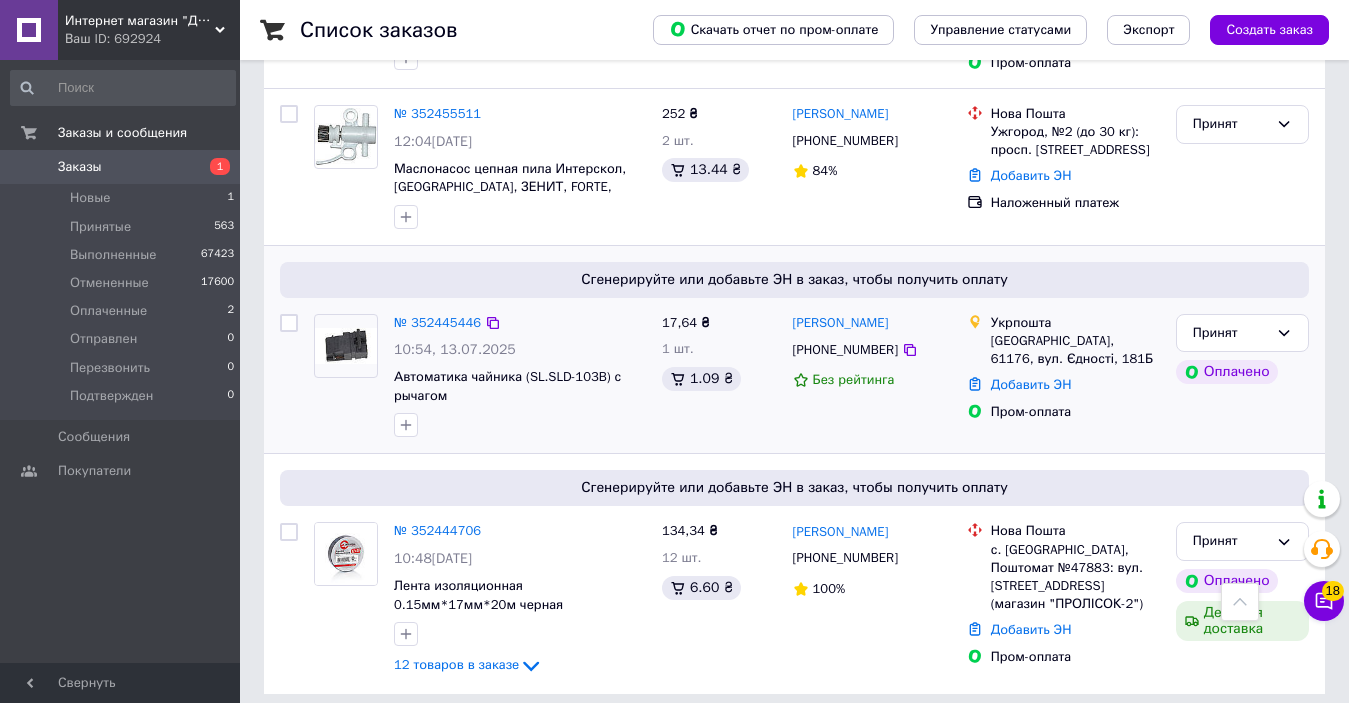 scroll, scrollTop: 3580, scrollLeft: 0, axis: vertical 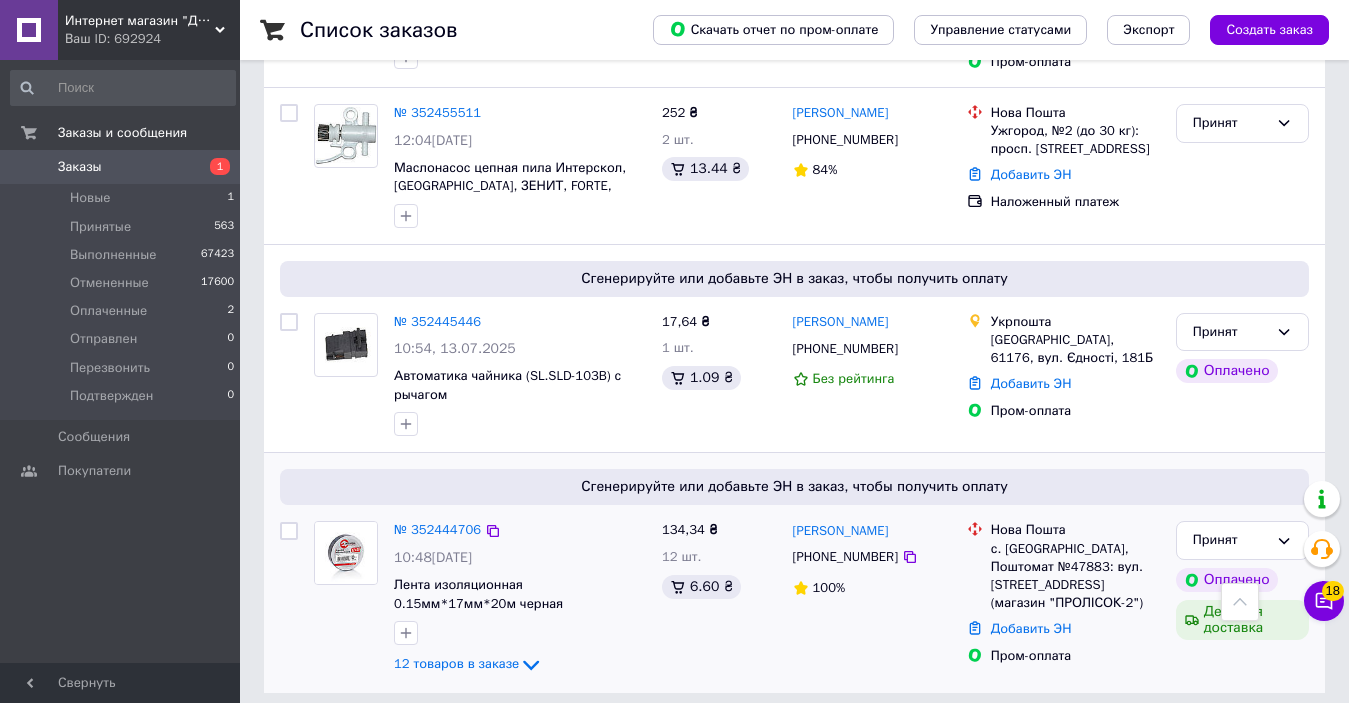 click on "[PHONE_NUMBER]" at bounding box center (845, 557) 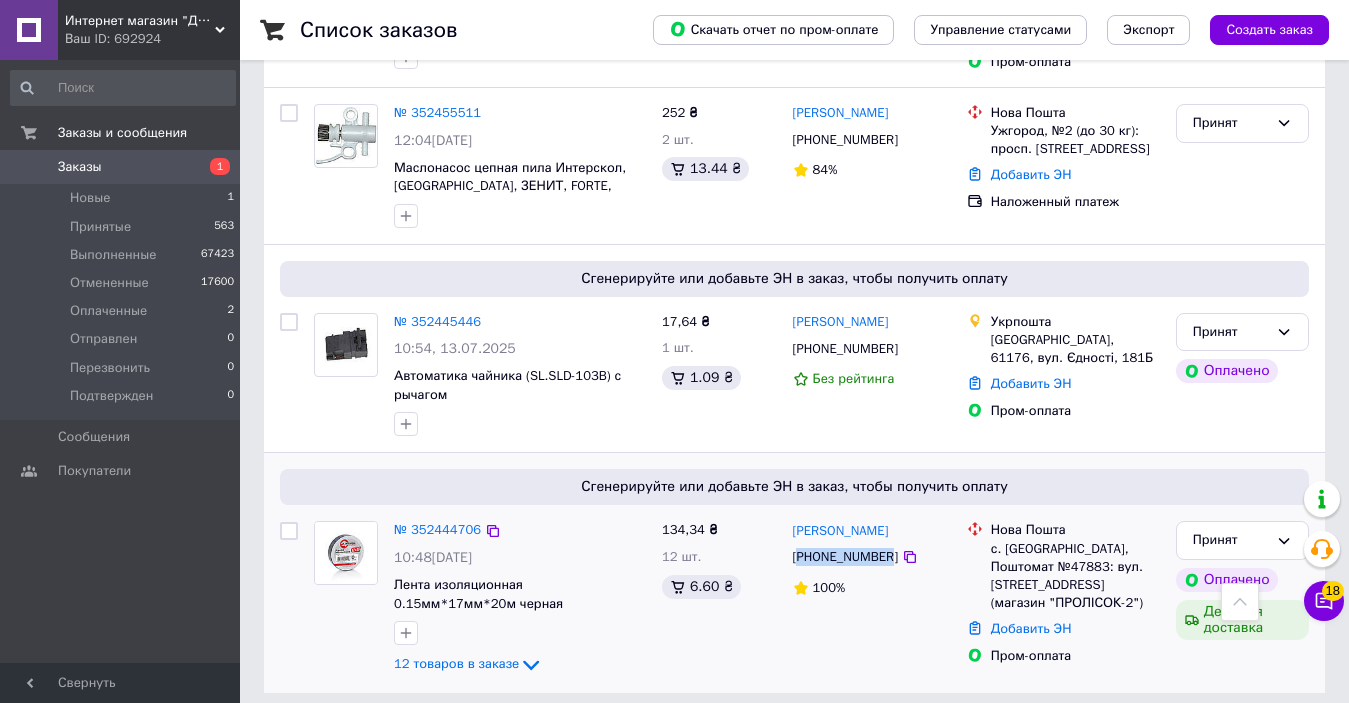 click on "[PHONE_NUMBER]" at bounding box center (845, 557) 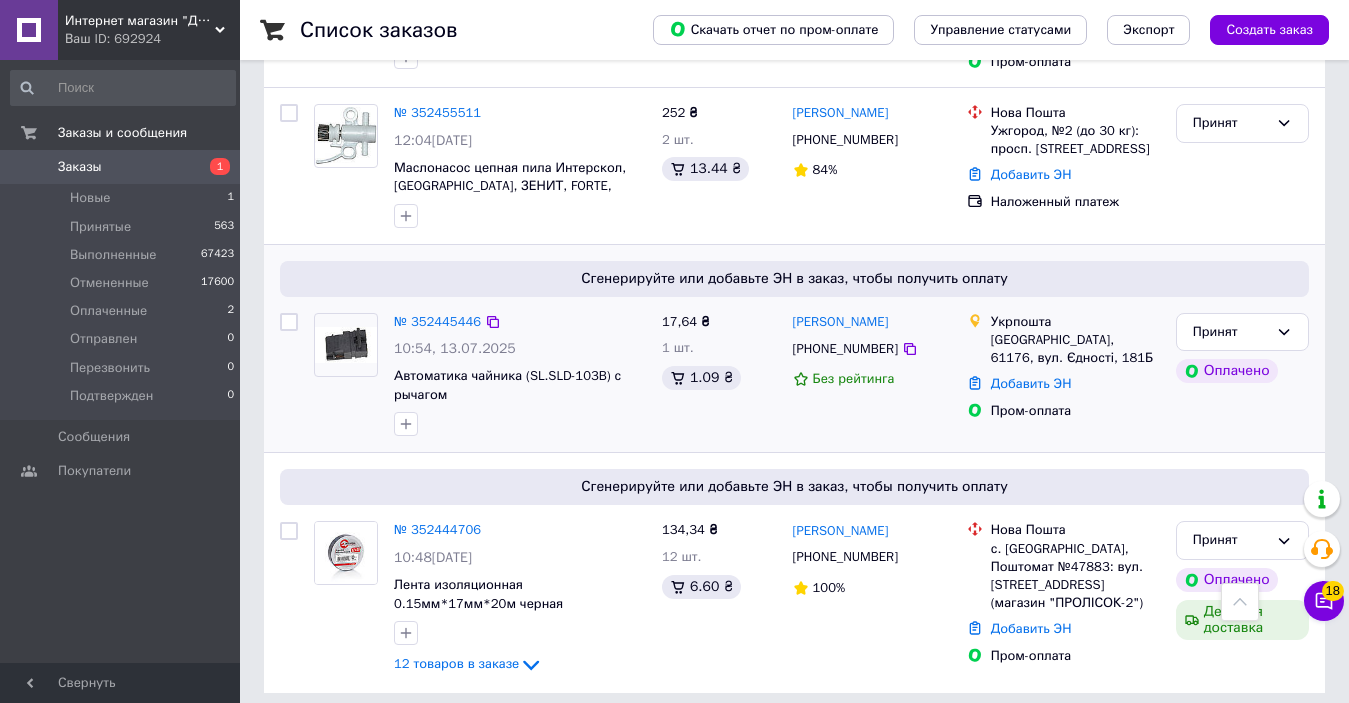 click on "[PHONE_NUMBER]" at bounding box center (845, 349) 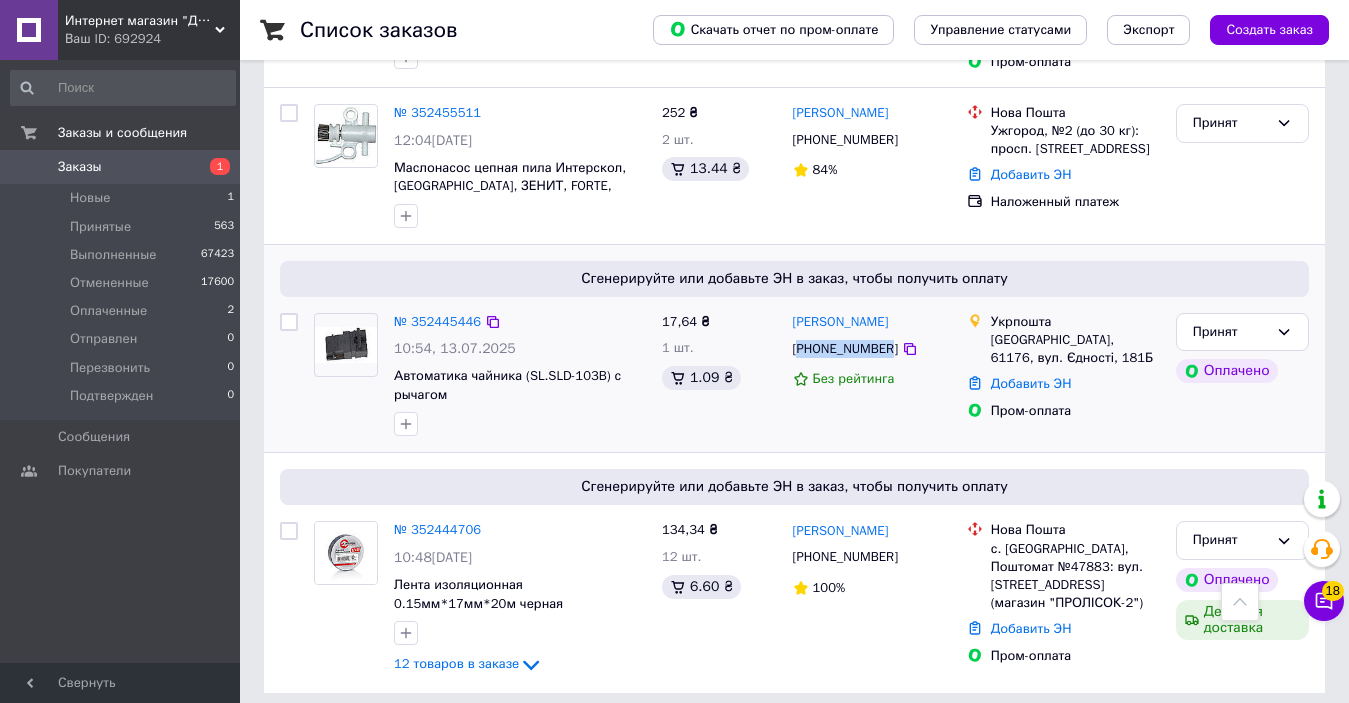 click on "[PHONE_NUMBER]" at bounding box center [845, 349] 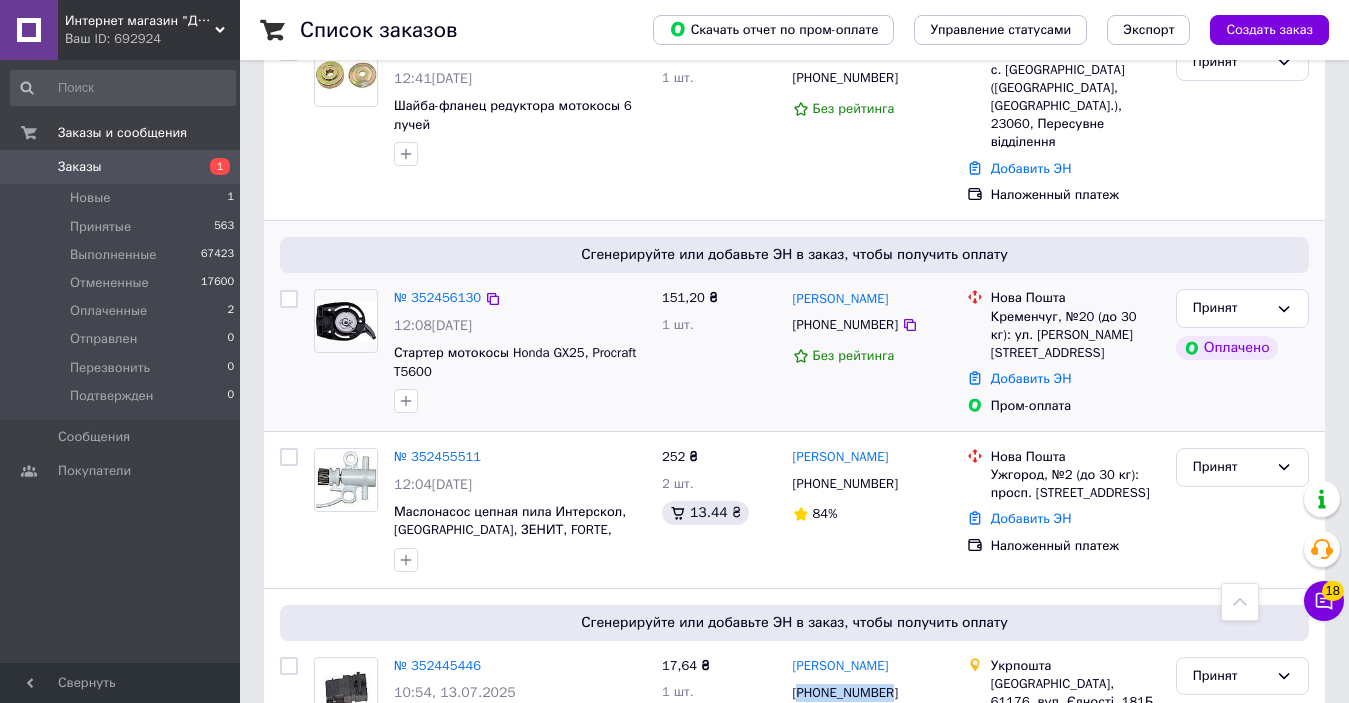 scroll, scrollTop: 3180, scrollLeft: 0, axis: vertical 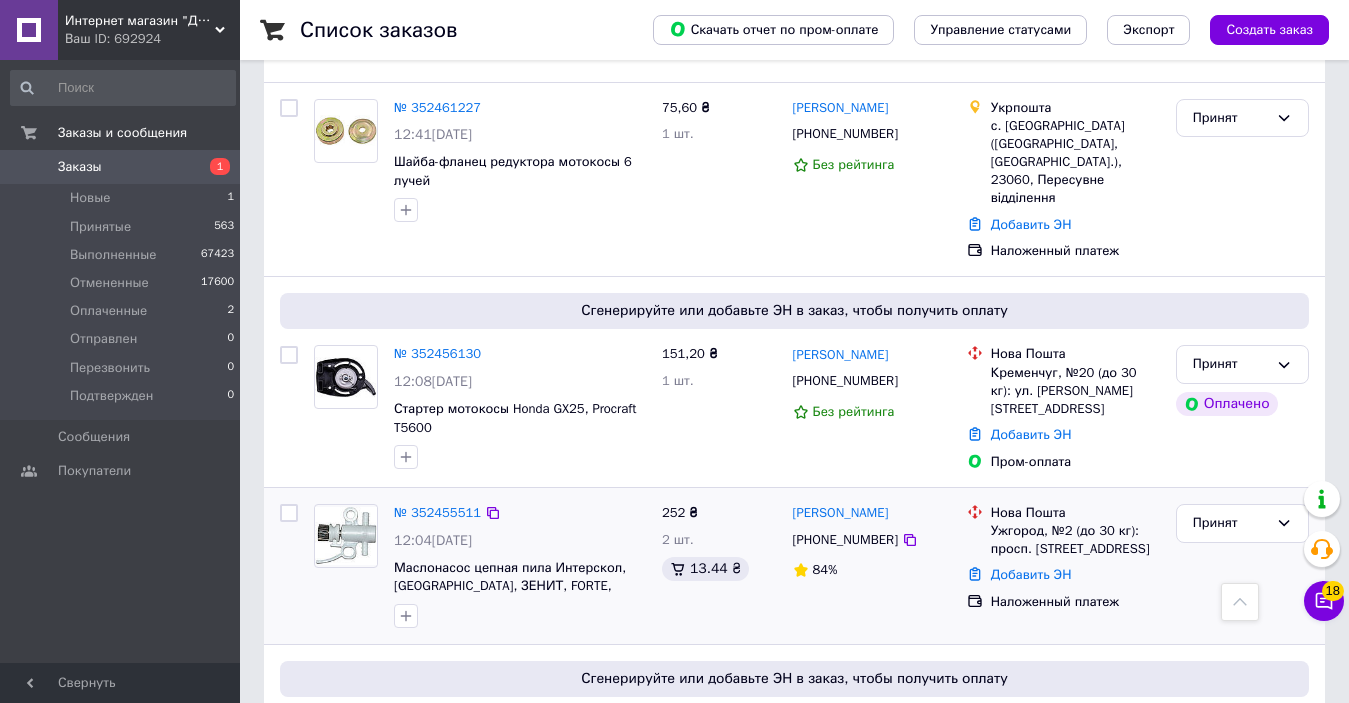 click on "[PHONE_NUMBER]" at bounding box center (845, 540) 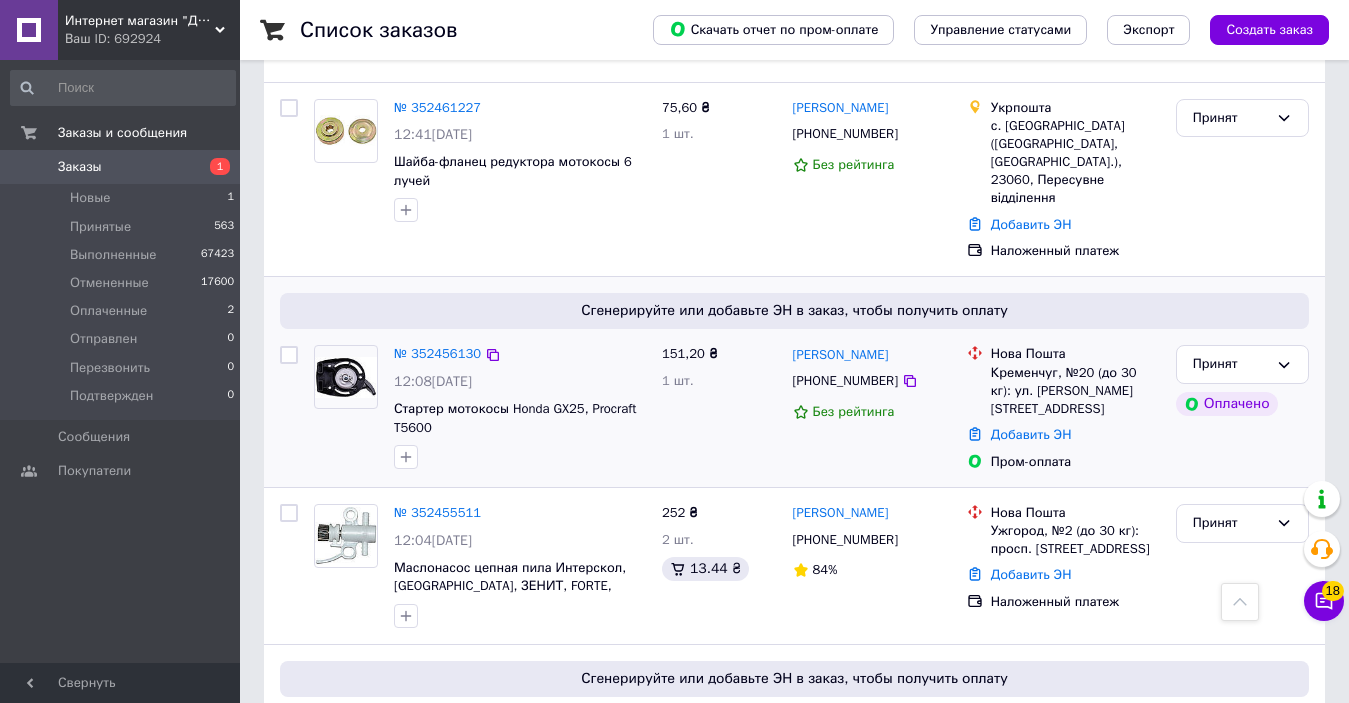 click on "[PHONE_NUMBER]" at bounding box center [845, 381] 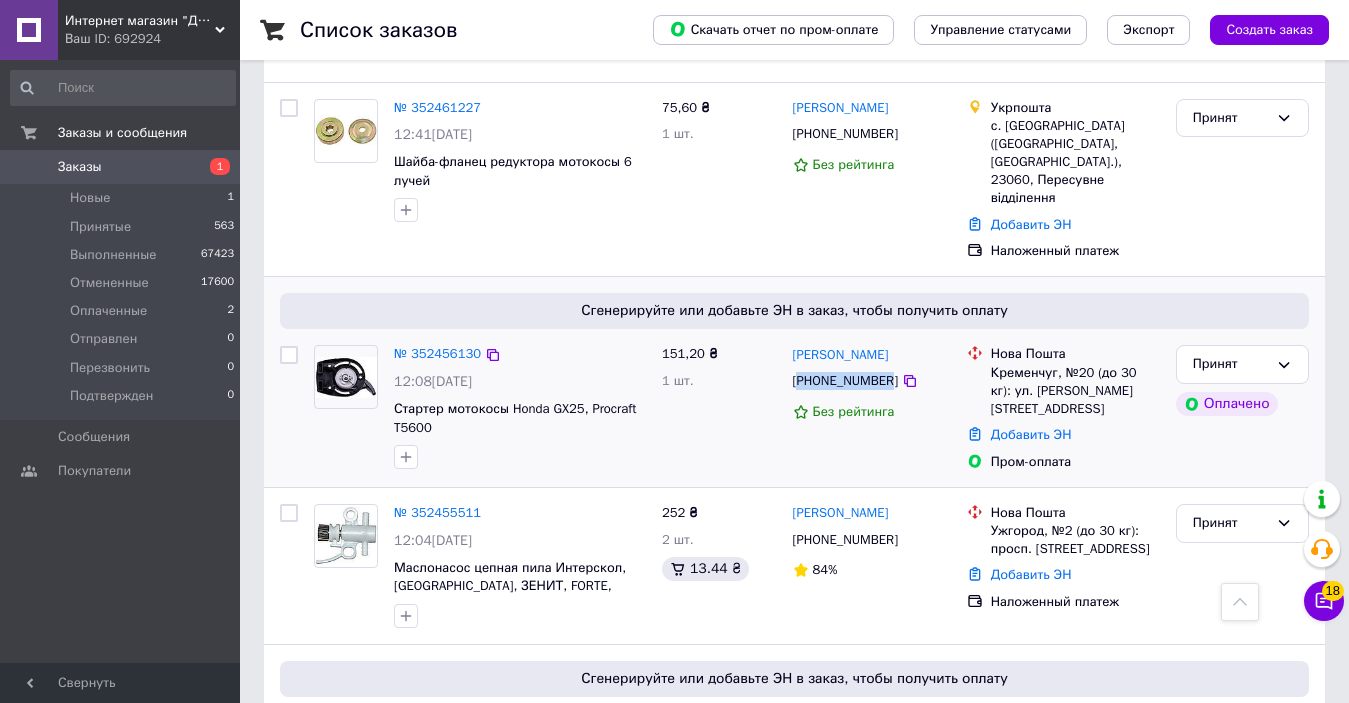 click on "[PHONE_NUMBER]" at bounding box center [845, 381] 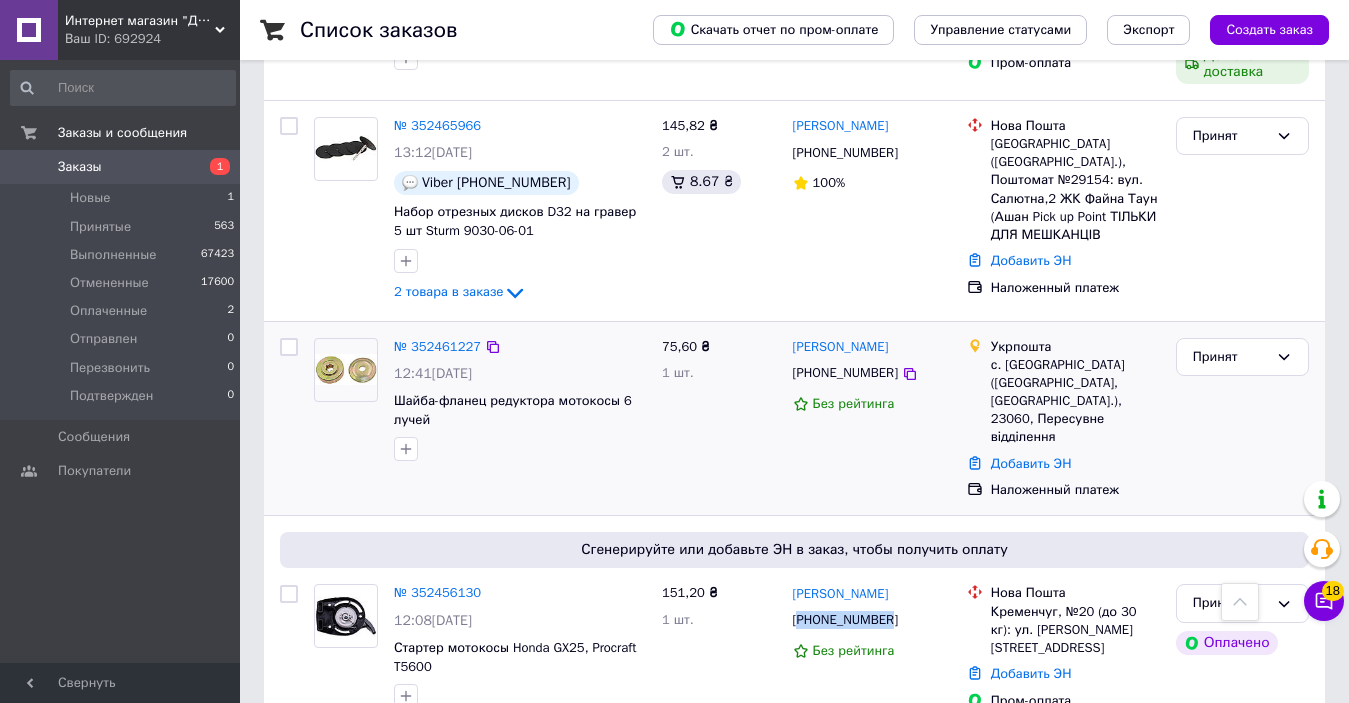 scroll, scrollTop: 2880, scrollLeft: 0, axis: vertical 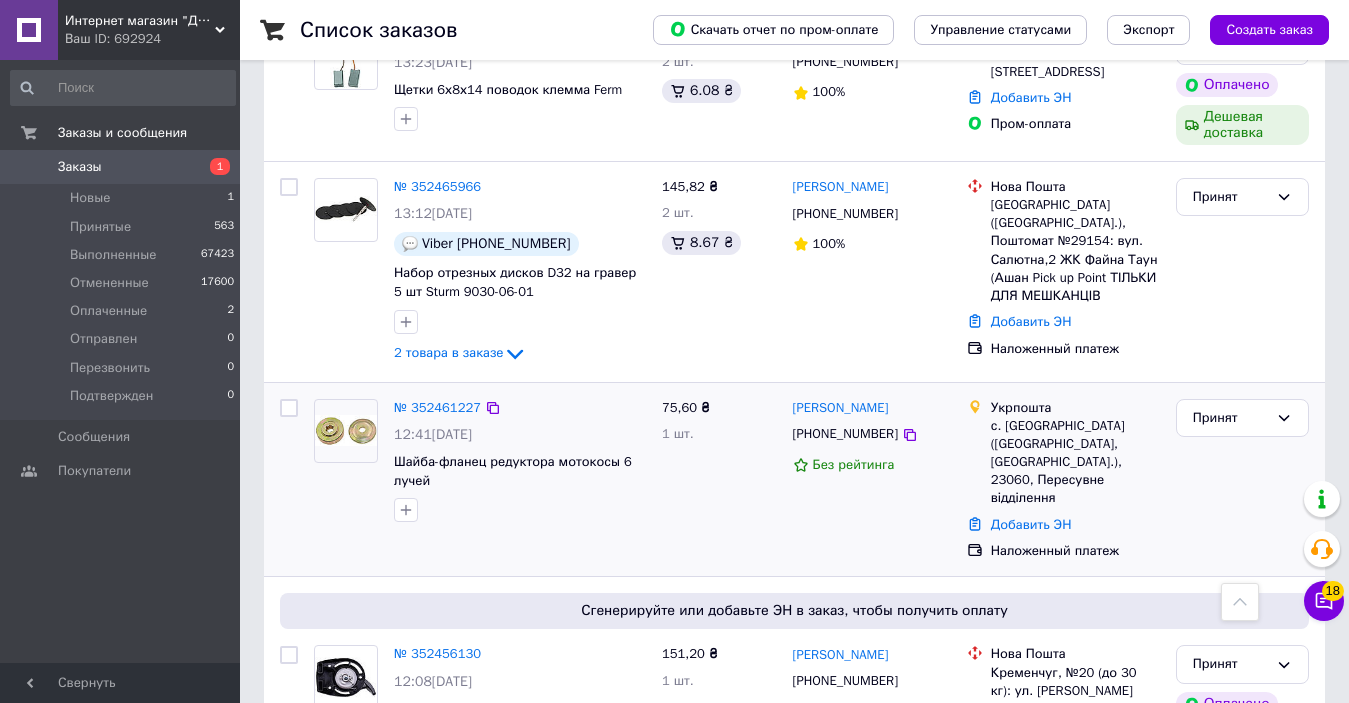 click on "[PHONE_NUMBER]" at bounding box center [845, 434] 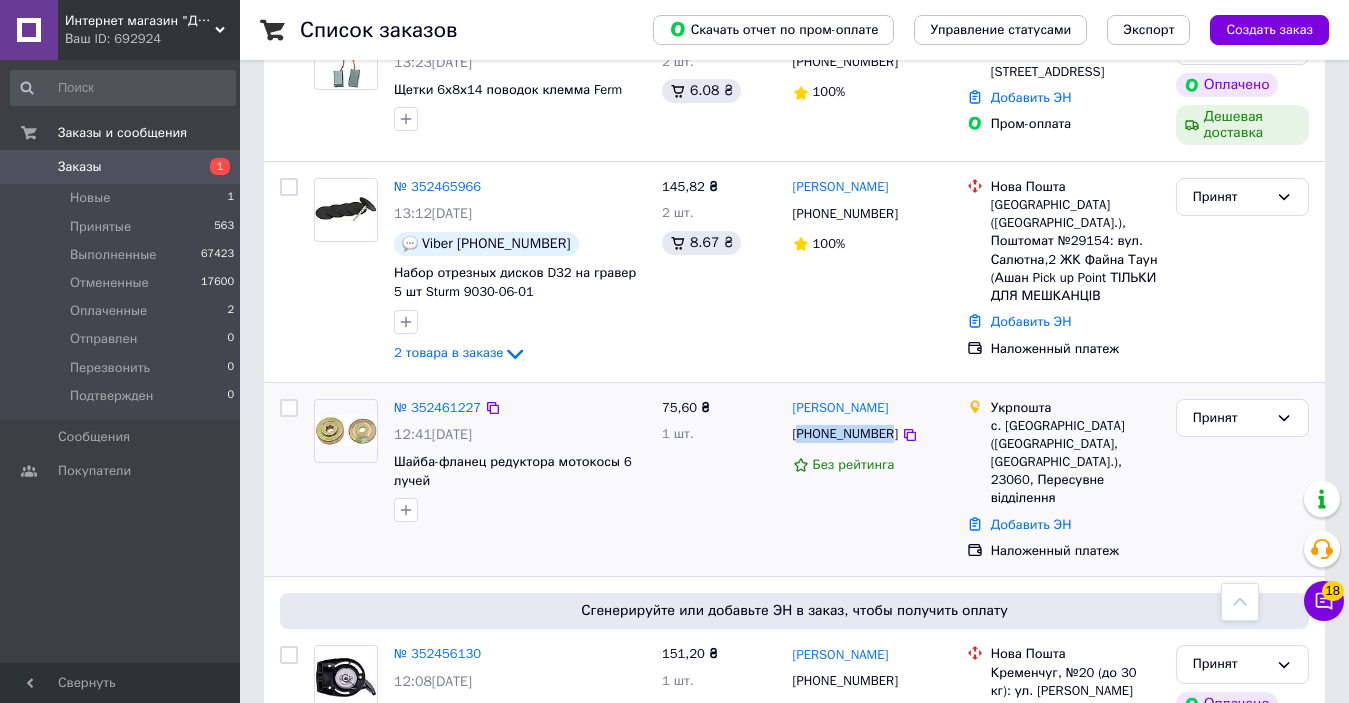 click on "[PHONE_NUMBER]" at bounding box center [845, 434] 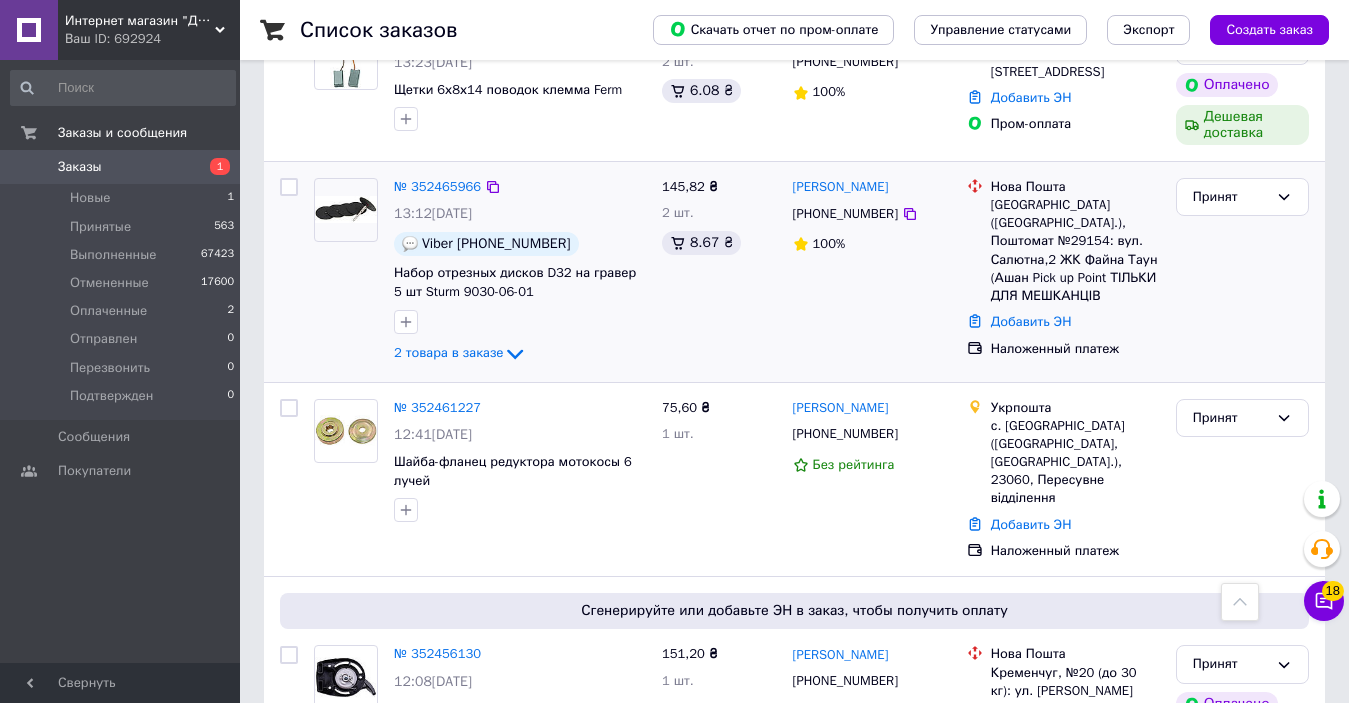 click on "[PHONE_NUMBER]" at bounding box center [845, 214] 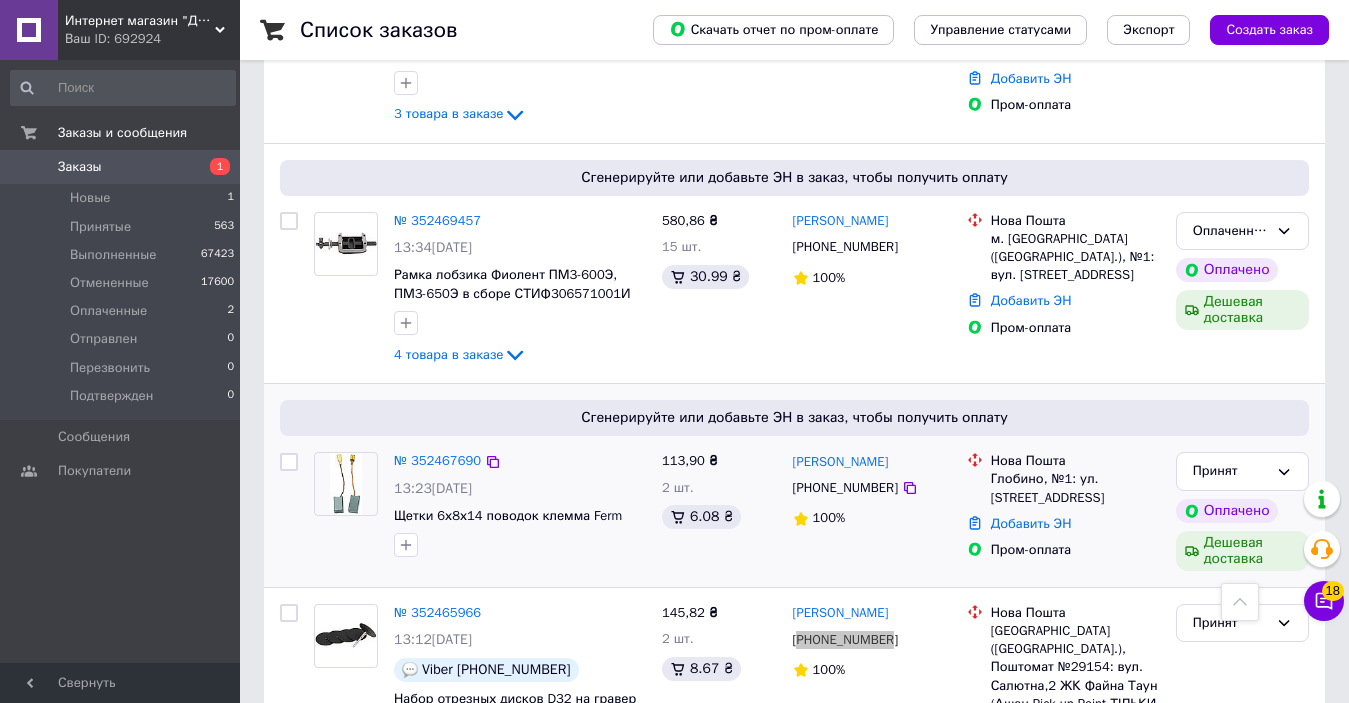 scroll, scrollTop: 2480, scrollLeft: 0, axis: vertical 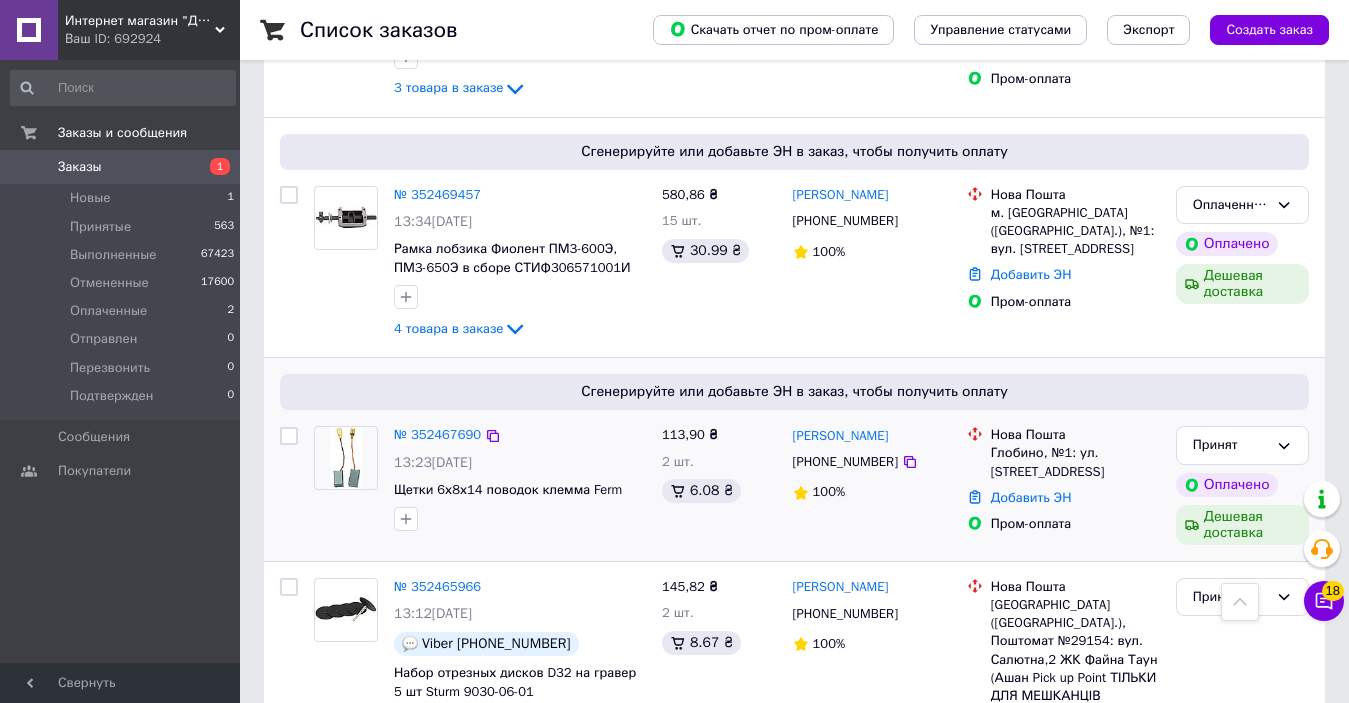 click on "[PHONE_NUMBER]" at bounding box center (845, 462) 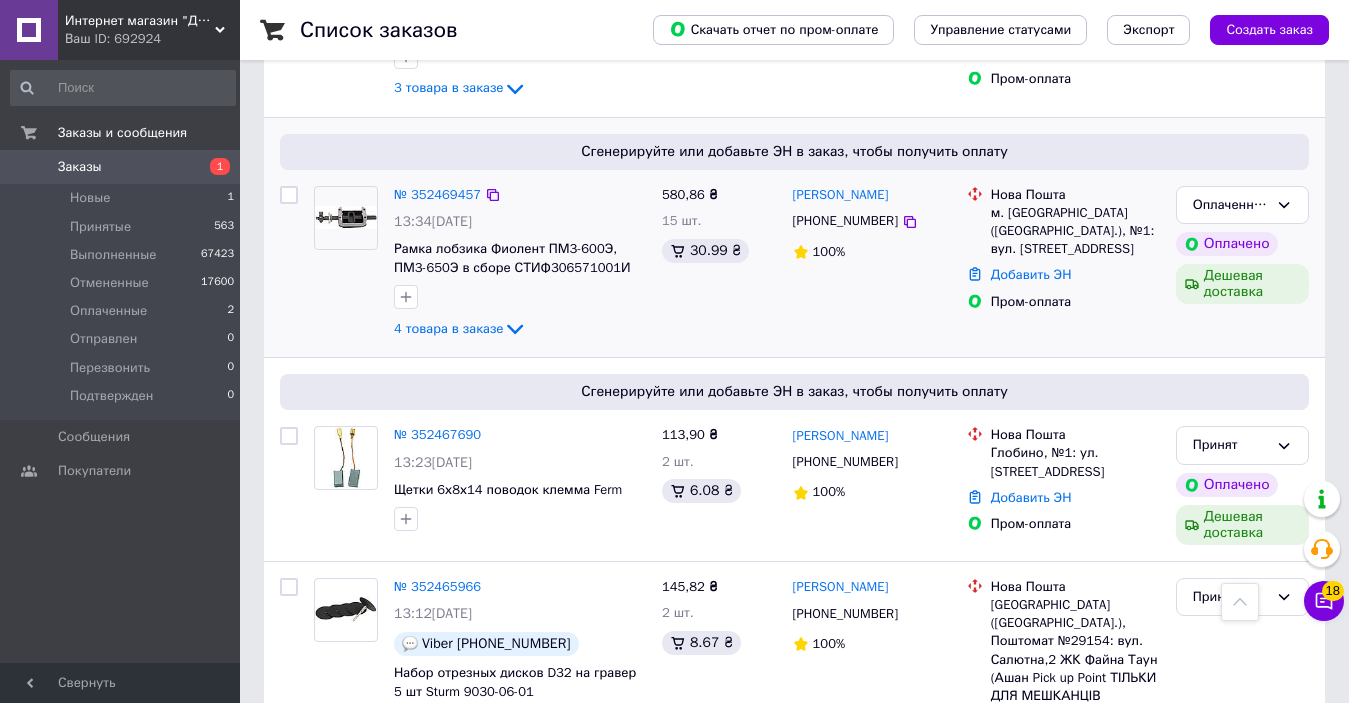 click on "[PHONE_NUMBER]" at bounding box center (845, 221) 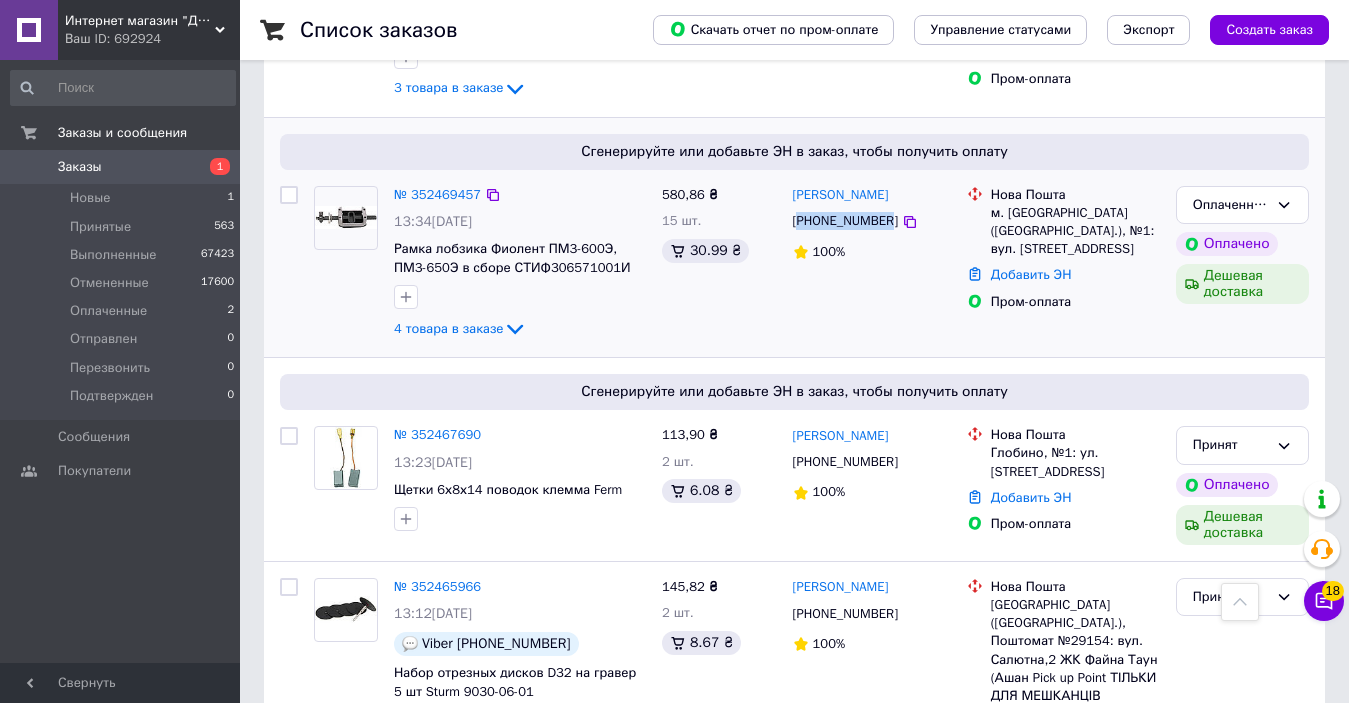 click on "[PHONE_NUMBER]" at bounding box center [845, 221] 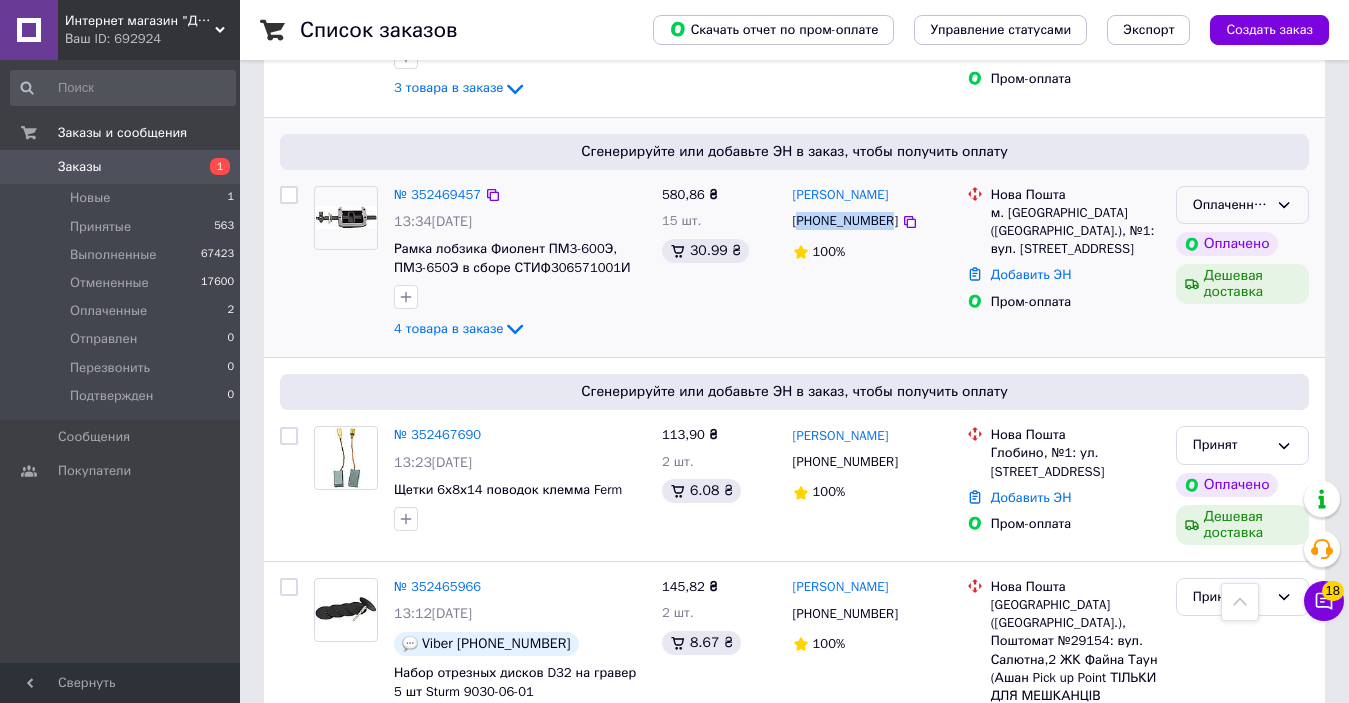 click 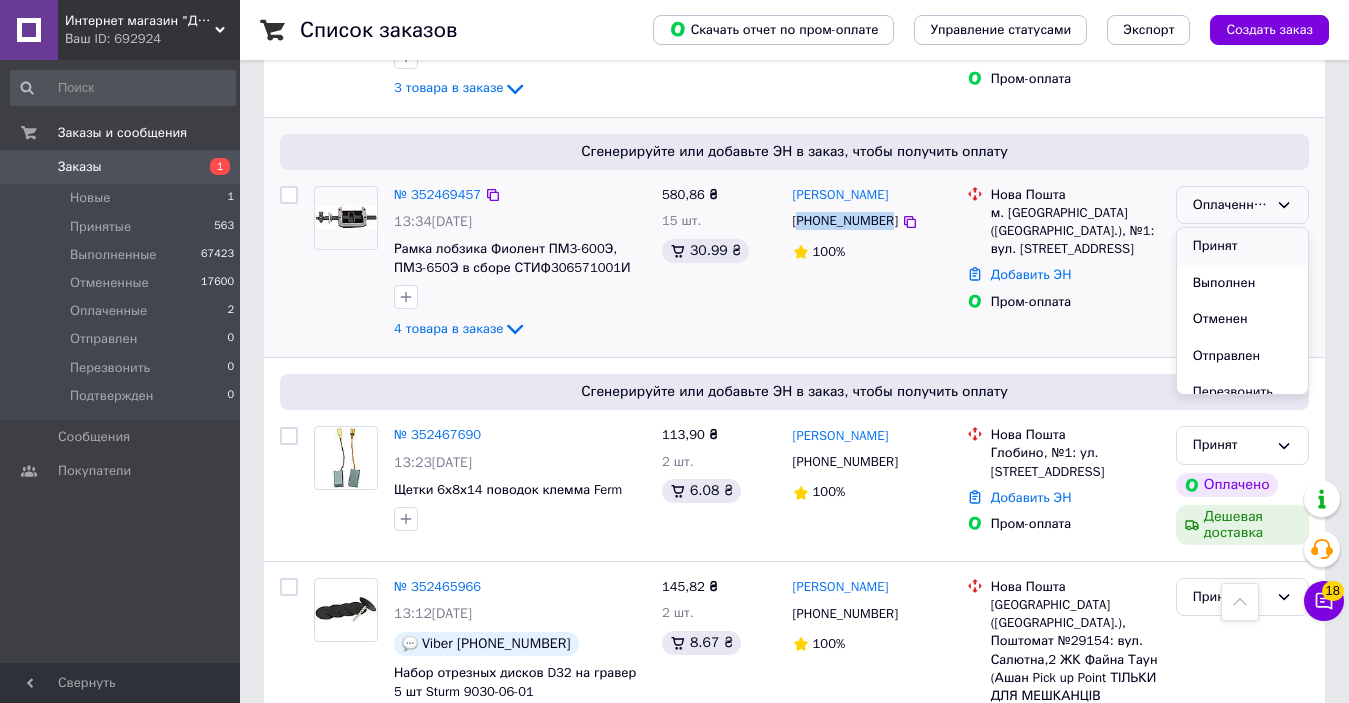 click on "Принят" at bounding box center (1242, 246) 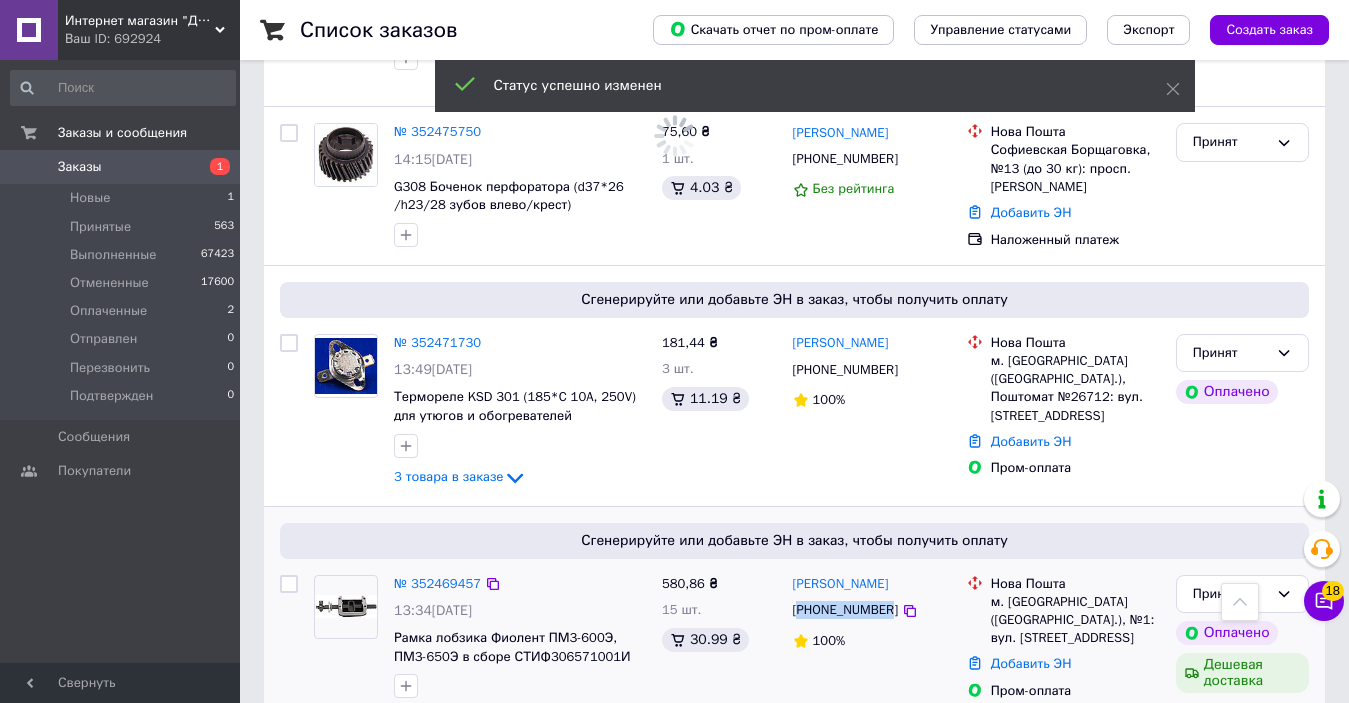 scroll, scrollTop: 2080, scrollLeft: 0, axis: vertical 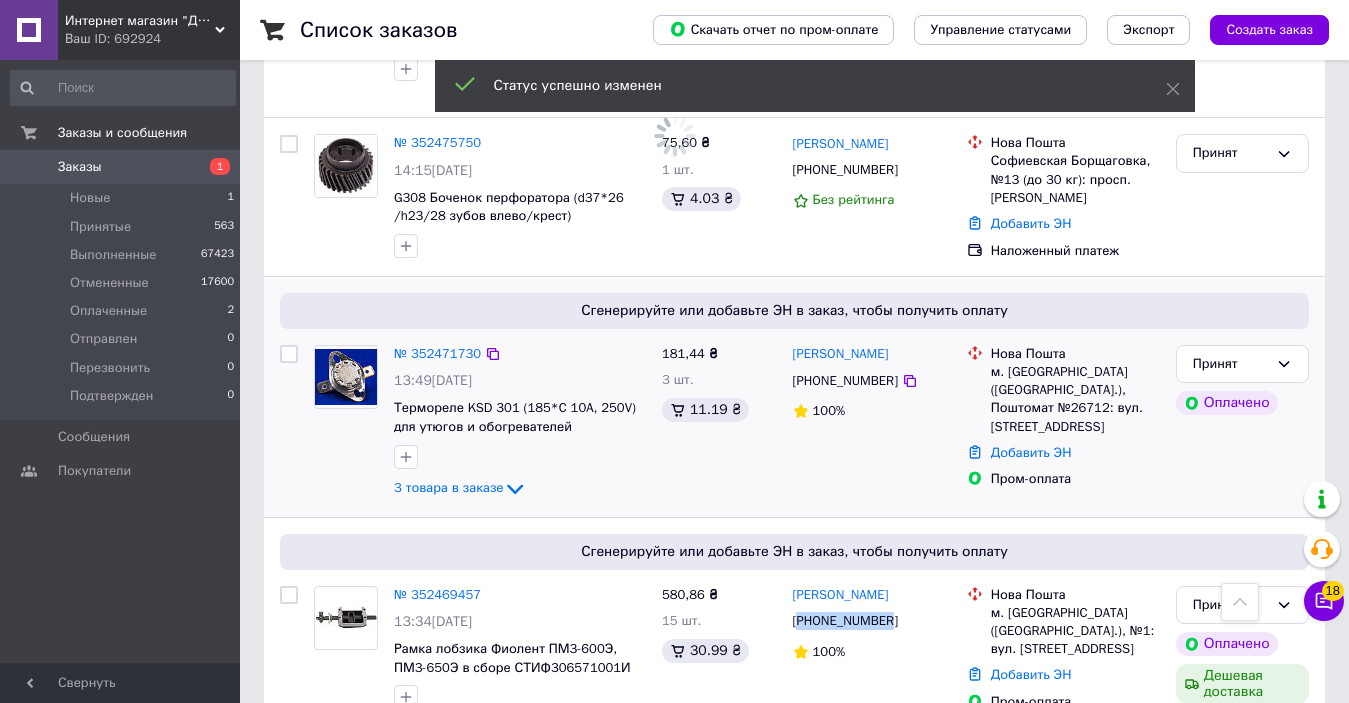click on "[PHONE_NUMBER]" at bounding box center (845, 381) 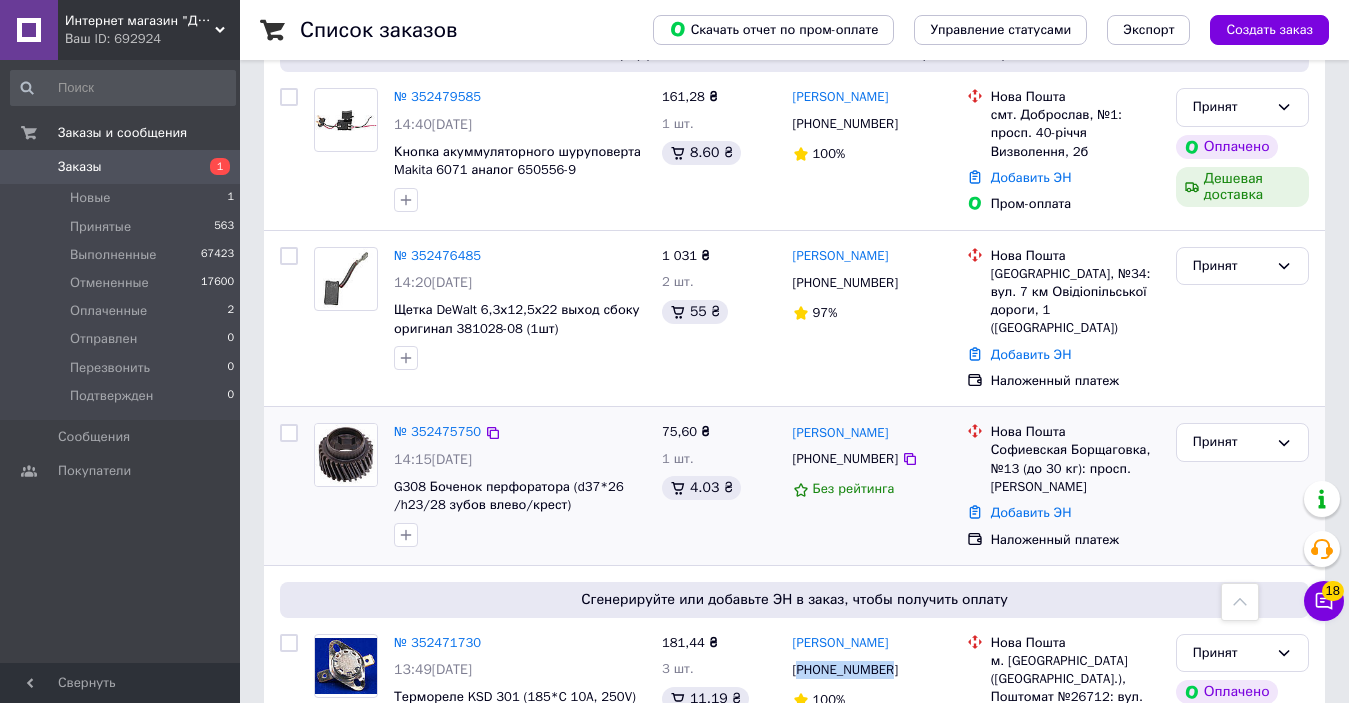 scroll, scrollTop: 1780, scrollLeft: 0, axis: vertical 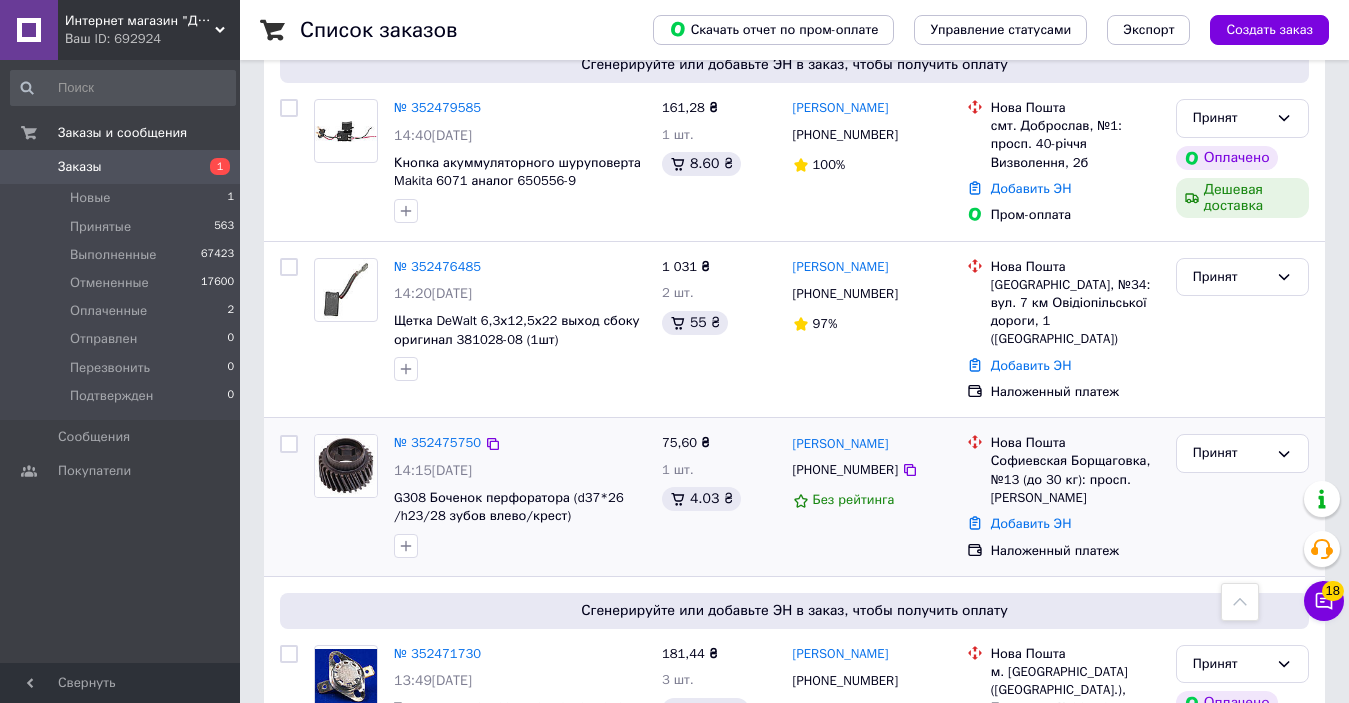 click on "[PHONE_NUMBER]" at bounding box center [845, 470] 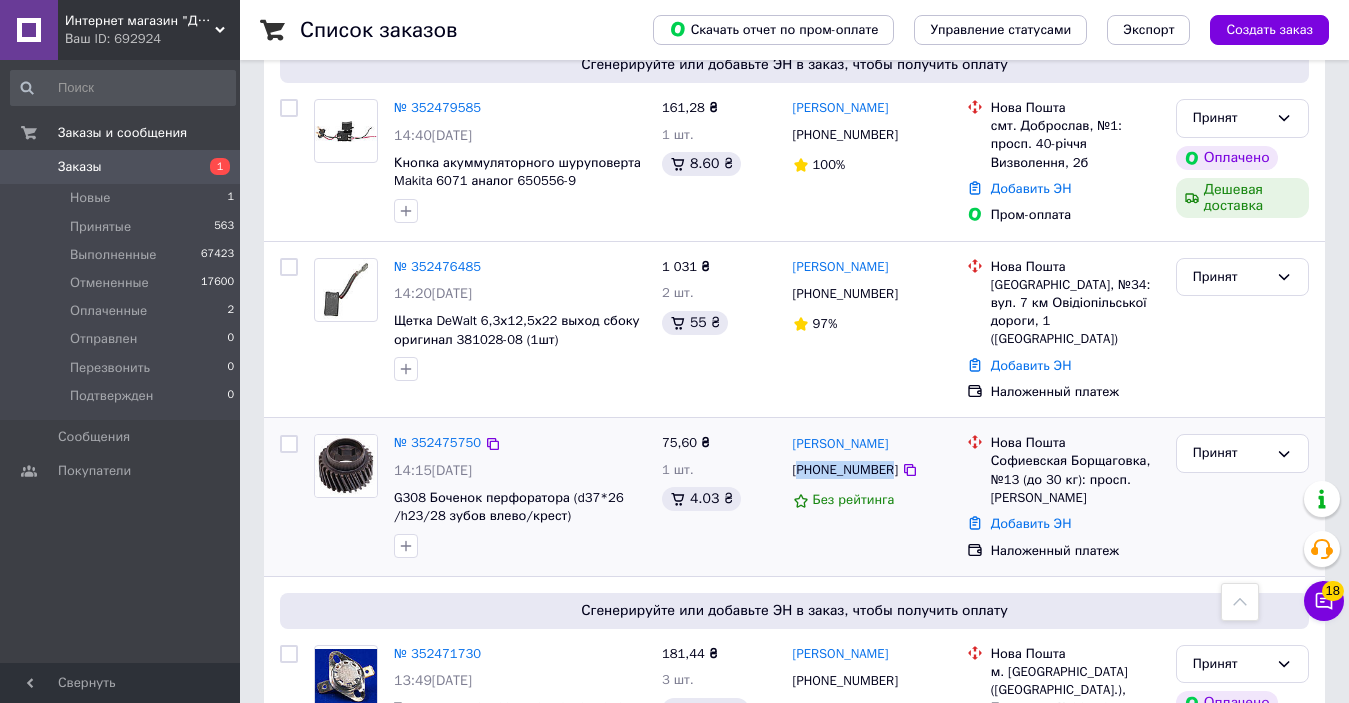 click on "[PHONE_NUMBER]" at bounding box center (845, 470) 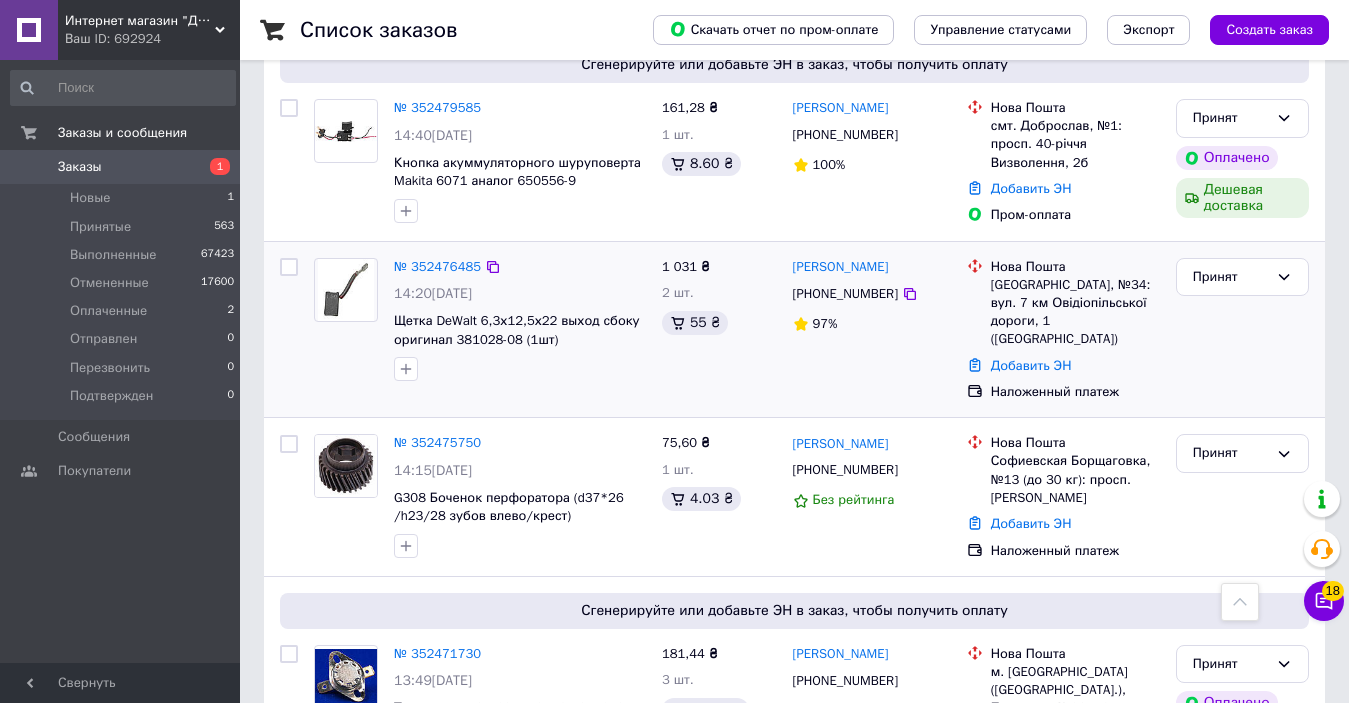 click on "[PHONE_NUMBER]" at bounding box center [845, 294] 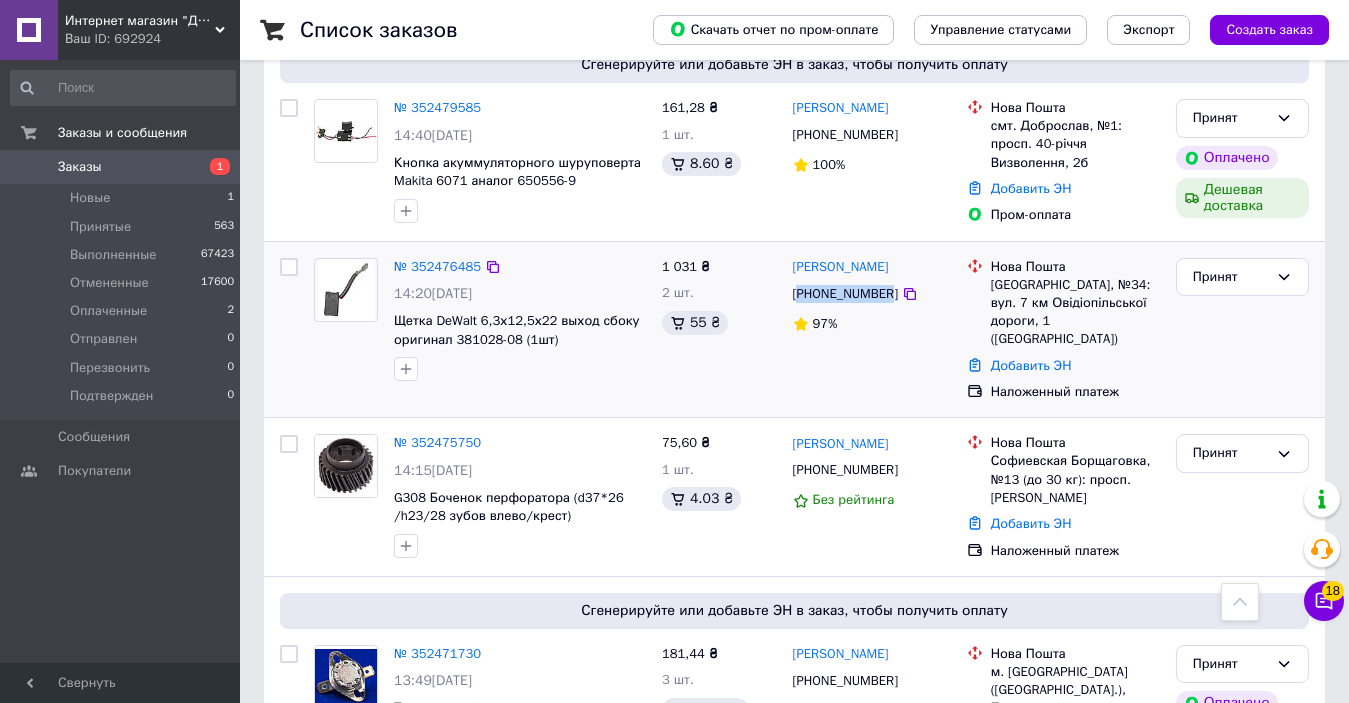 click on "[PHONE_NUMBER]" at bounding box center (845, 294) 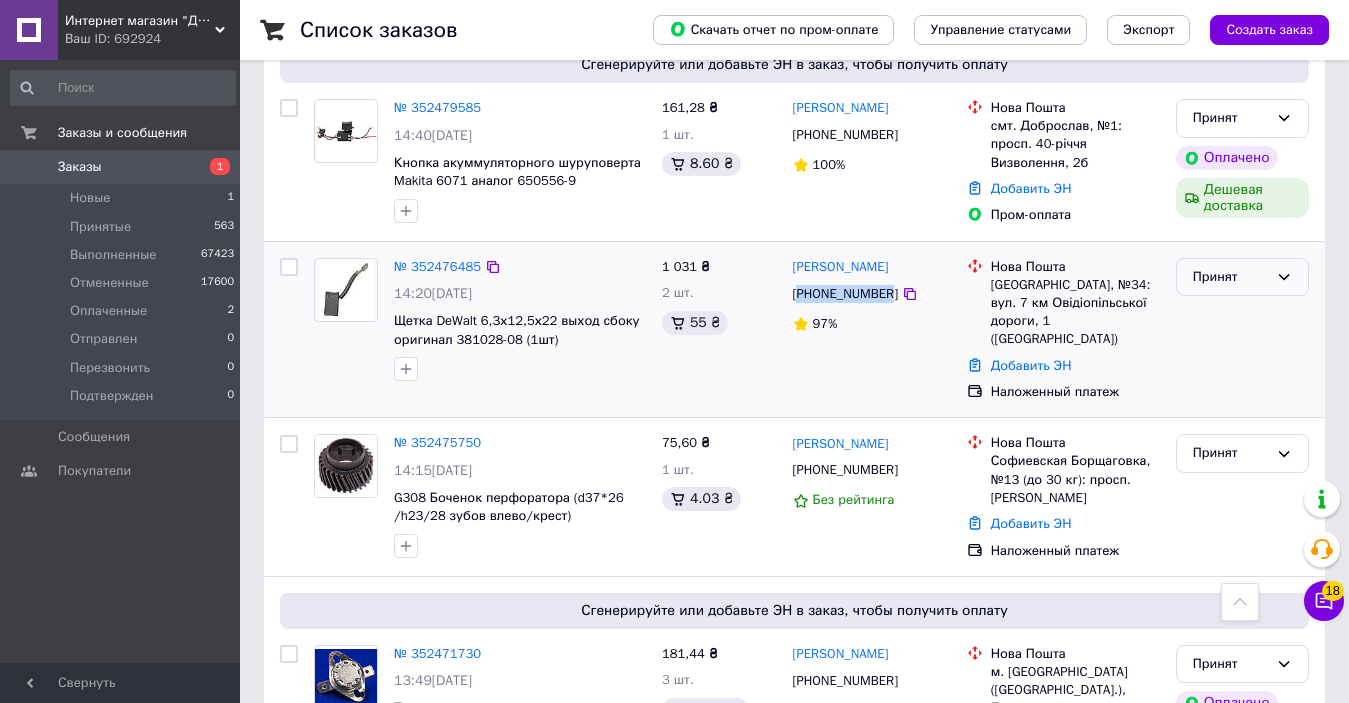 click on "Принят" at bounding box center (1230, 277) 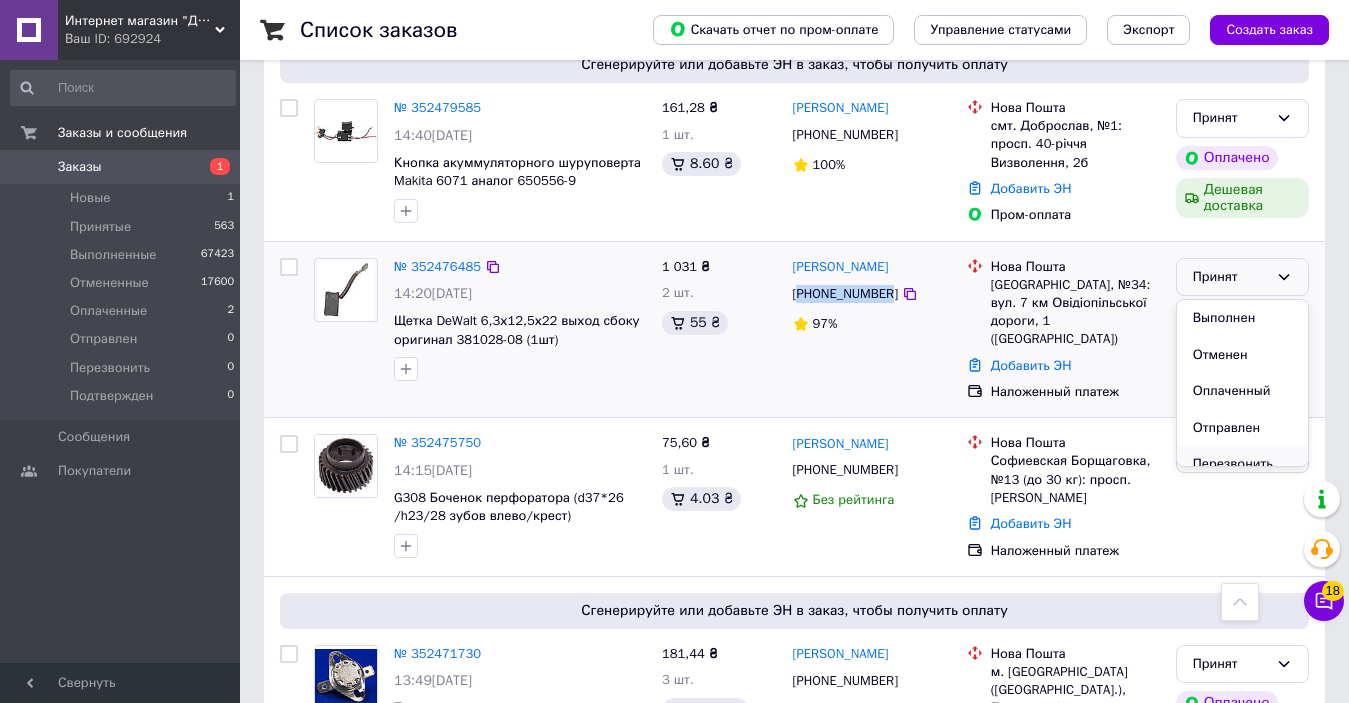 click on "Перезвонить" at bounding box center (1242, 464) 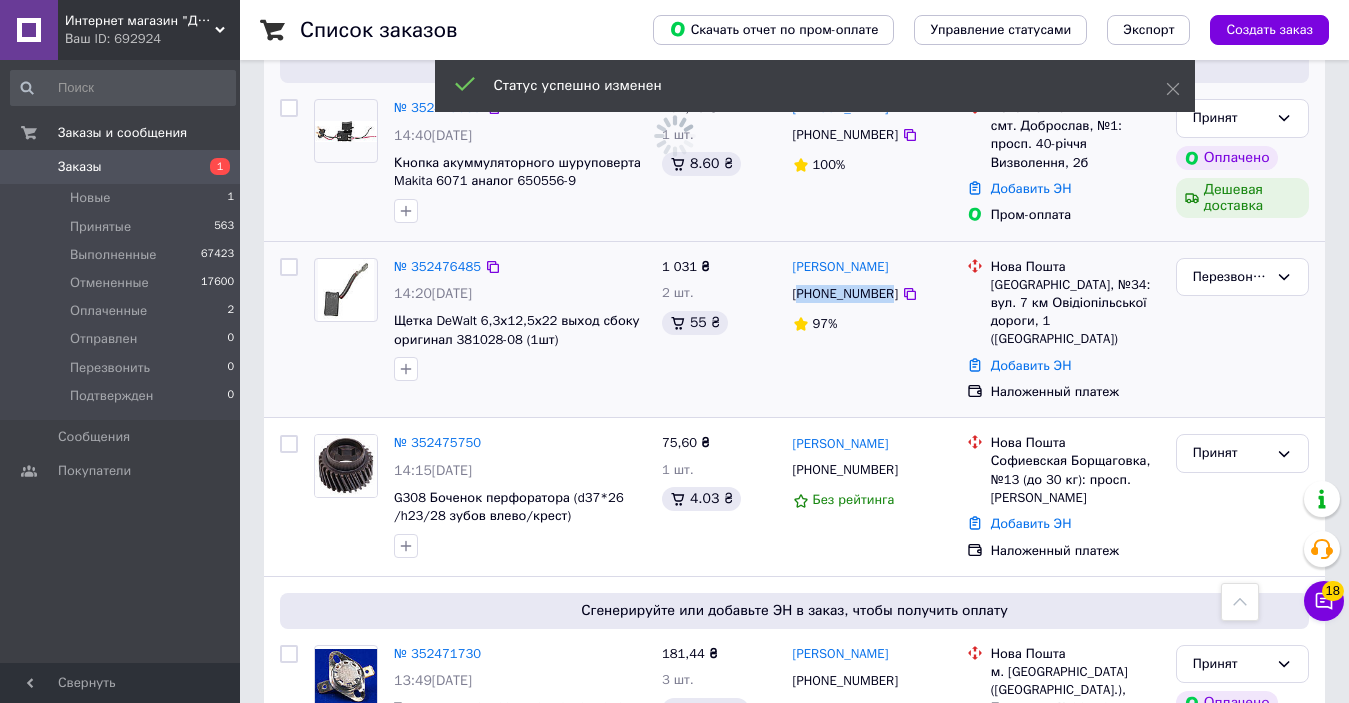 scroll, scrollTop: 1380, scrollLeft: 0, axis: vertical 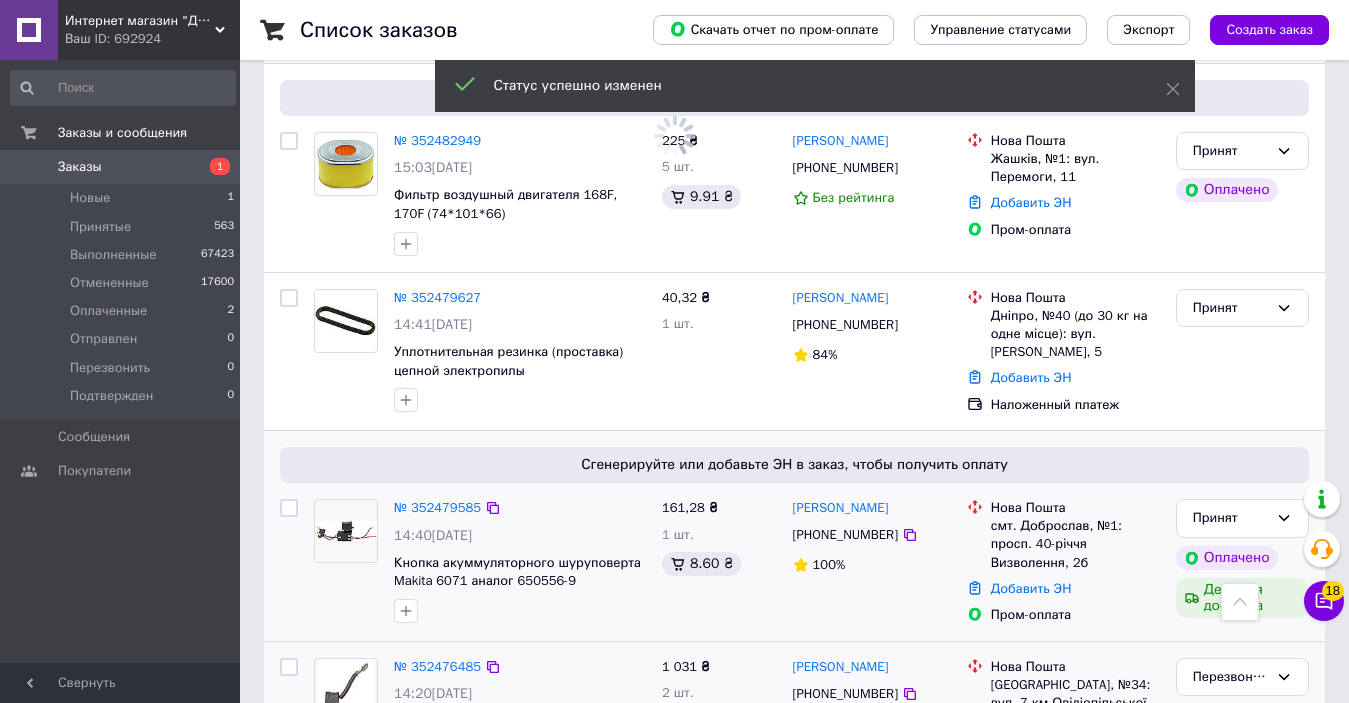 click on "[PHONE_NUMBER]" at bounding box center [845, 535] 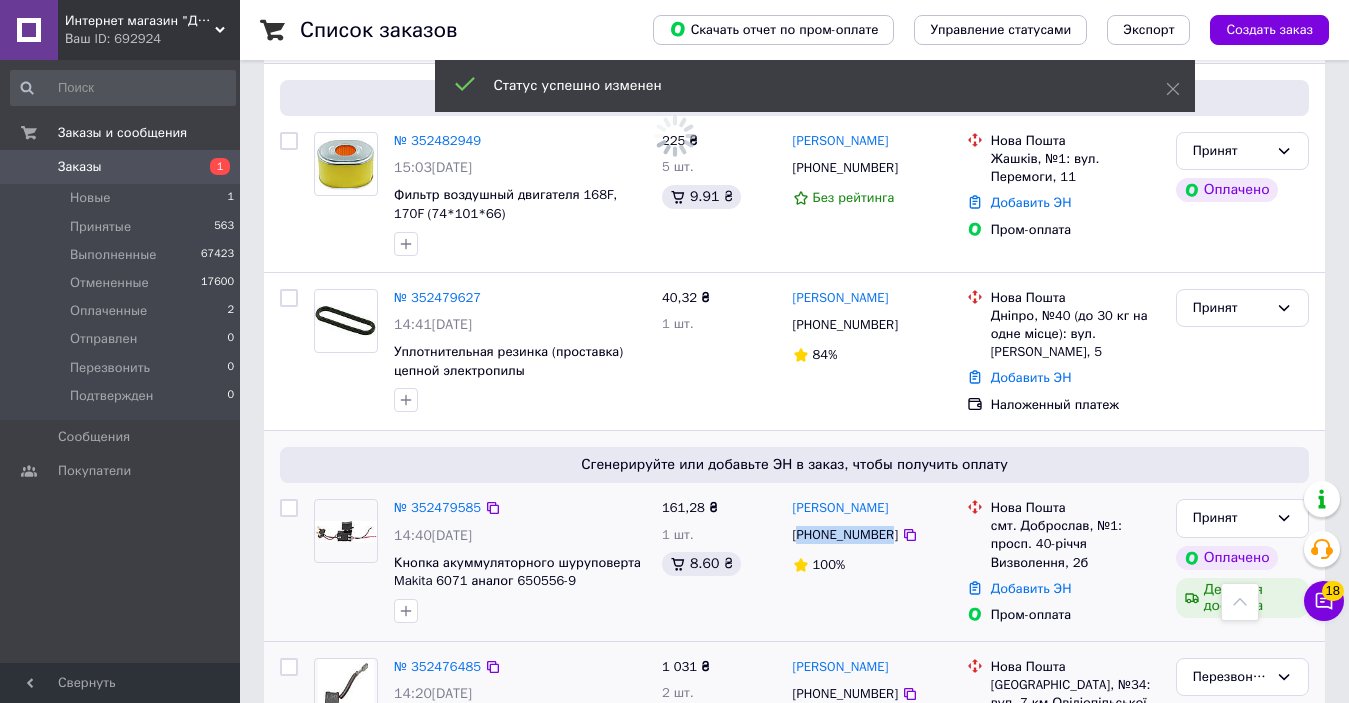 click on "[PHONE_NUMBER]" at bounding box center [845, 535] 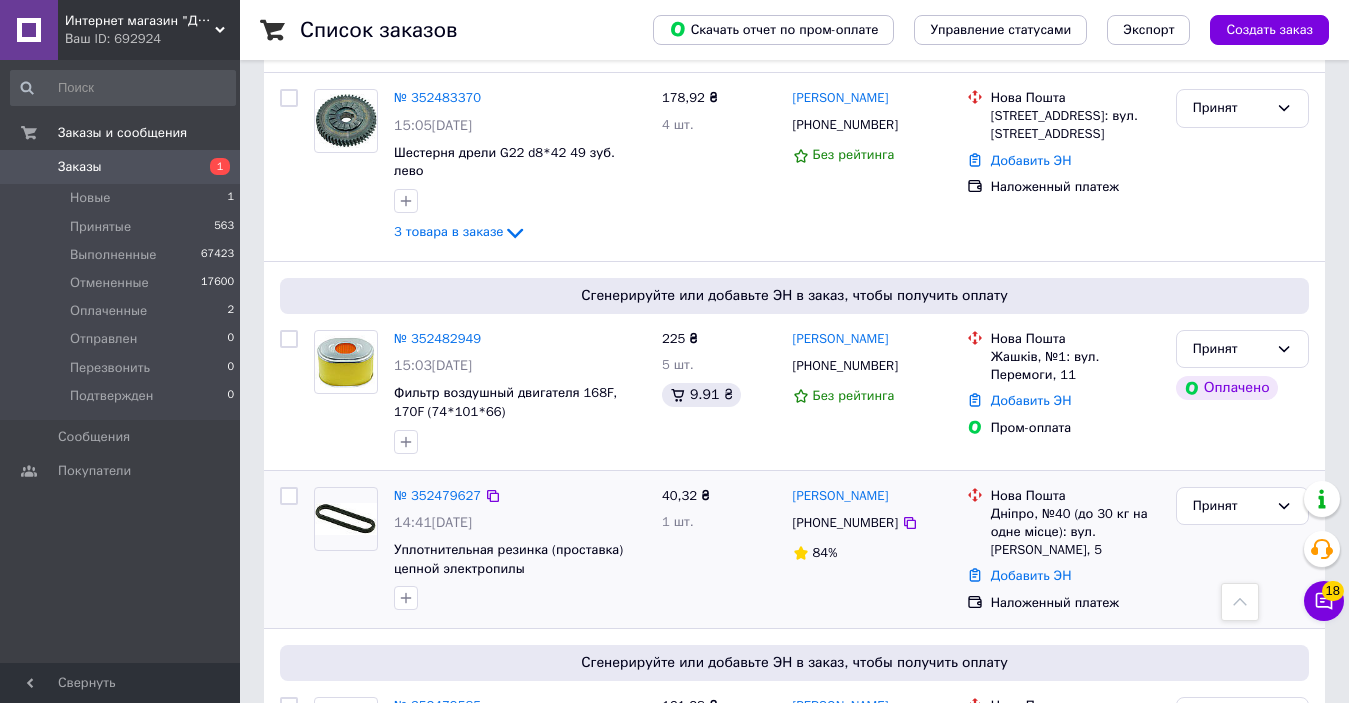 scroll, scrollTop: 1180, scrollLeft: 0, axis: vertical 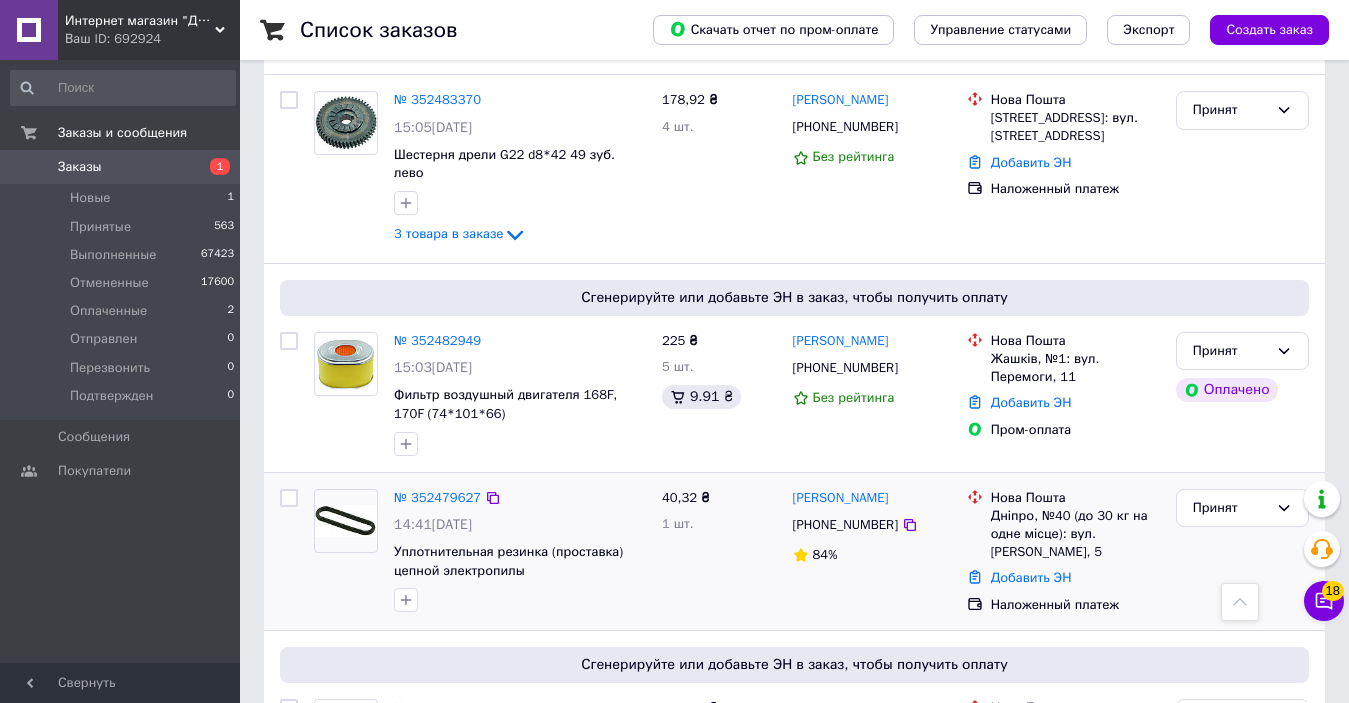 drag, startPoint x: 811, startPoint y: 479, endPoint x: 814, endPoint y: 493, distance: 14.3178215 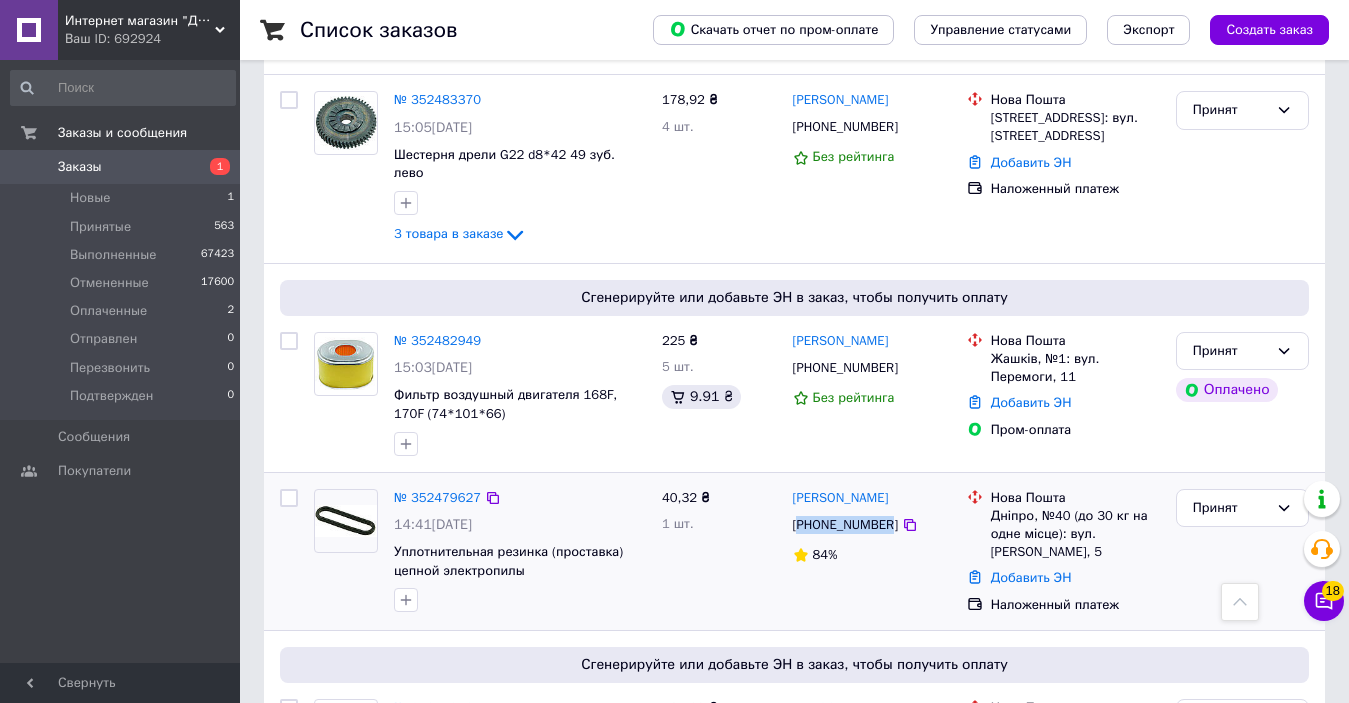 click on "[PHONE_NUMBER]" at bounding box center (845, 525) 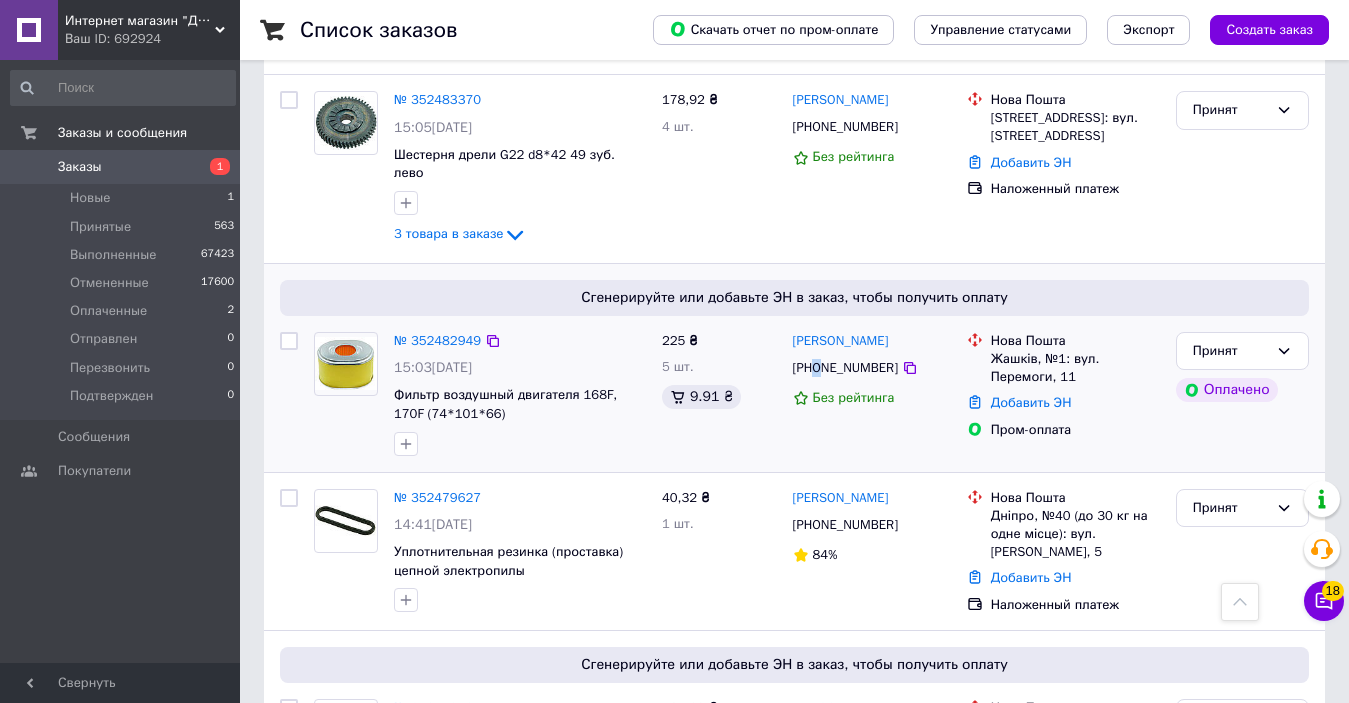 click on "[PHONE_NUMBER]" at bounding box center (845, 368) 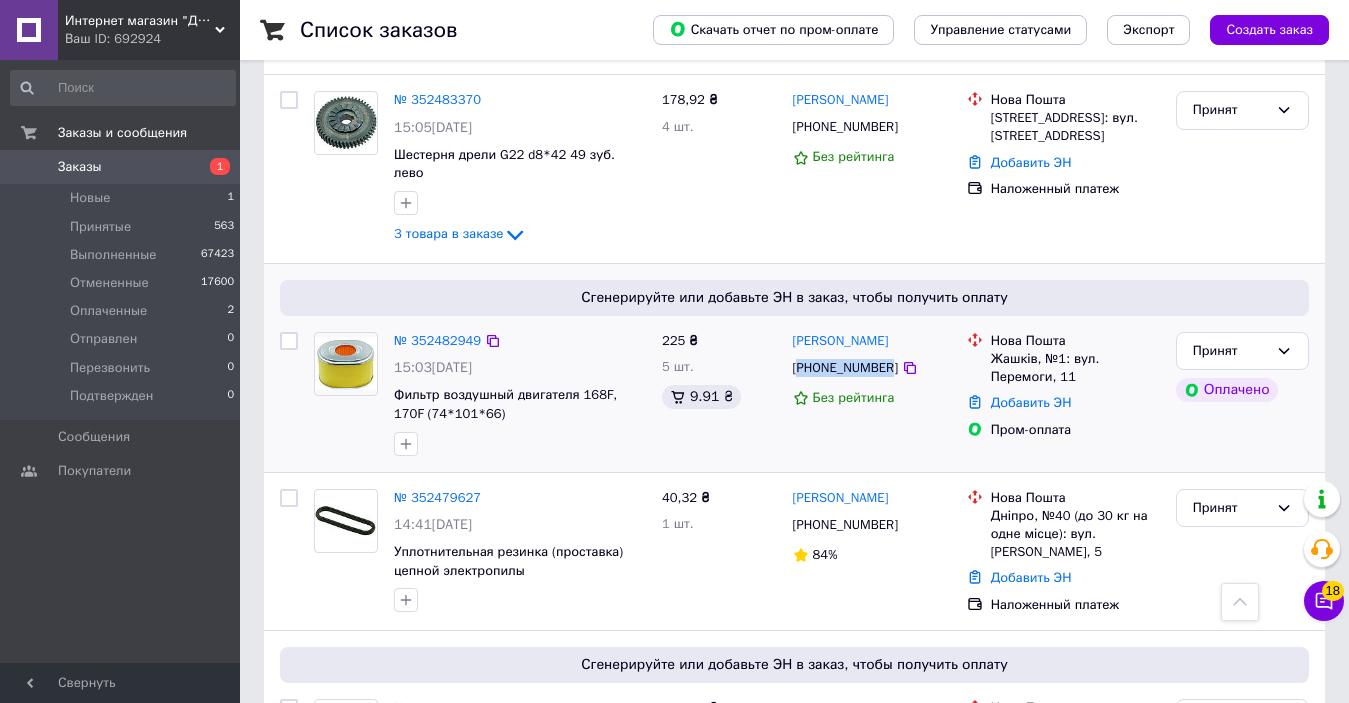 click on "[PHONE_NUMBER]" at bounding box center (845, 368) 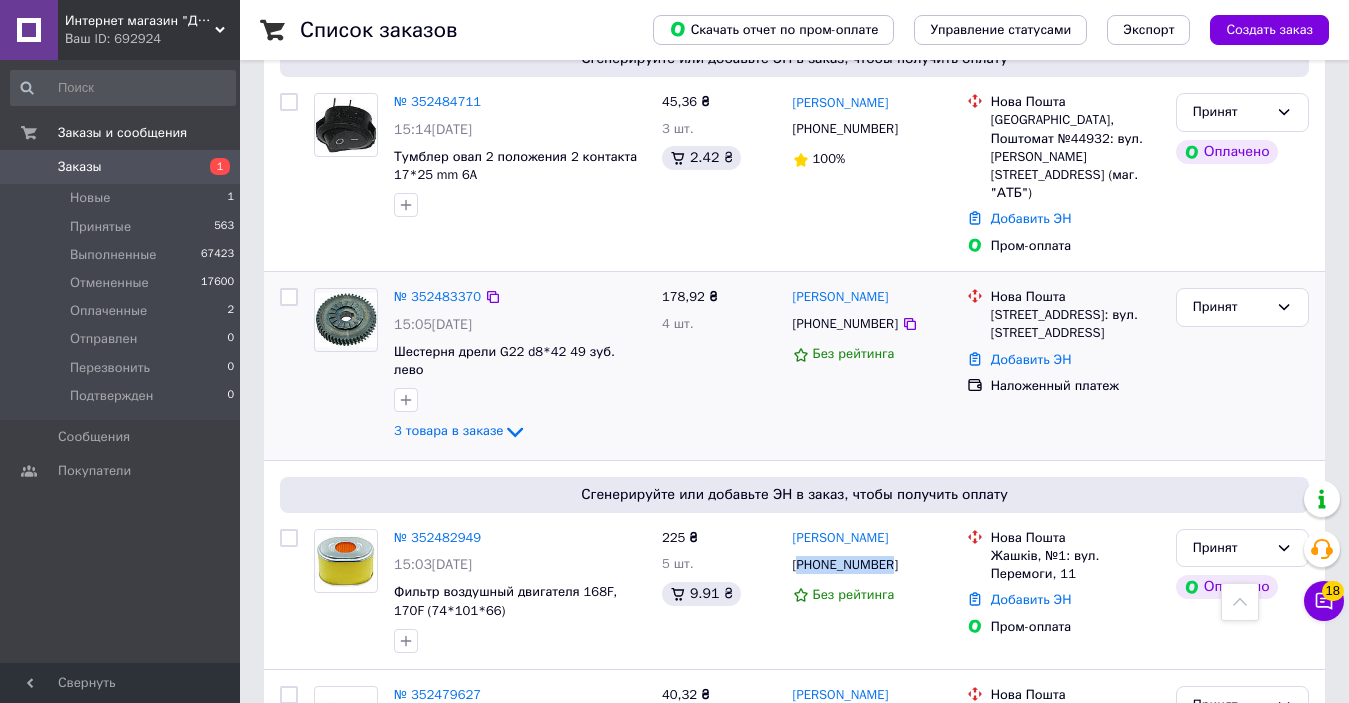 scroll, scrollTop: 980, scrollLeft: 0, axis: vertical 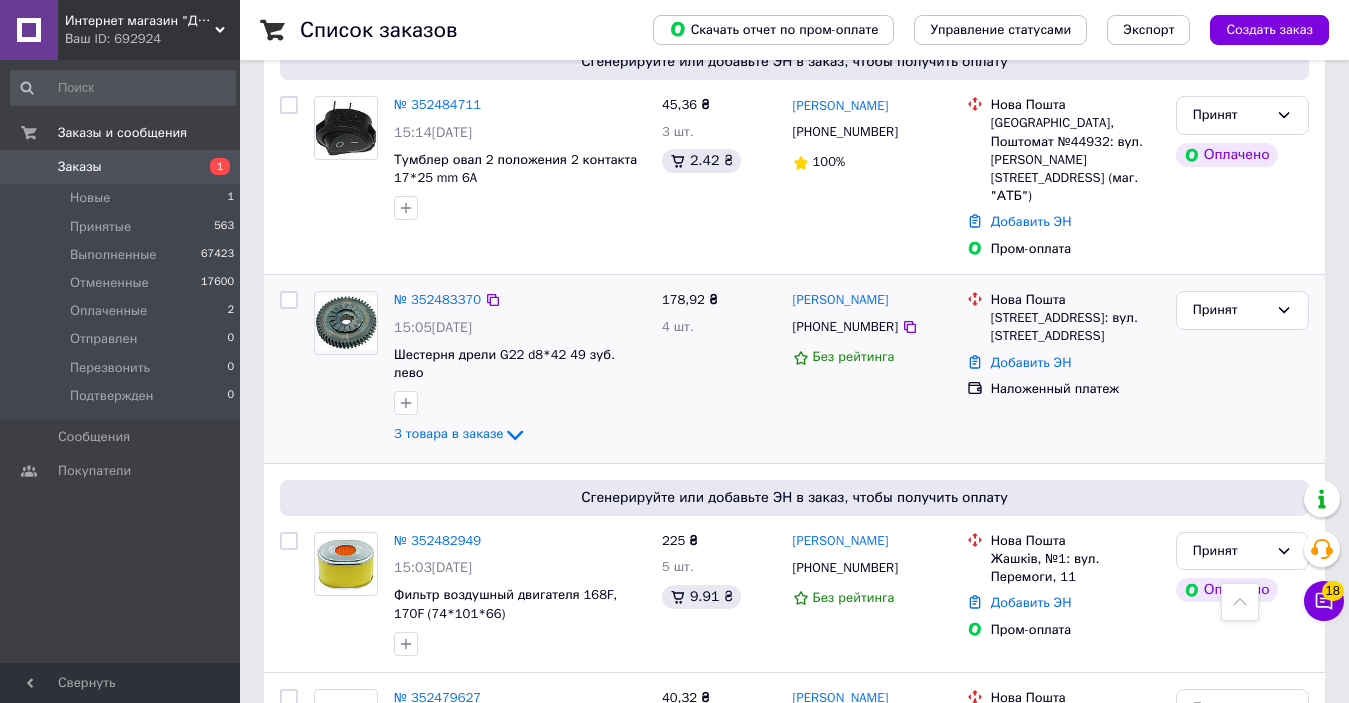click on "[PHONE_NUMBER]" at bounding box center (845, 327) 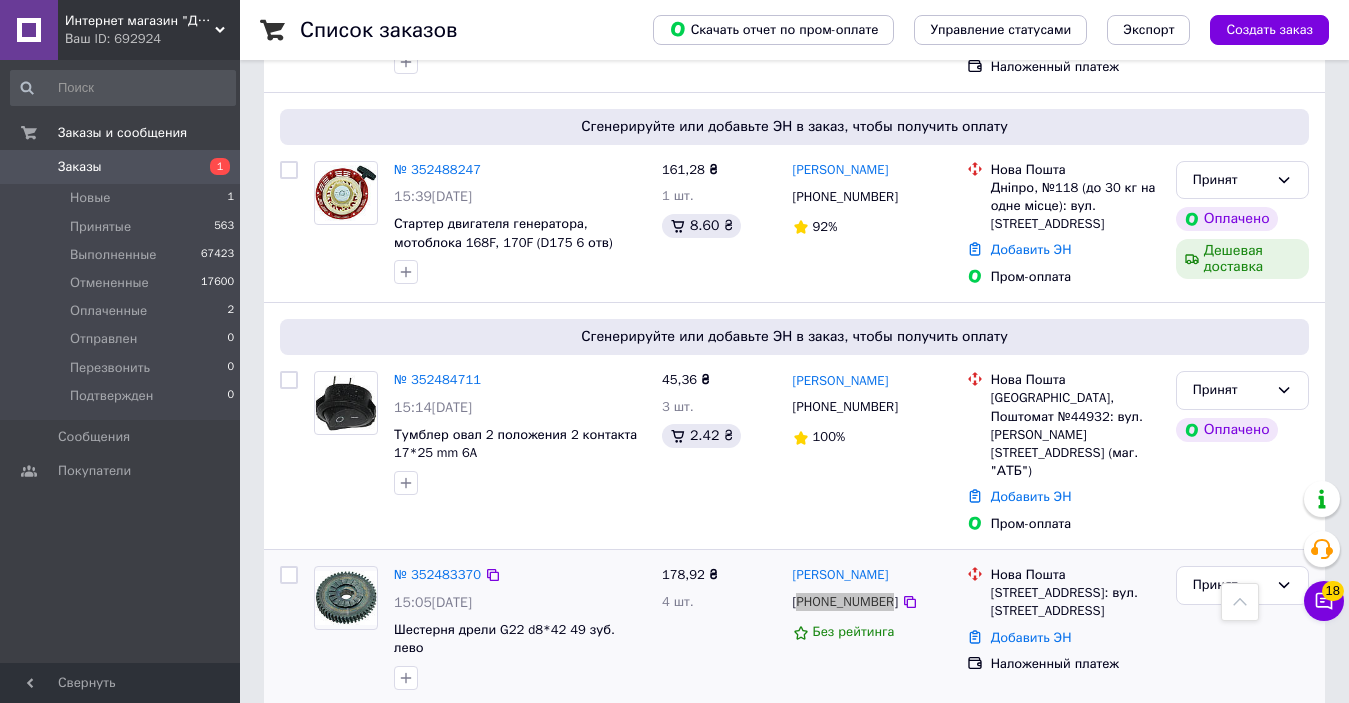 scroll, scrollTop: 680, scrollLeft: 0, axis: vertical 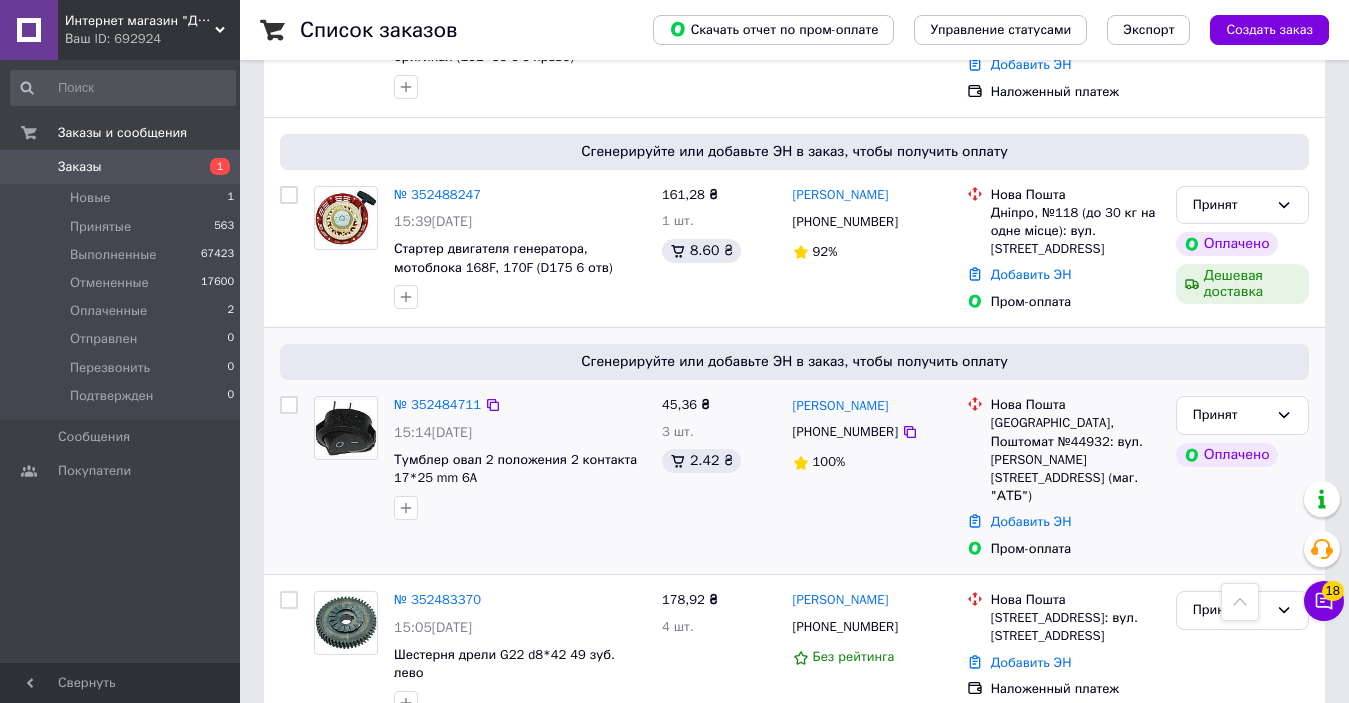 click on "[PHONE_NUMBER]" at bounding box center (845, 432) 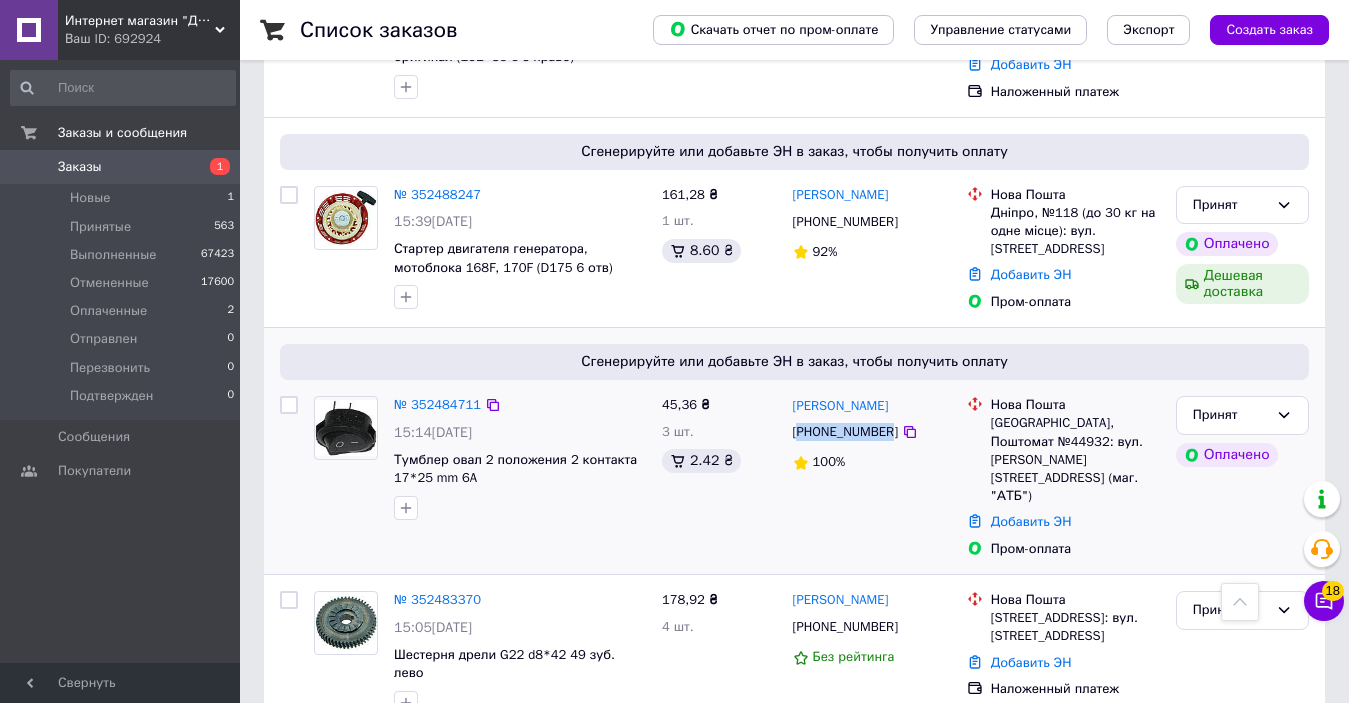 click on "[PHONE_NUMBER]" at bounding box center (845, 432) 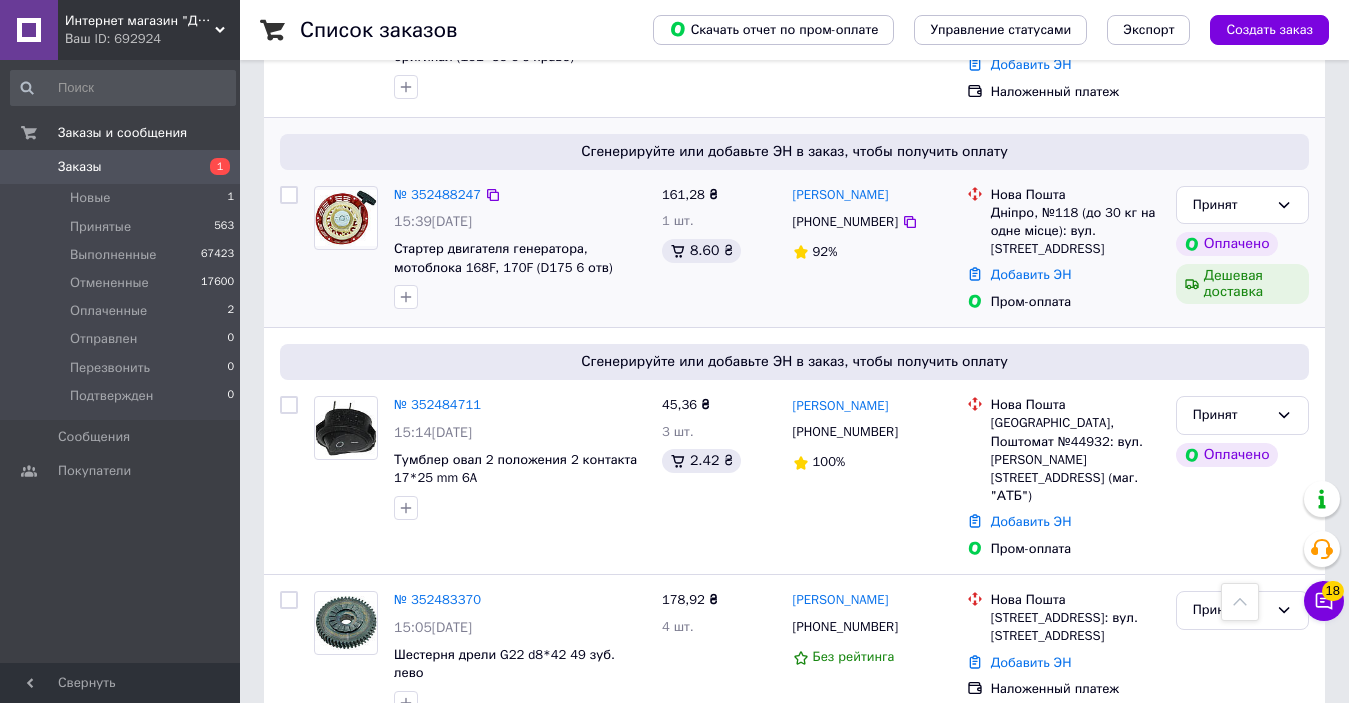 click on "[PHONE_NUMBER]" at bounding box center (845, 222) 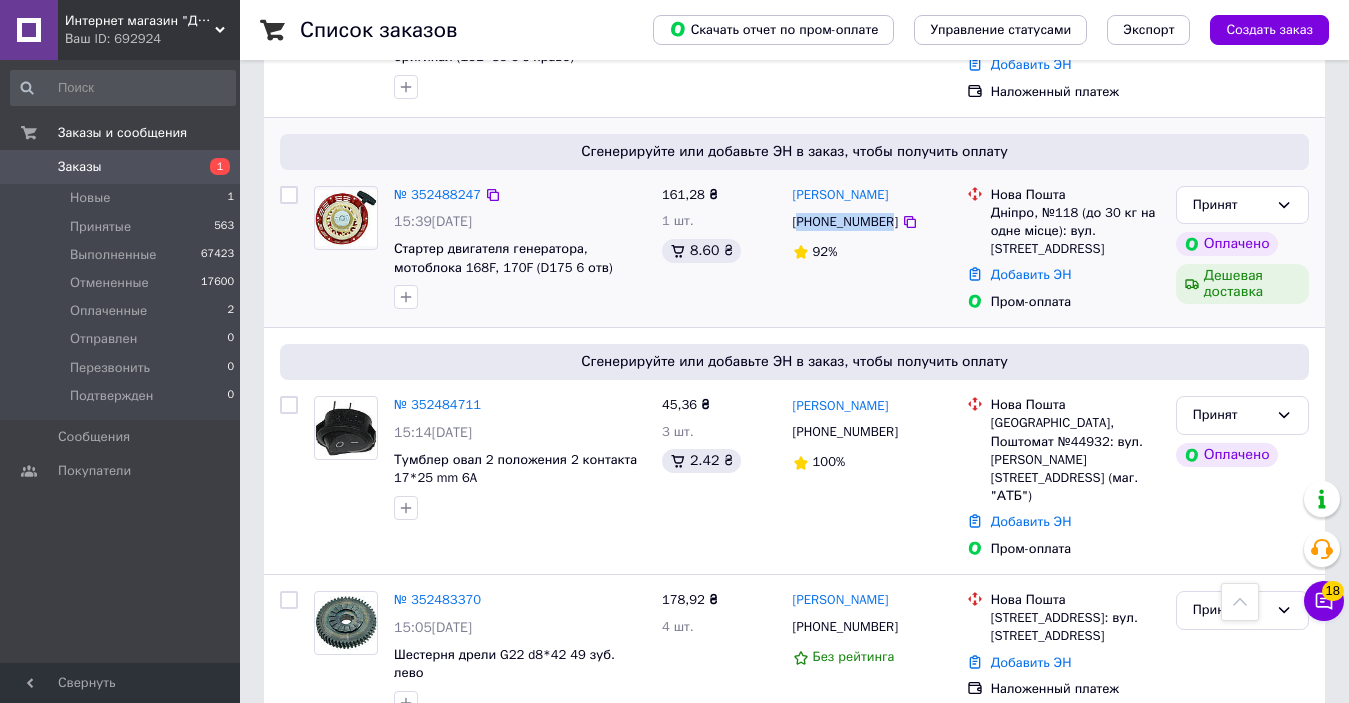 click on "[PHONE_NUMBER]" at bounding box center [845, 222] 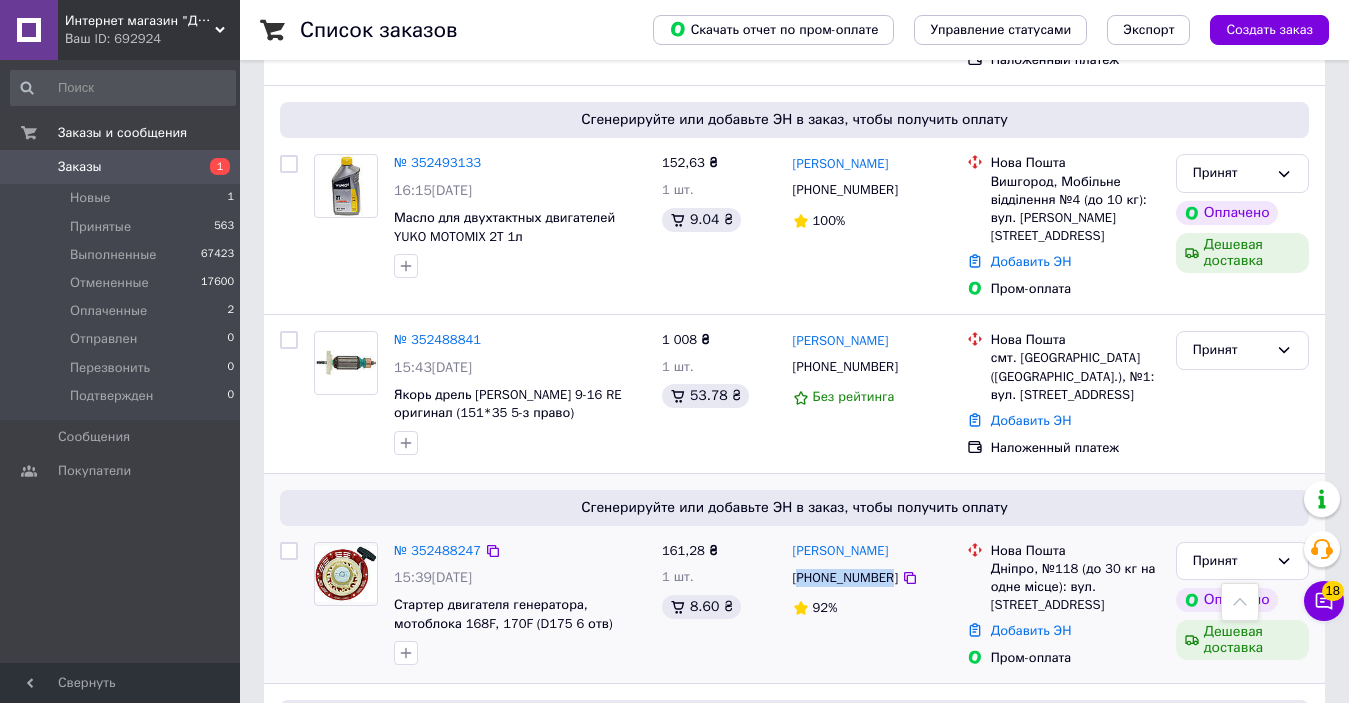 scroll, scrollTop: 280, scrollLeft: 0, axis: vertical 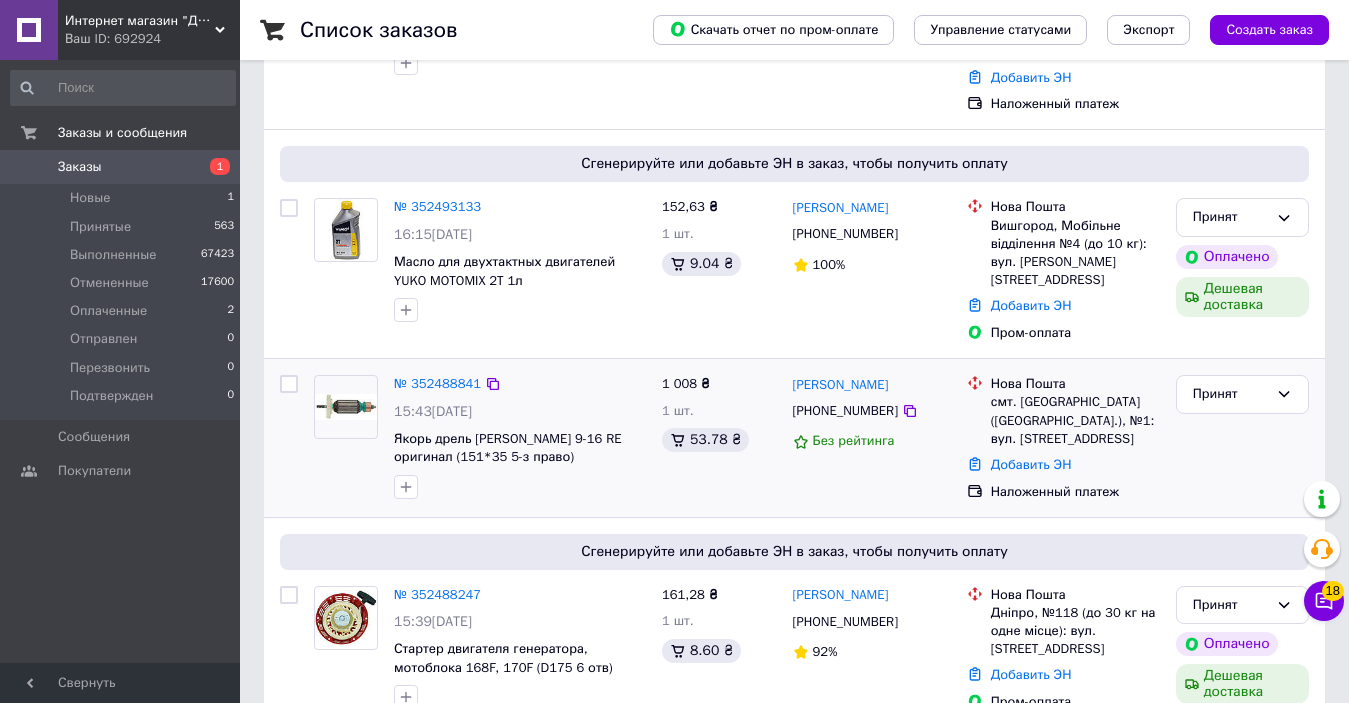 click on "[PHONE_NUMBER]" at bounding box center (845, 411) 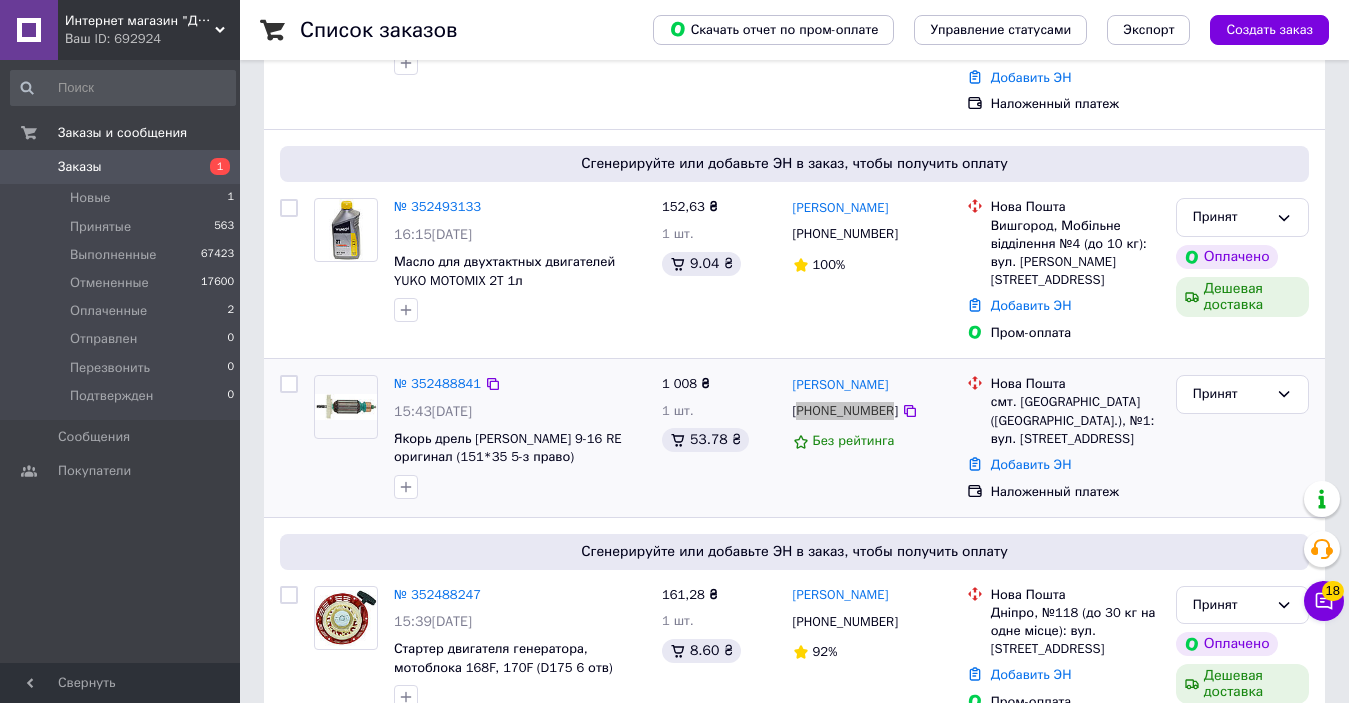 click on "[PHONE_NUMBER]" at bounding box center (845, 411) 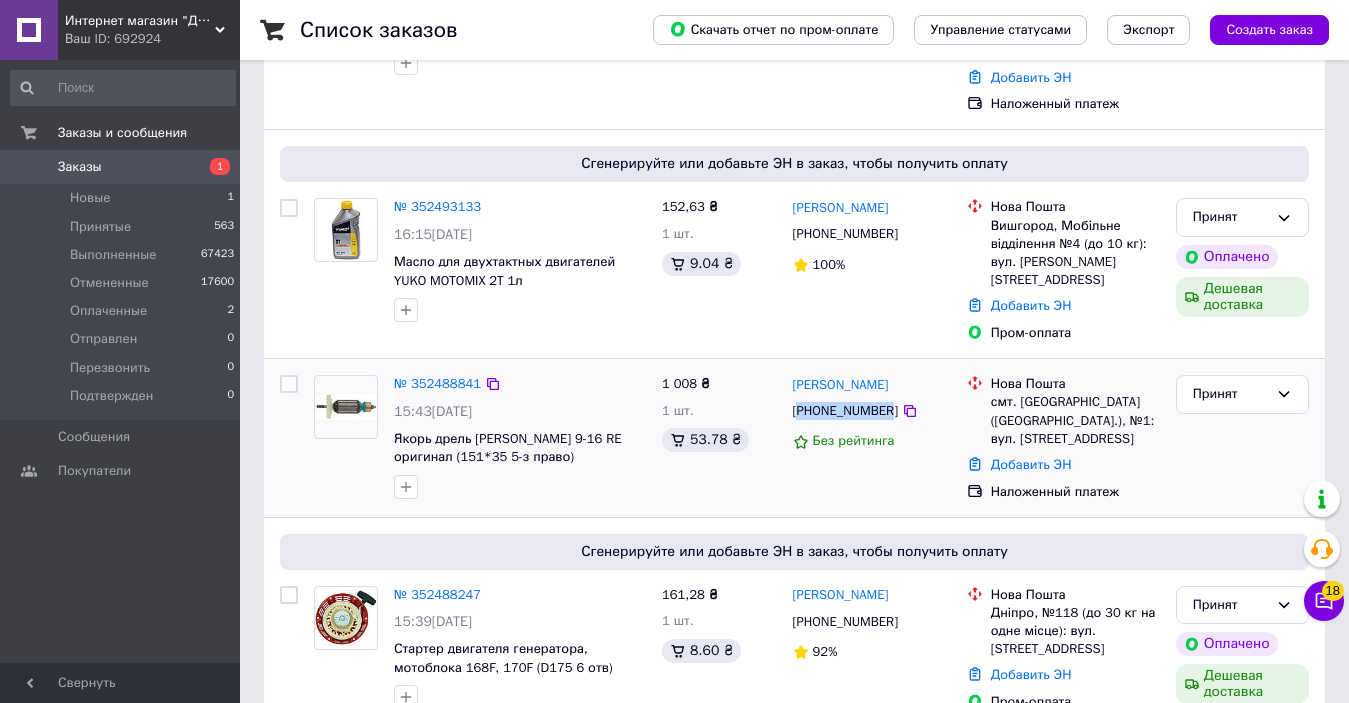 click on "[PHONE_NUMBER]" at bounding box center (845, 411) 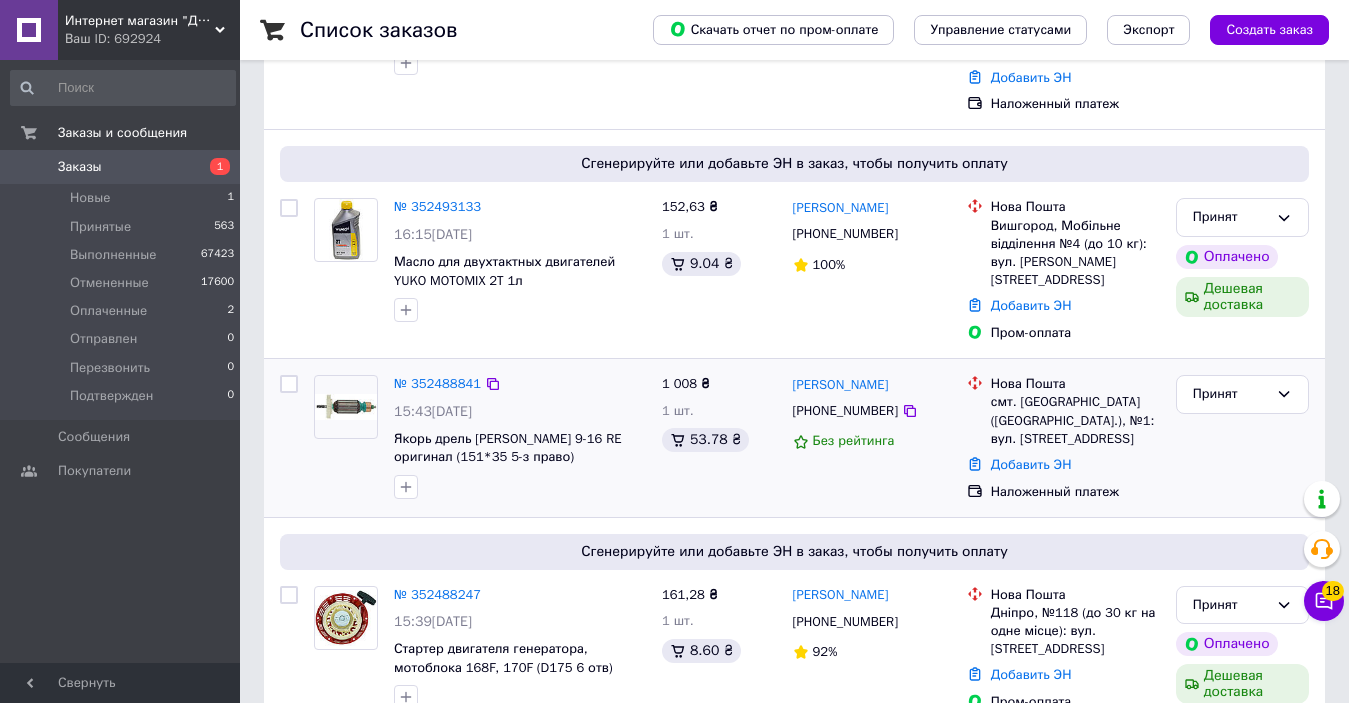 click on "[PHONE_NUMBER]" at bounding box center (845, 411) 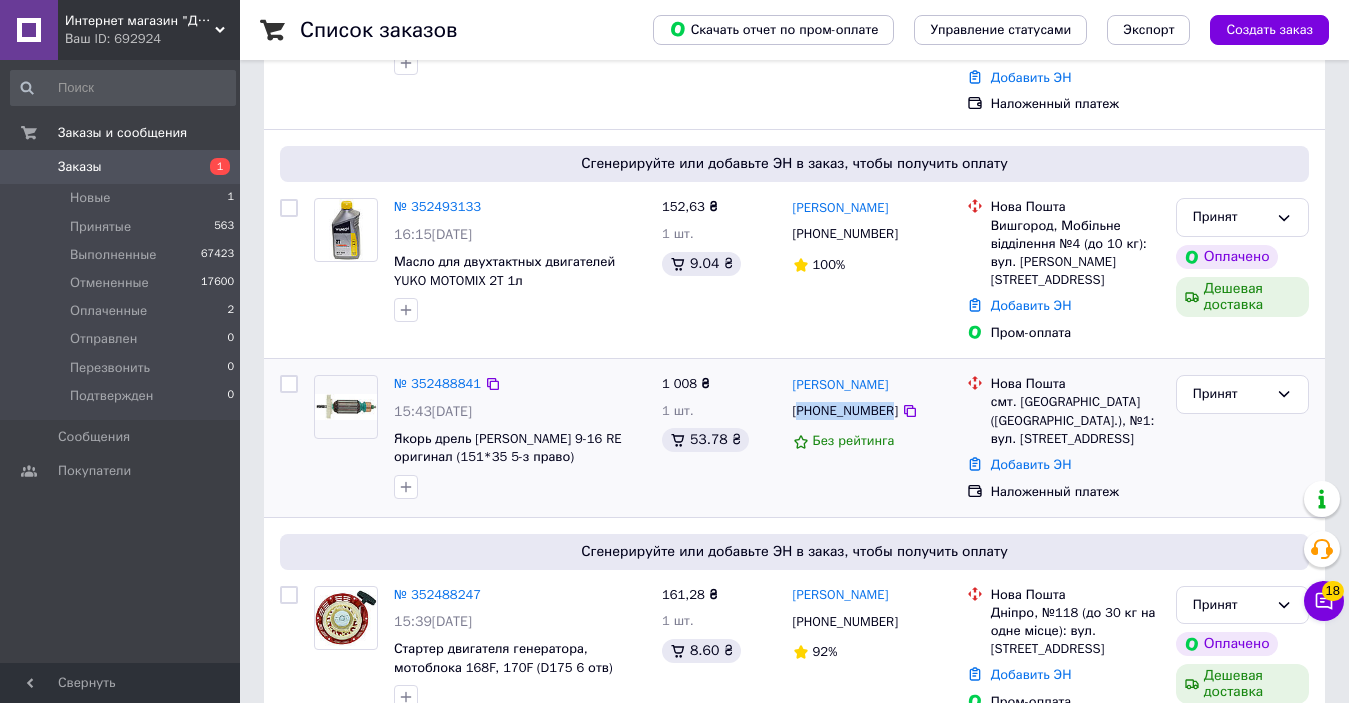 click on "[PHONE_NUMBER]" at bounding box center [845, 411] 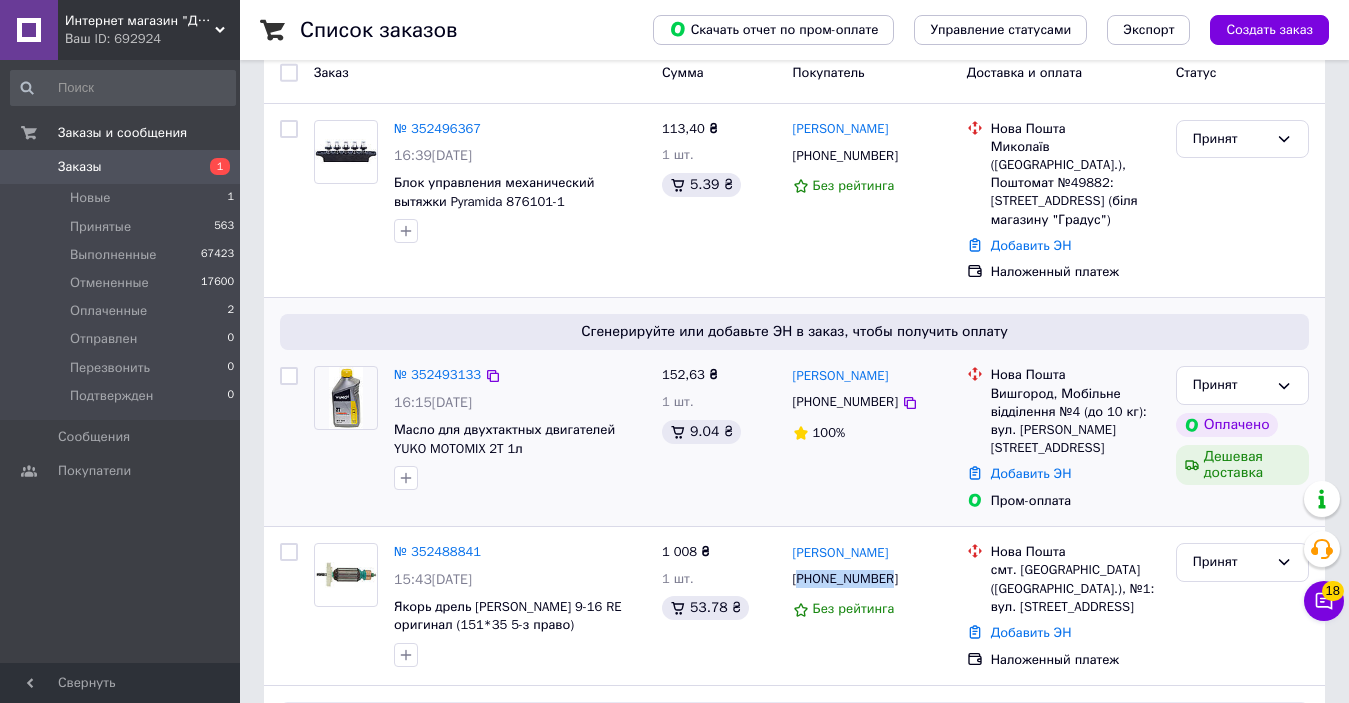 scroll, scrollTop: 80, scrollLeft: 0, axis: vertical 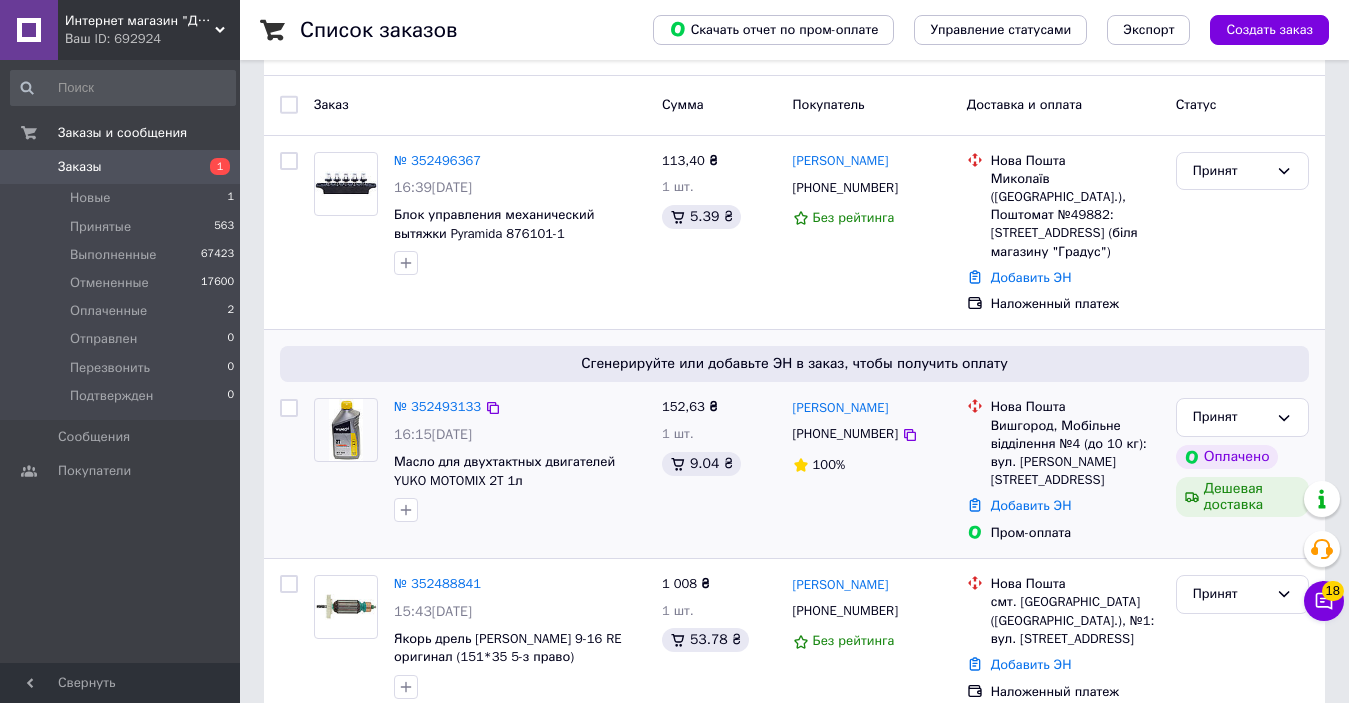 click on "[PHONE_NUMBER]" at bounding box center (845, 434) 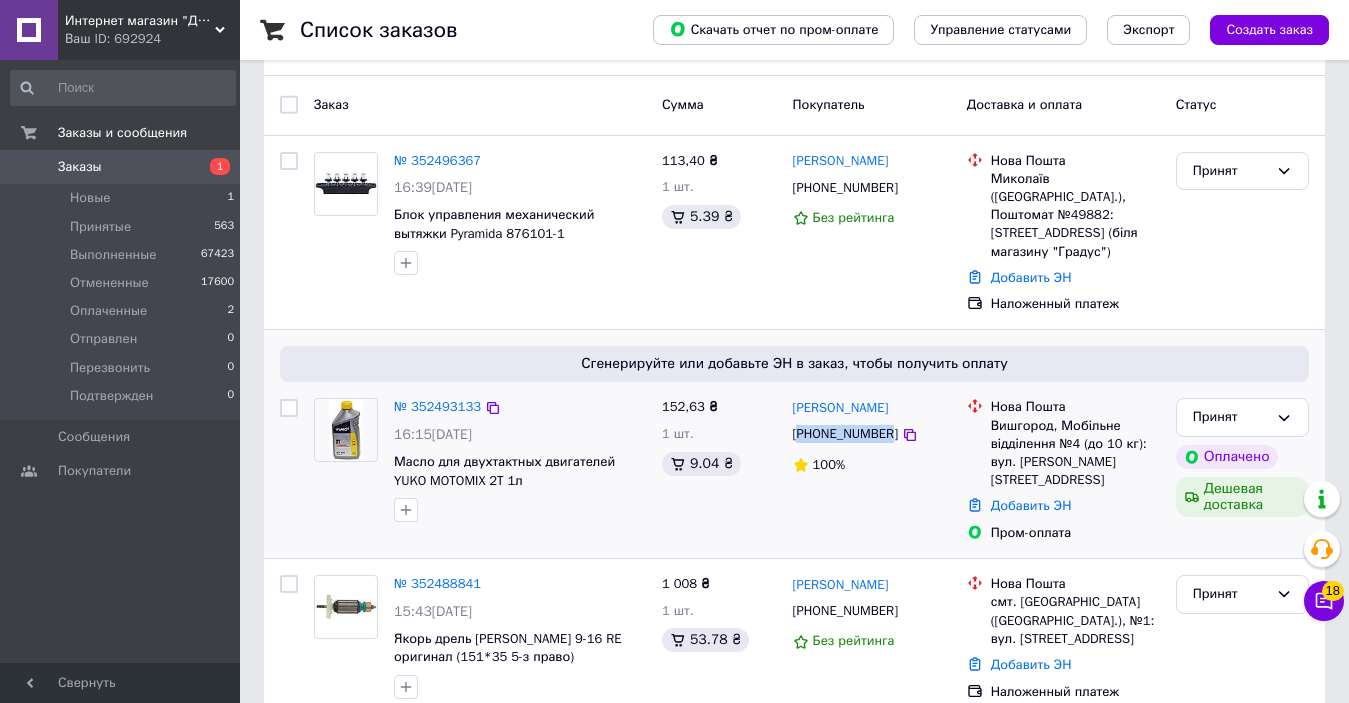 click on "[PHONE_NUMBER]" at bounding box center [845, 434] 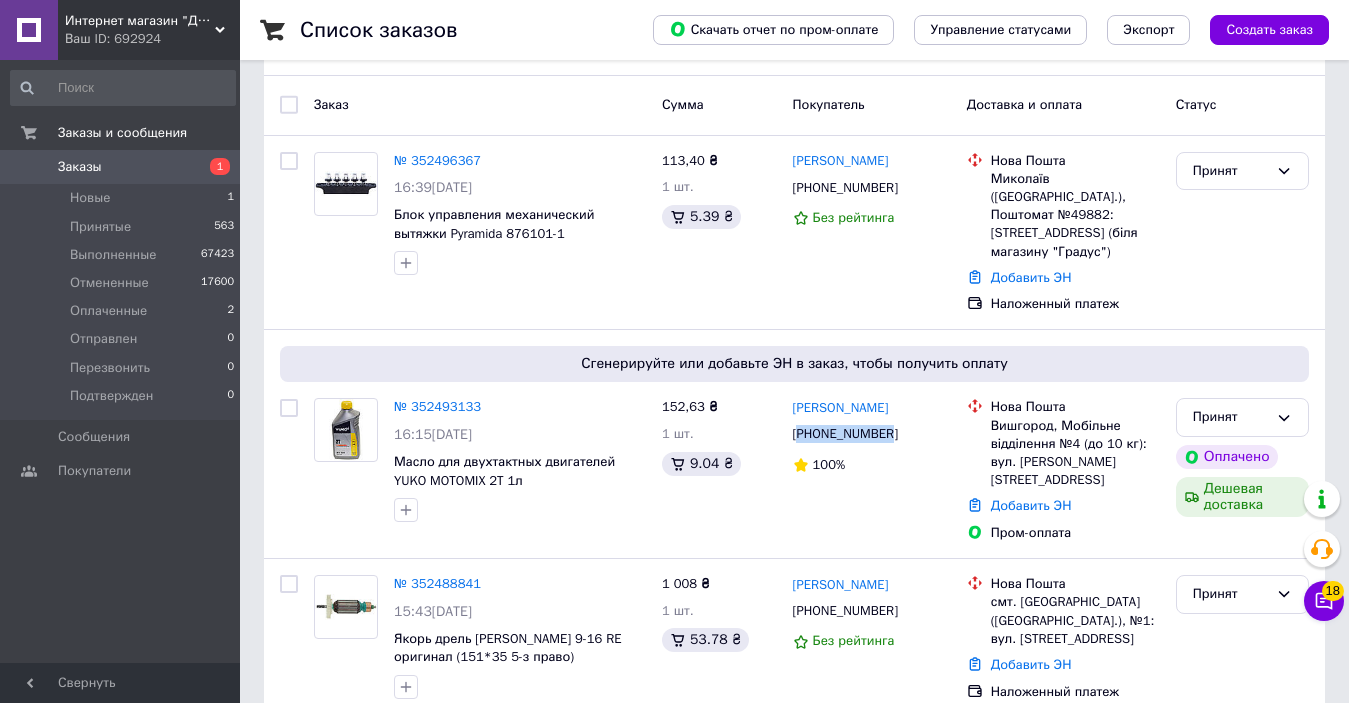 scroll, scrollTop: 180, scrollLeft: 0, axis: vertical 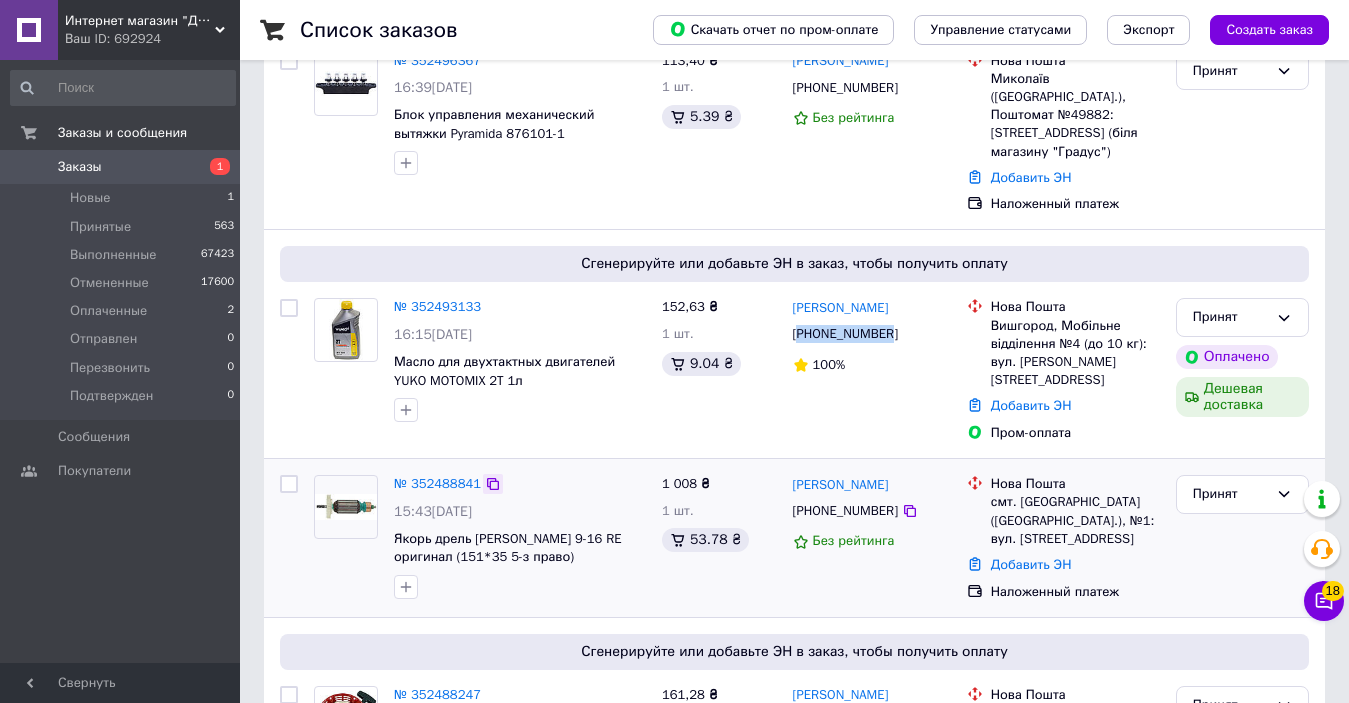 click 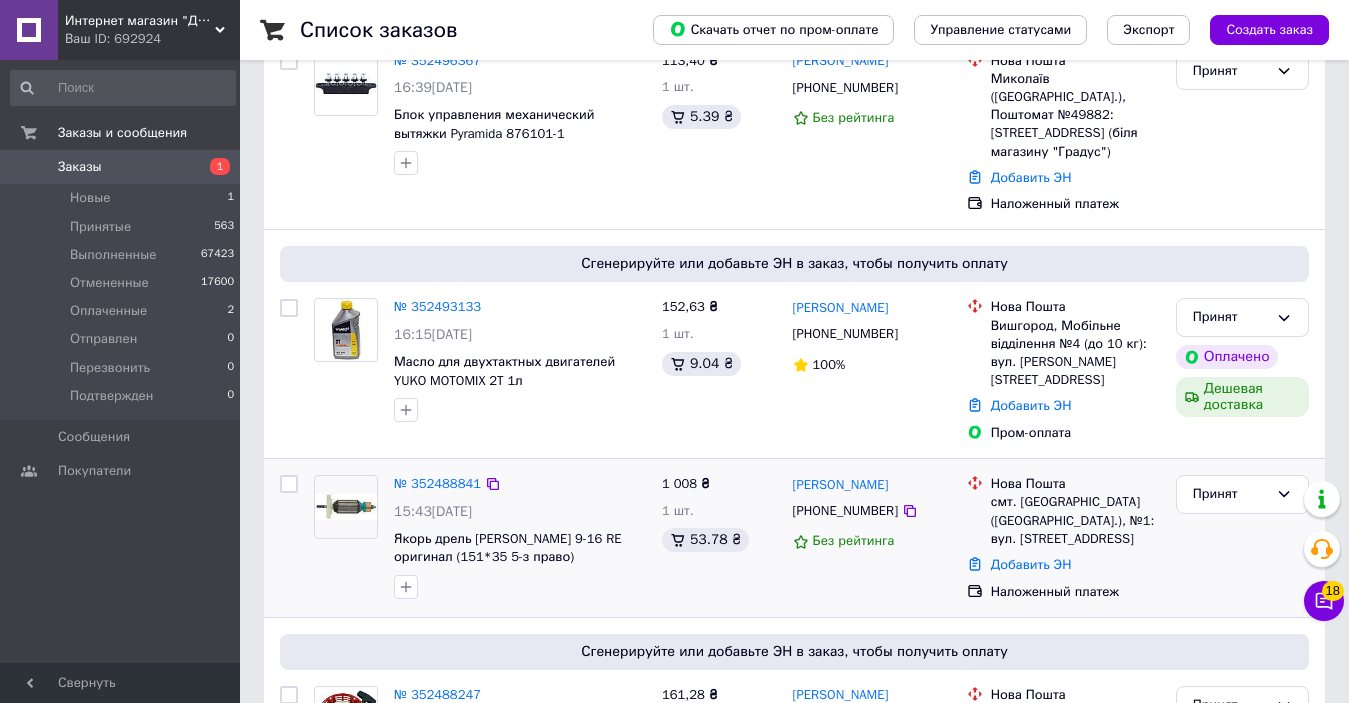 click on "[PHONE_NUMBER]" at bounding box center (845, 511) 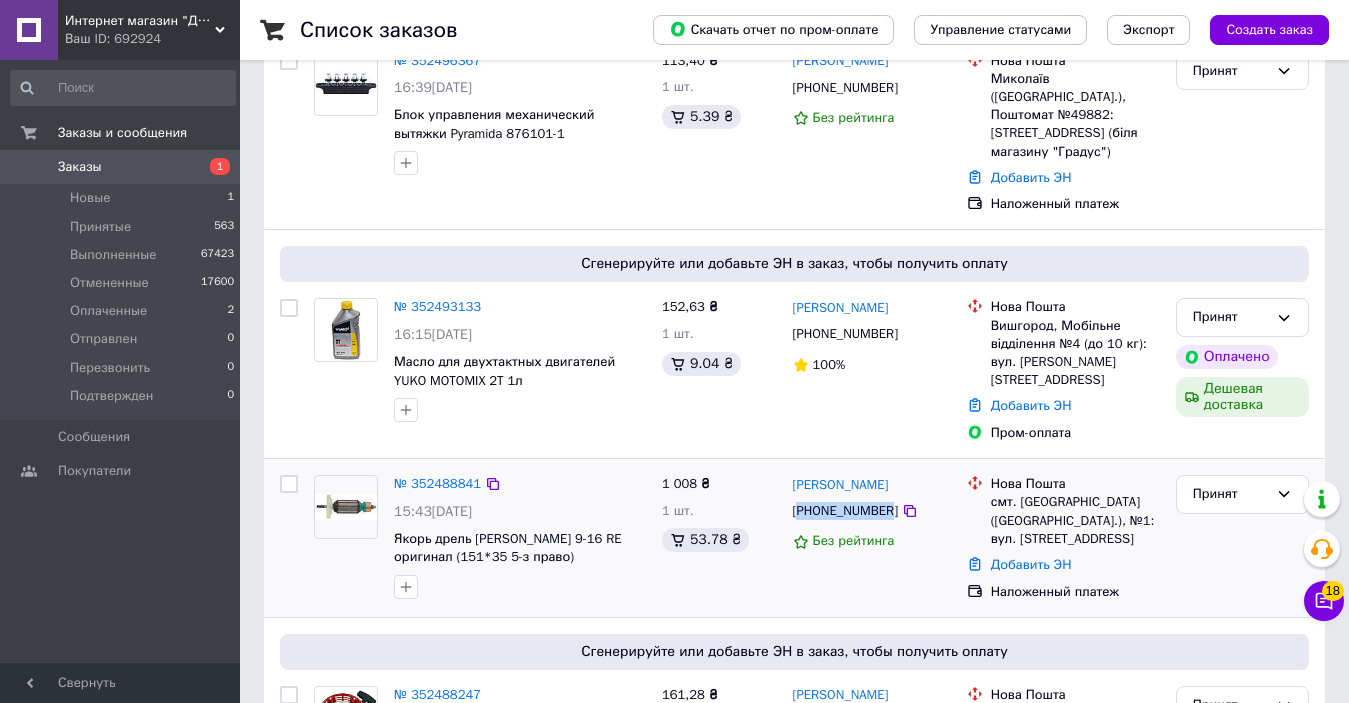 click on "[PHONE_NUMBER]" at bounding box center (845, 511) 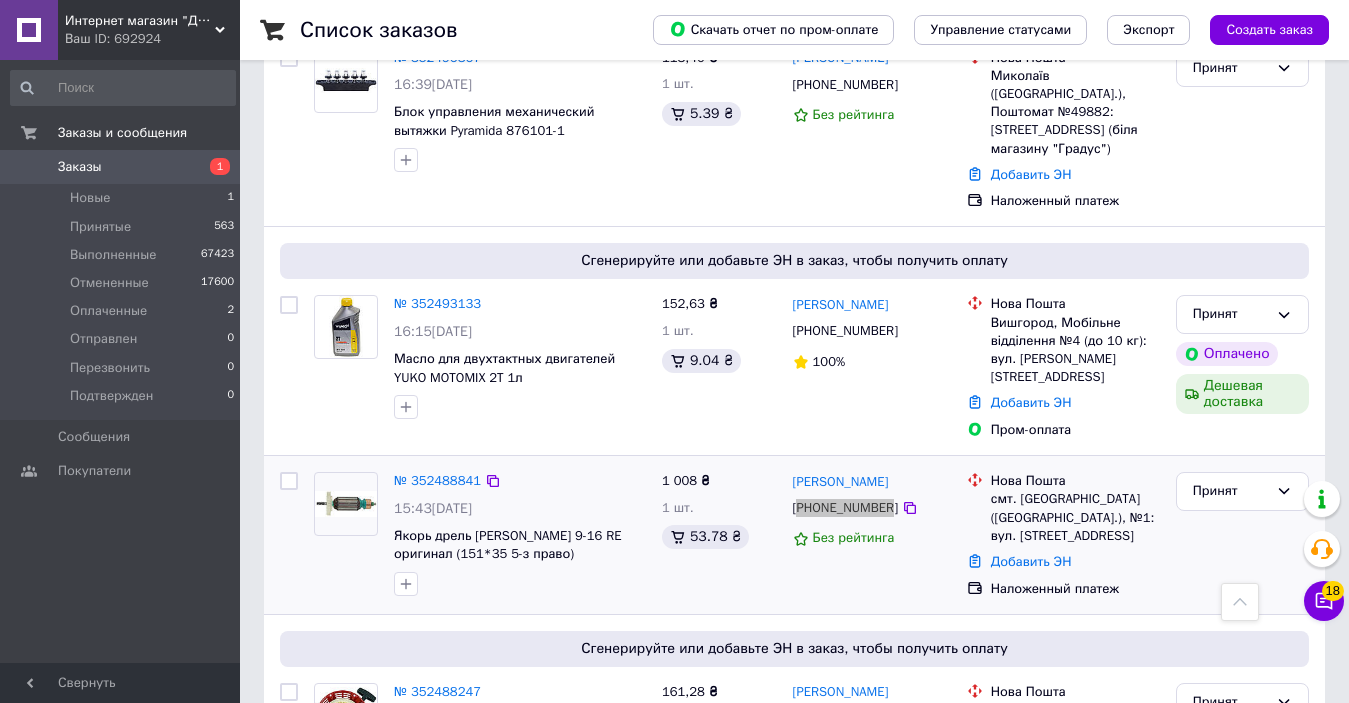 scroll, scrollTop: 180, scrollLeft: 0, axis: vertical 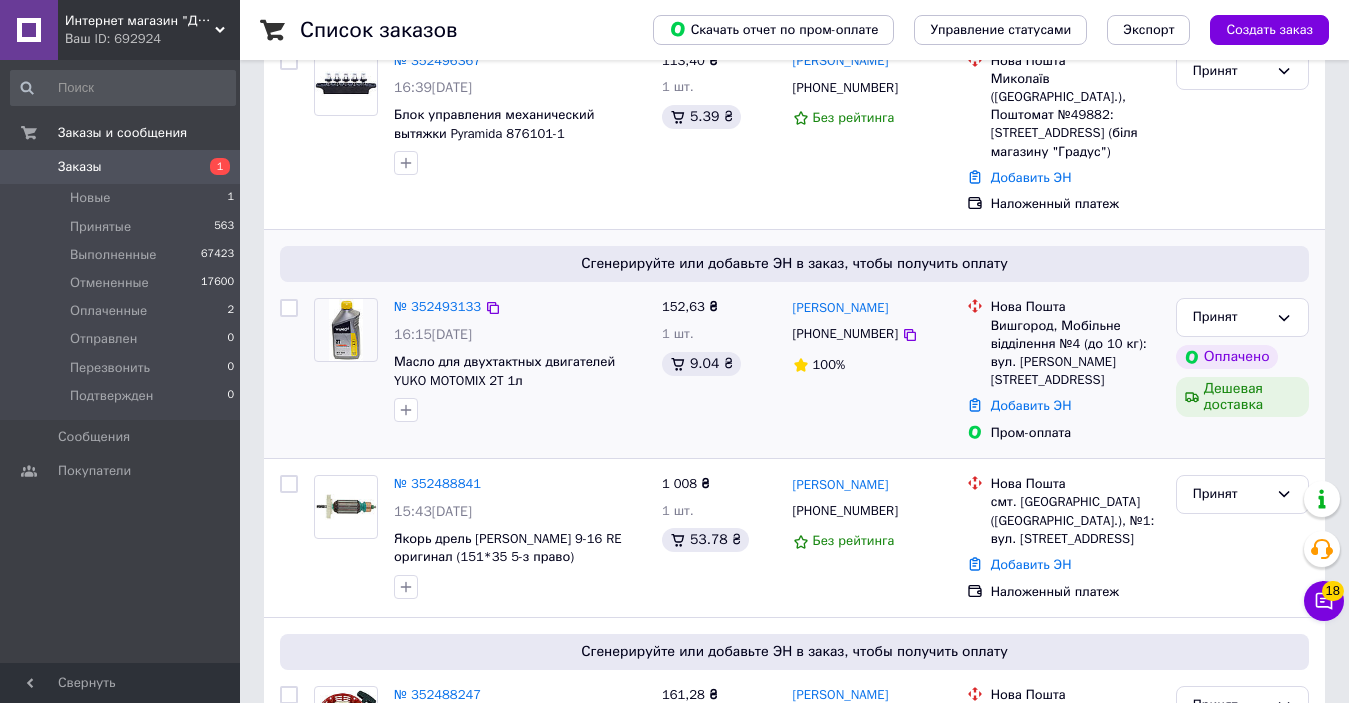 click on "[PHONE_NUMBER]" at bounding box center (845, 334) 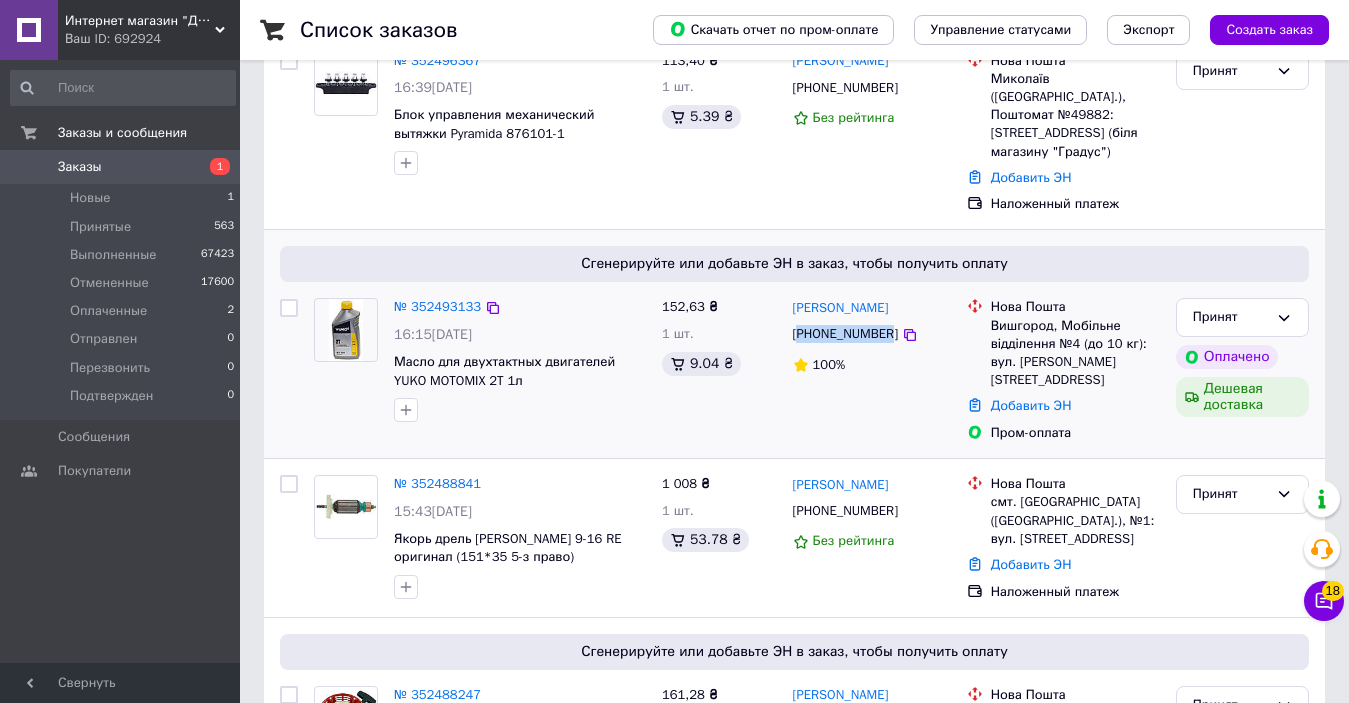 click on "[PHONE_NUMBER]" at bounding box center (845, 334) 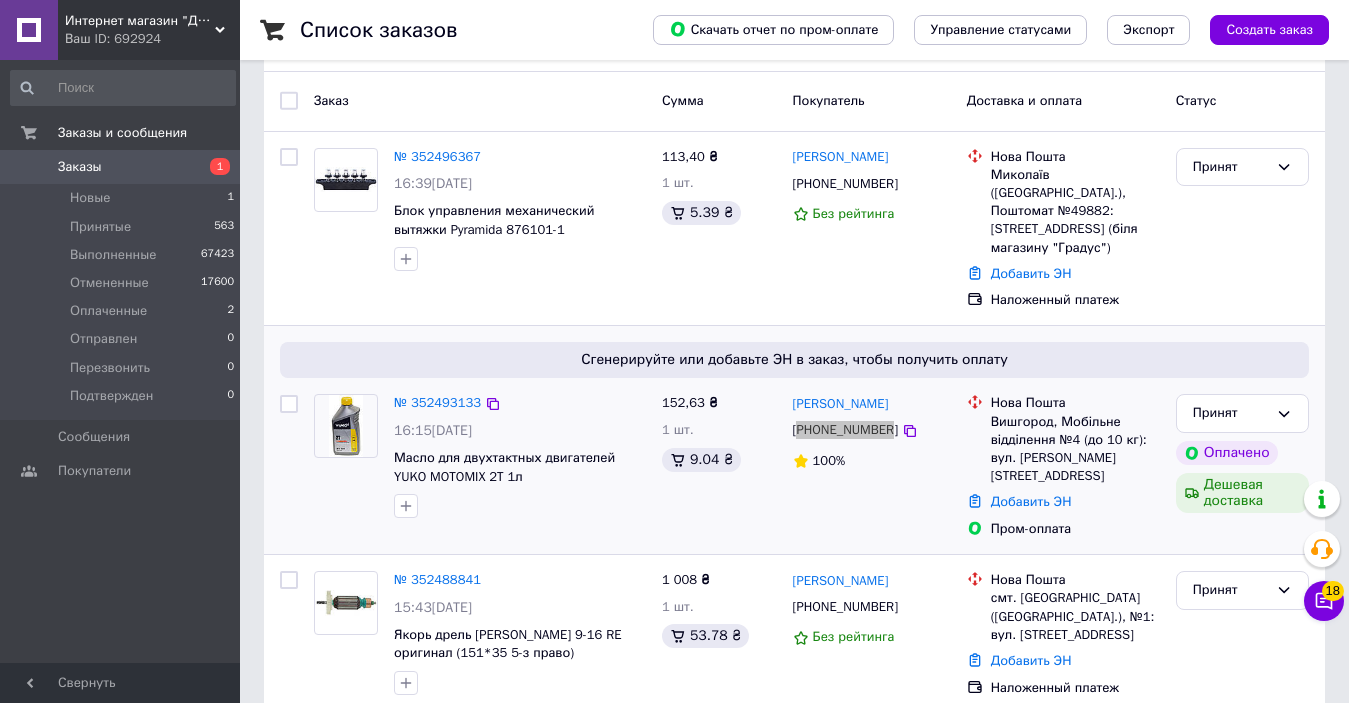 scroll, scrollTop: 0, scrollLeft: 0, axis: both 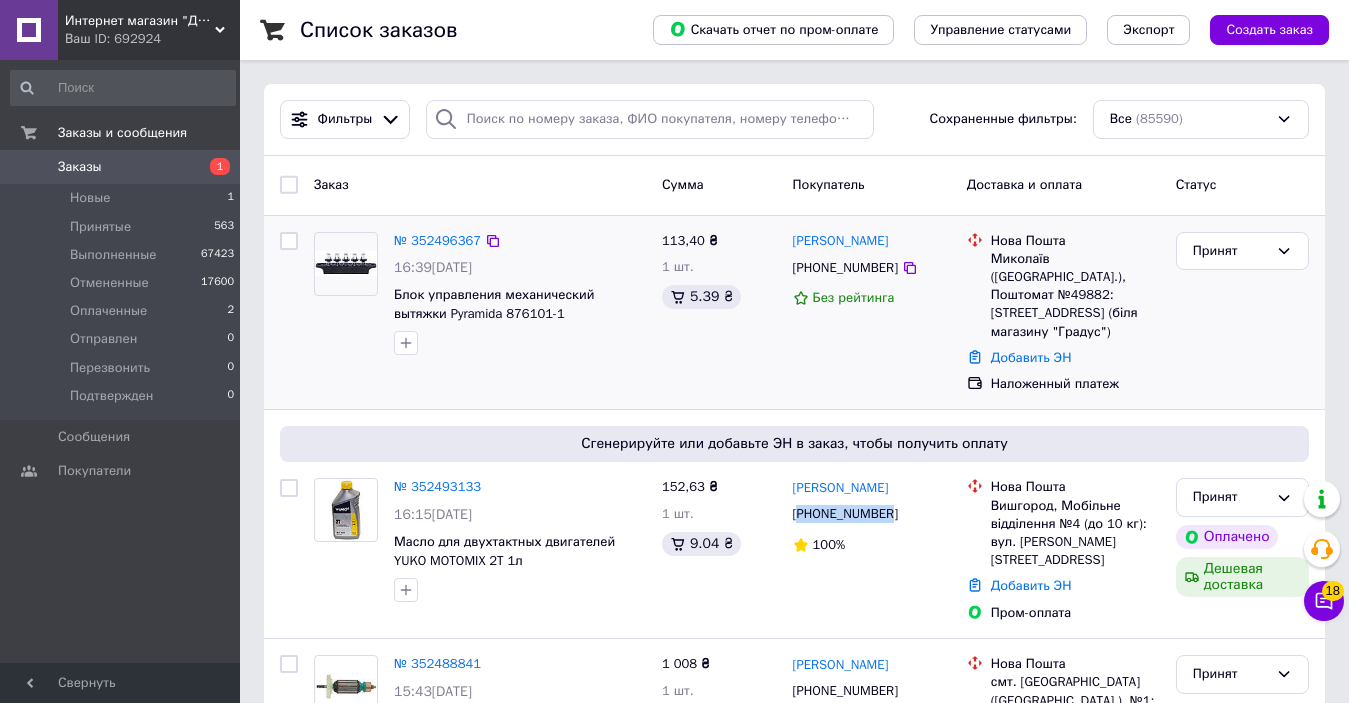 click on "[PHONE_NUMBER]" at bounding box center (845, 268) 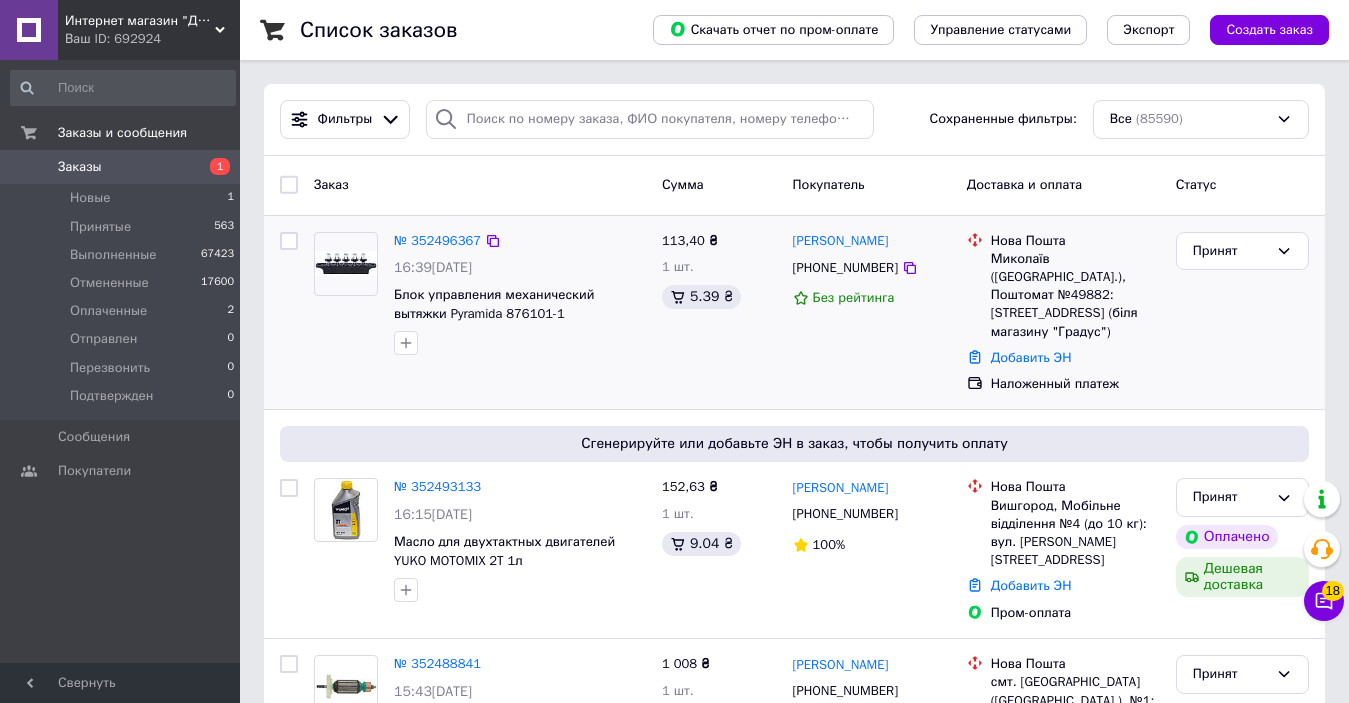 click on "[PHONE_NUMBER]" at bounding box center [845, 268] 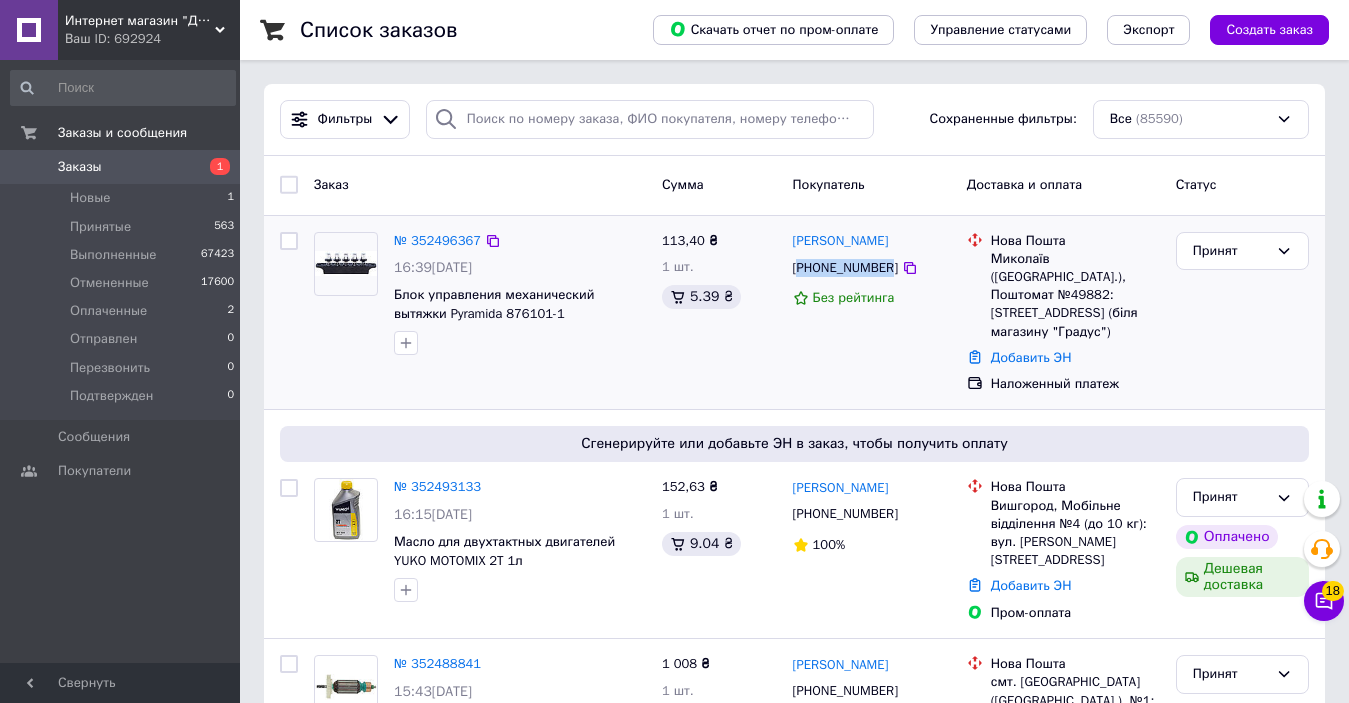 click on "[PHONE_NUMBER]" at bounding box center [845, 268] 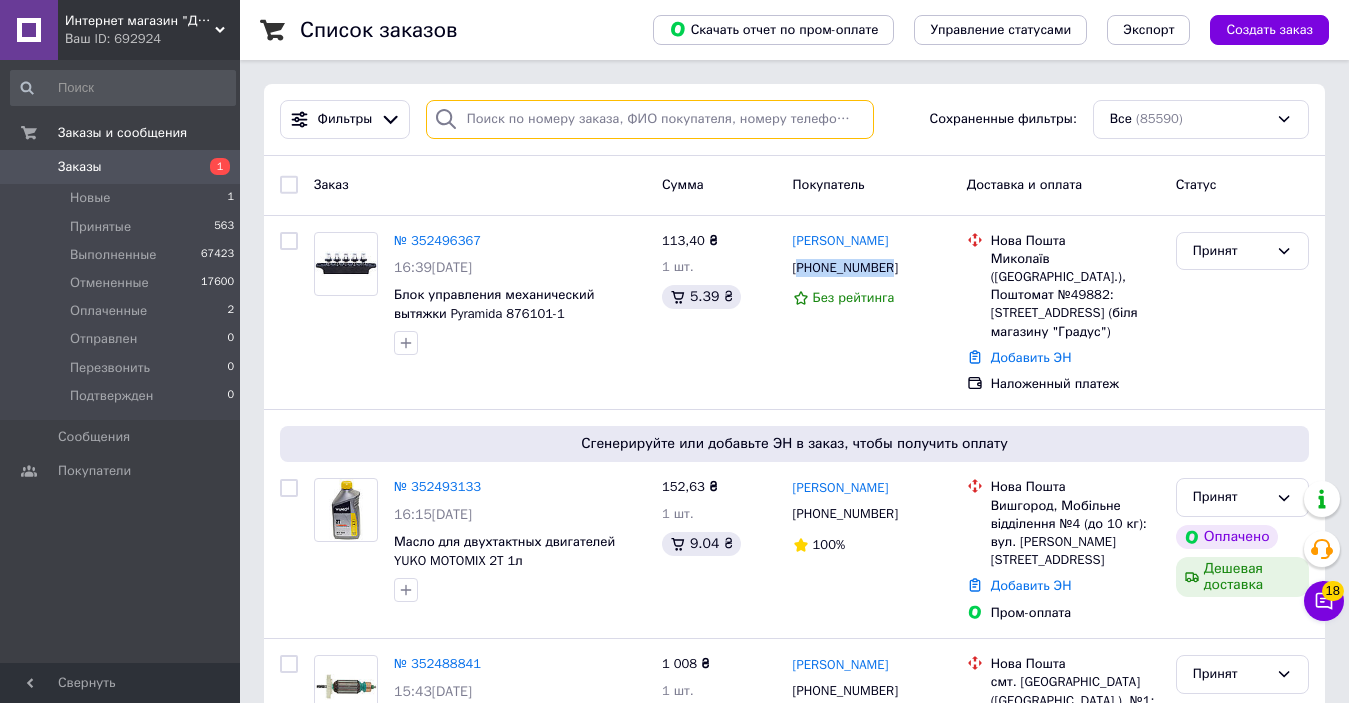 click at bounding box center (650, 119) 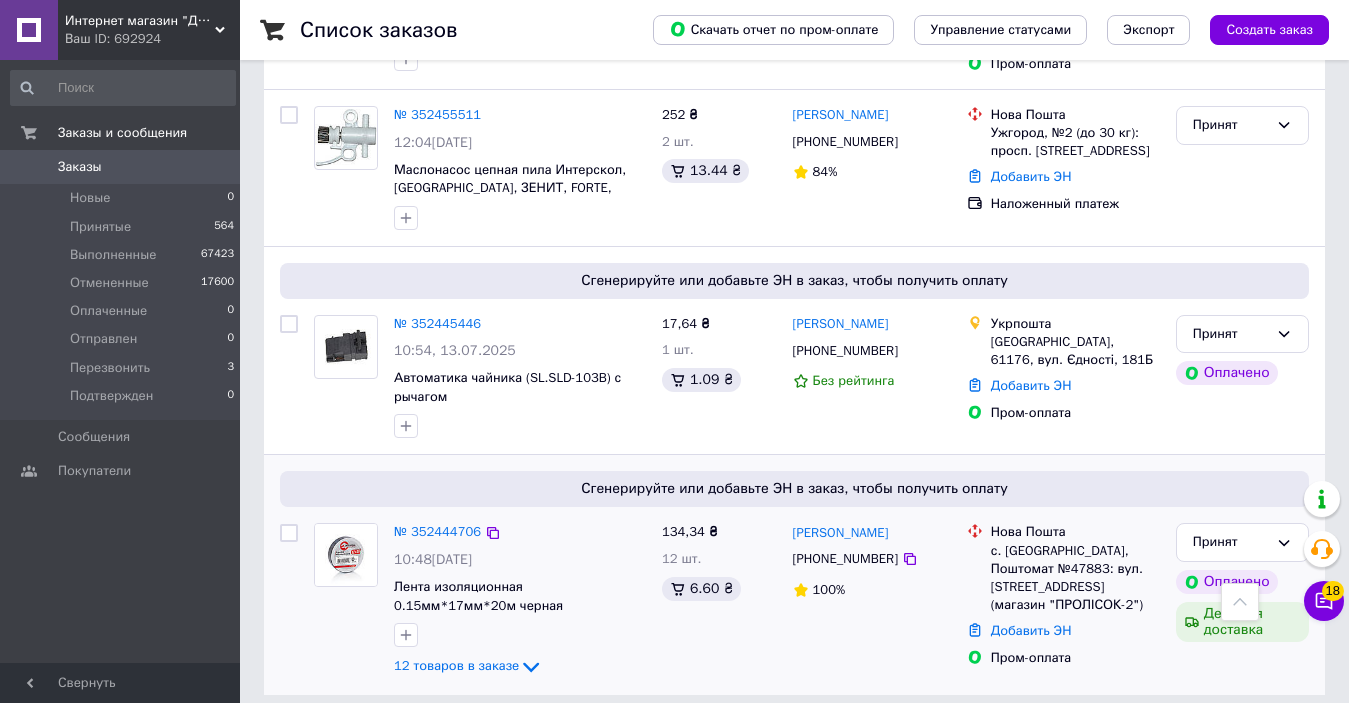 scroll, scrollTop: 3580, scrollLeft: 0, axis: vertical 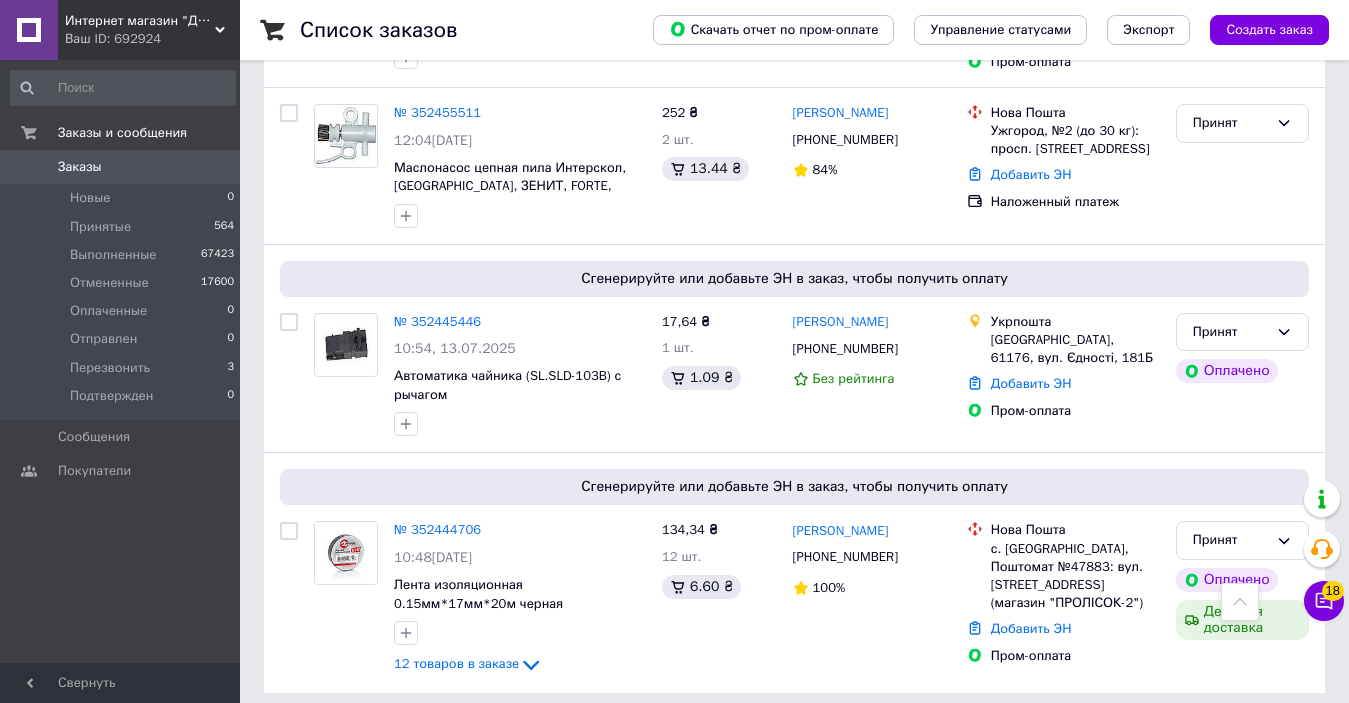 click on "1" at bounding box center (415, 738) 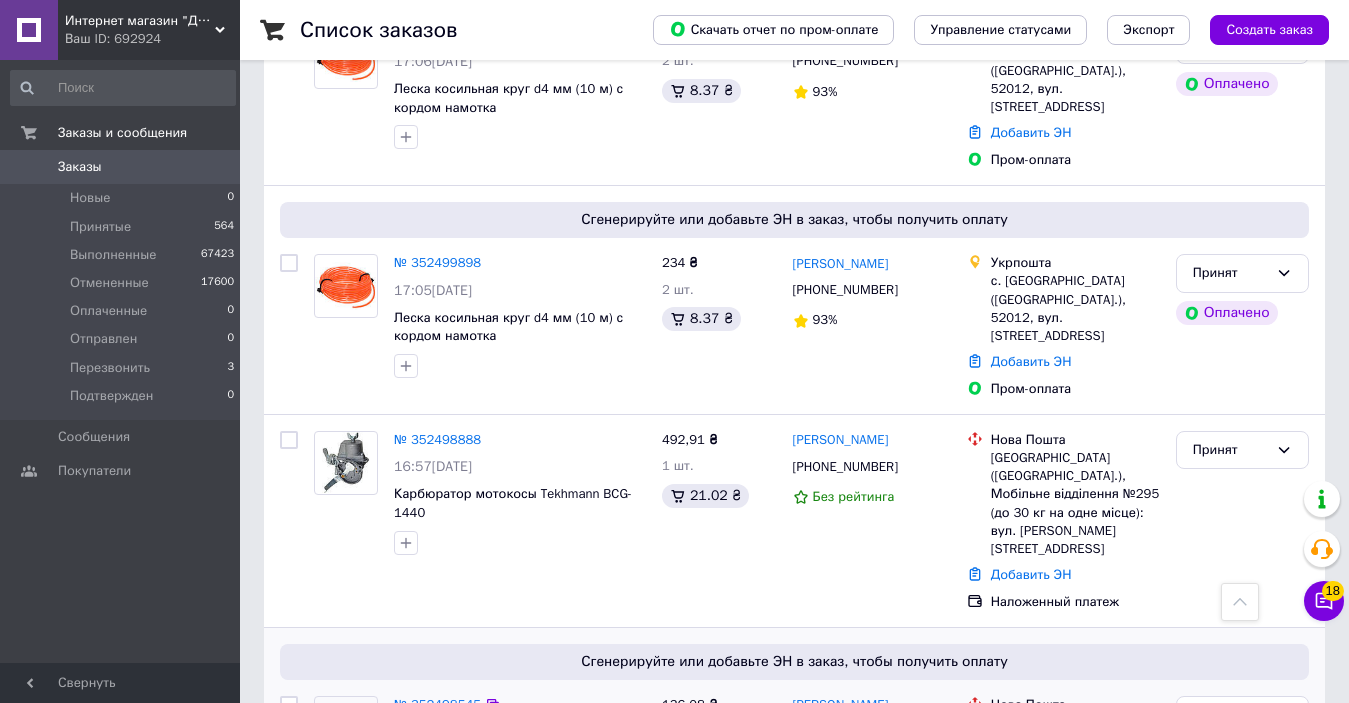 scroll, scrollTop: 3607, scrollLeft: 0, axis: vertical 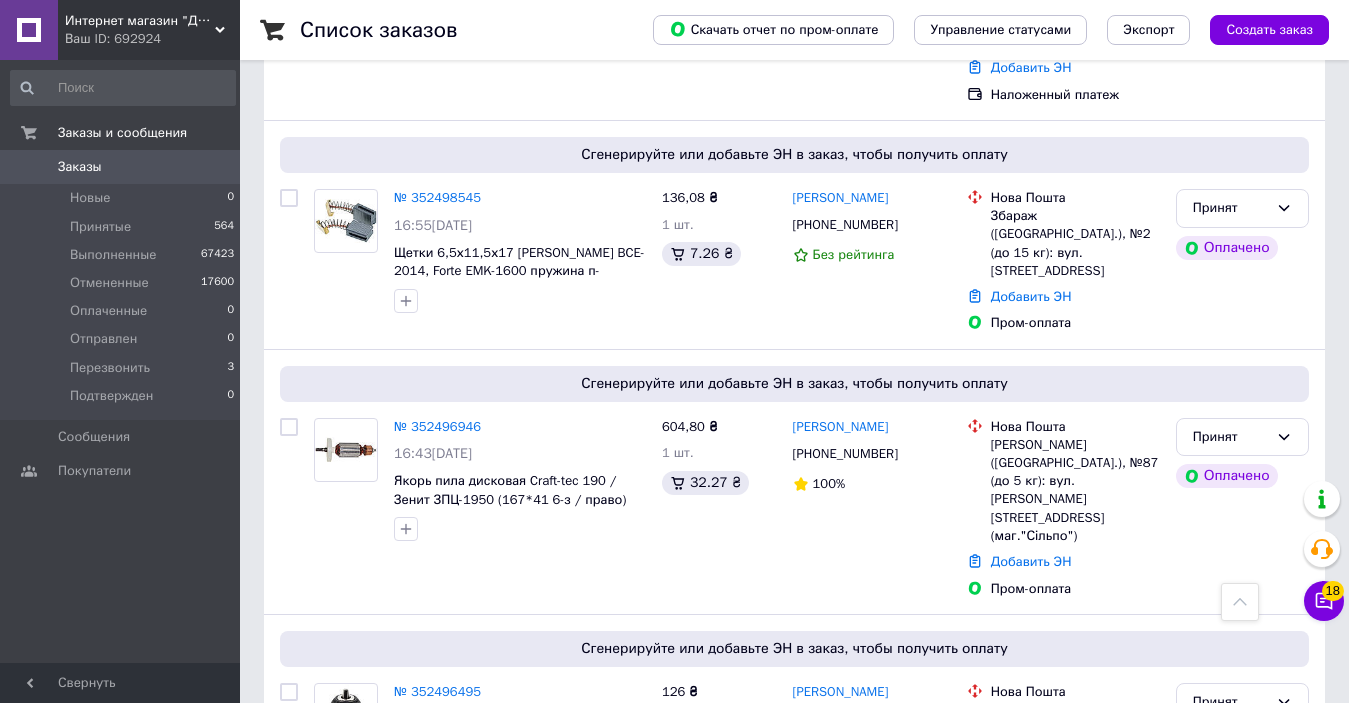 click on "2" at bounding box center [327, 906] 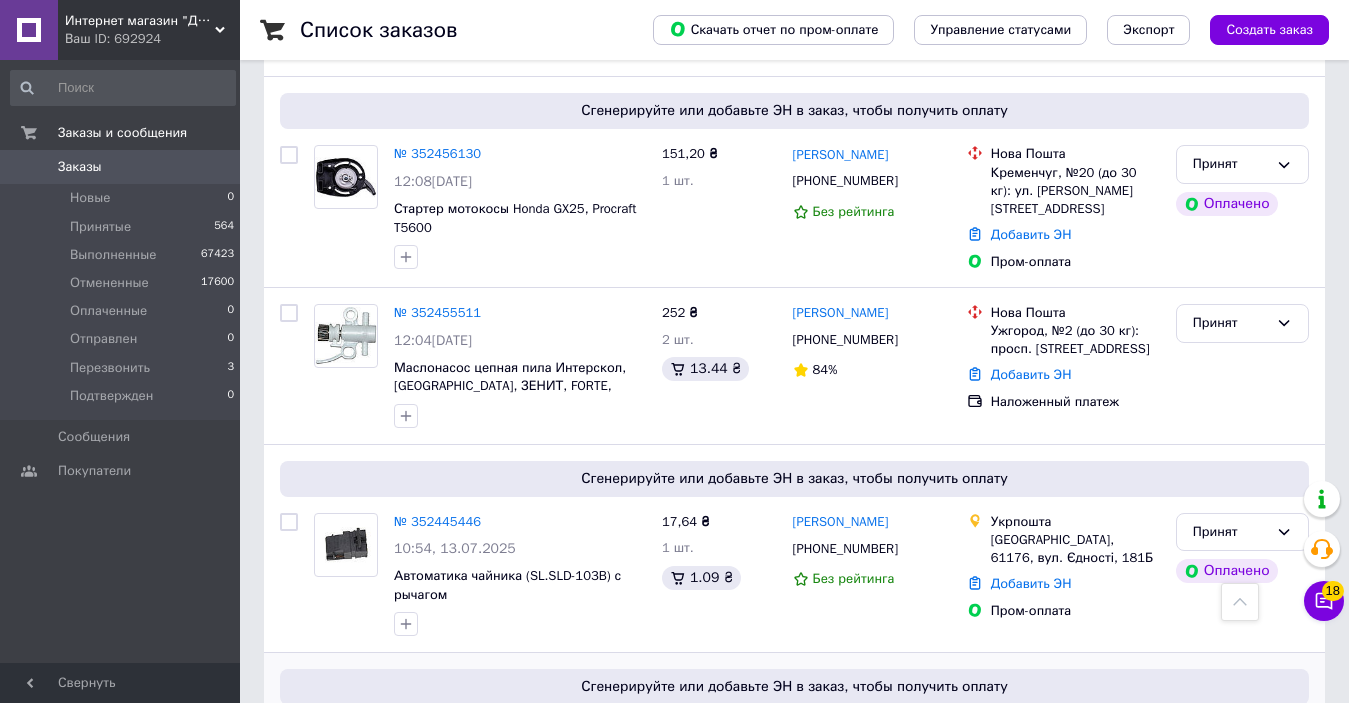 scroll, scrollTop: 3580, scrollLeft: 0, axis: vertical 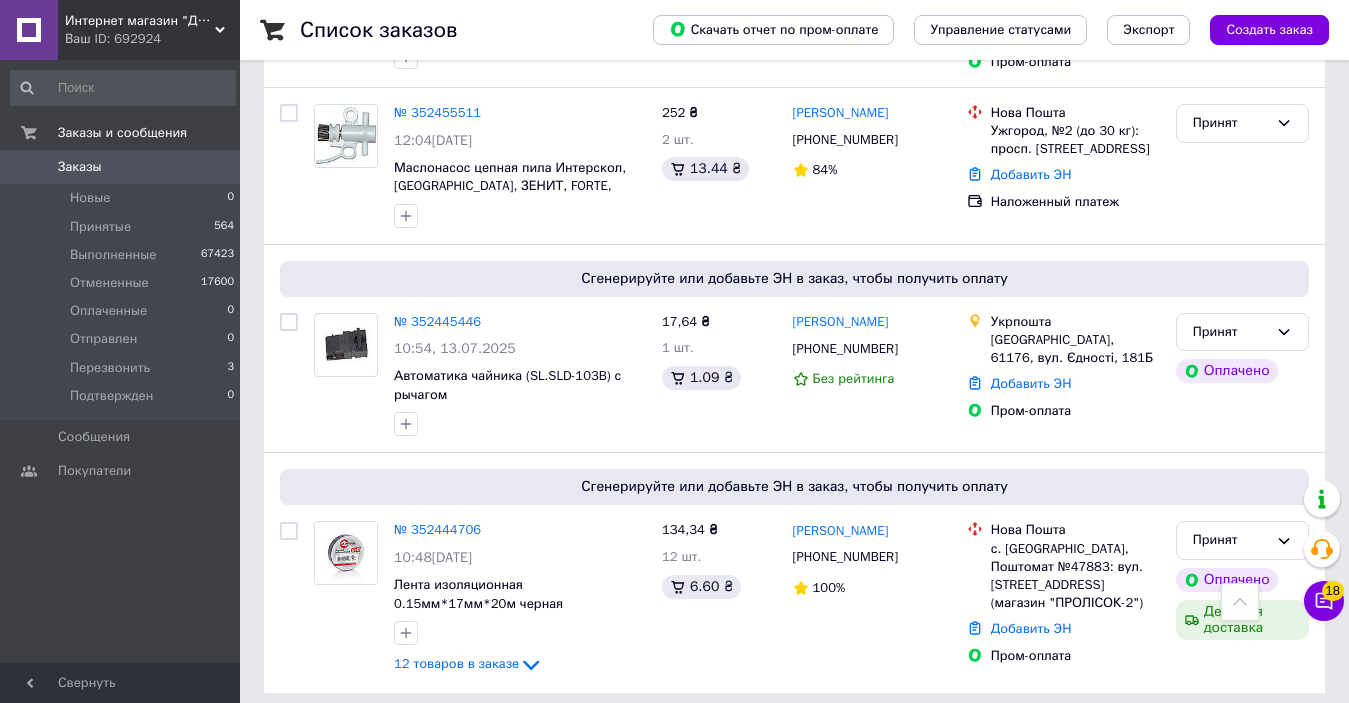 click on "1" at bounding box center [415, 738] 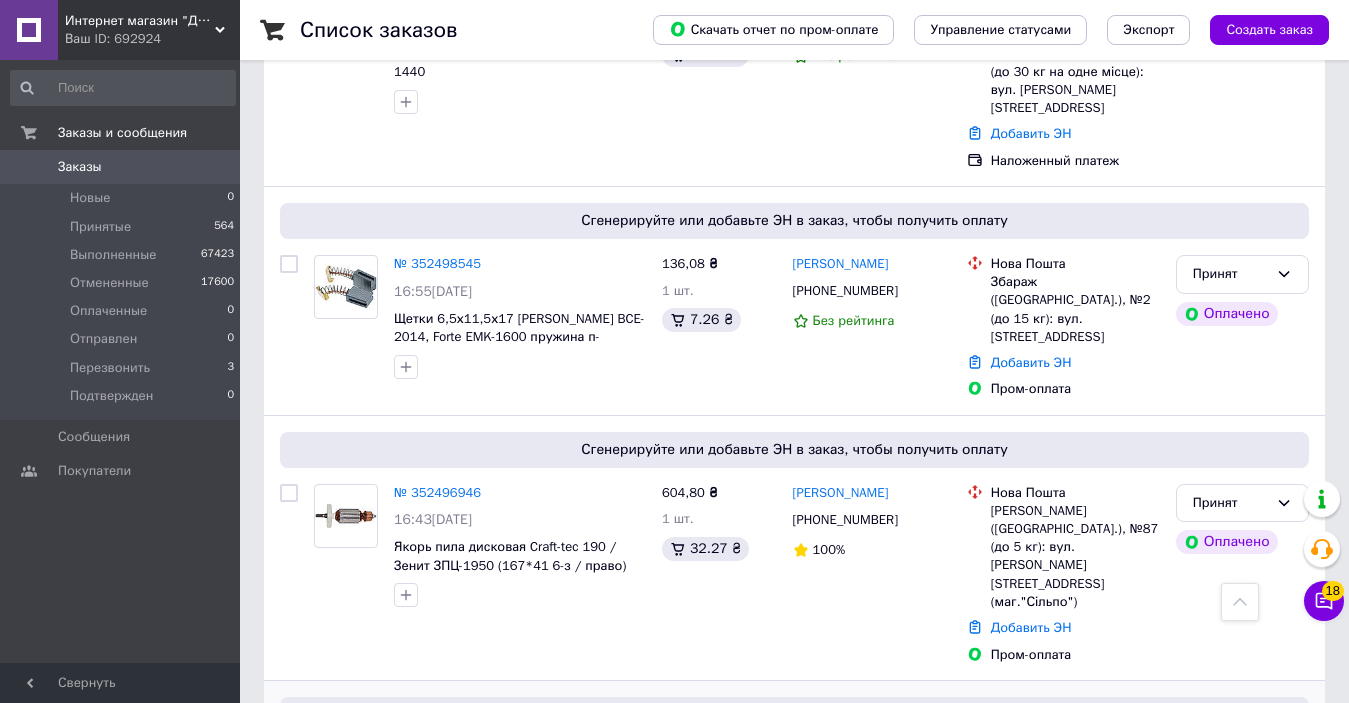 scroll, scrollTop: 3507, scrollLeft: 0, axis: vertical 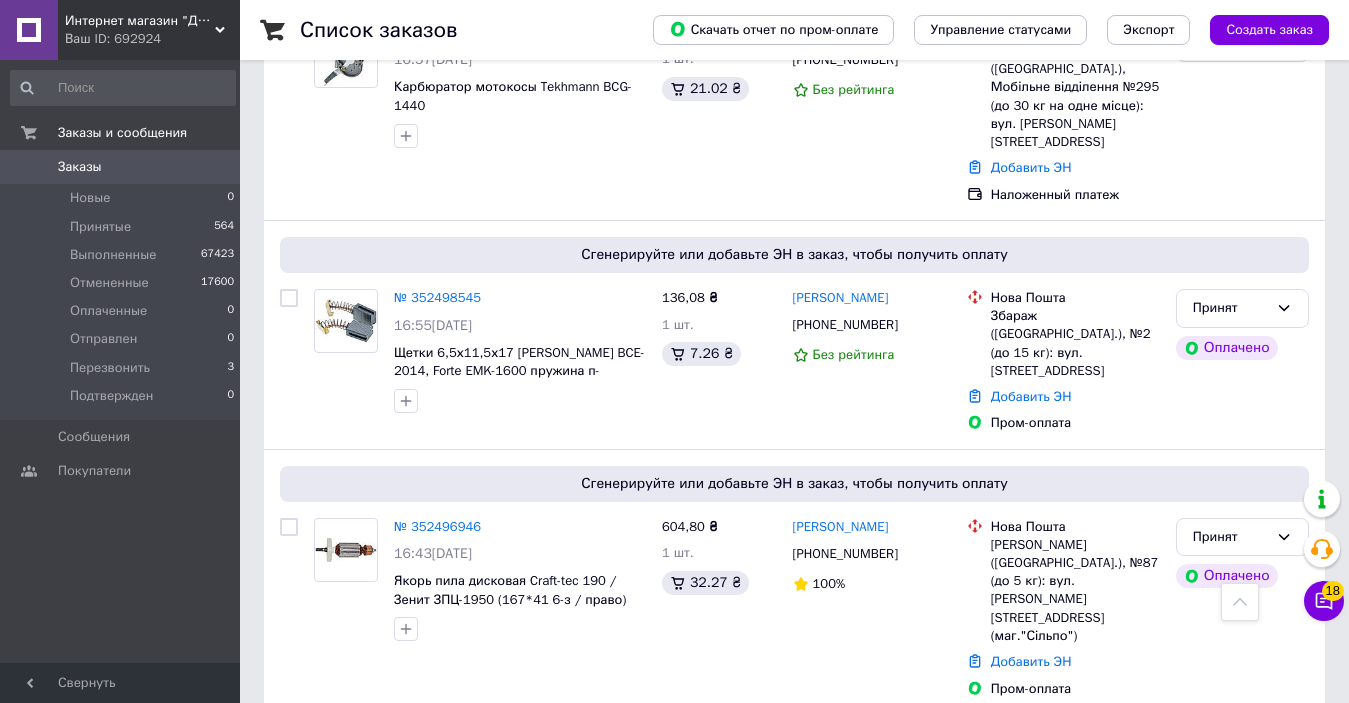 click on "[PHONE_NUMBER]" at bounding box center (845, 819) 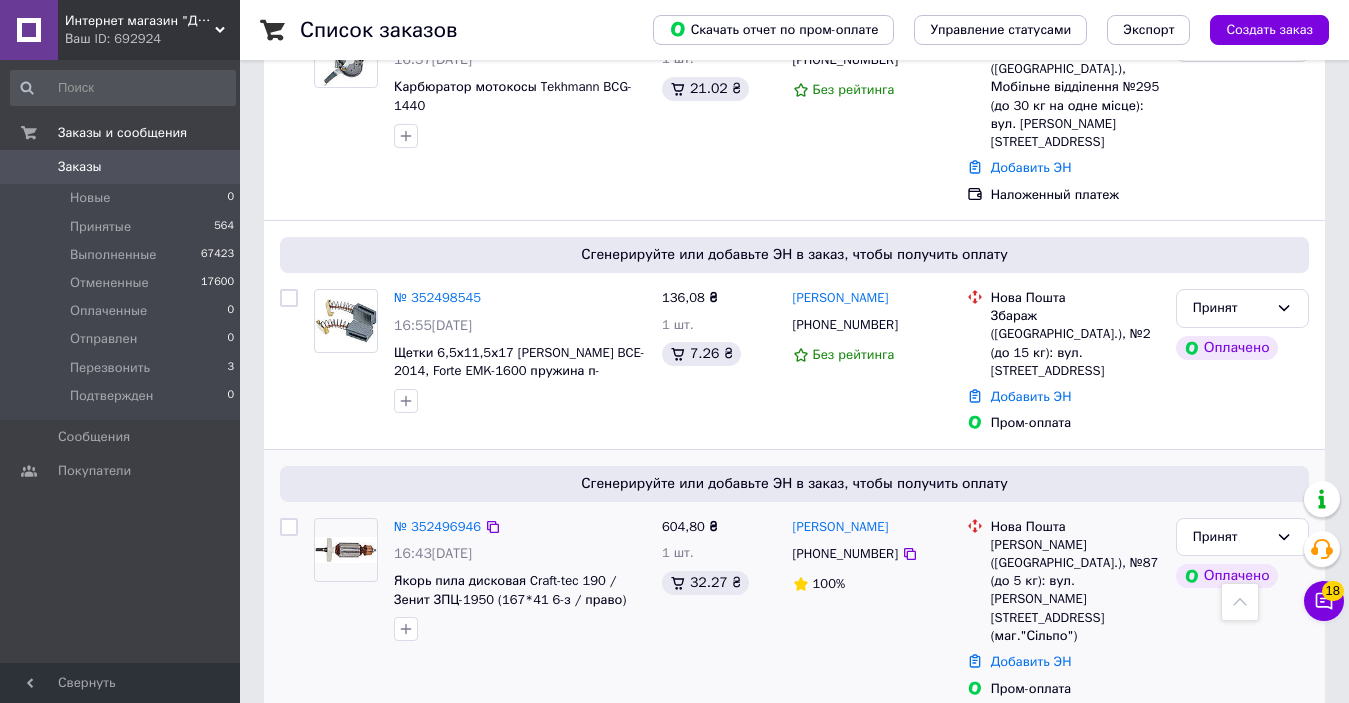 click on "[PHONE_NUMBER]" at bounding box center (845, 554) 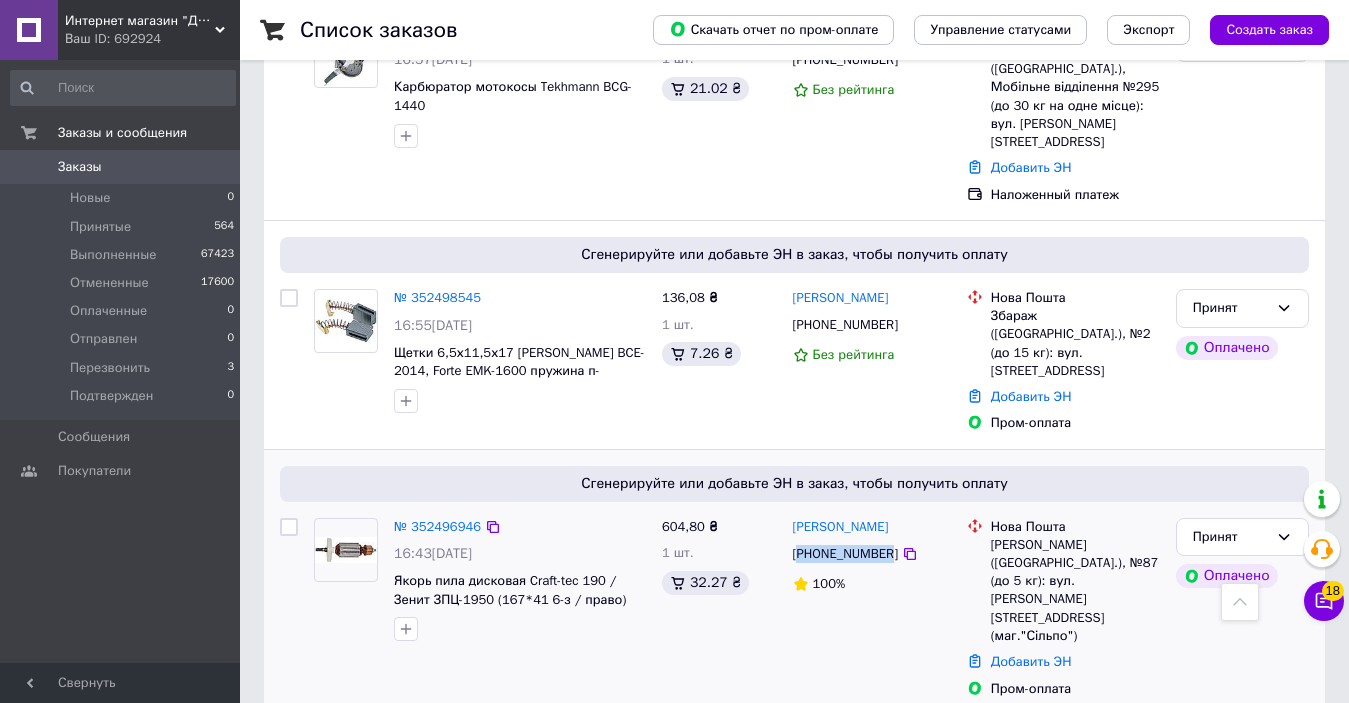 click on "[PHONE_NUMBER]" at bounding box center [845, 554] 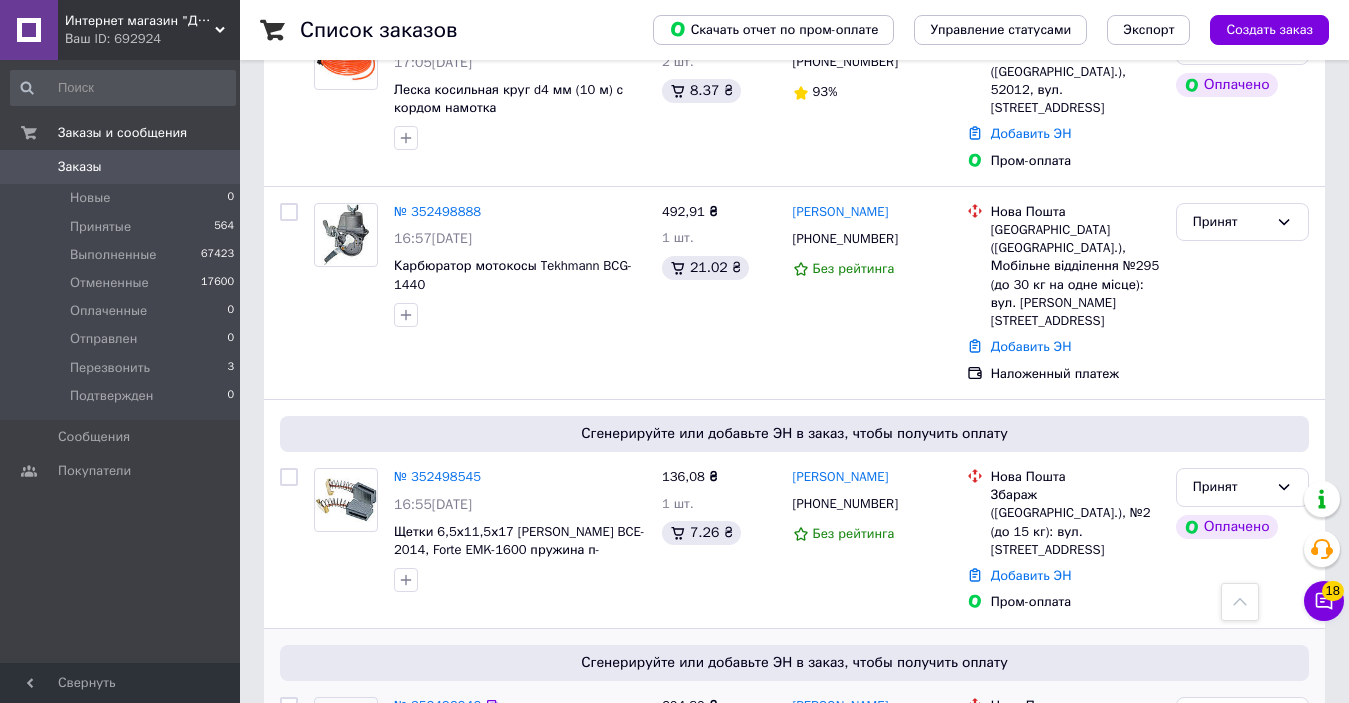 scroll, scrollTop: 3207, scrollLeft: 0, axis: vertical 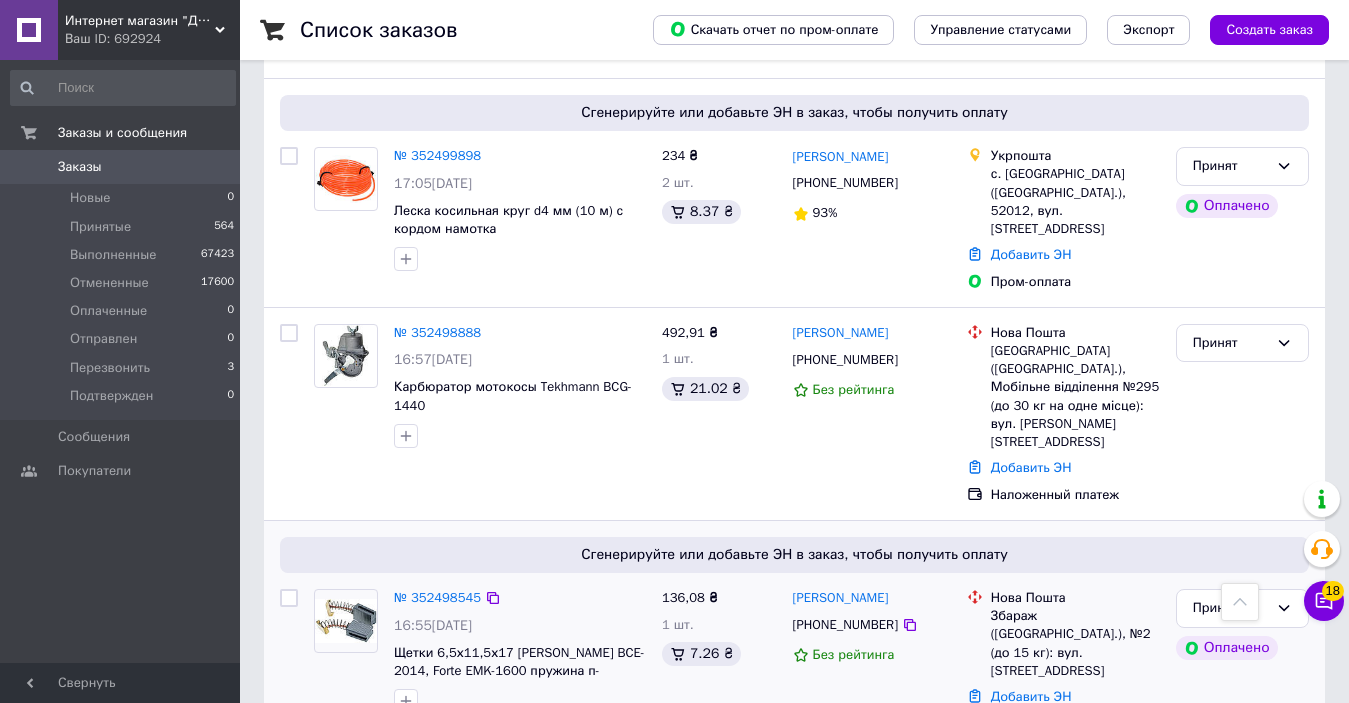 click on "[PHONE_NUMBER]" at bounding box center [845, 625] 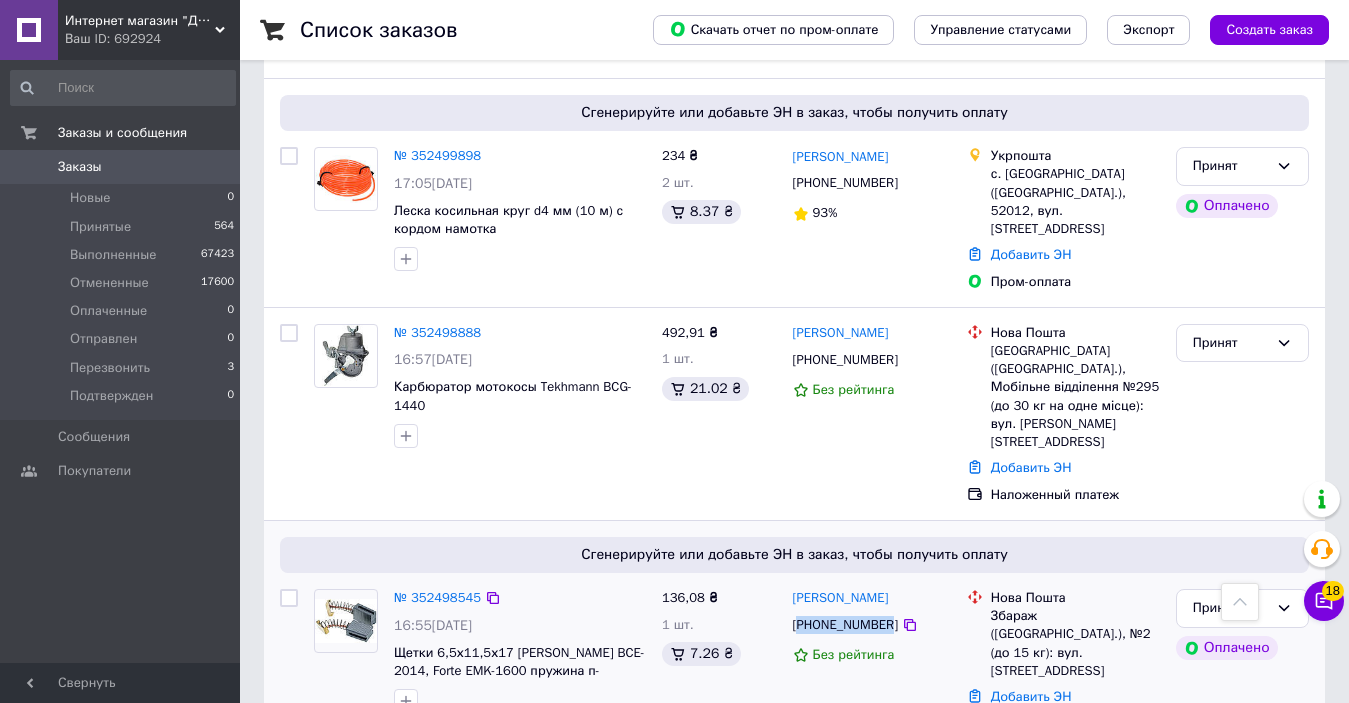 click on "[PHONE_NUMBER]" at bounding box center (845, 625) 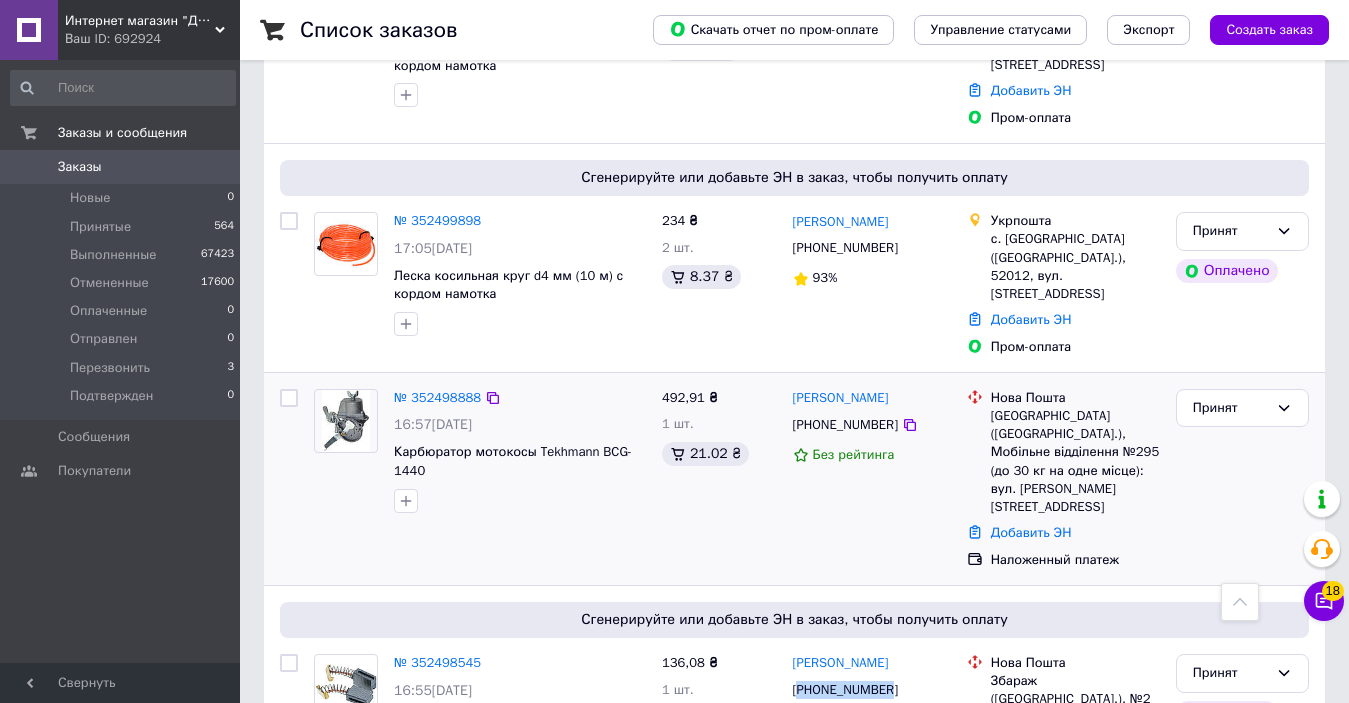 scroll, scrollTop: 3107, scrollLeft: 0, axis: vertical 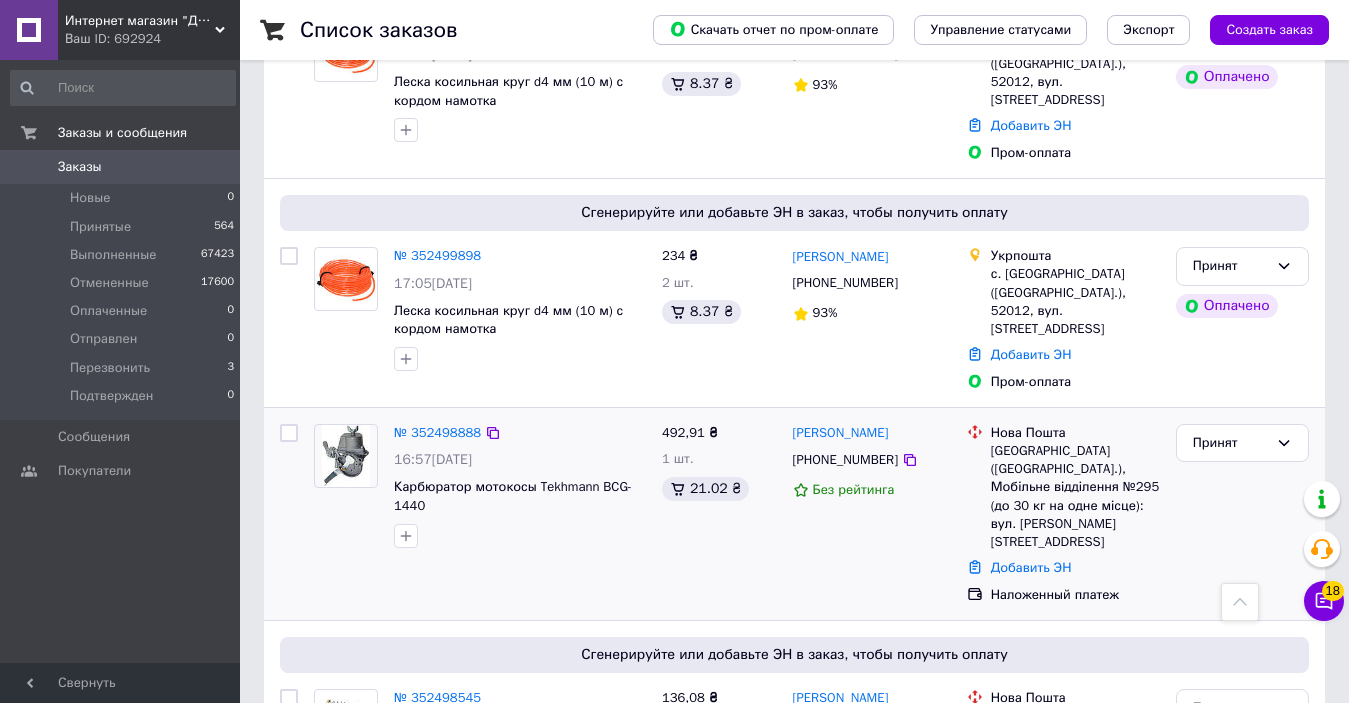 click on "[PHONE_NUMBER]" at bounding box center [845, 460] 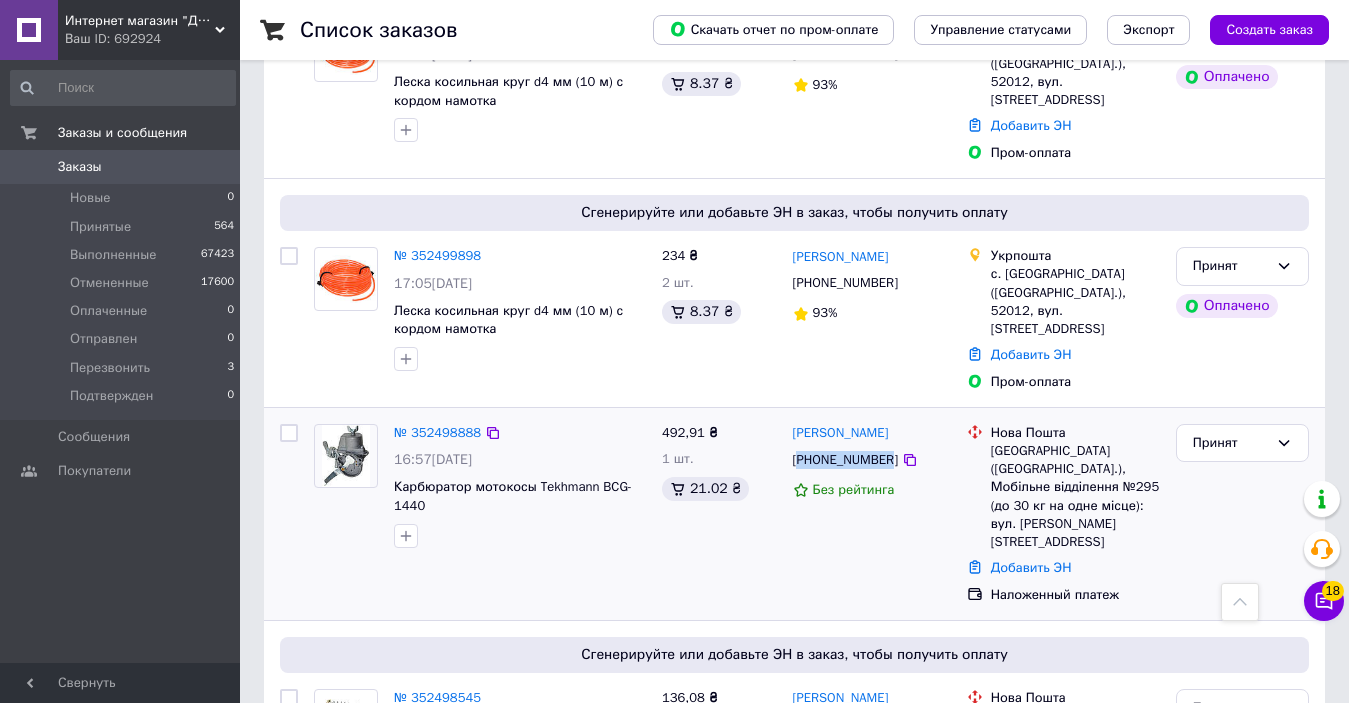click on "[PHONE_NUMBER]" at bounding box center [845, 460] 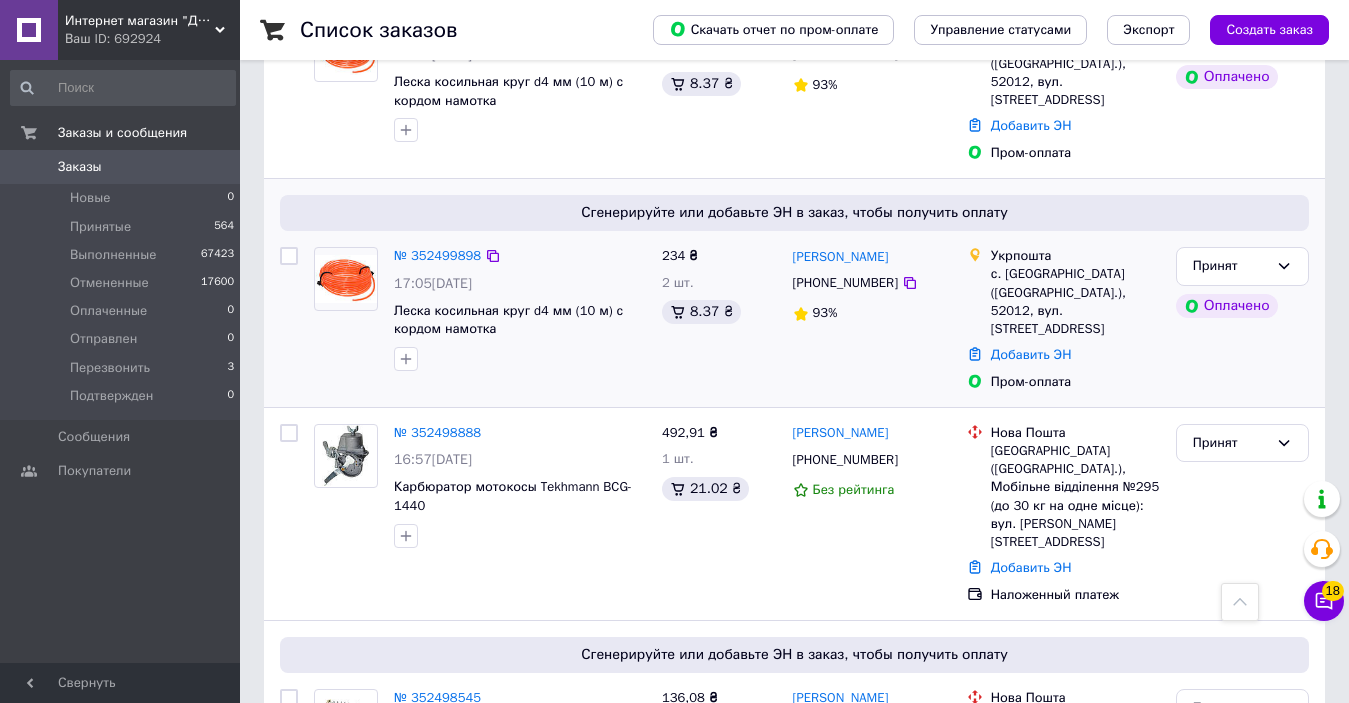 click on "[PHONE_NUMBER]" at bounding box center [845, 283] 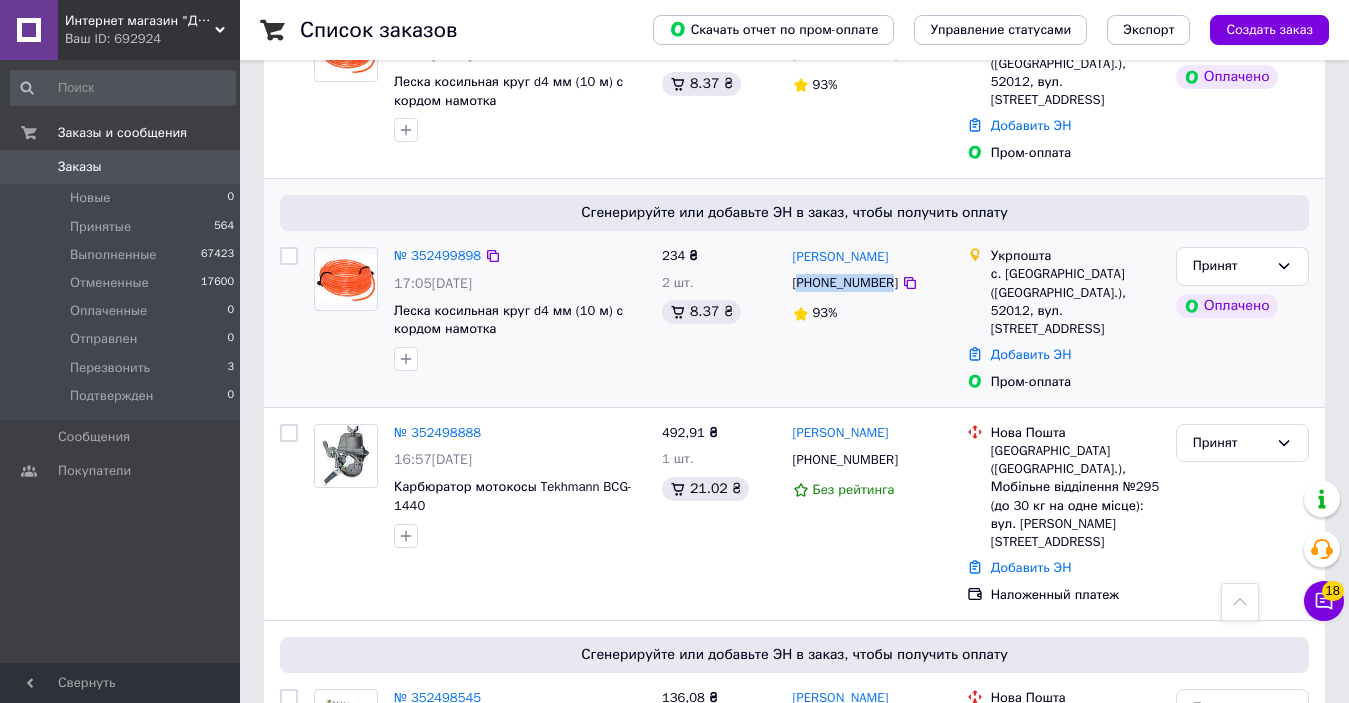 click on "[PHONE_NUMBER]" at bounding box center [845, 283] 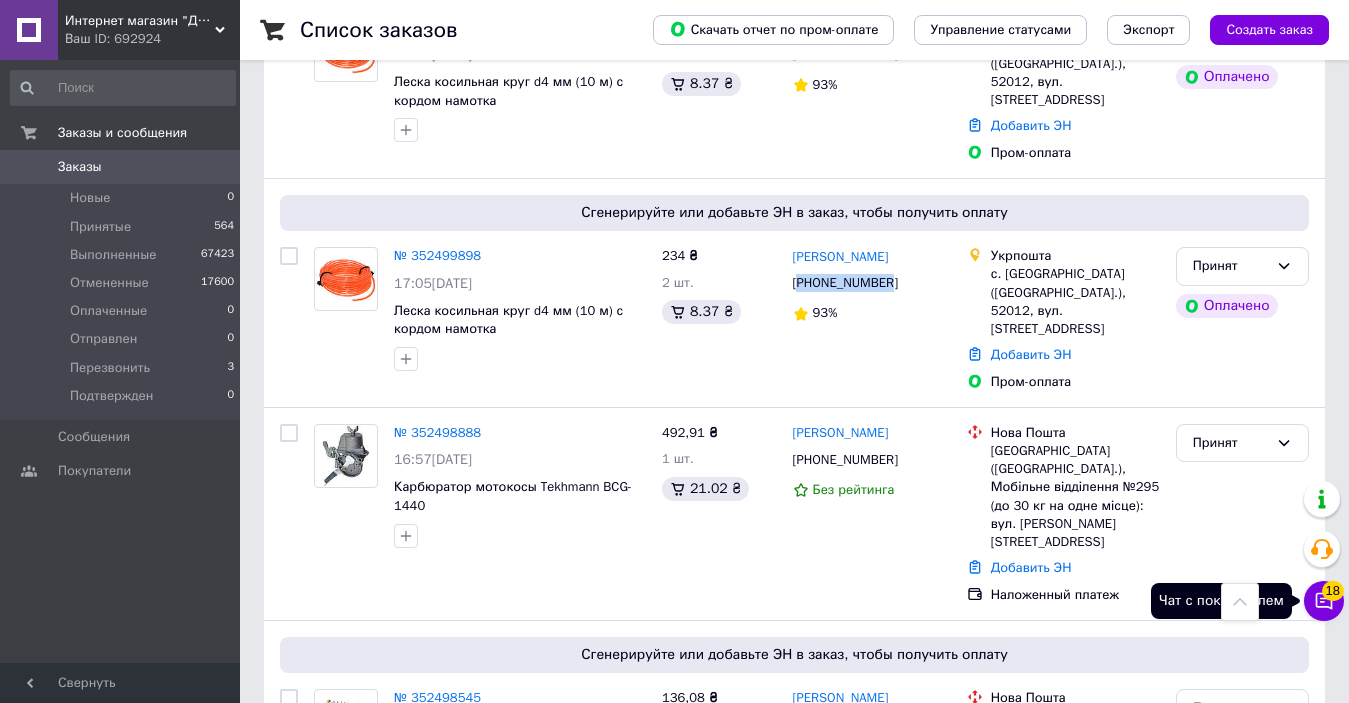 click 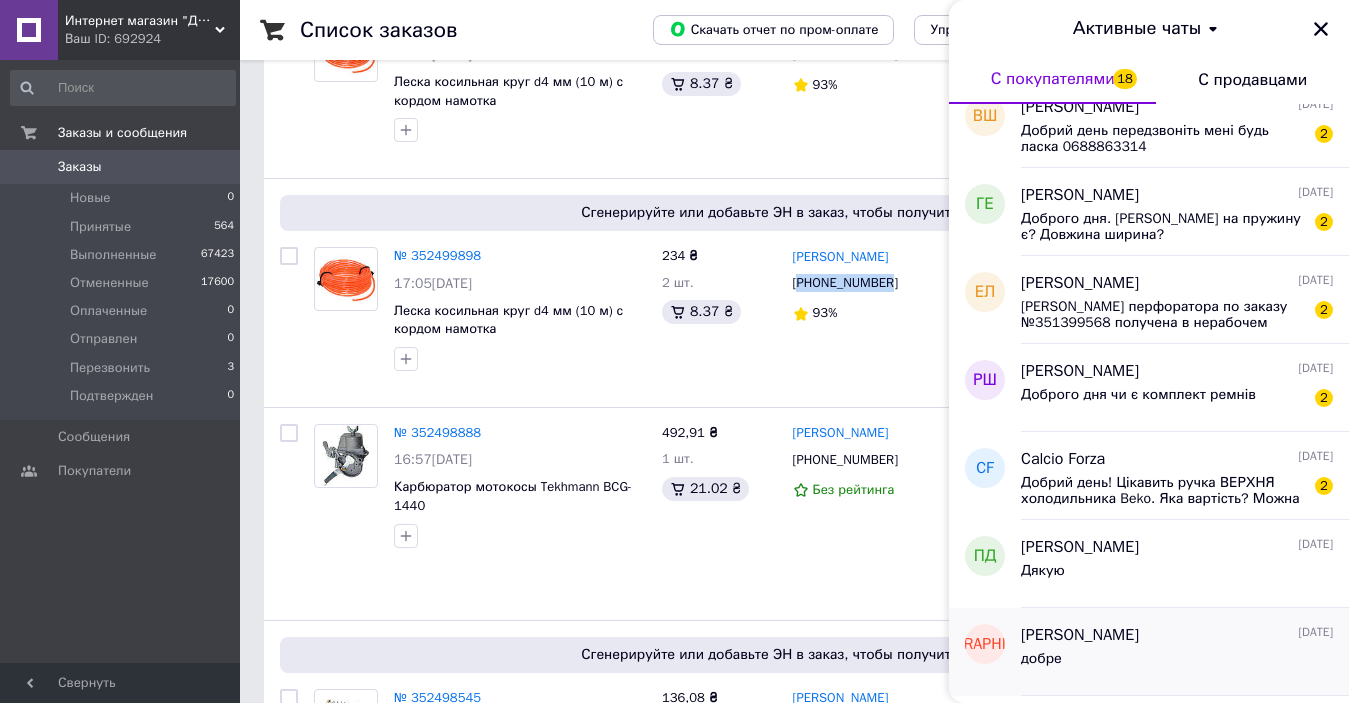 scroll, scrollTop: 300, scrollLeft: 0, axis: vertical 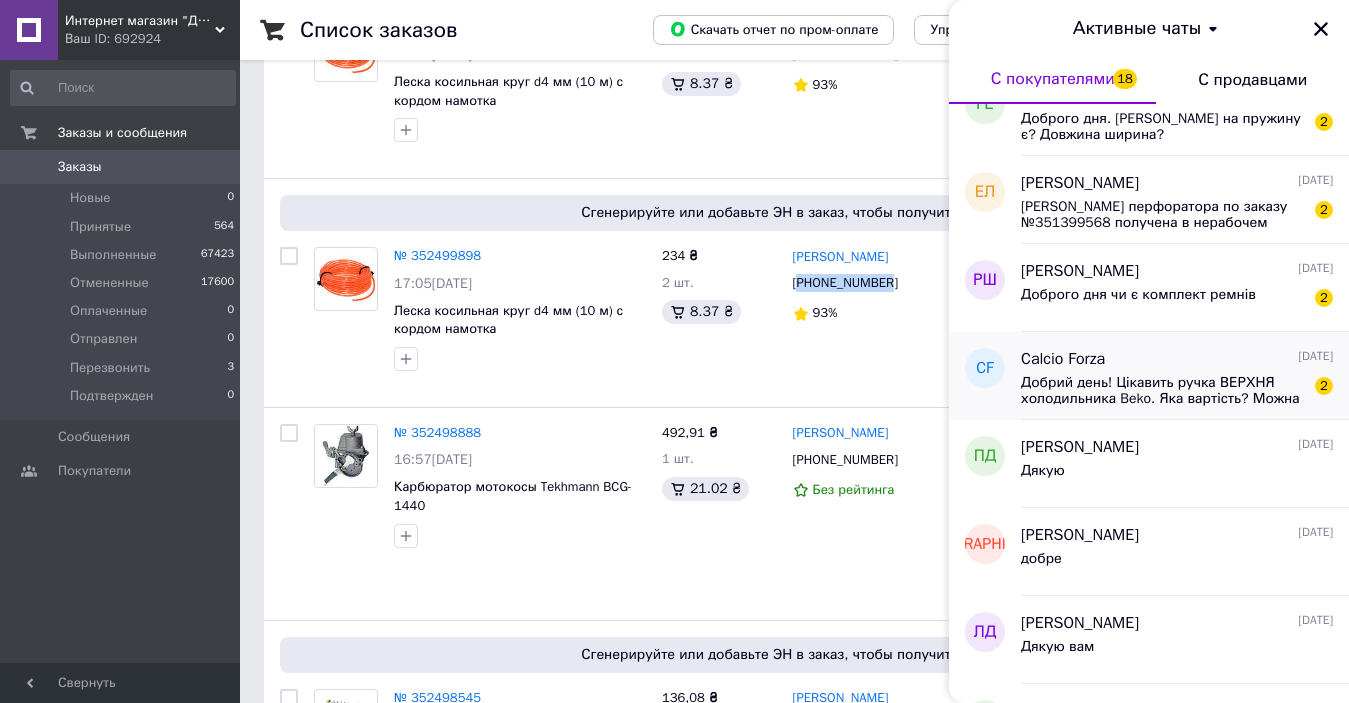 click on "Добрий день! Цікавить ручка ВЕРХНЯ холодильника Beko. Яка вартість? Можна замовити?" at bounding box center [1163, 391] 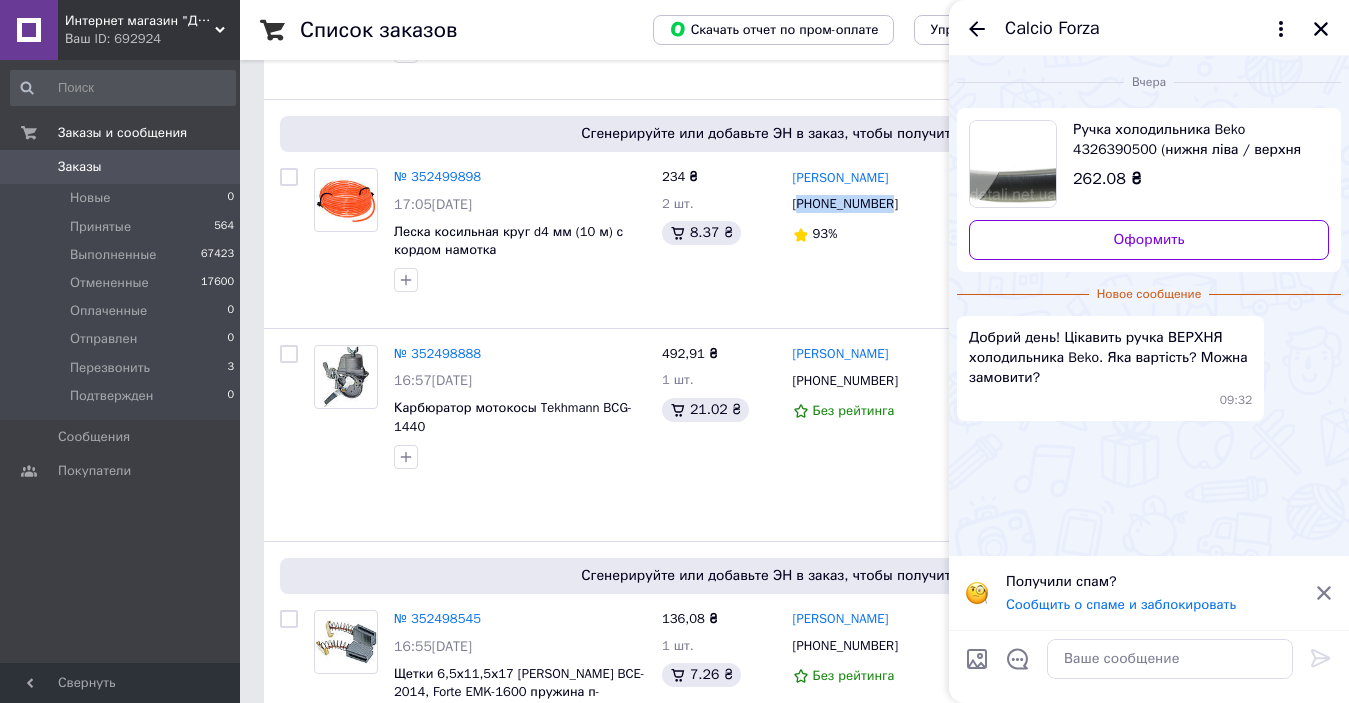 scroll, scrollTop: 3207, scrollLeft: 0, axis: vertical 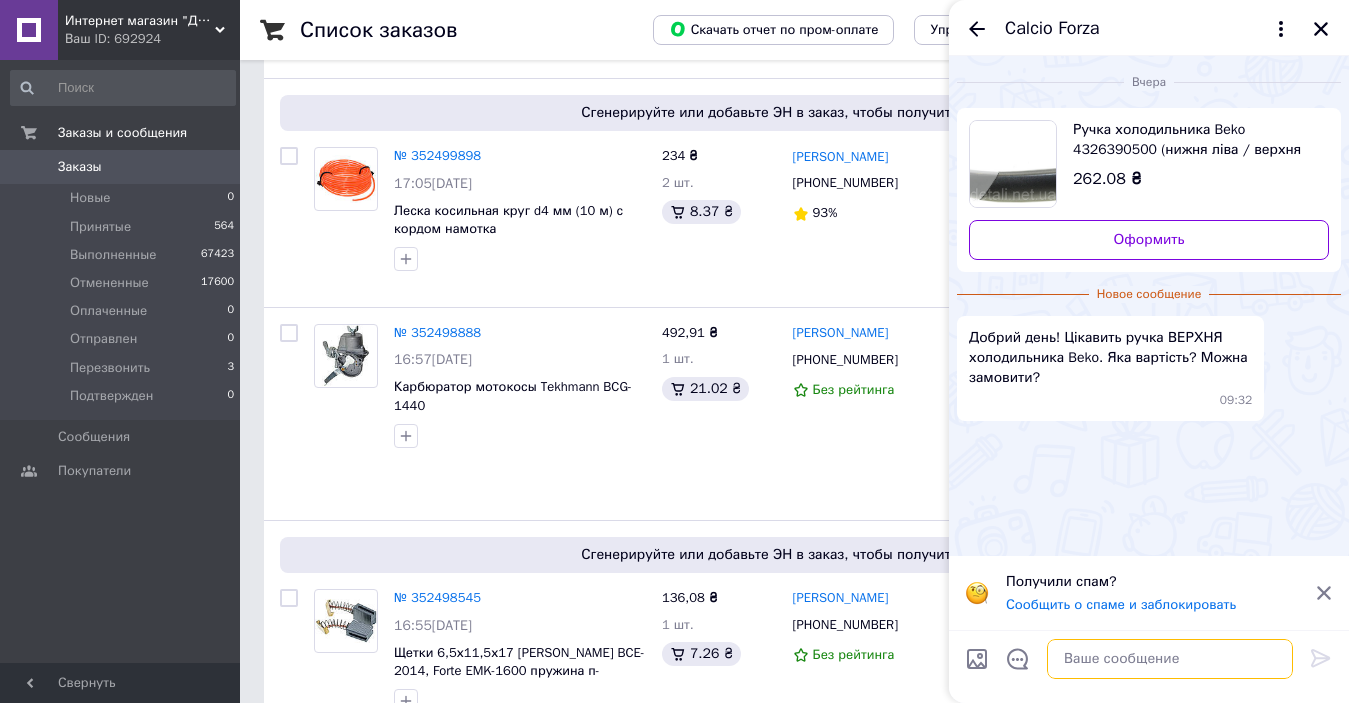 click at bounding box center (1170, 659) 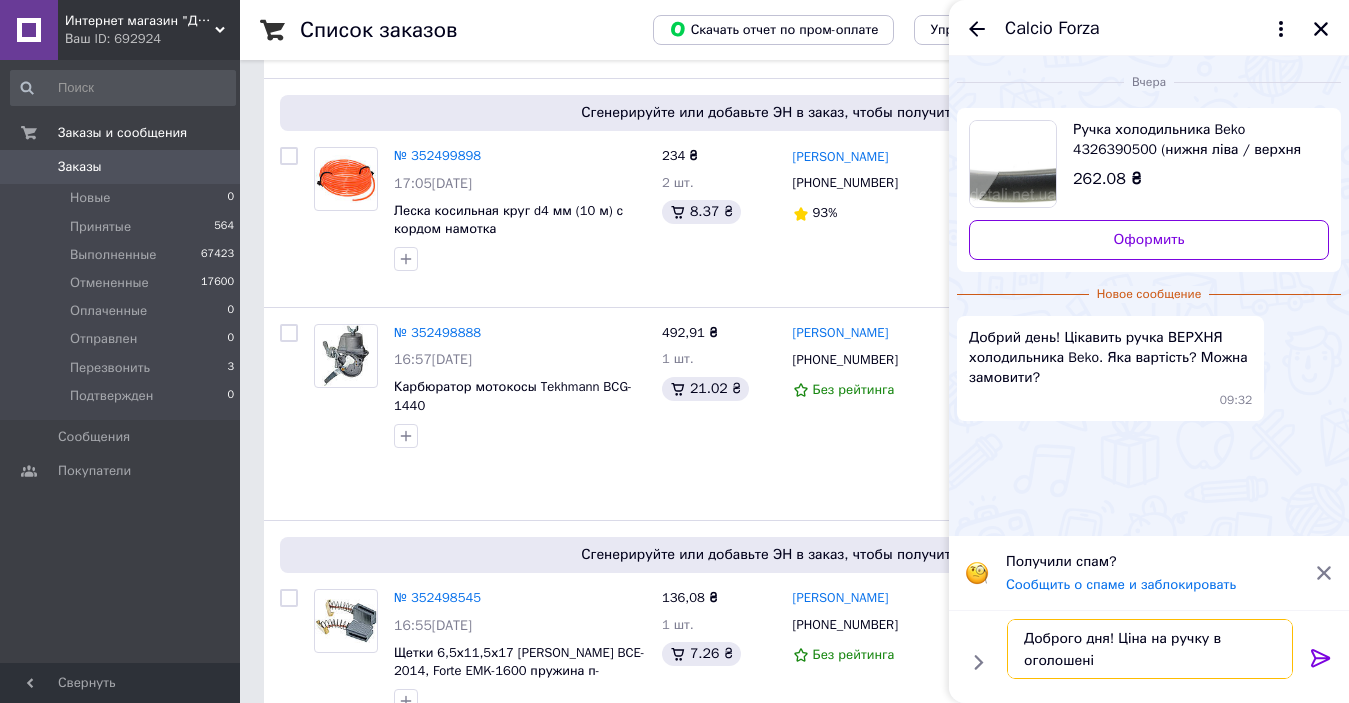 type on "Доброго дня! Ціна на ручку в оголошені!" 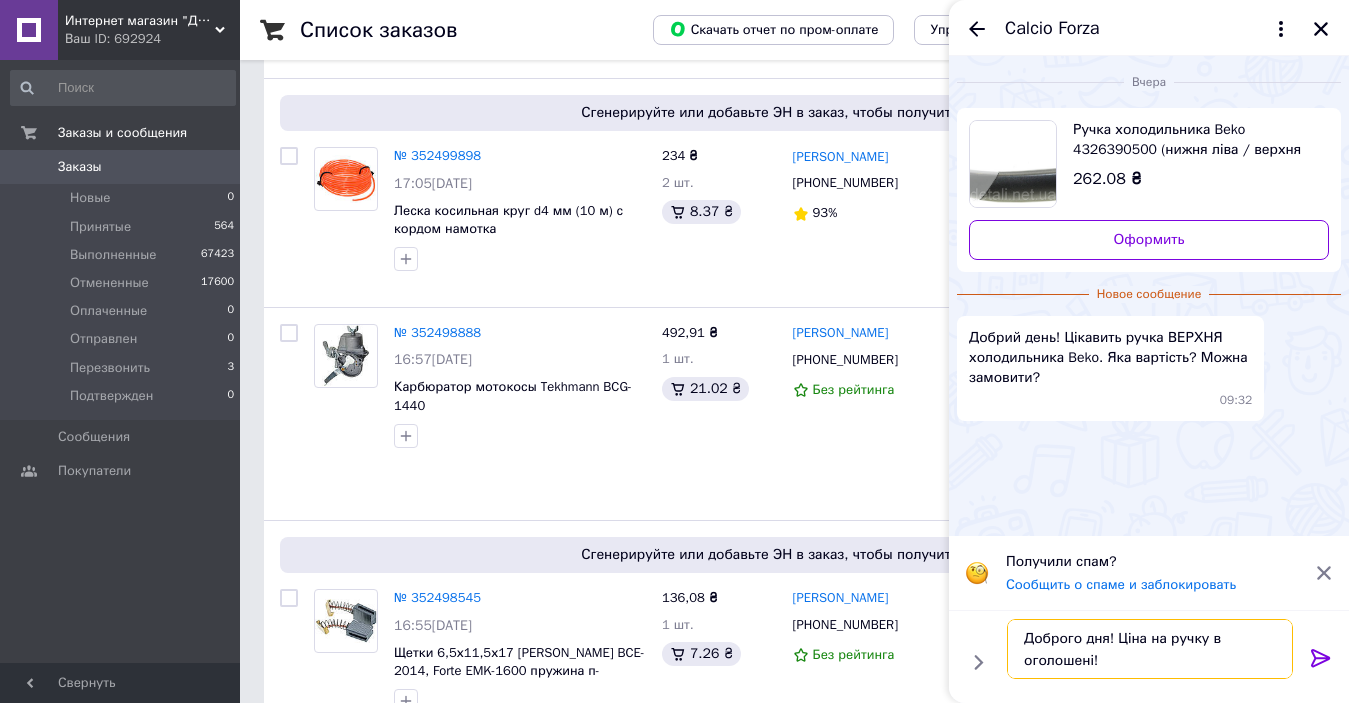 type 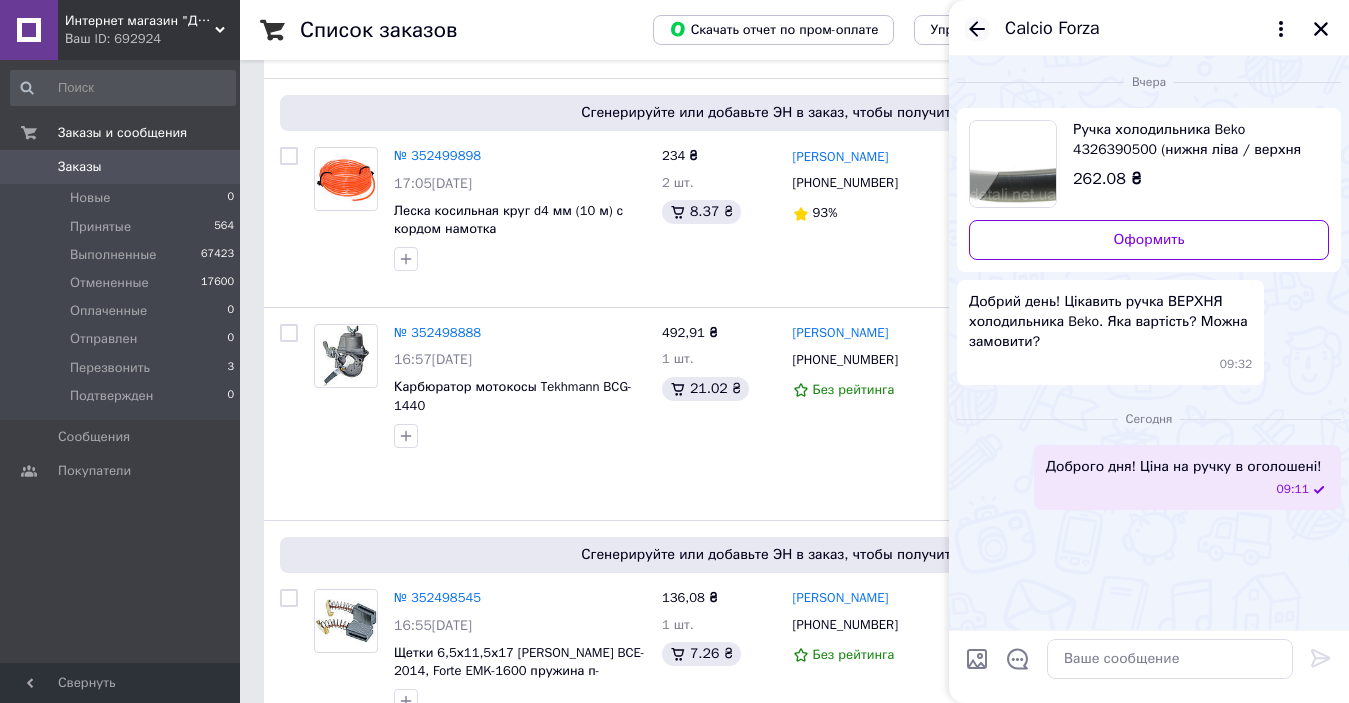 click 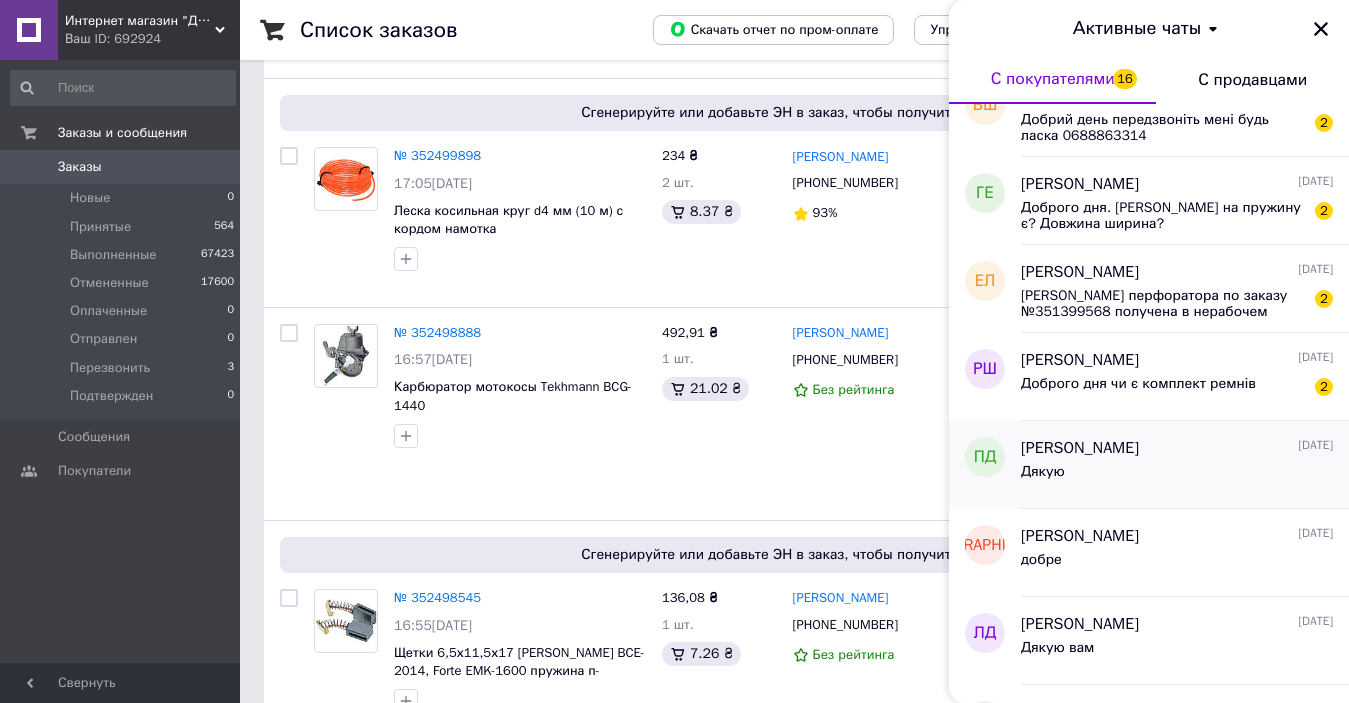 scroll, scrollTop: 300, scrollLeft: 0, axis: vertical 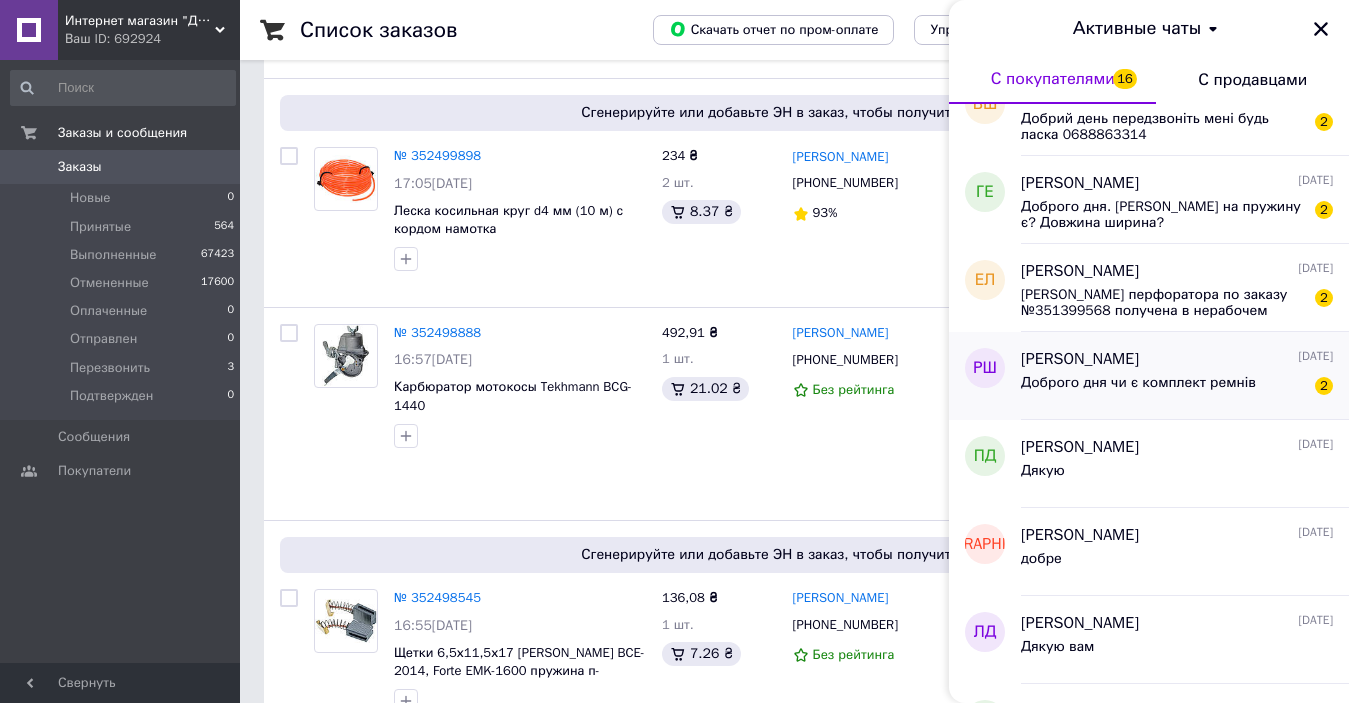 click on "Доброго дня чи є комплект ремнів" at bounding box center [1138, 383] 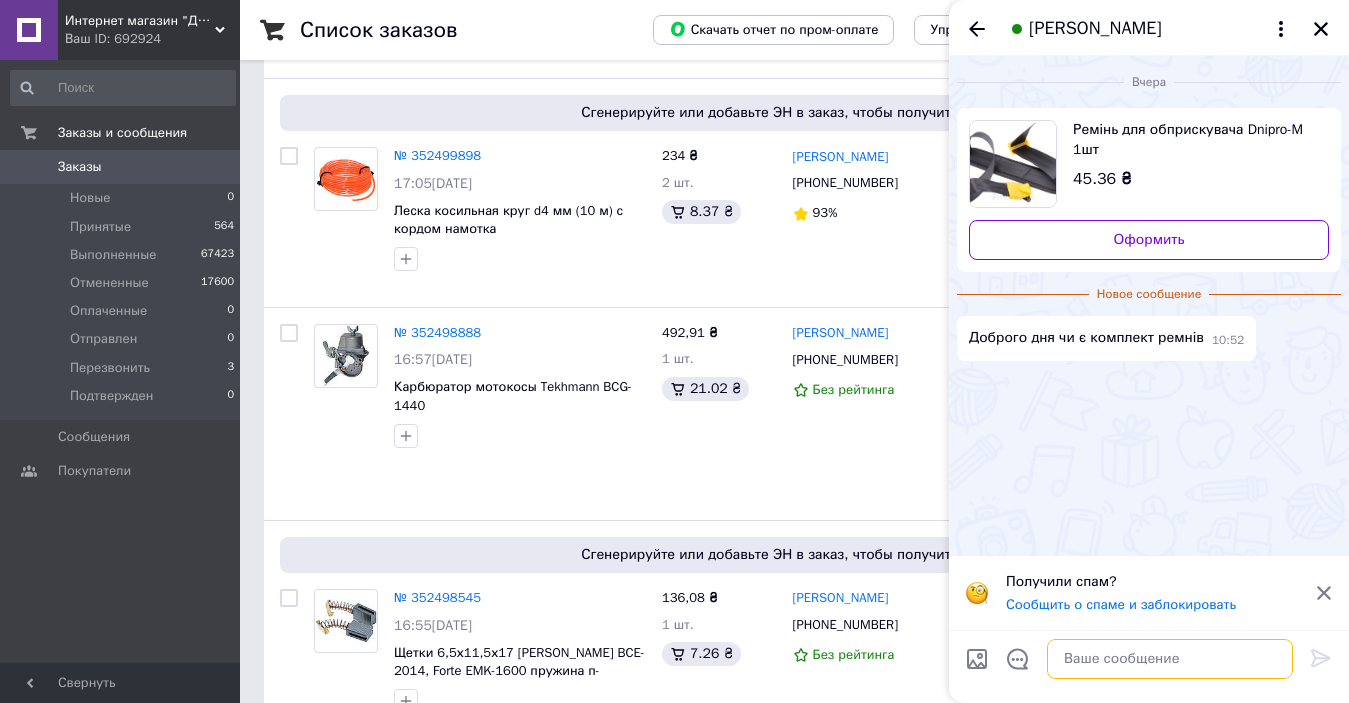 click at bounding box center [1170, 659] 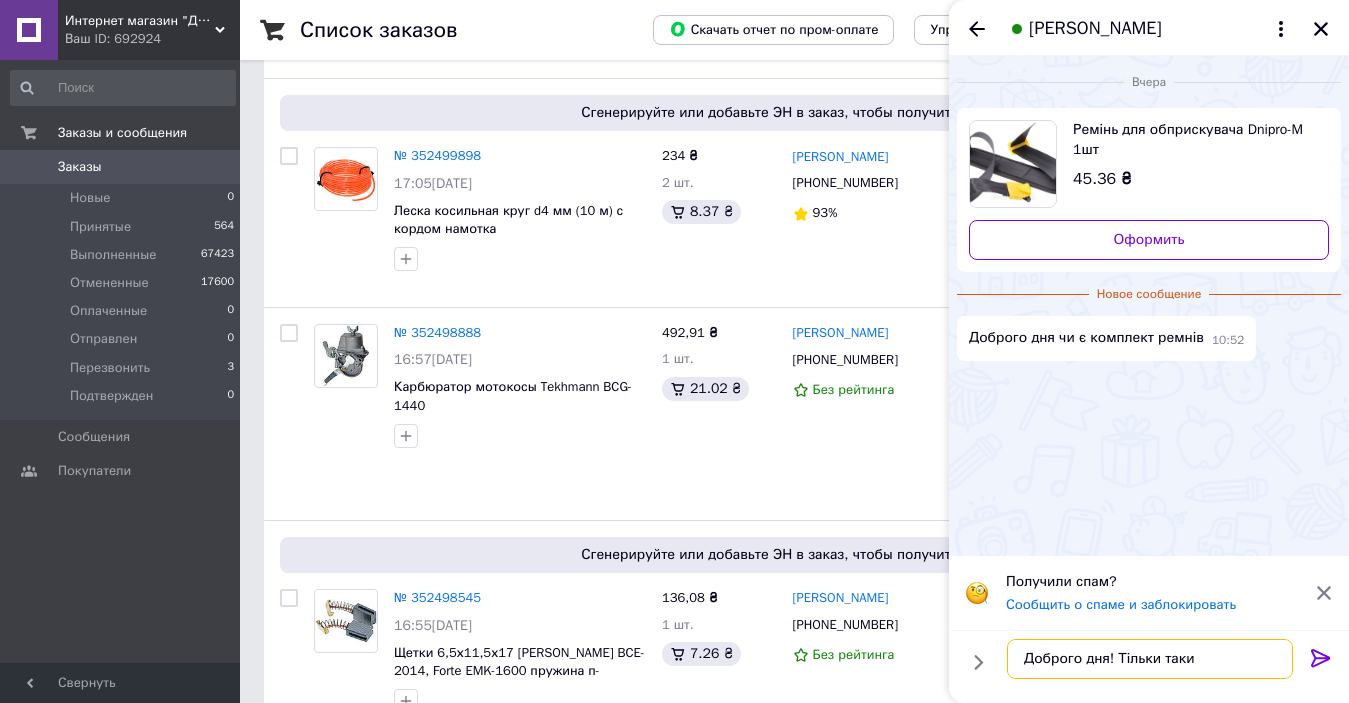 type on "Доброго дня! Тільки такий" 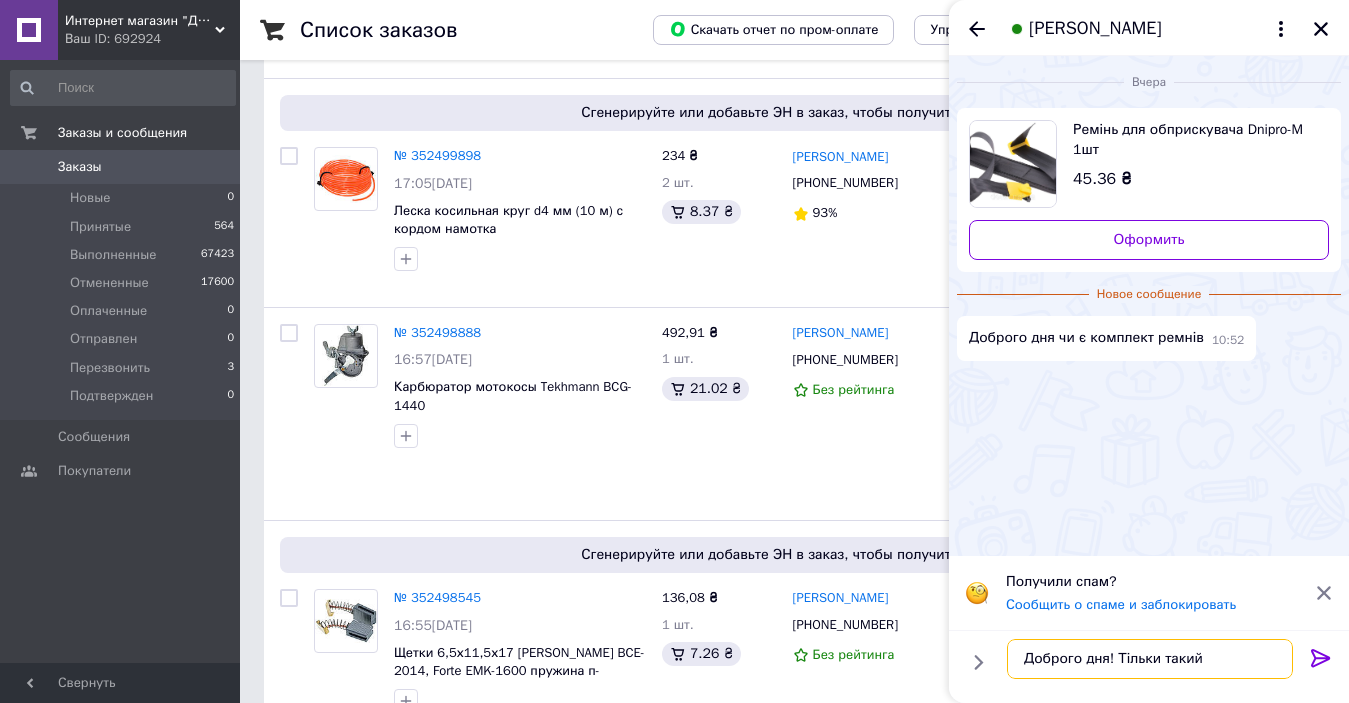 type 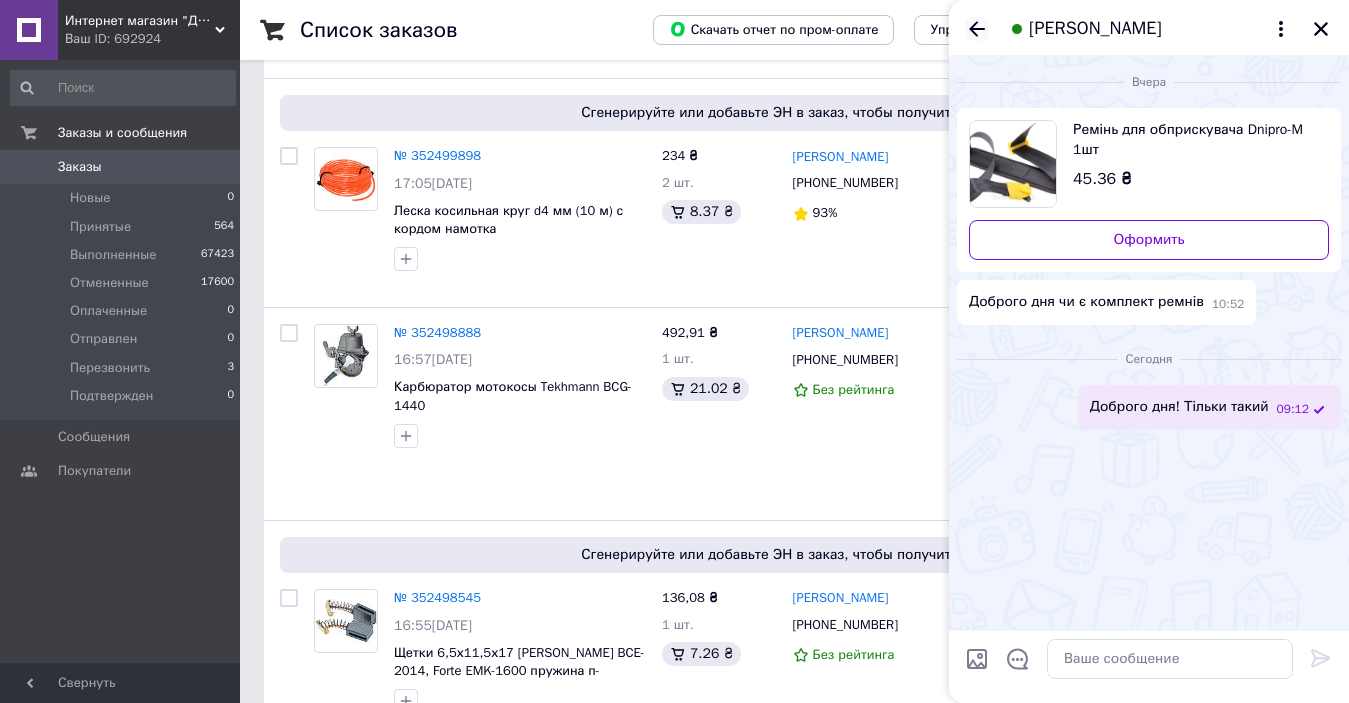 click 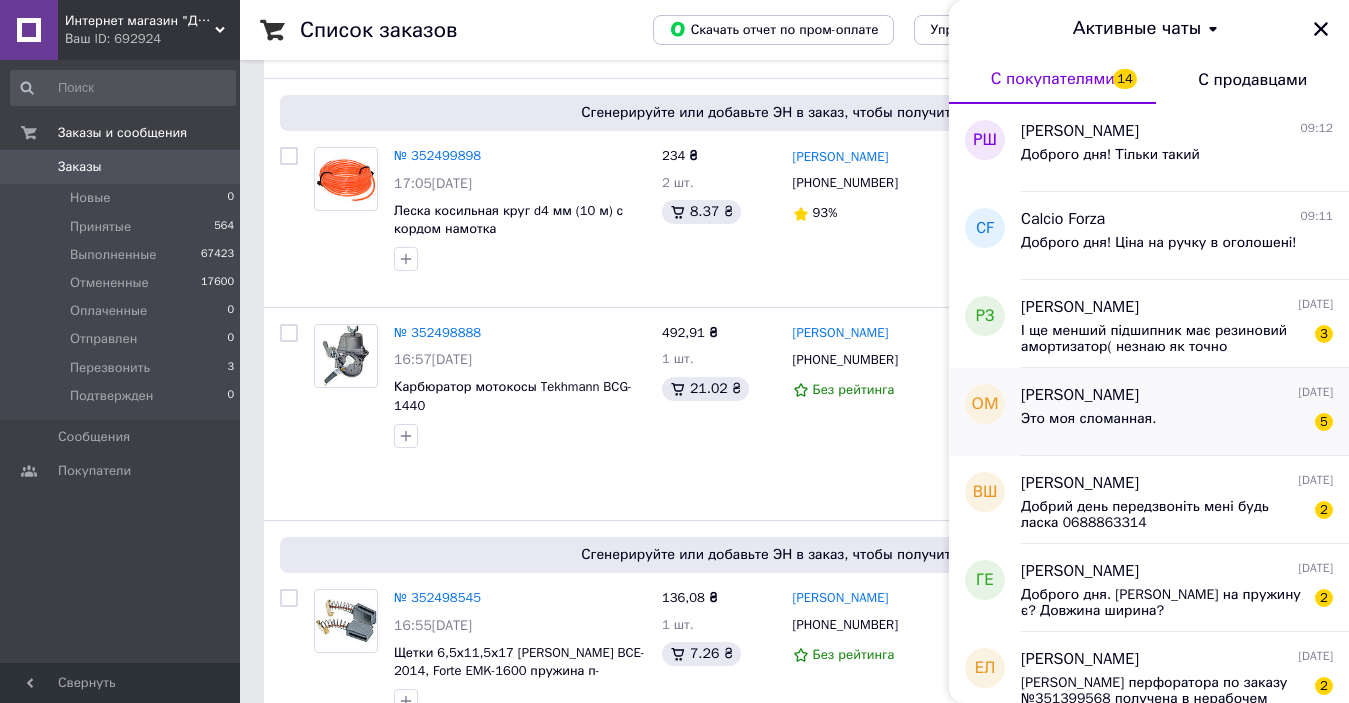 scroll, scrollTop: 100, scrollLeft: 0, axis: vertical 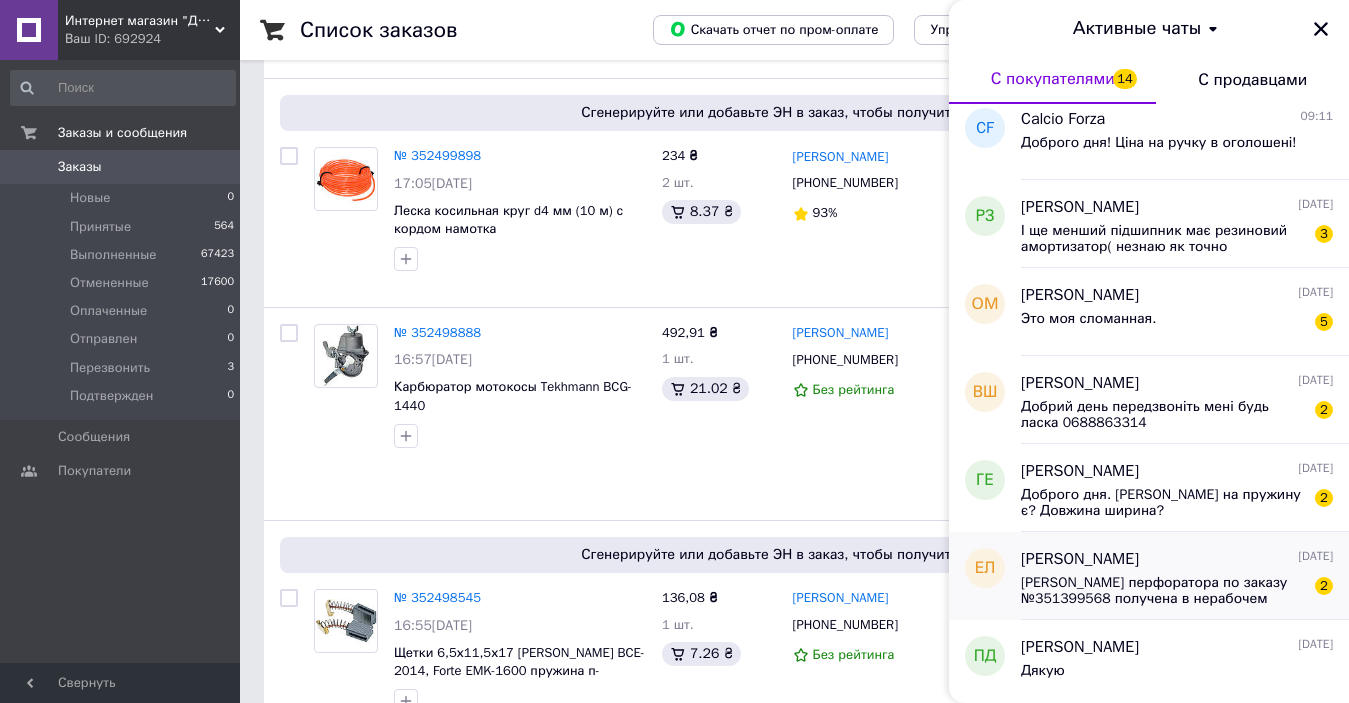 click on "[PERSON_NAME] перфоратора по заказу №351399568 получена в нерабочем состоянии, хотя и без внешних повреждений. Как мне получить работающую кнопку?" at bounding box center [1163, 591] 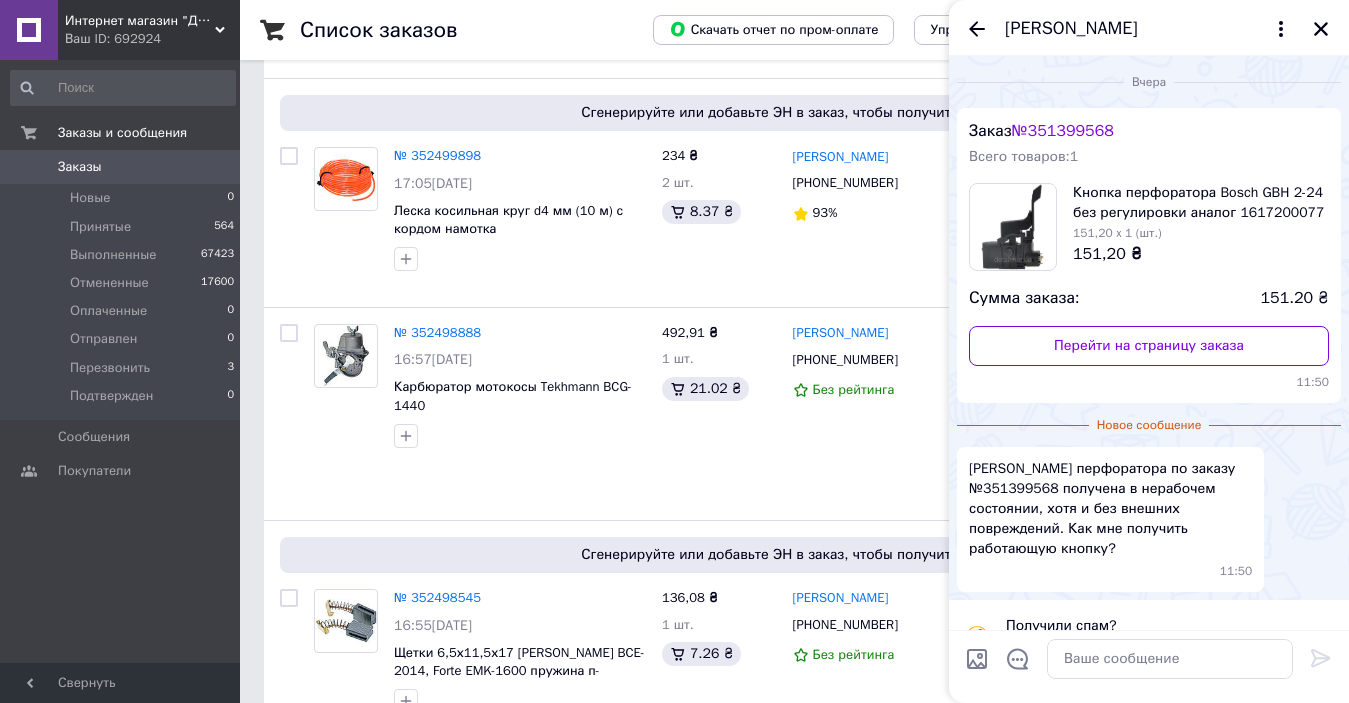 scroll, scrollTop: 43, scrollLeft: 0, axis: vertical 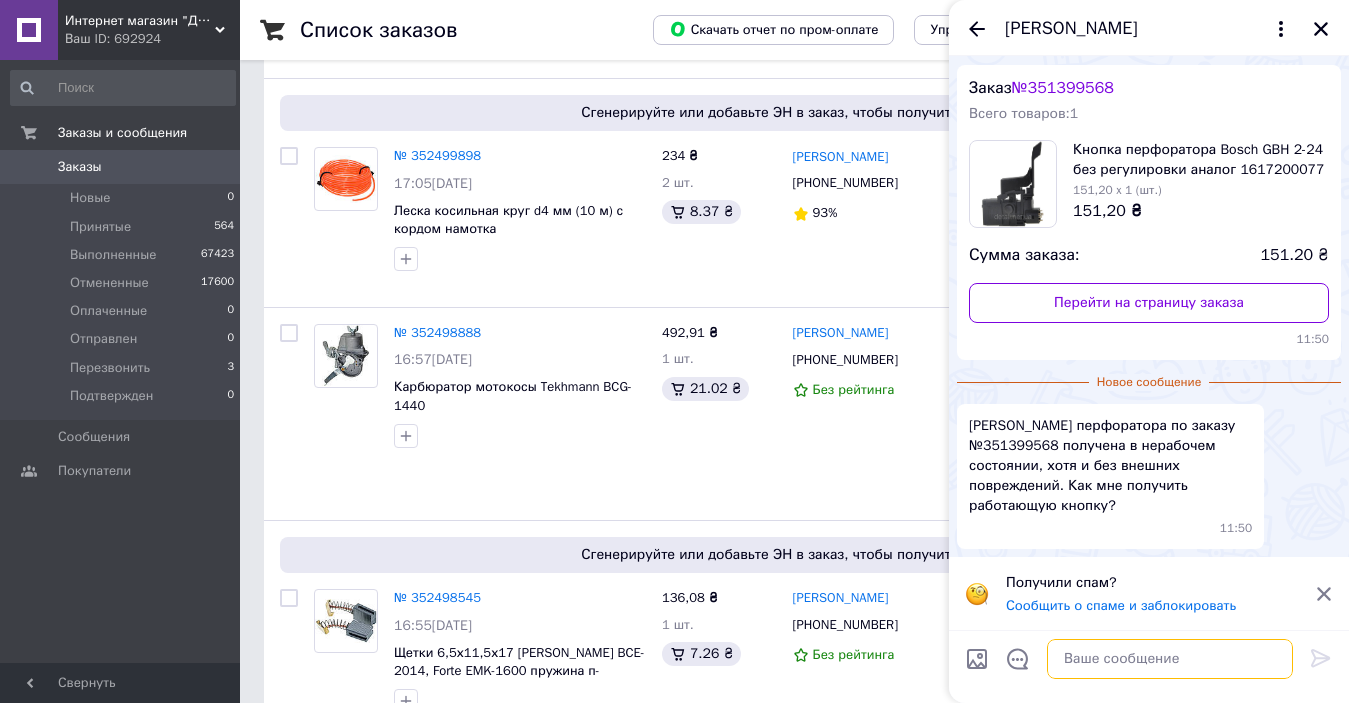 click at bounding box center (1170, 659) 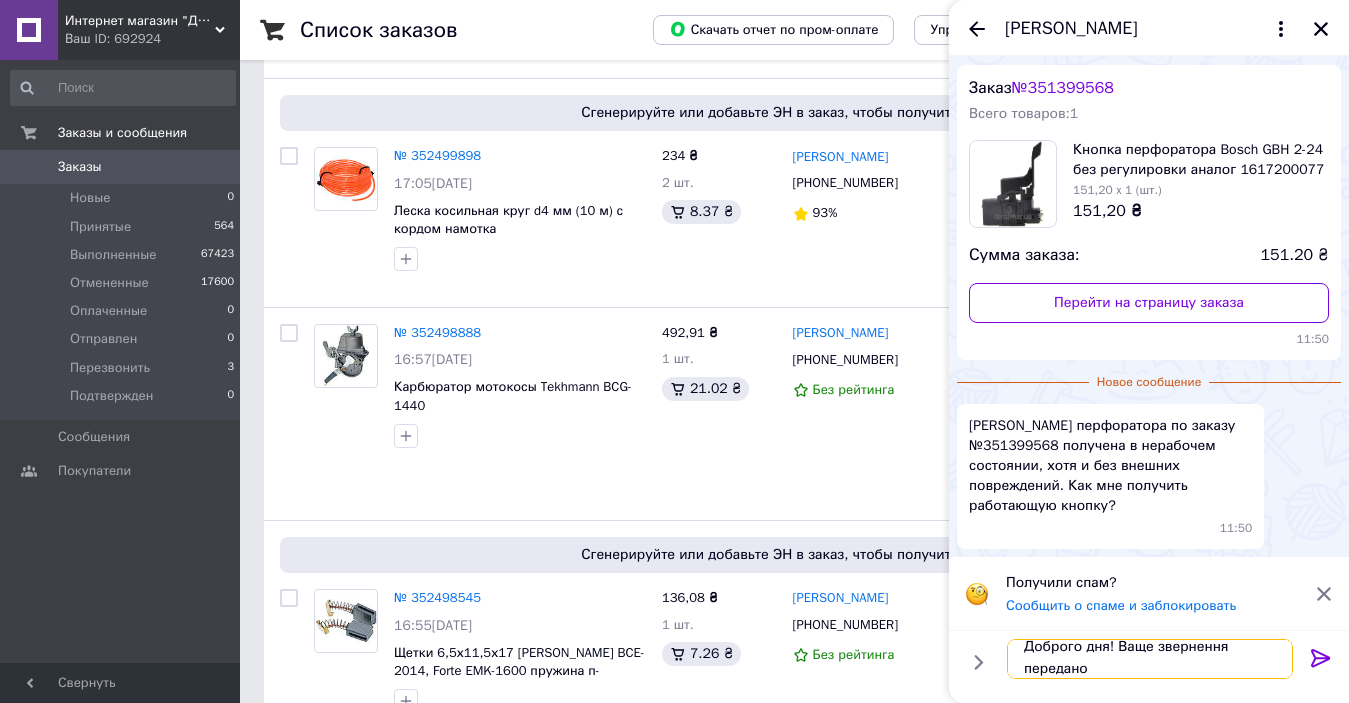 scroll, scrollTop: 2, scrollLeft: 0, axis: vertical 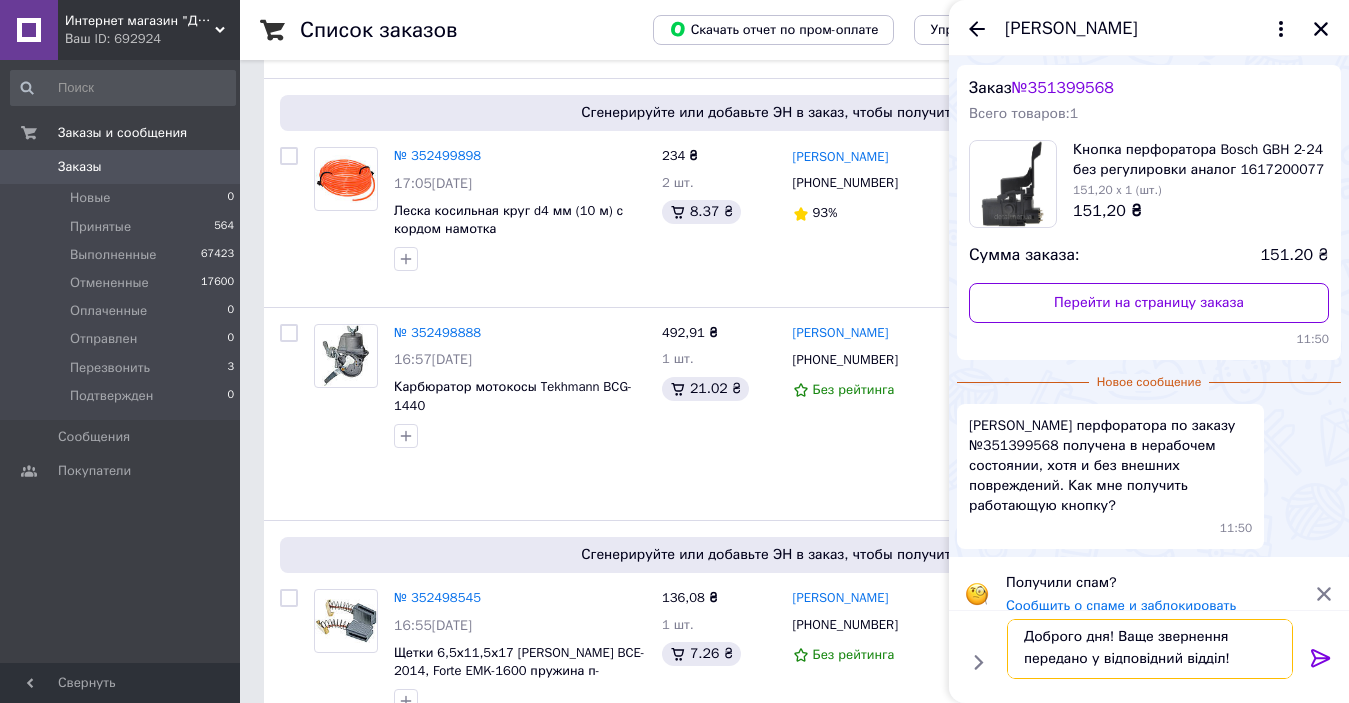type on "Доброго дня! Ваще звернення передано у відповідний відділ!" 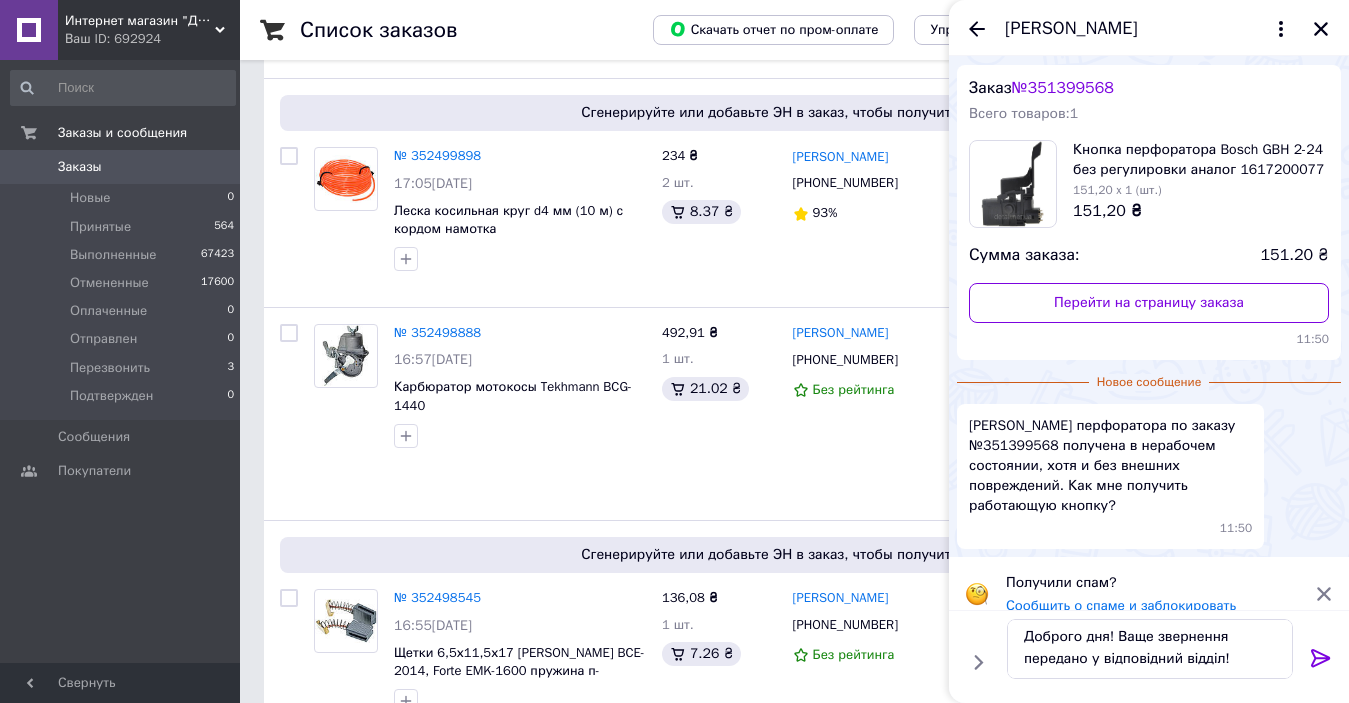 click 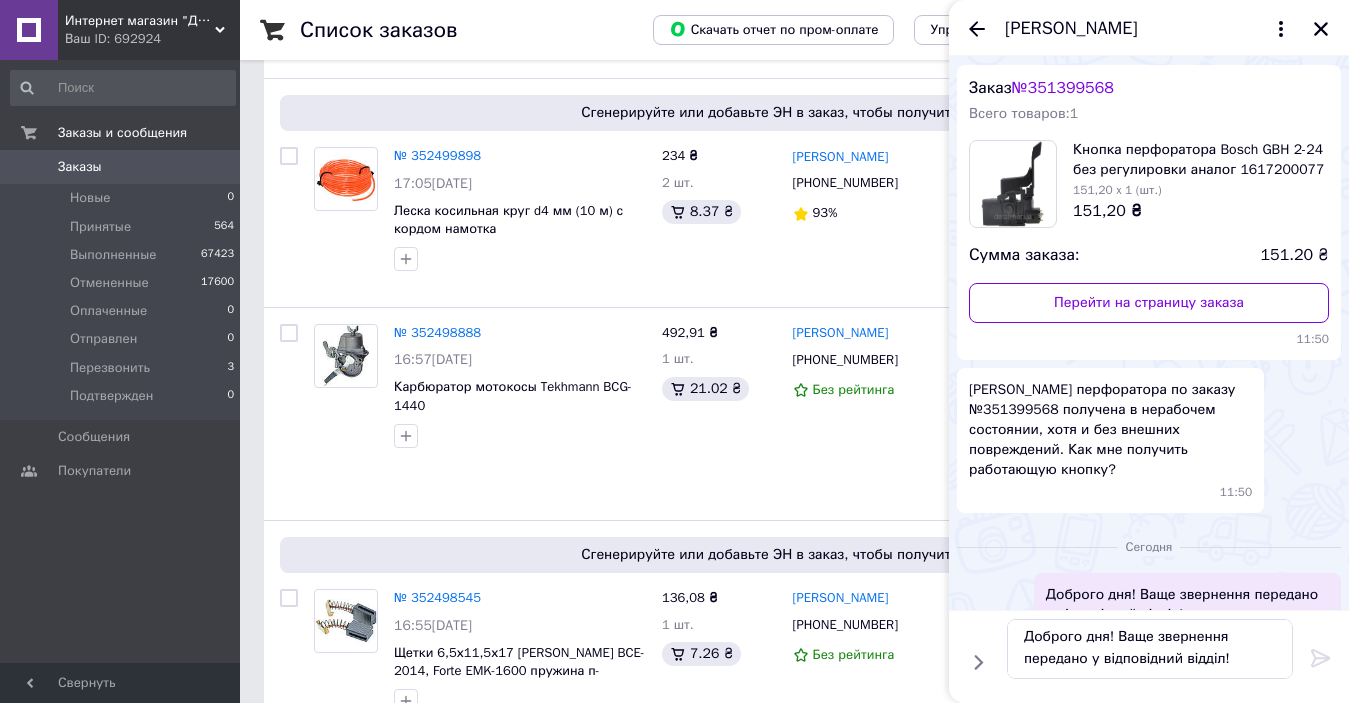type 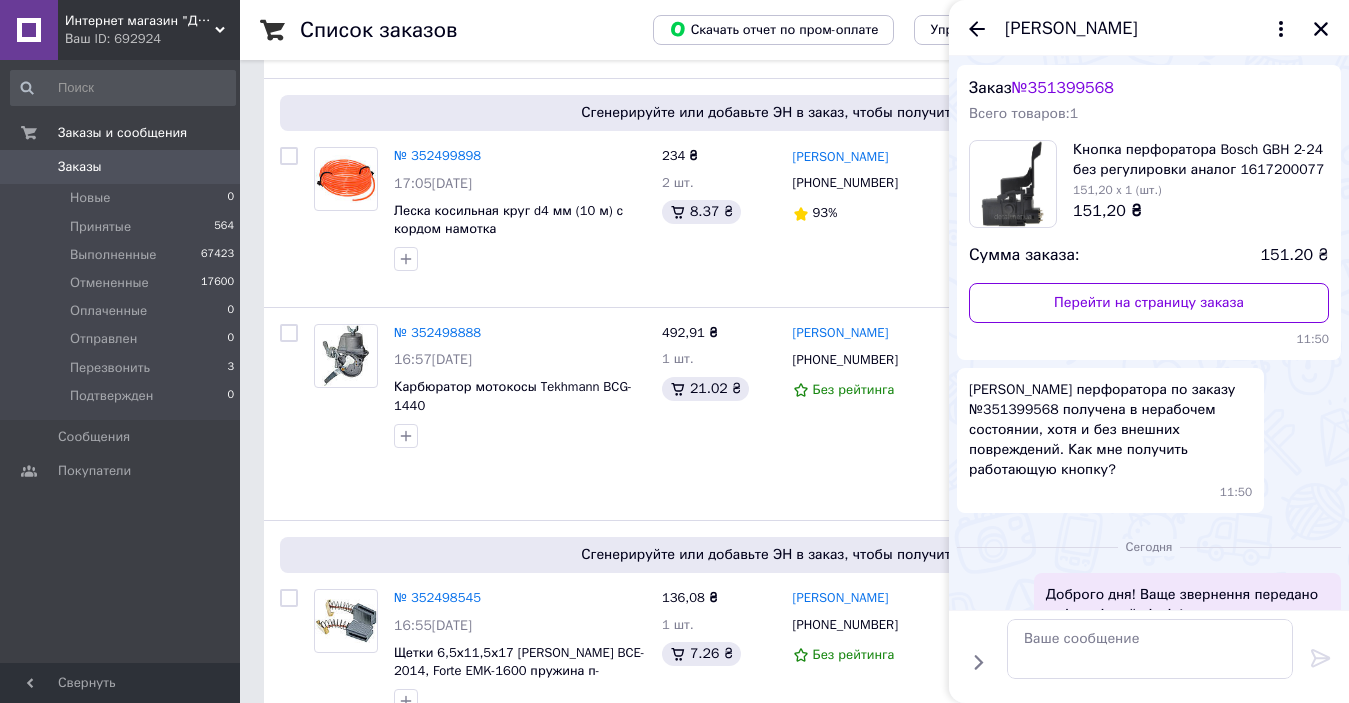 scroll, scrollTop: 0, scrollLeft: 0, axis: both 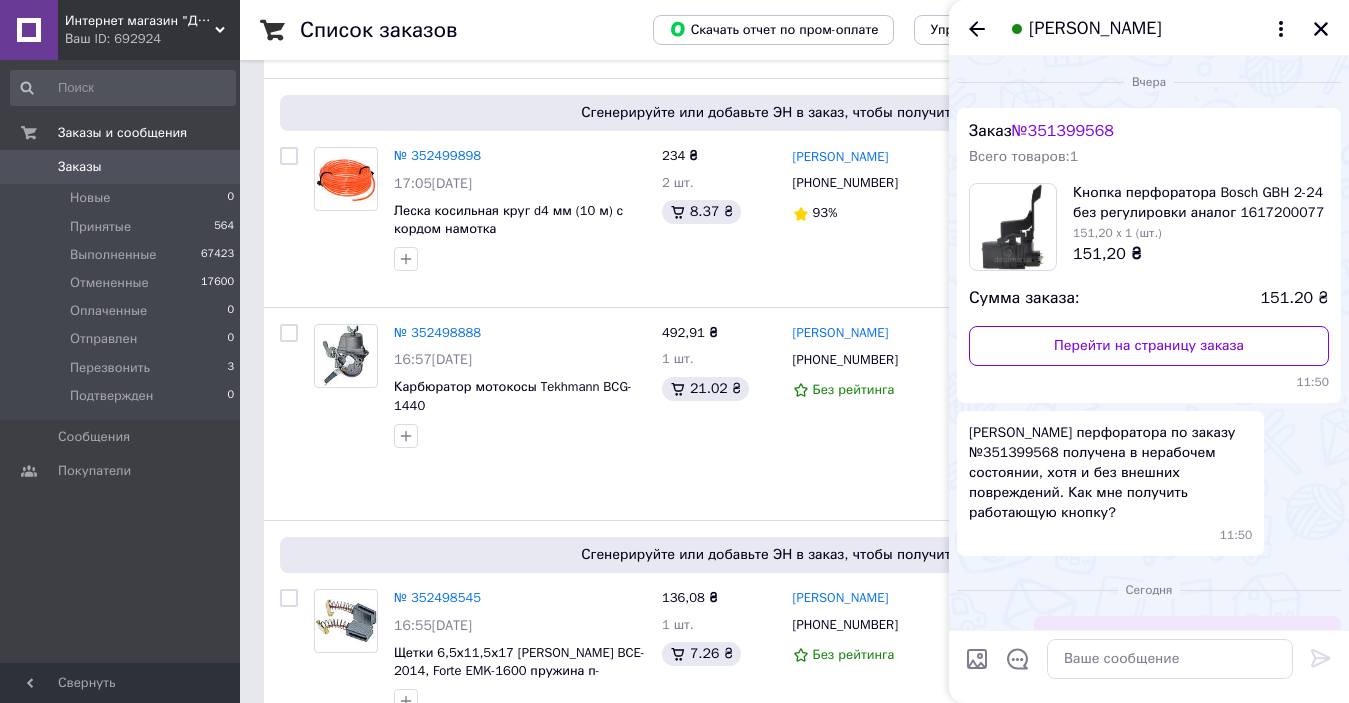 click on "№ 351399568" at bounding box center [1063, 131] 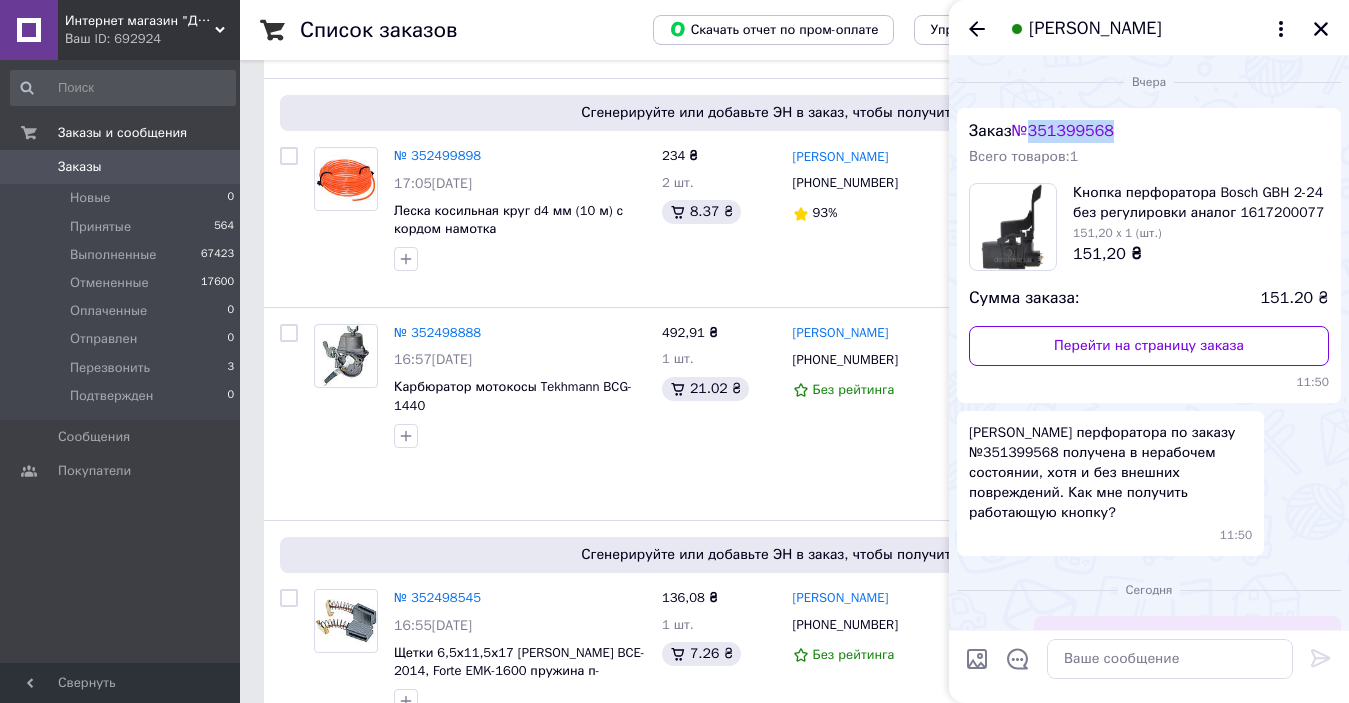 click on "№ 351399568" at bounding box center [1063, 131] 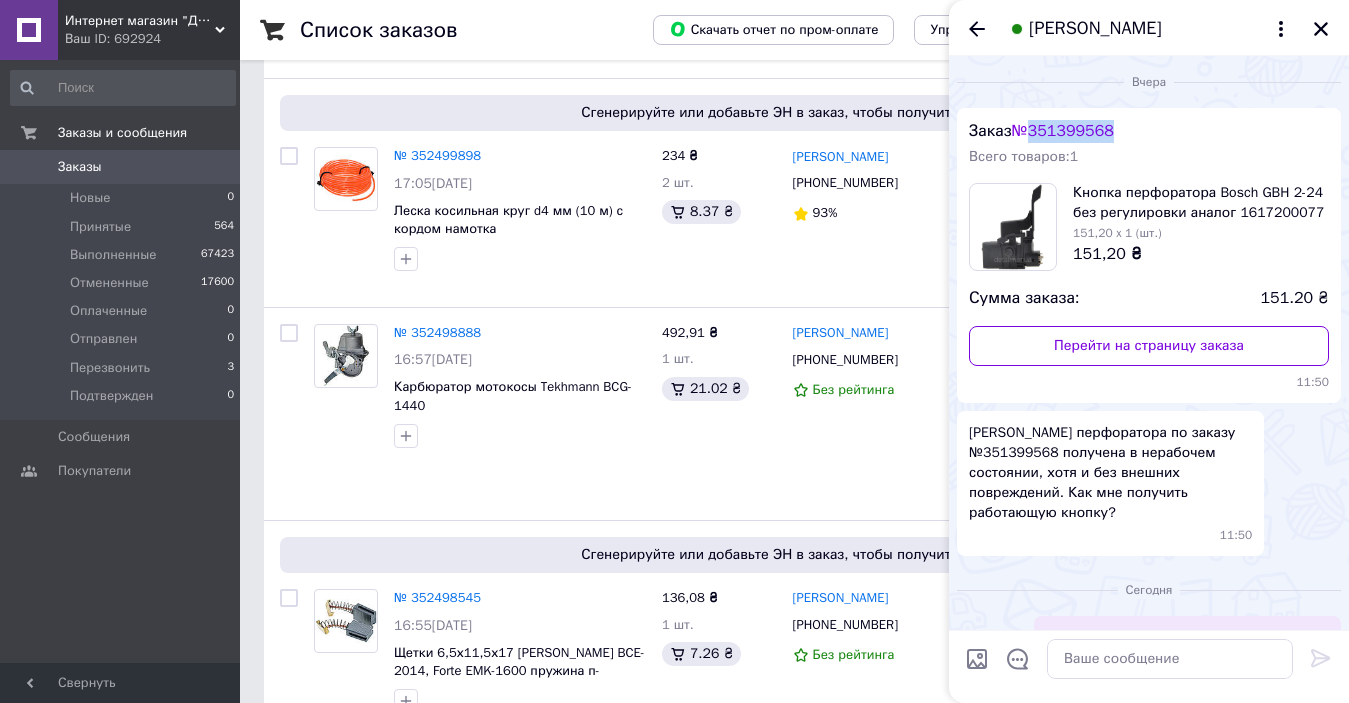 click on "№ 351399568" at bounding box center (1063, 131) 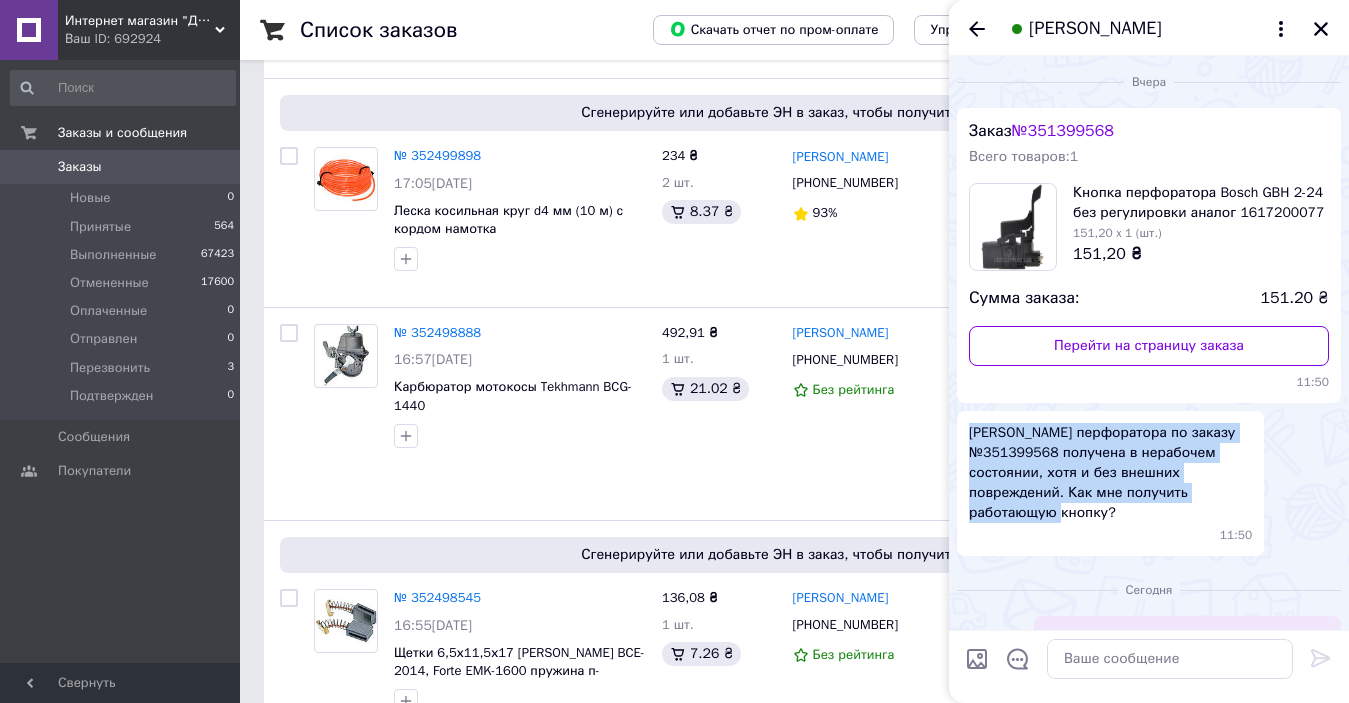 drag, startPoint x: 1123, startPoint y: 516, endPoint x: 966, endPoint y: 435, distance: 176.66353 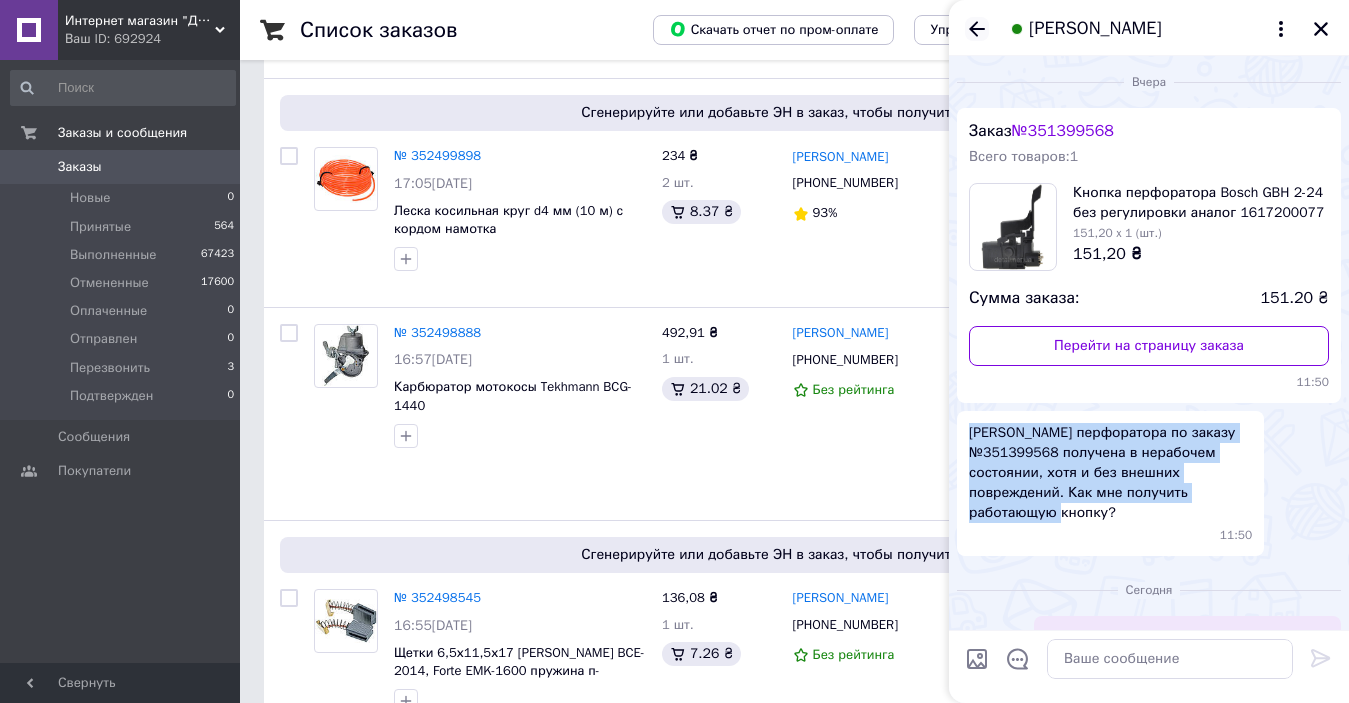 click 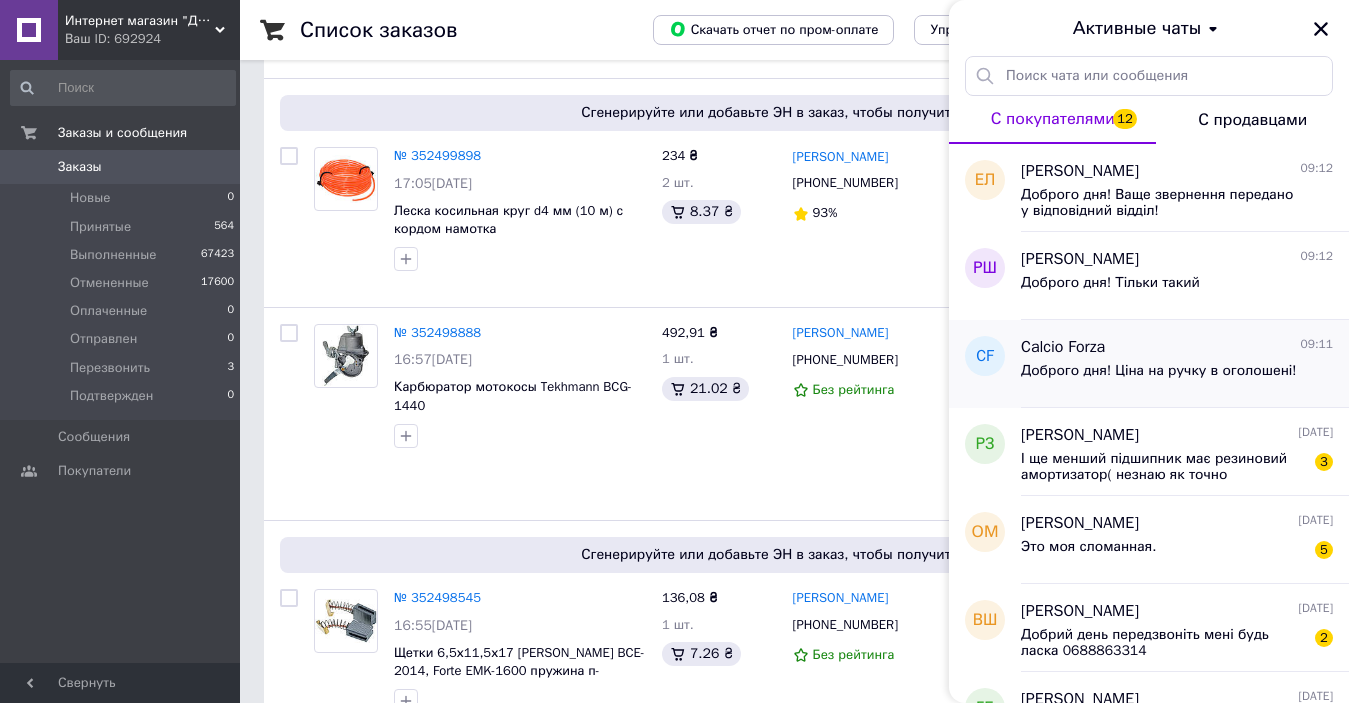 scroll, scrollTop: 200, scrollLeft: 0, axis: vertical 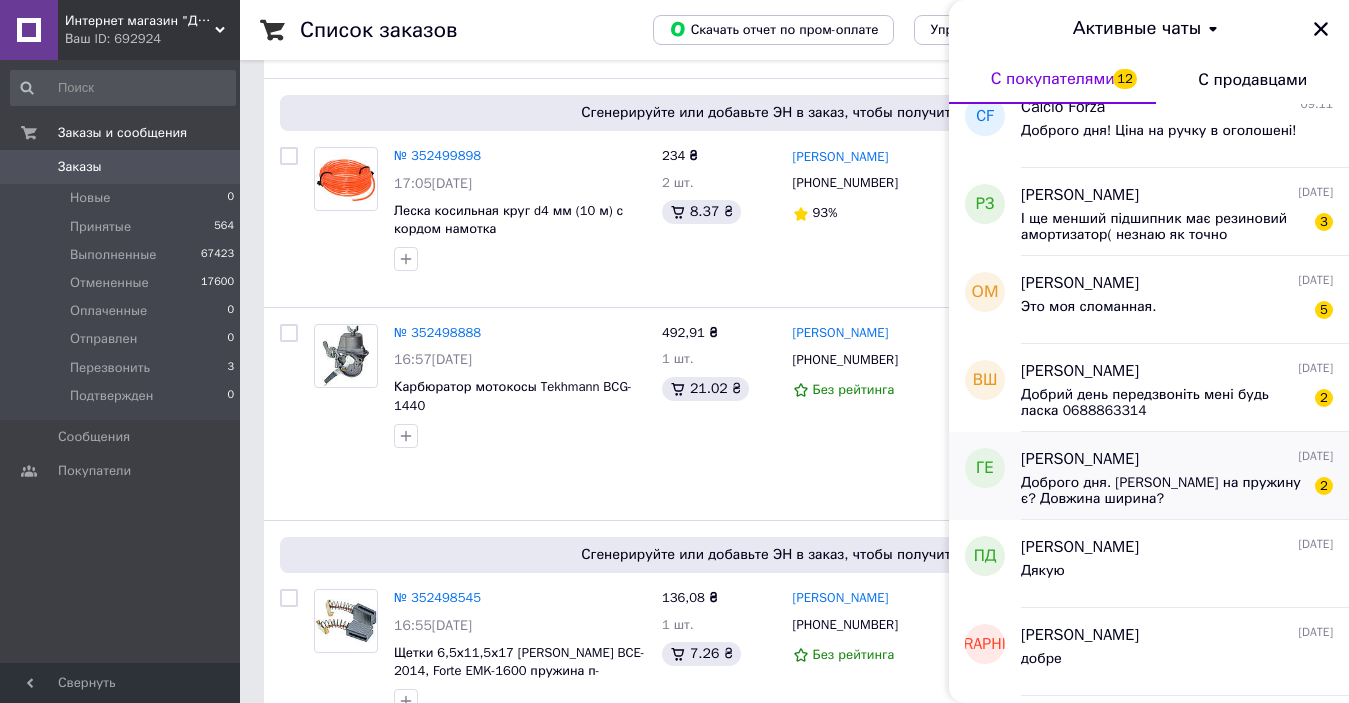 click on "Доброго дня. Розмір на пружину є? Довжина ширина? 2" at bounding box center [1177, 489] 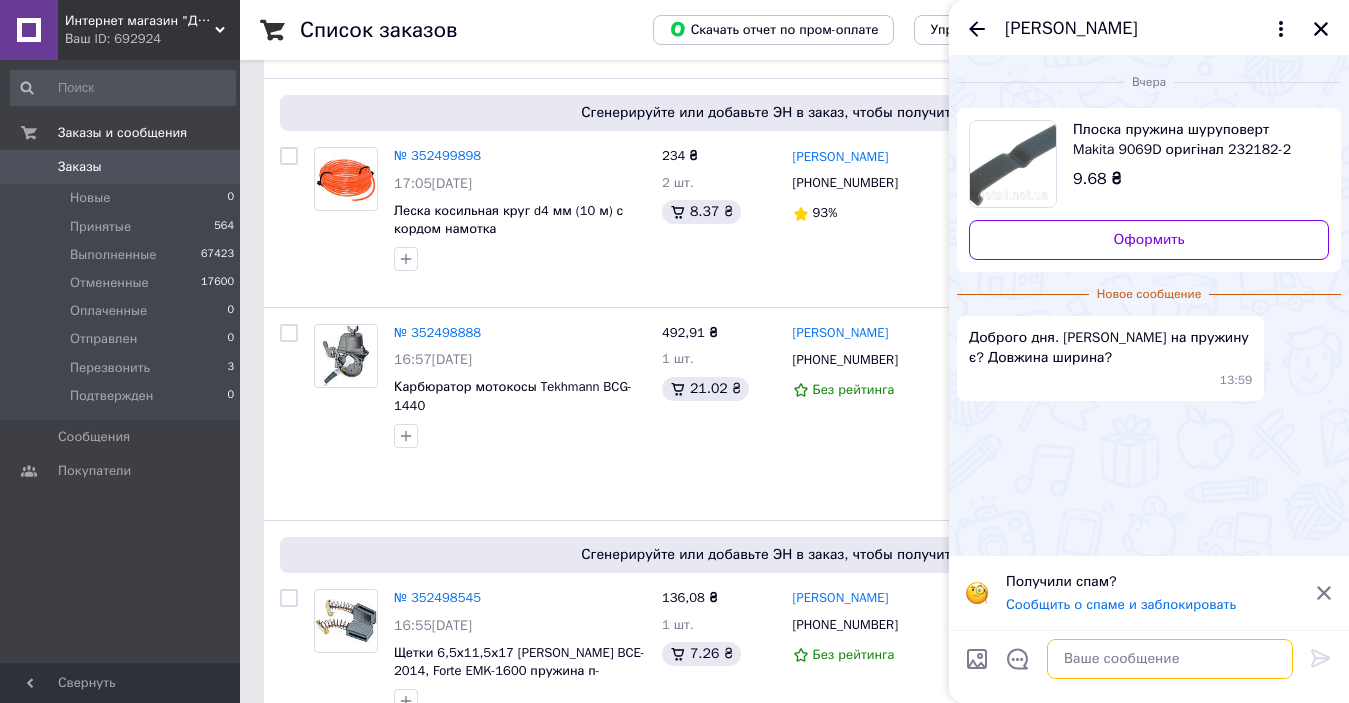 click at bounding box center (1170, 659) 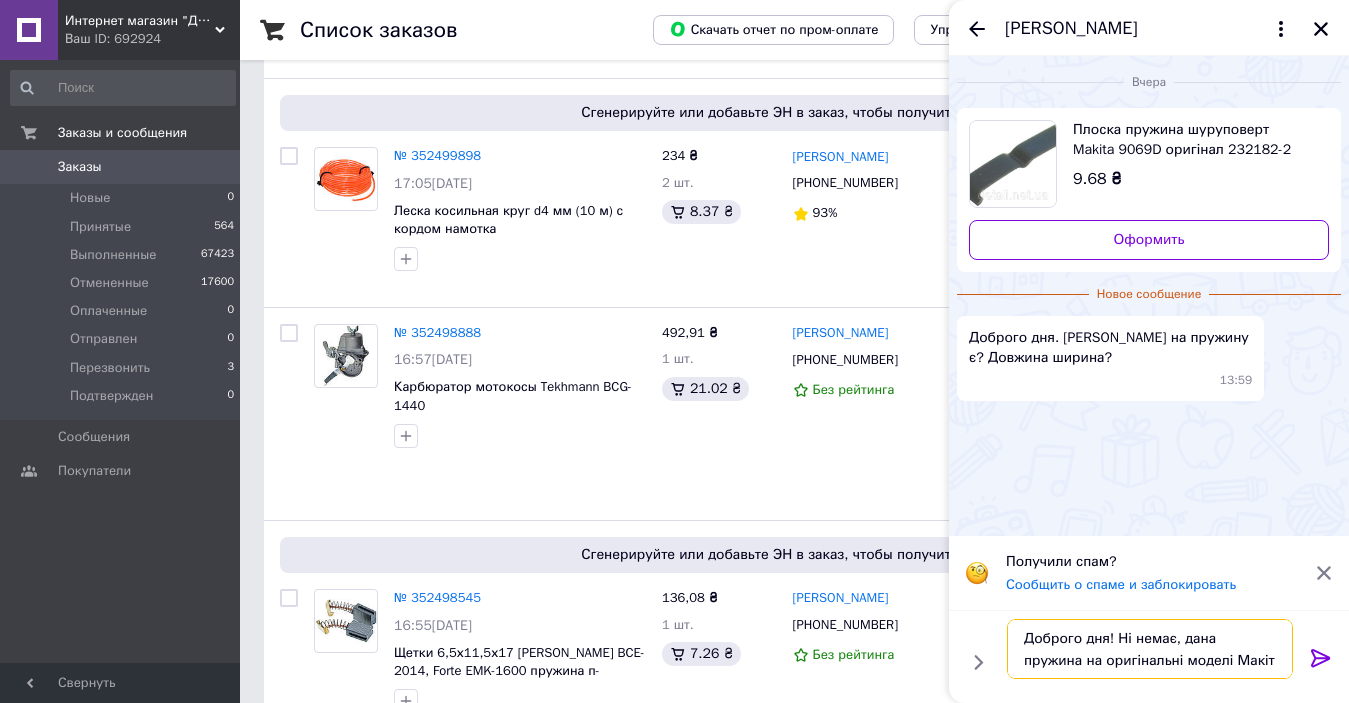 type on "Доброго дня! Ні немає, дана пружина на оригінальні моделі Макіта" 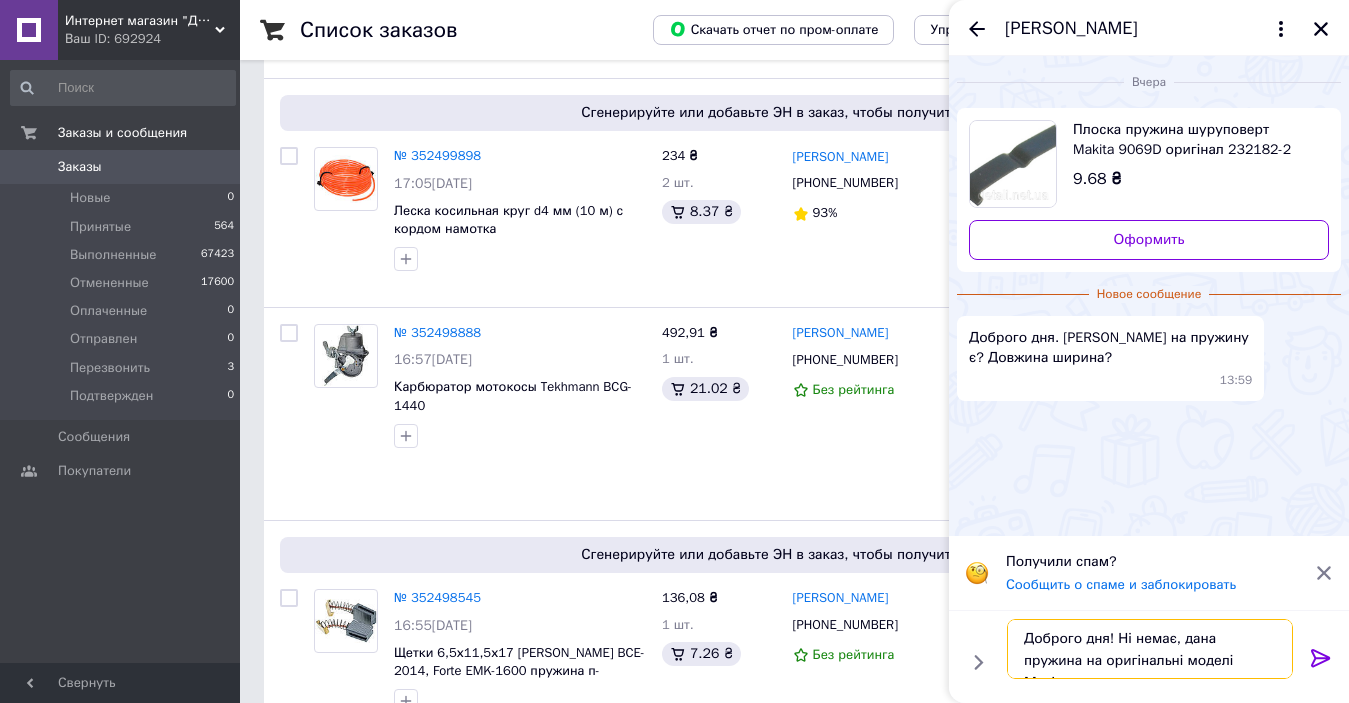 type 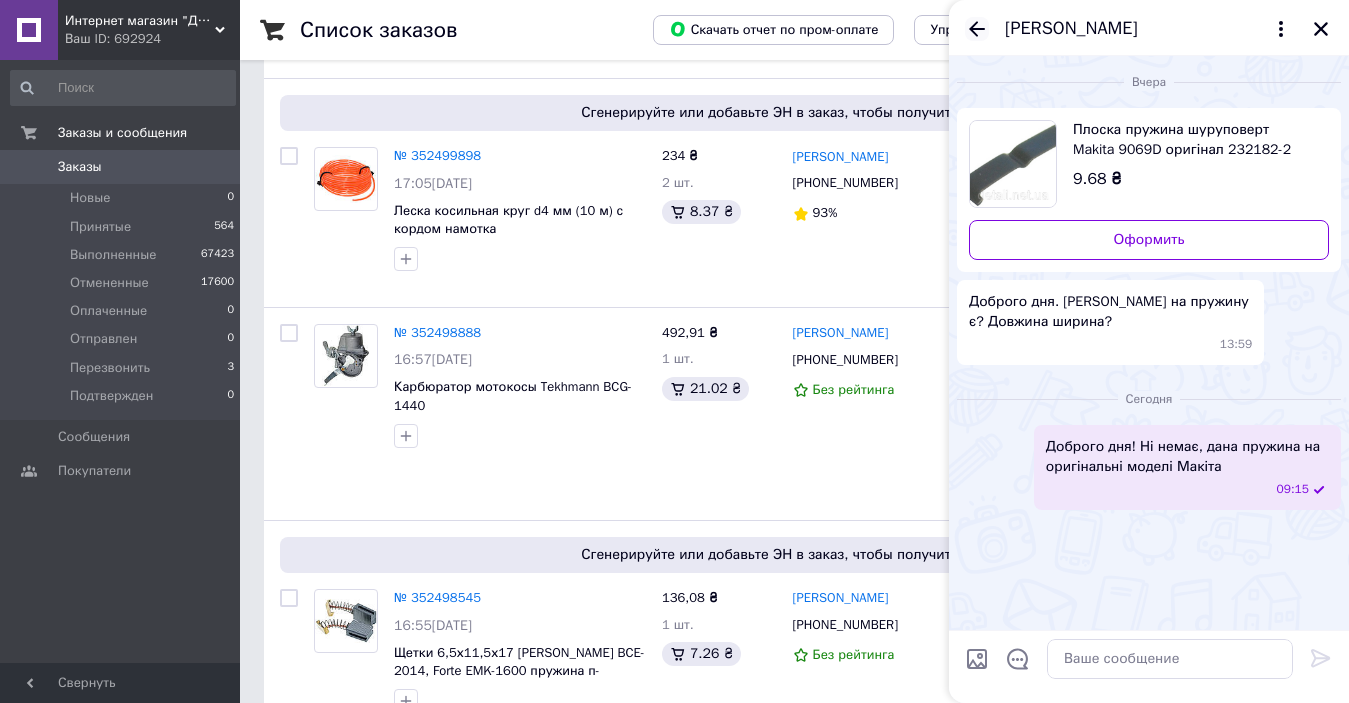 click 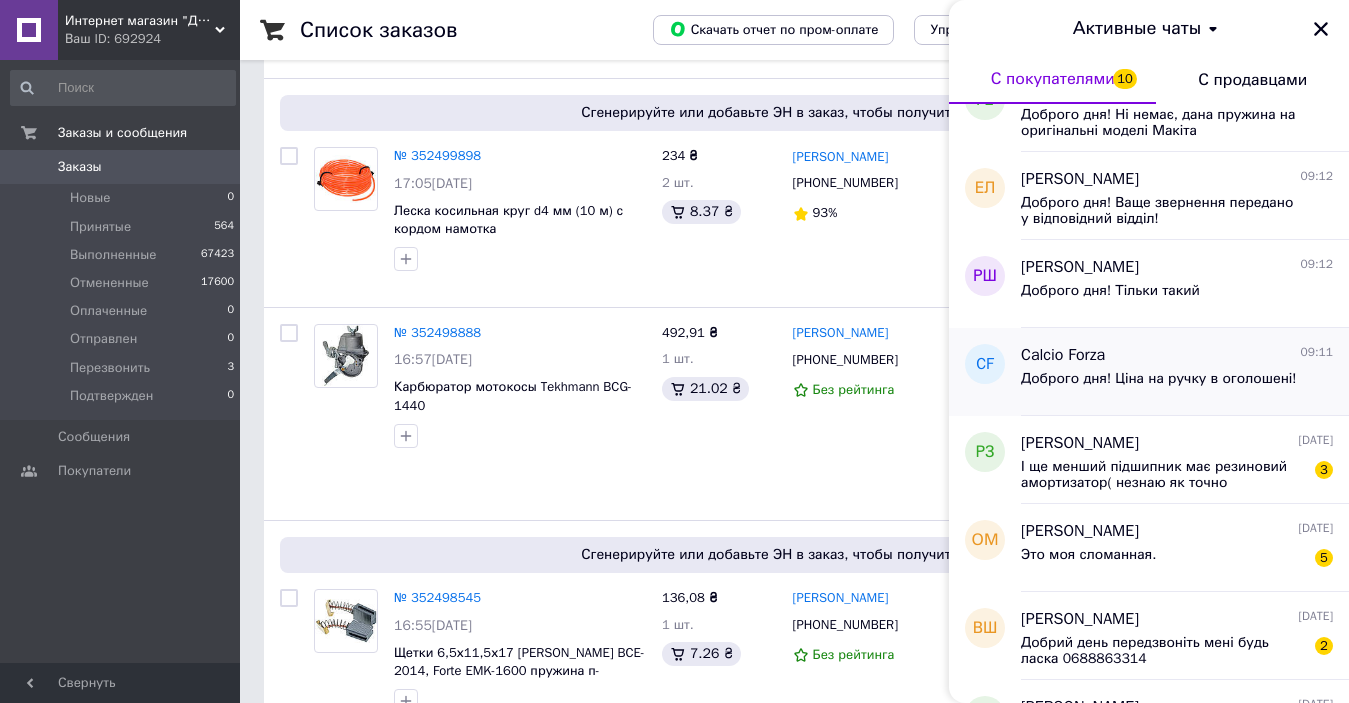 scroll, scrollTop: 200, scrollLeft: 0, axis: vertical 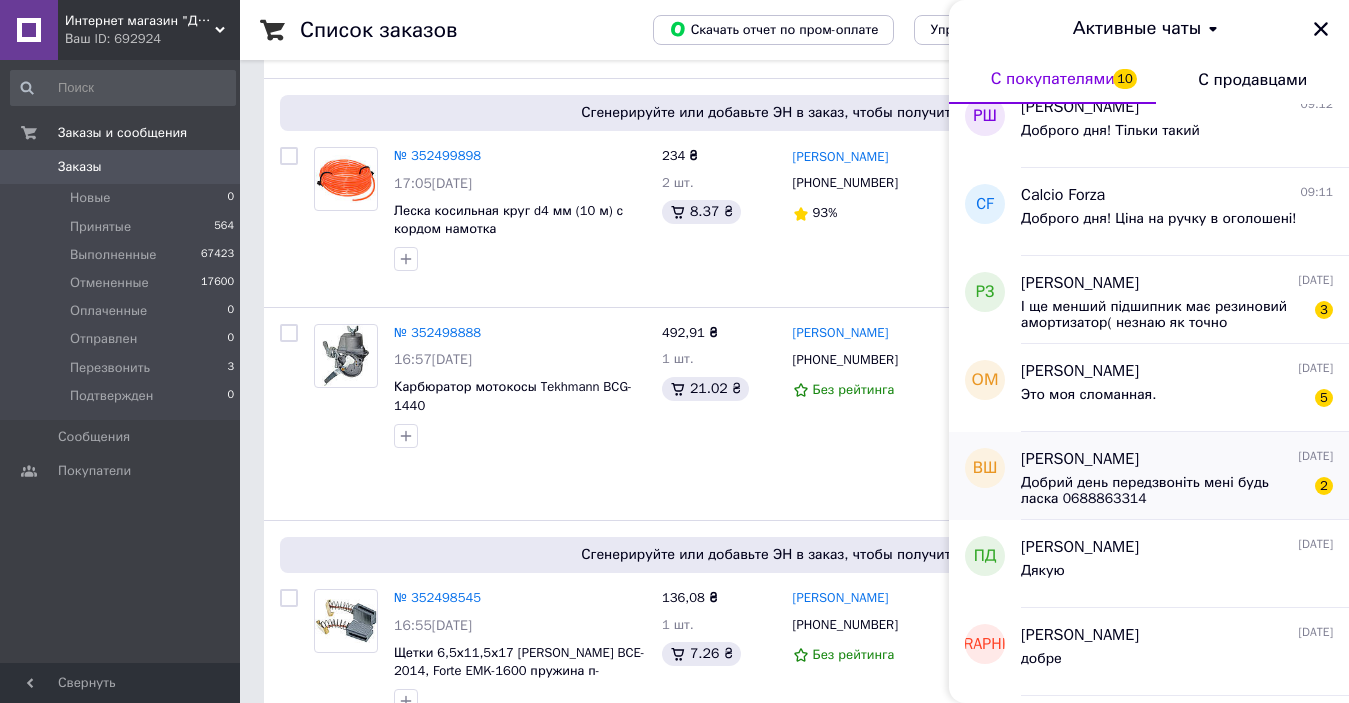 click on "Добрий день передзвоніть мені будь ласка 0688863314" at bounding box center (1163, 491) 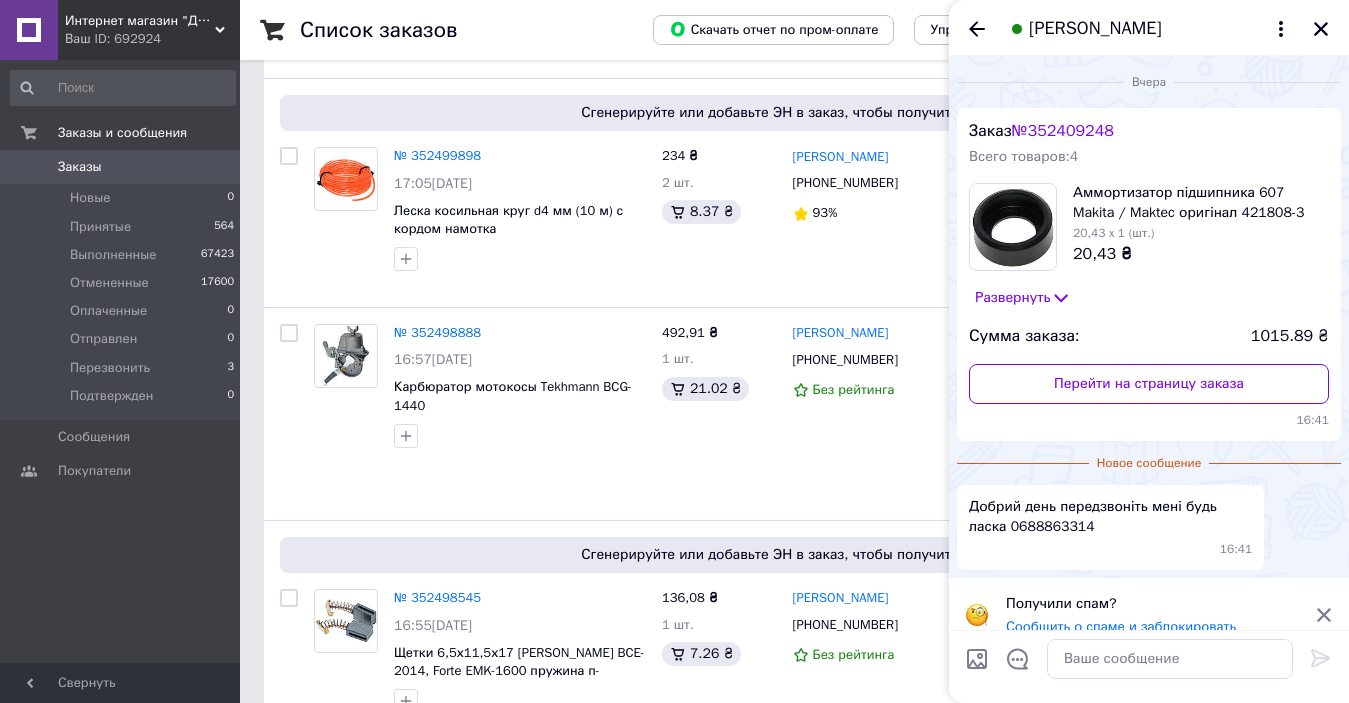scroll, scrollTop: 21, scrollLeft: 0, axis: vertical 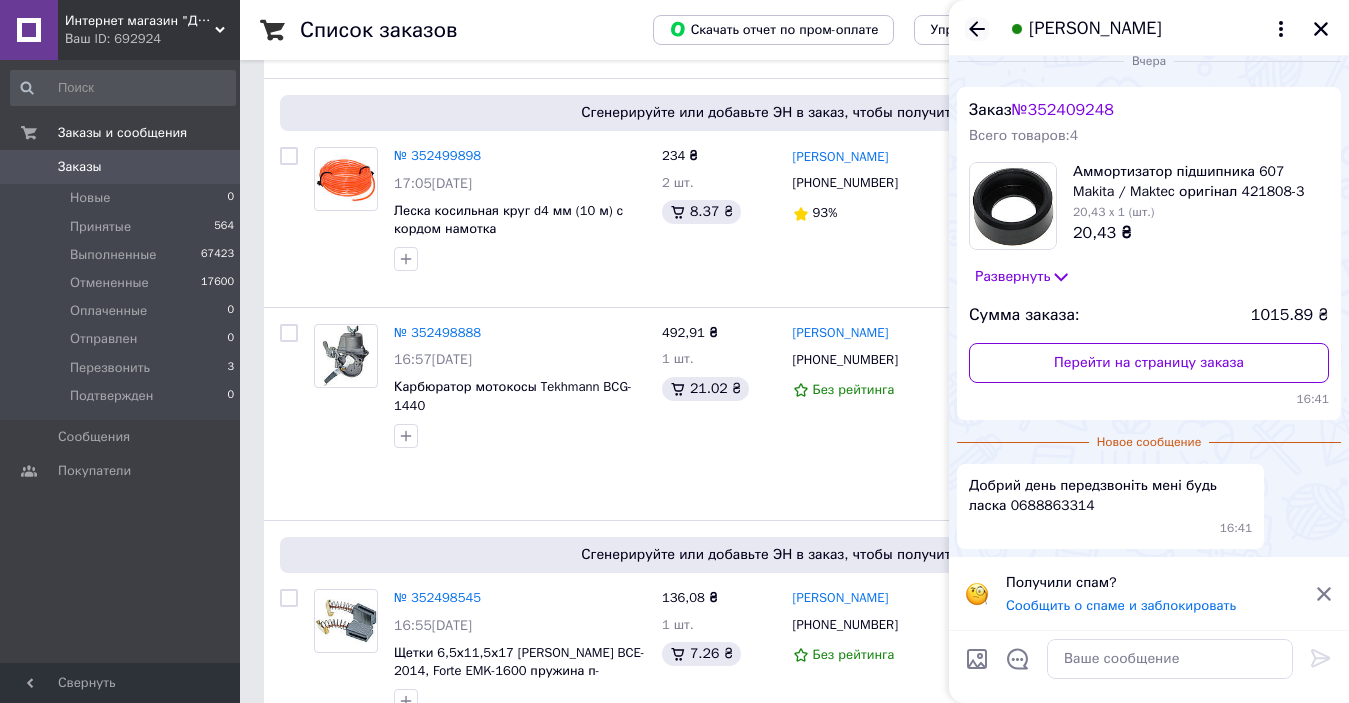 click 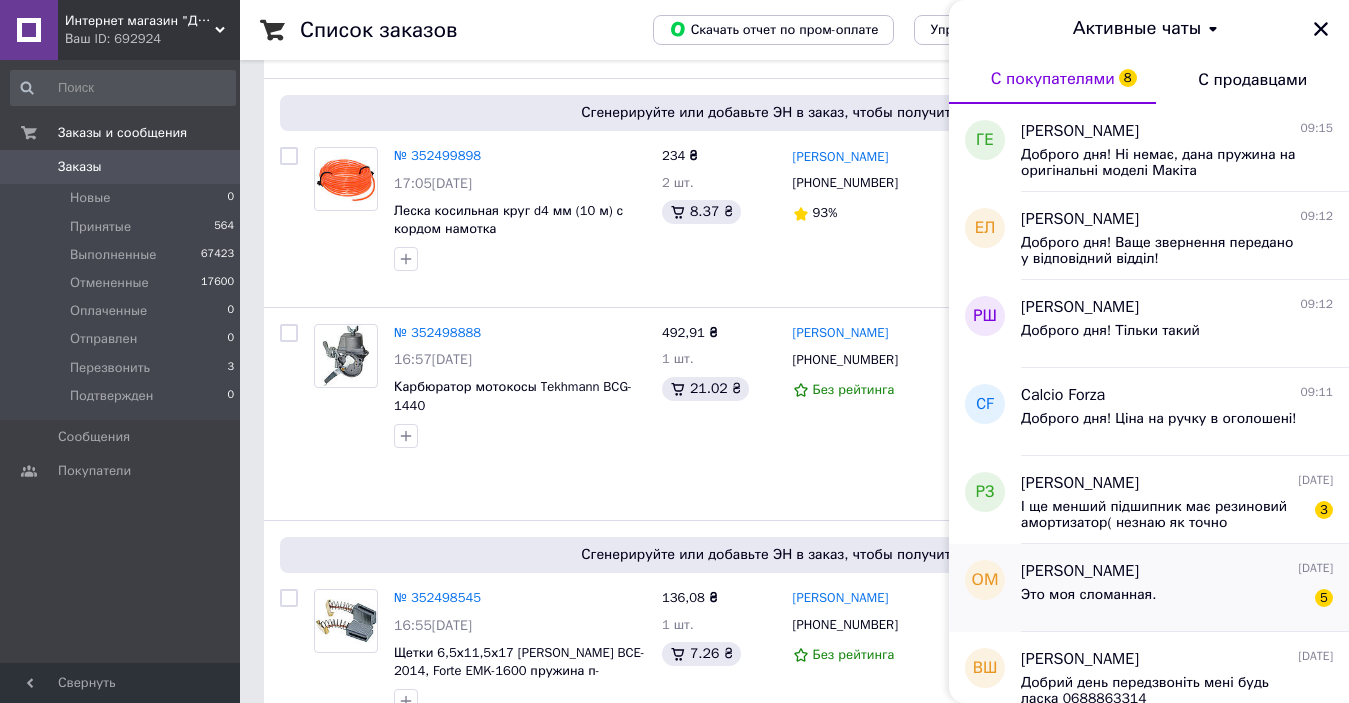 scroll, scrollTop: 100, scrollLeft: 0, axis: vertical 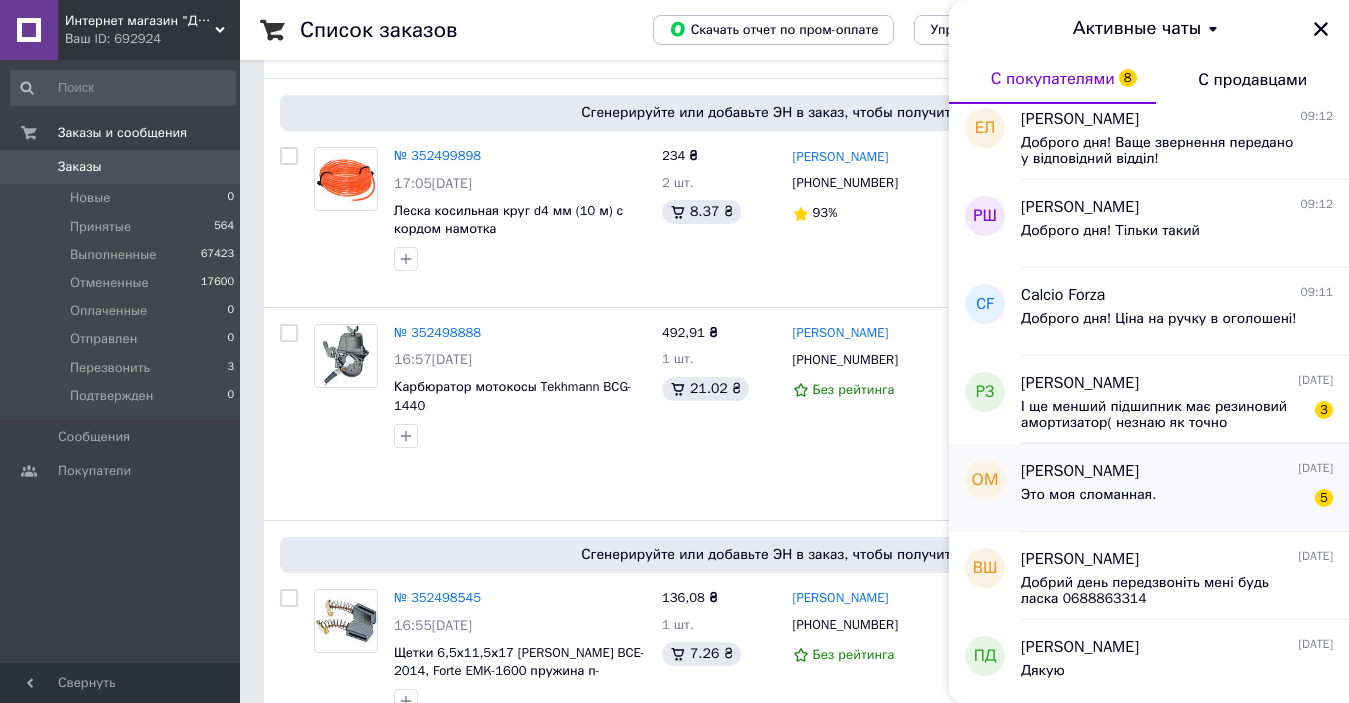 click on "Это моя сломанная." at bounding box center [1088, 501] 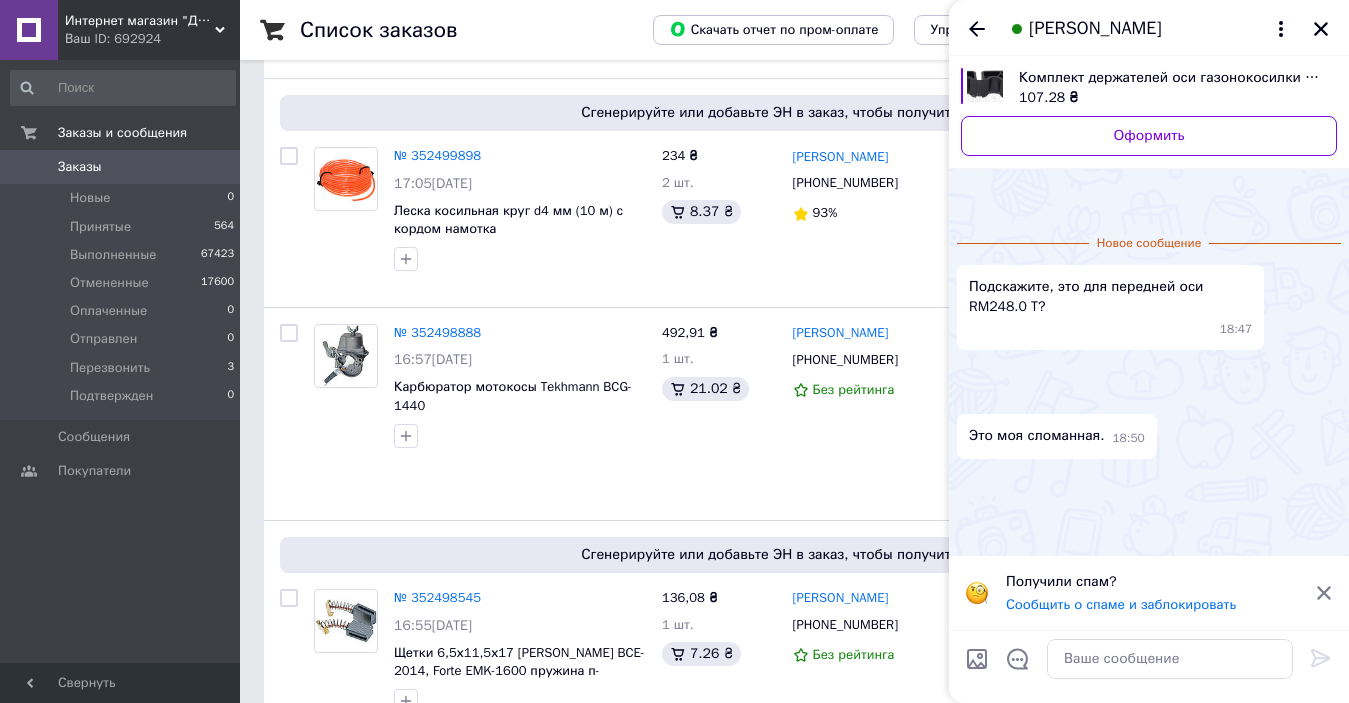 scroll, scrollTop: 401, scrollLeft: 0, axis: vertical 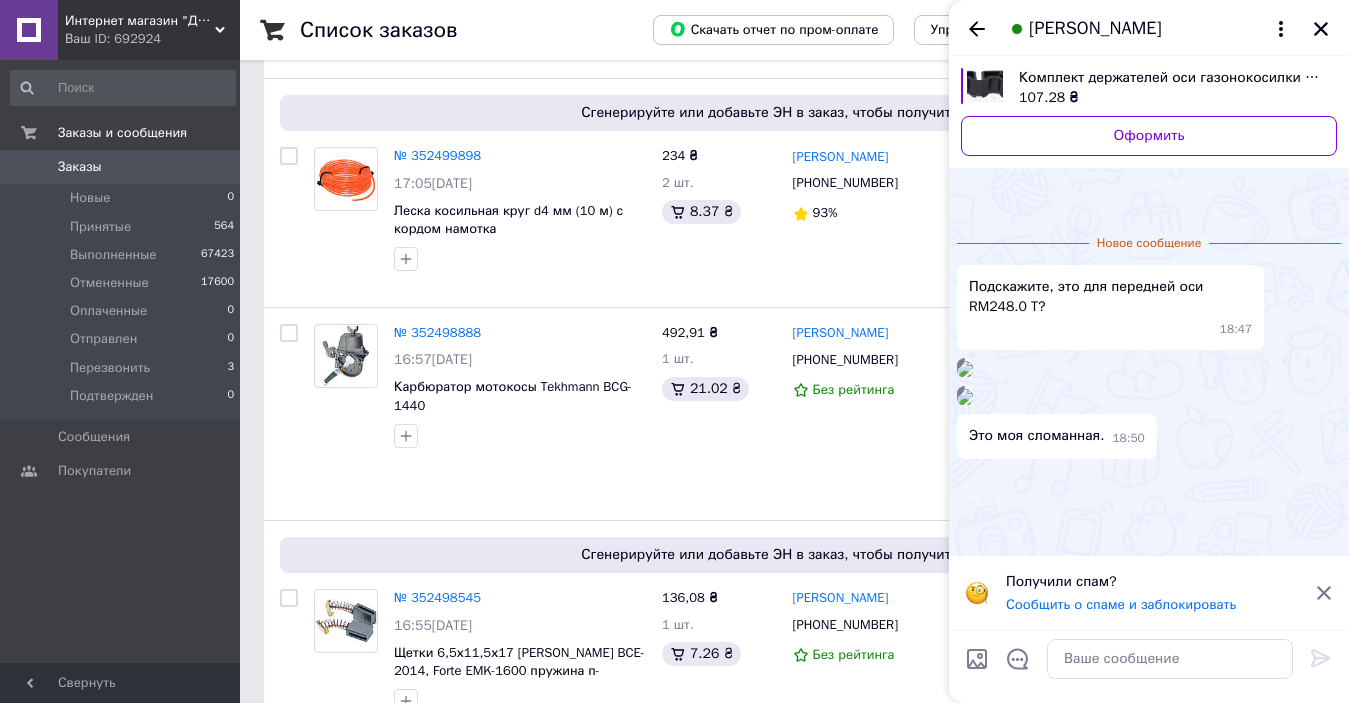 click at bounding box center [965, 397] 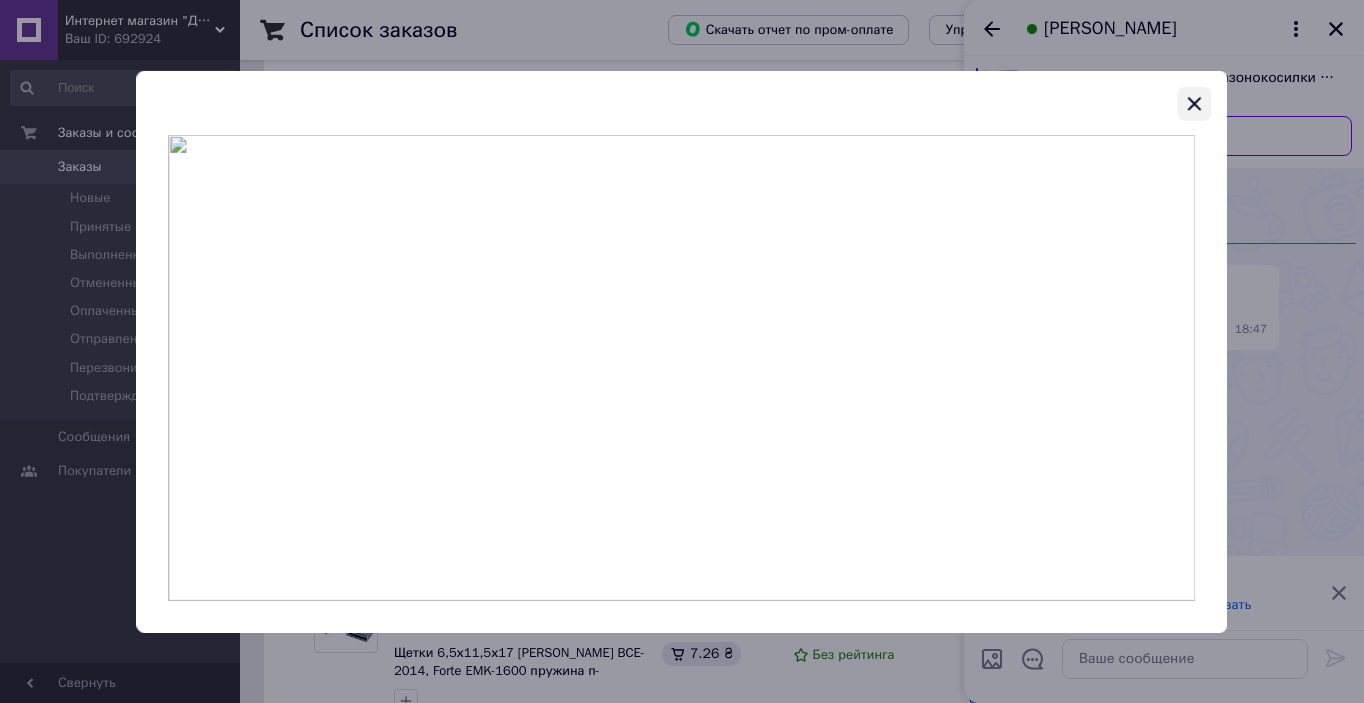 click 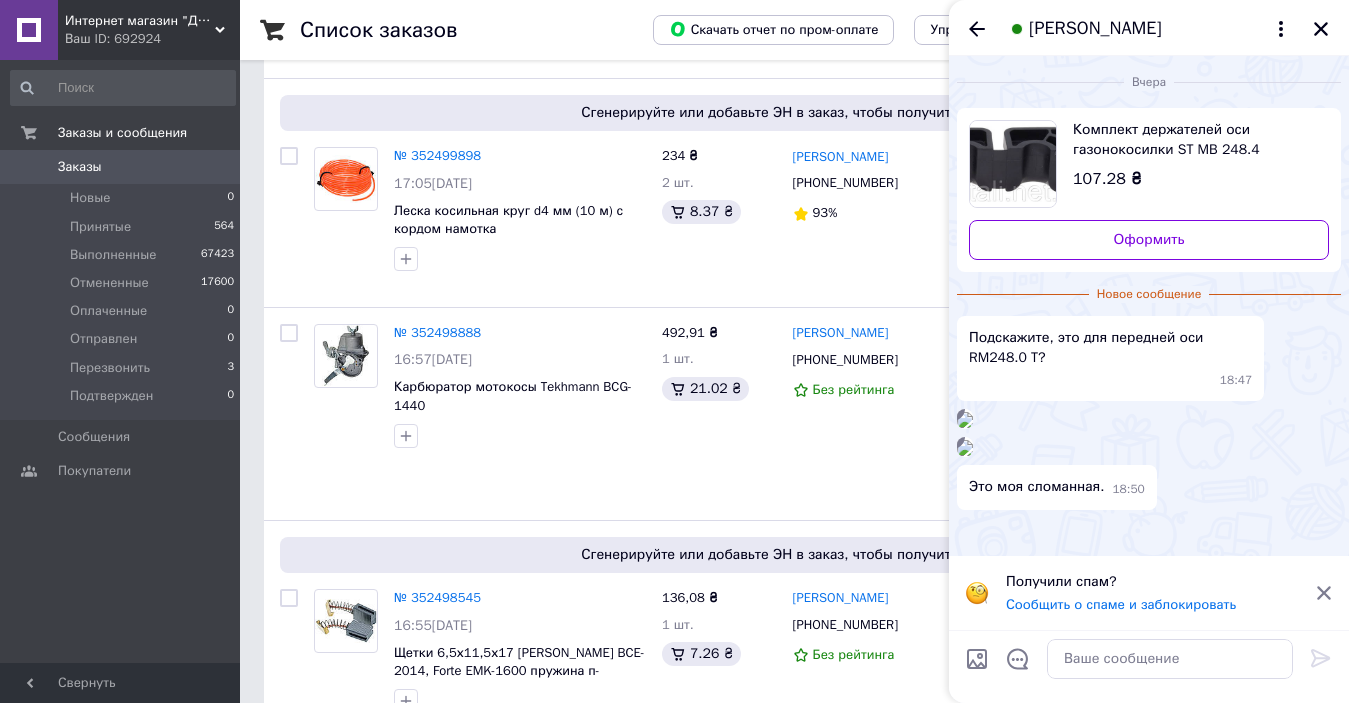 scroll, scrollTop: 0, scrollLeft: 0, axis: both 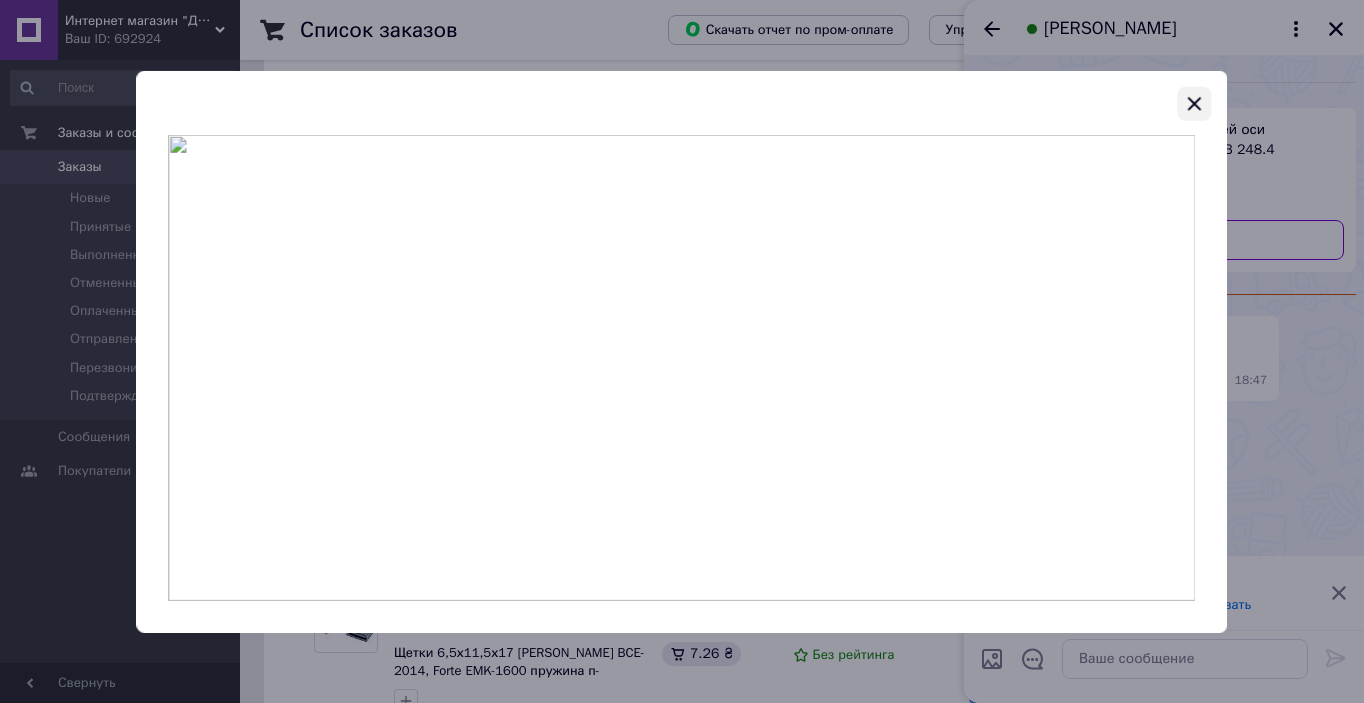 click 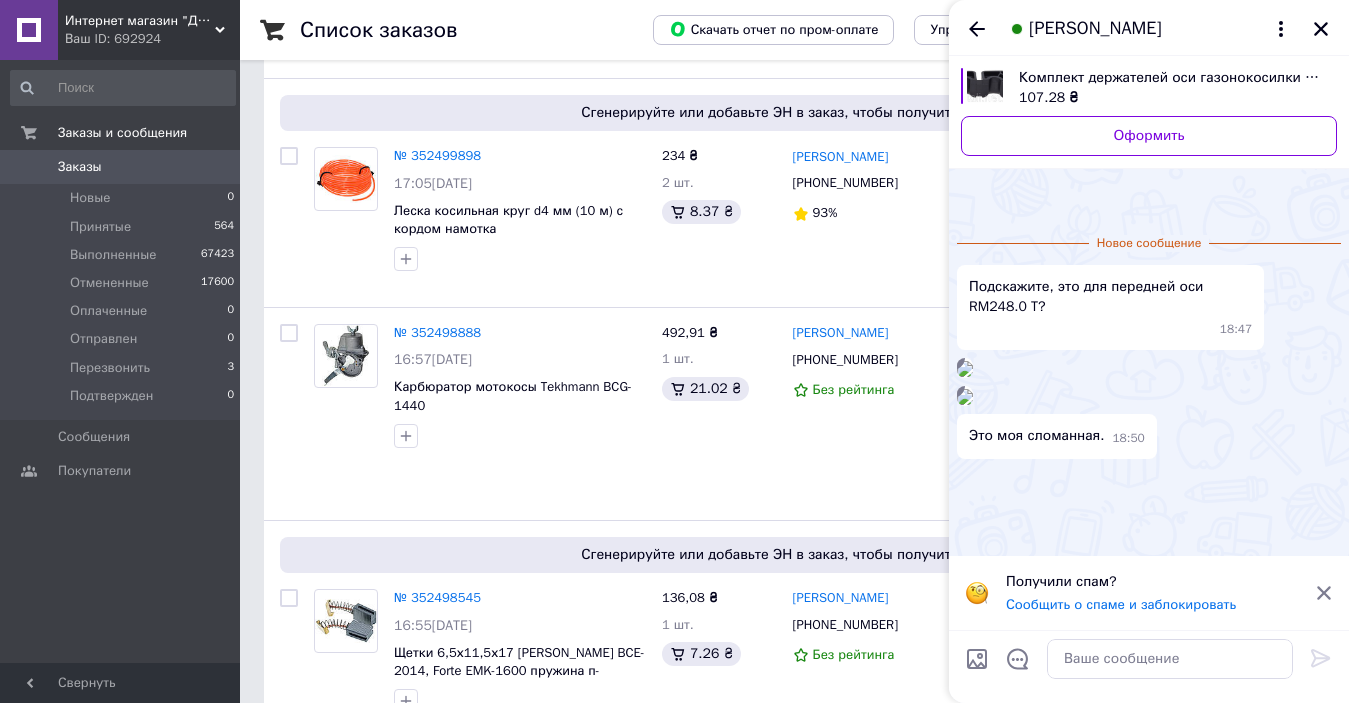 scroll, scrollTop: 101, scrollLeft: 0, axis: vertical 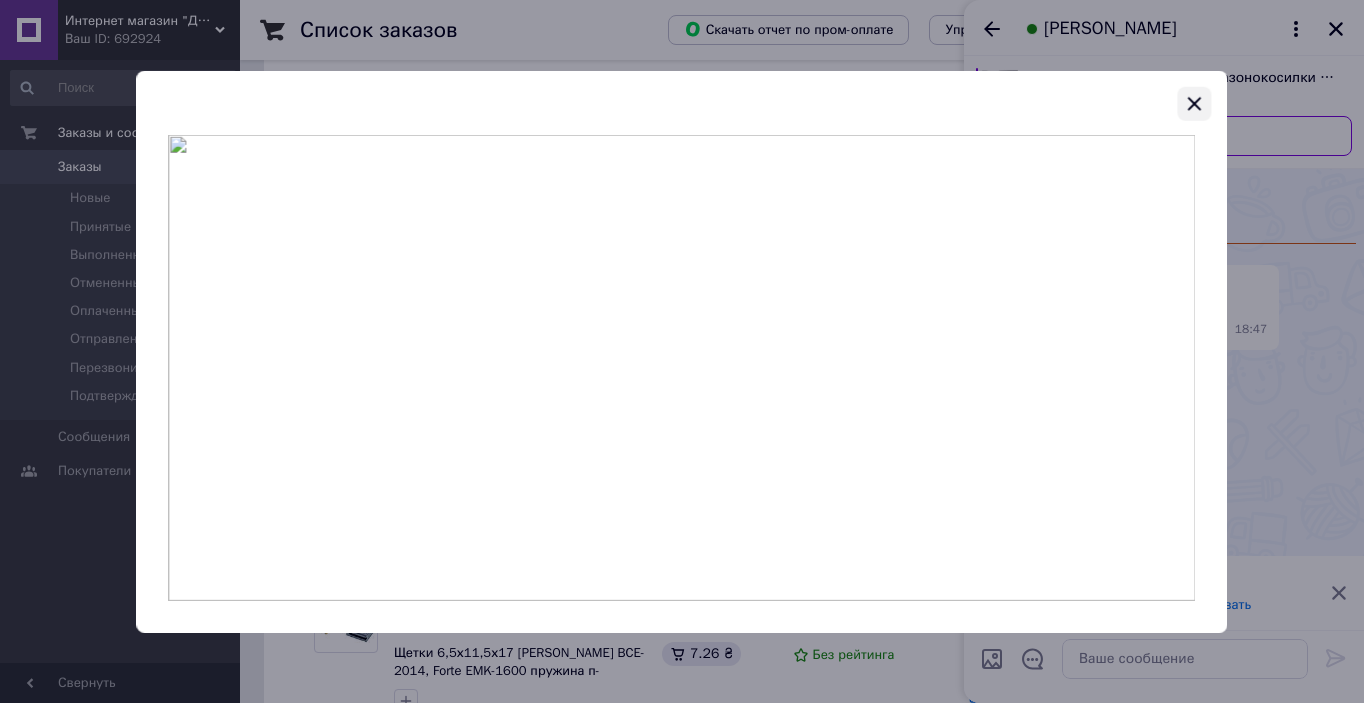 click 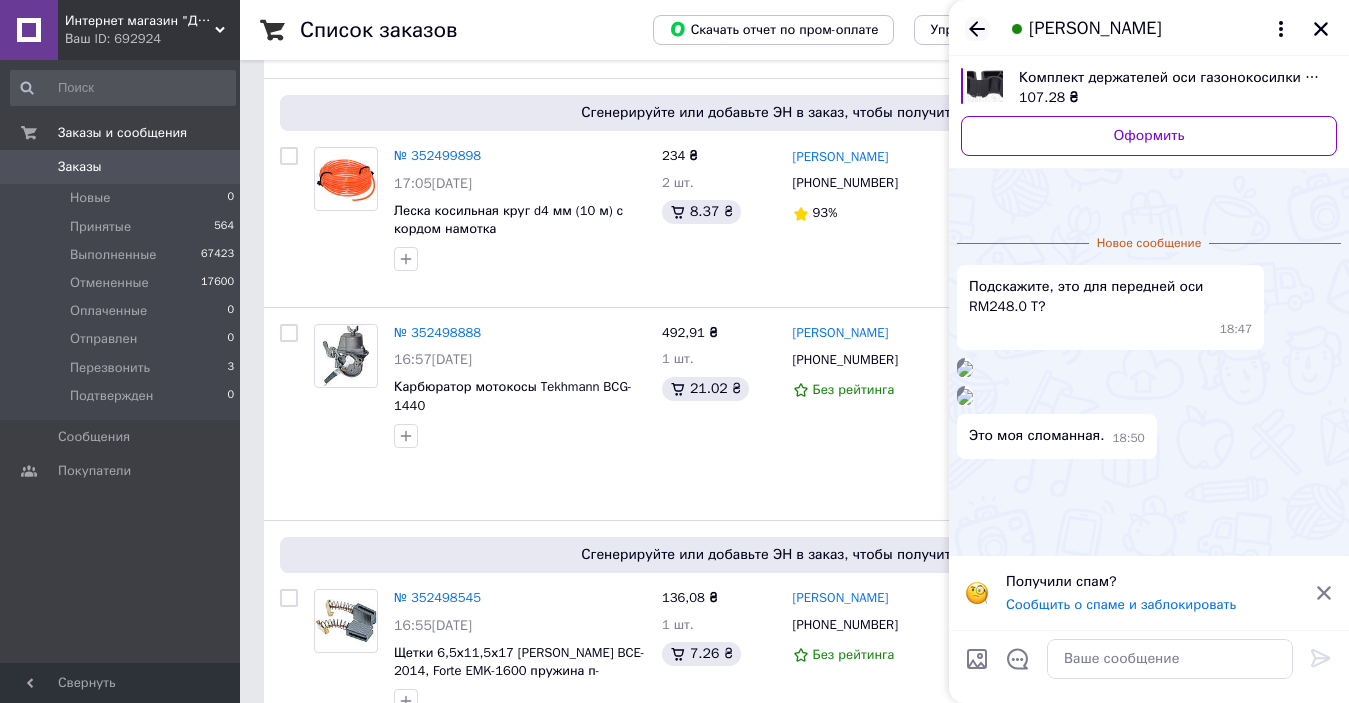 click 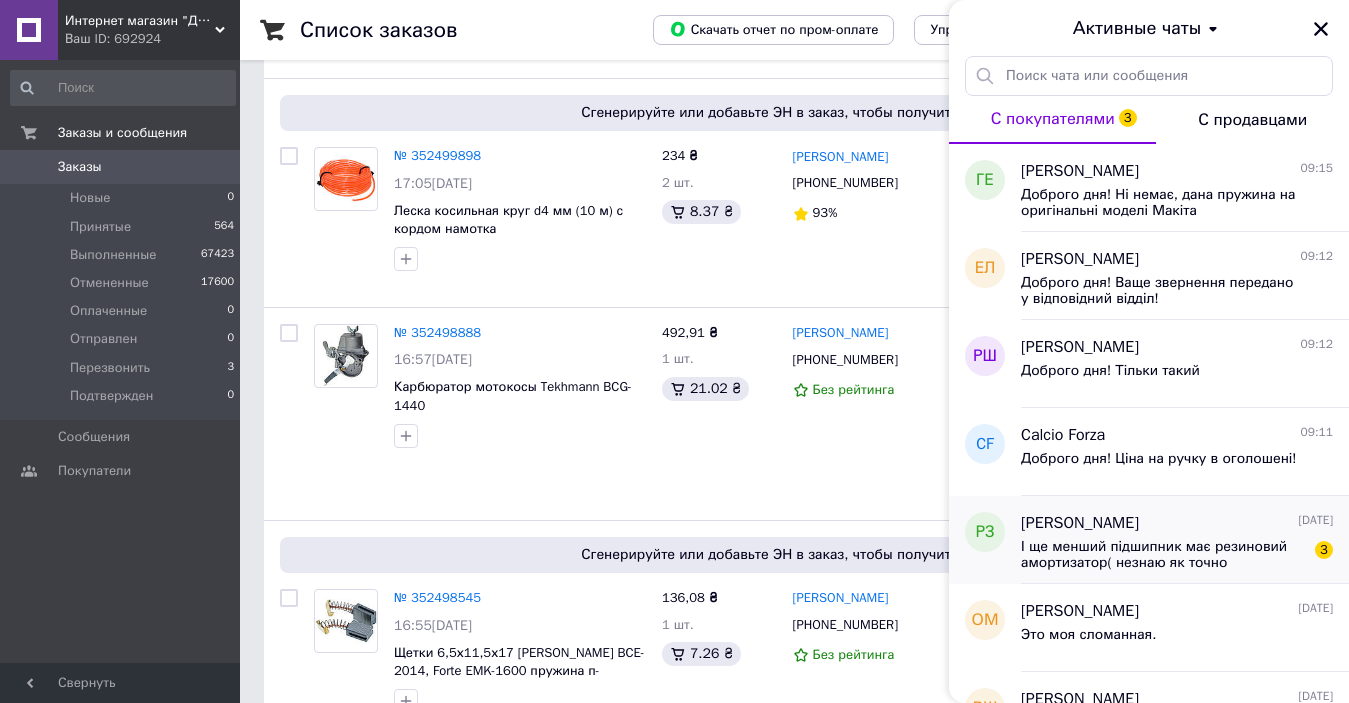 click on "І ще менший підшипник має резиновий амортизатор( незнаю як точно називається) фото додаю" at bounding box center (1163, 555) 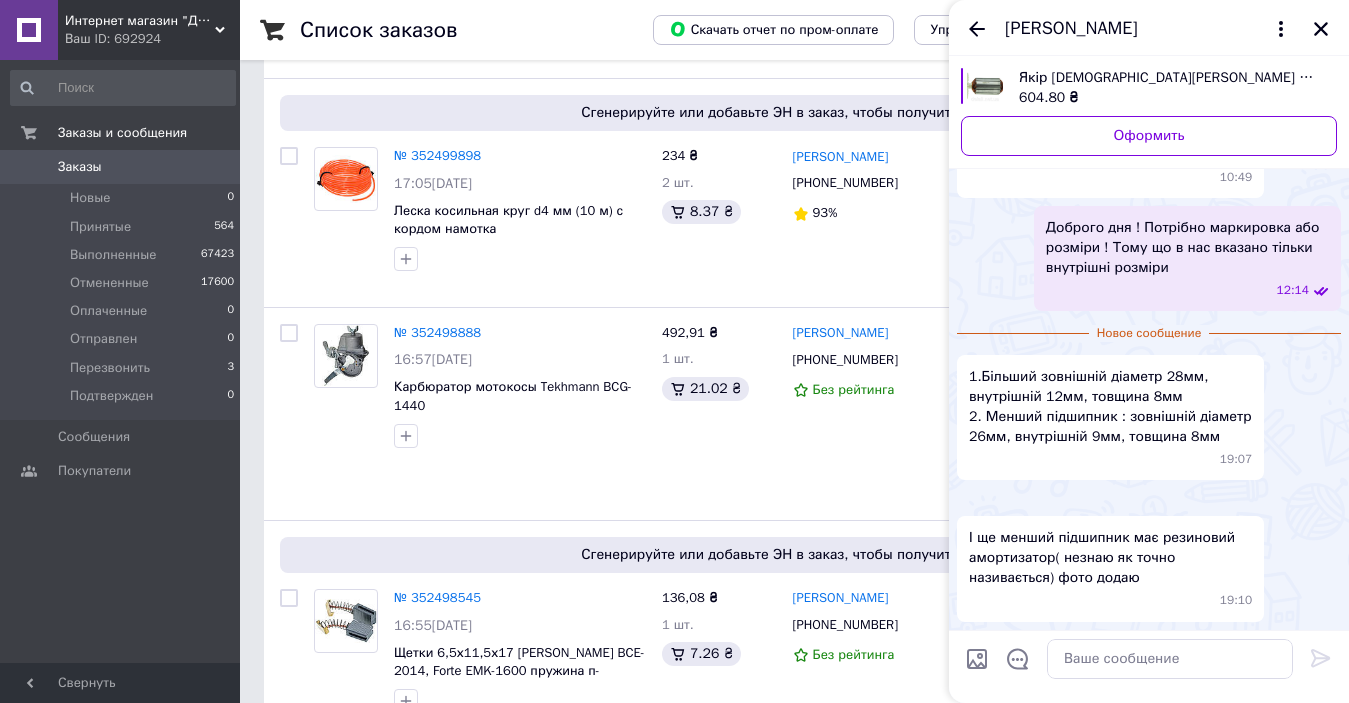 scroll, scrollTop: 396, scrollLeft: 0, axis: vertical 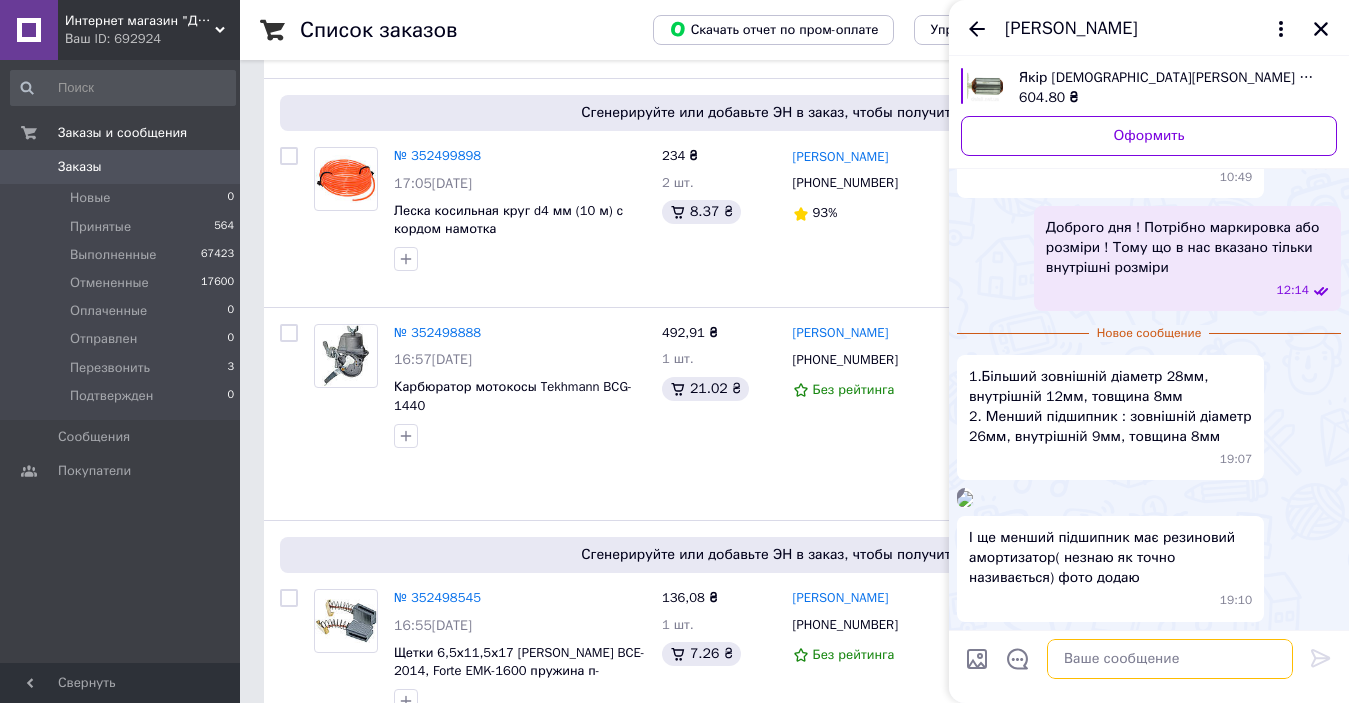 click at bounding box center (1170, 659) 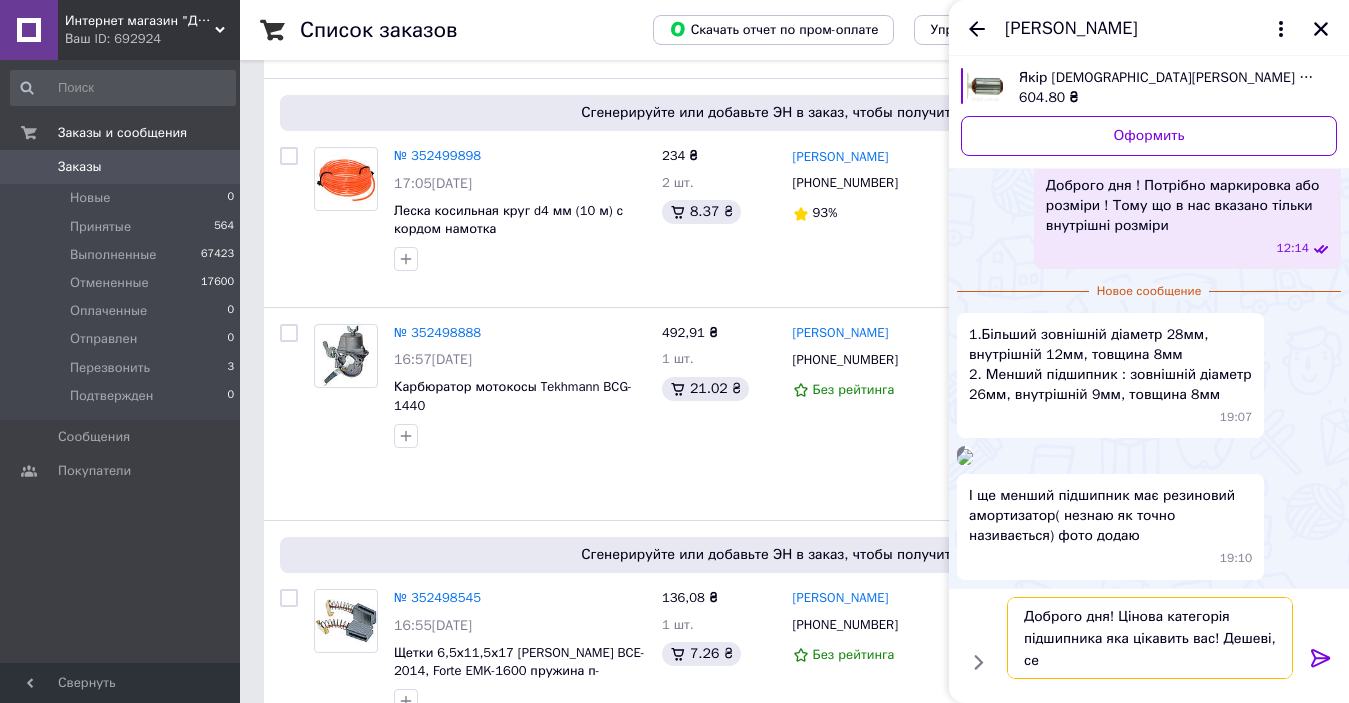 scroll, scrollTop: 2, scrollLeft: 0, axis: vertical 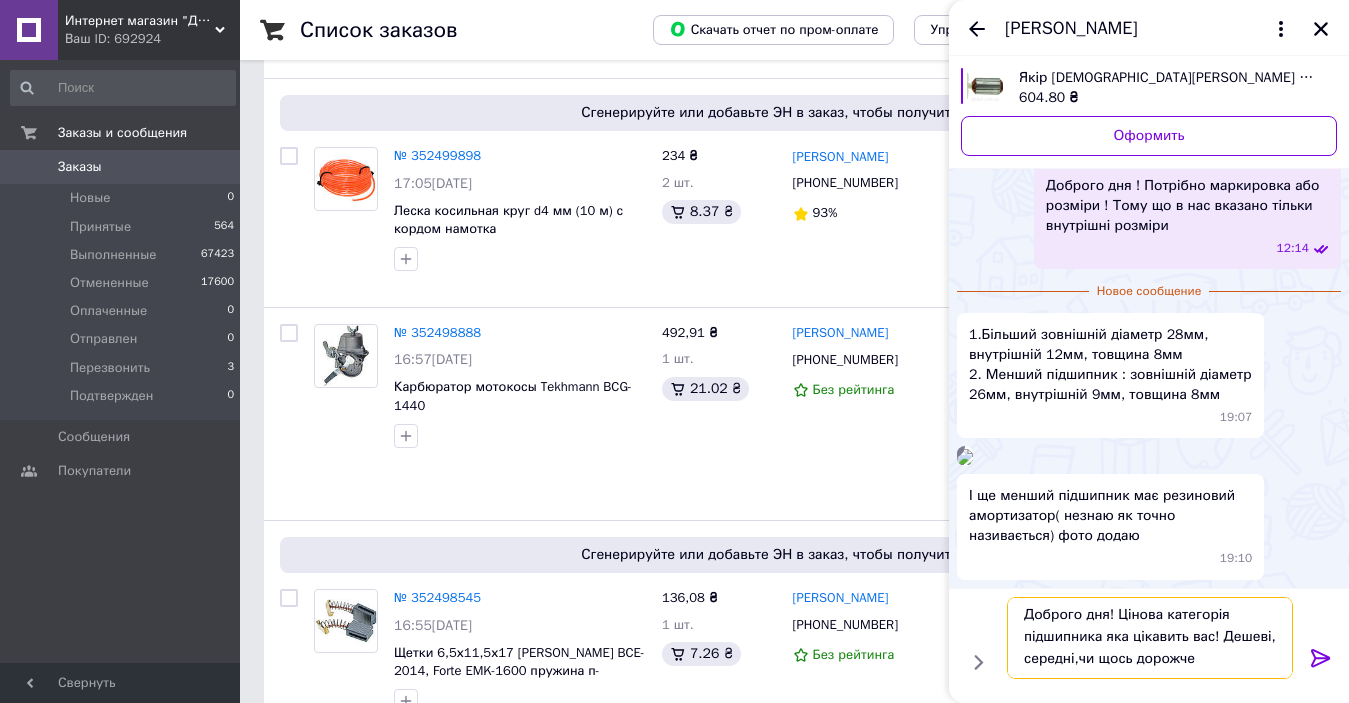 type on "Доброго дня! Цінова категорія підшипника яка цікавить вас! Дешеві, середні,чи щось дорожче?" 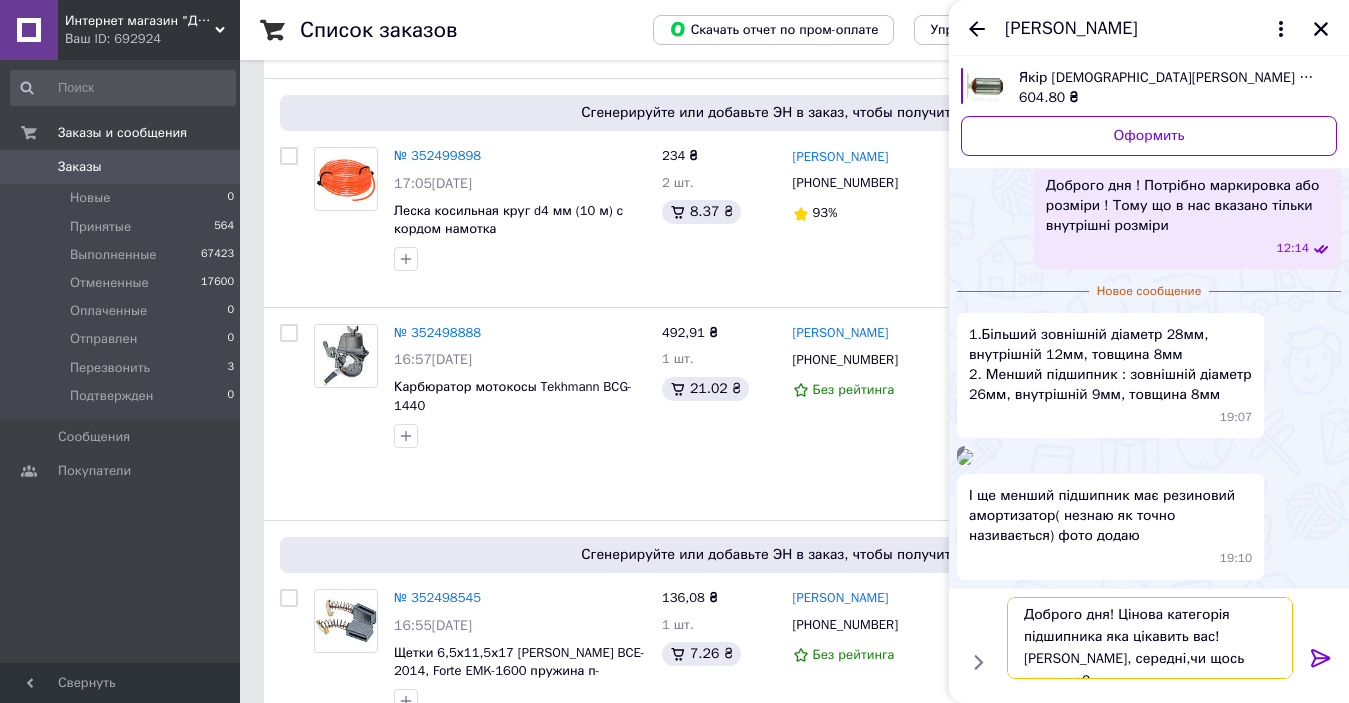 type 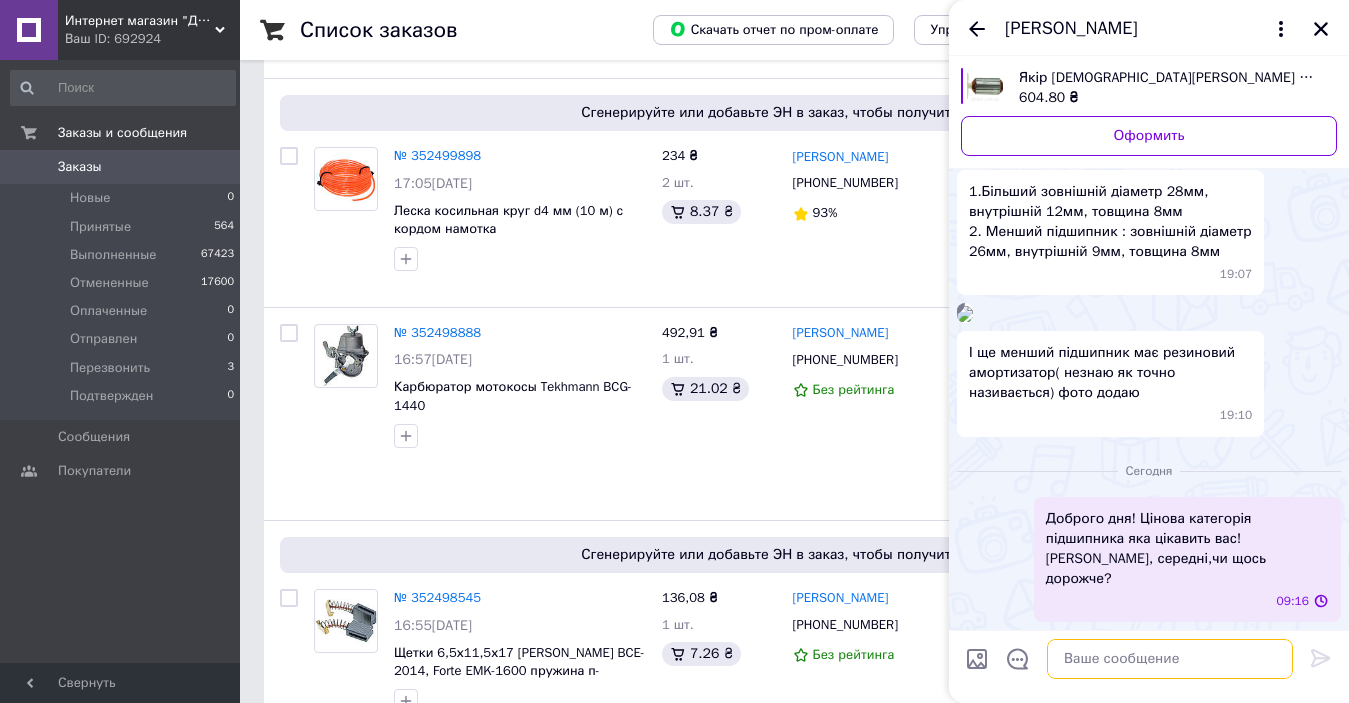 scroll, scrollTop: 0, scrollLeft: 0, axis: both 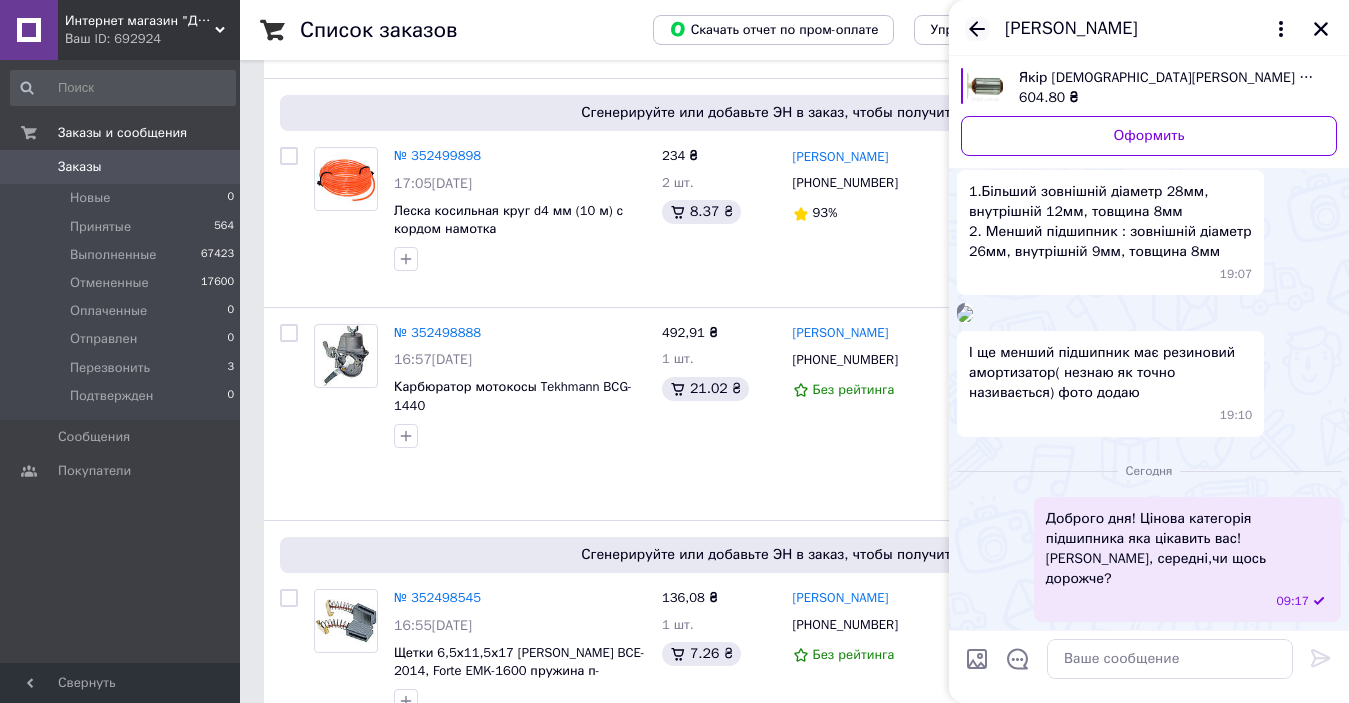 click 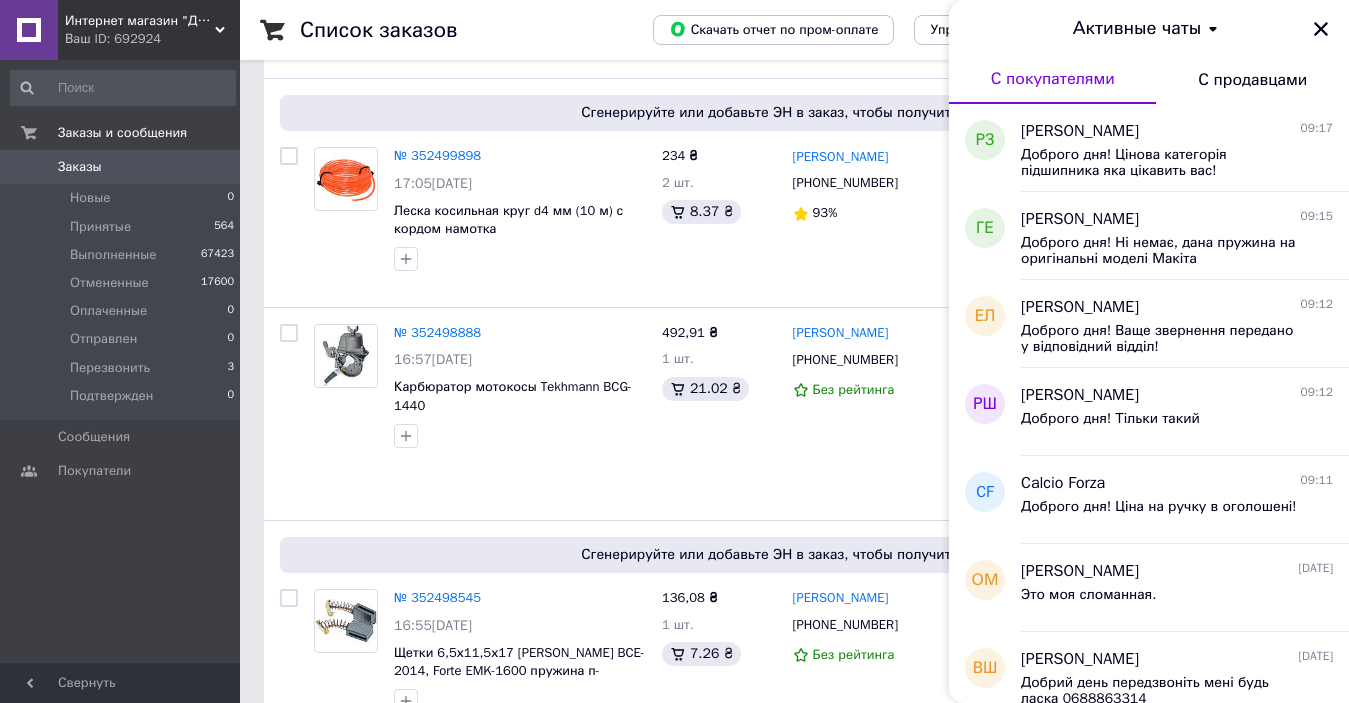 scroll, scrollTop: 100, scrollLeft: 0, axis: vertical 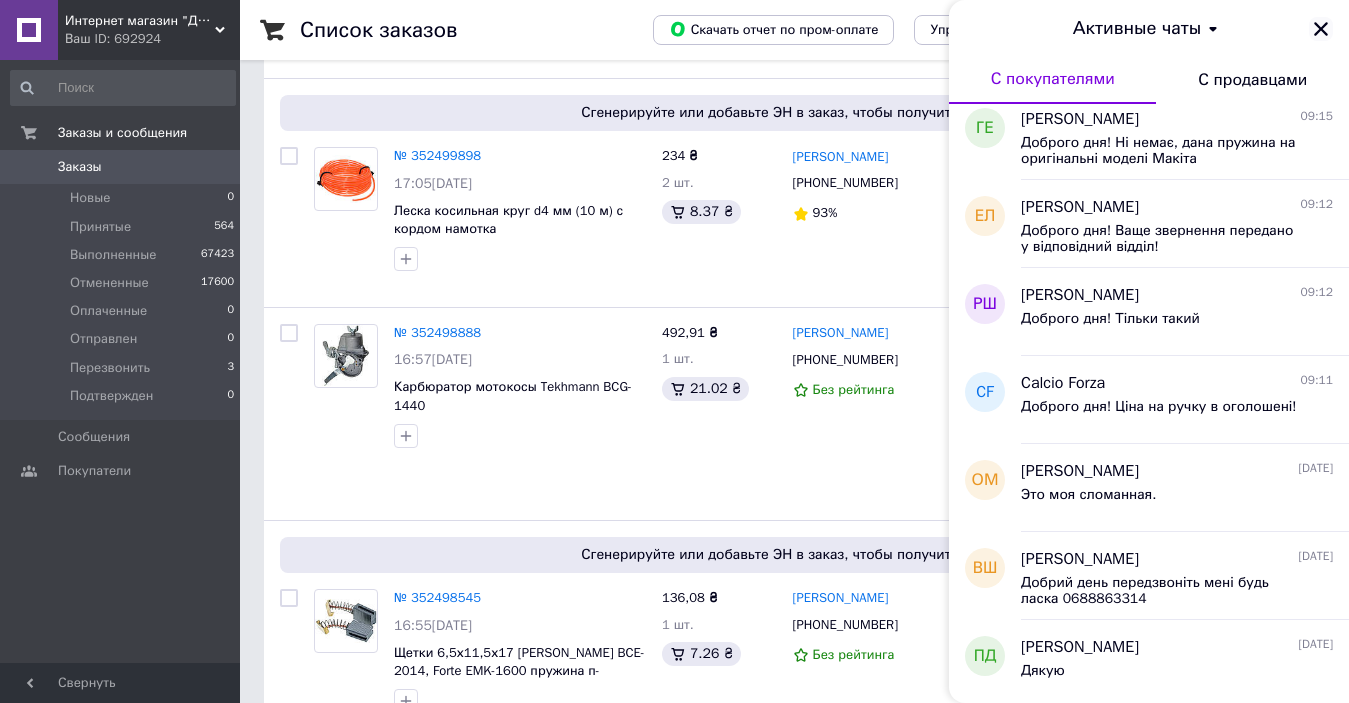 click 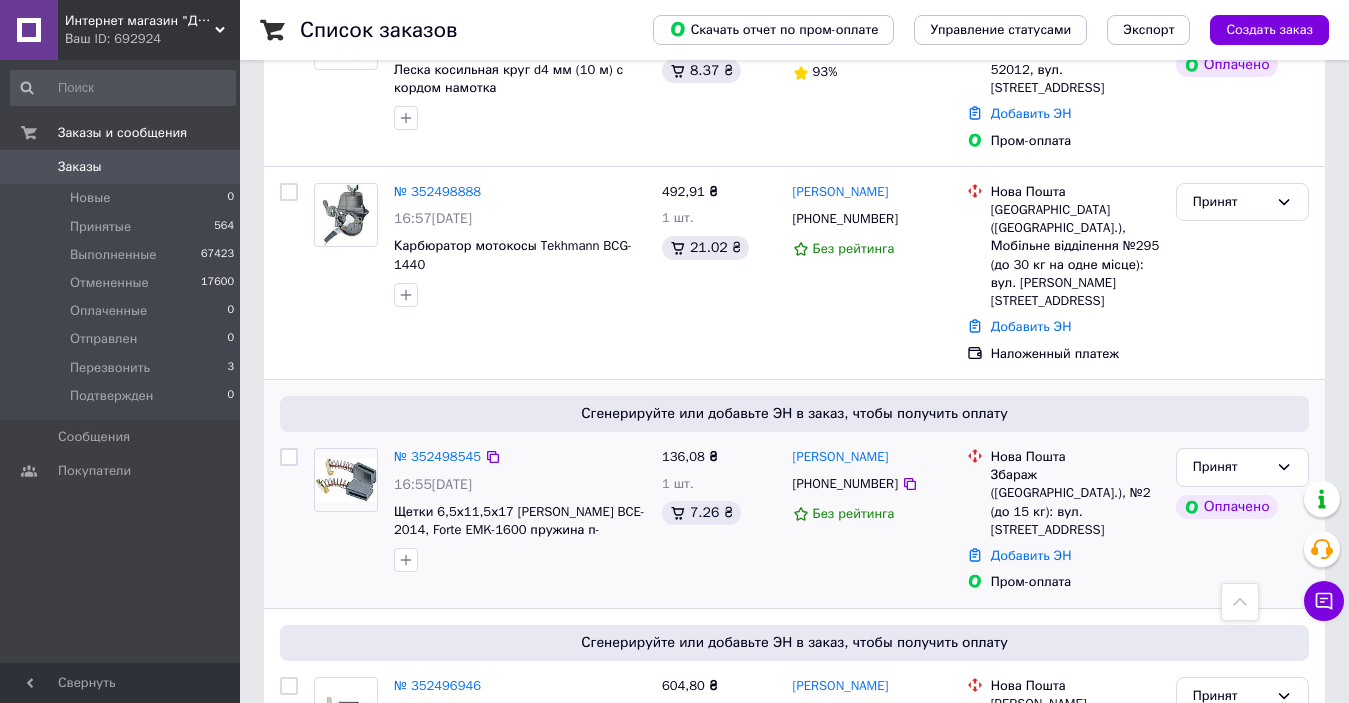 scroll, scrollTop: 3307, scrollLeft: 0, axis: vertical 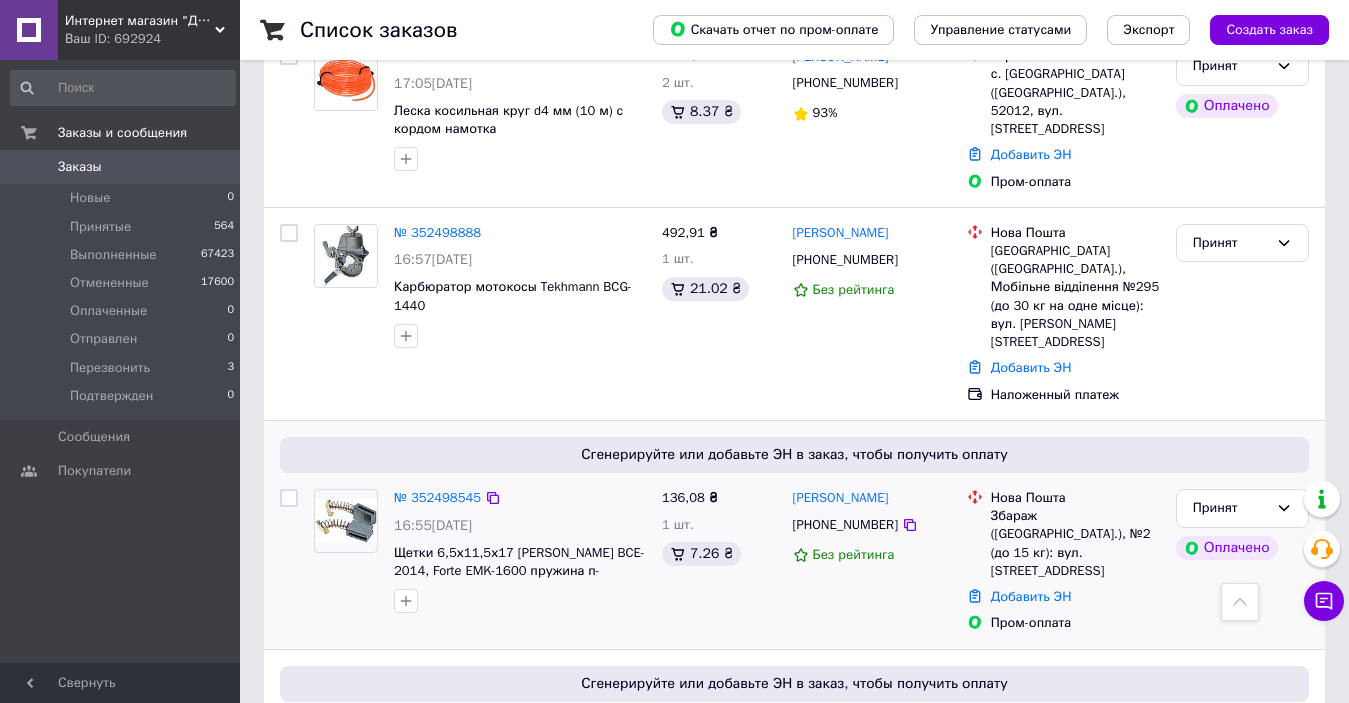 click on "[PHONE_NUMBER]" at bounding box center (845, 525) 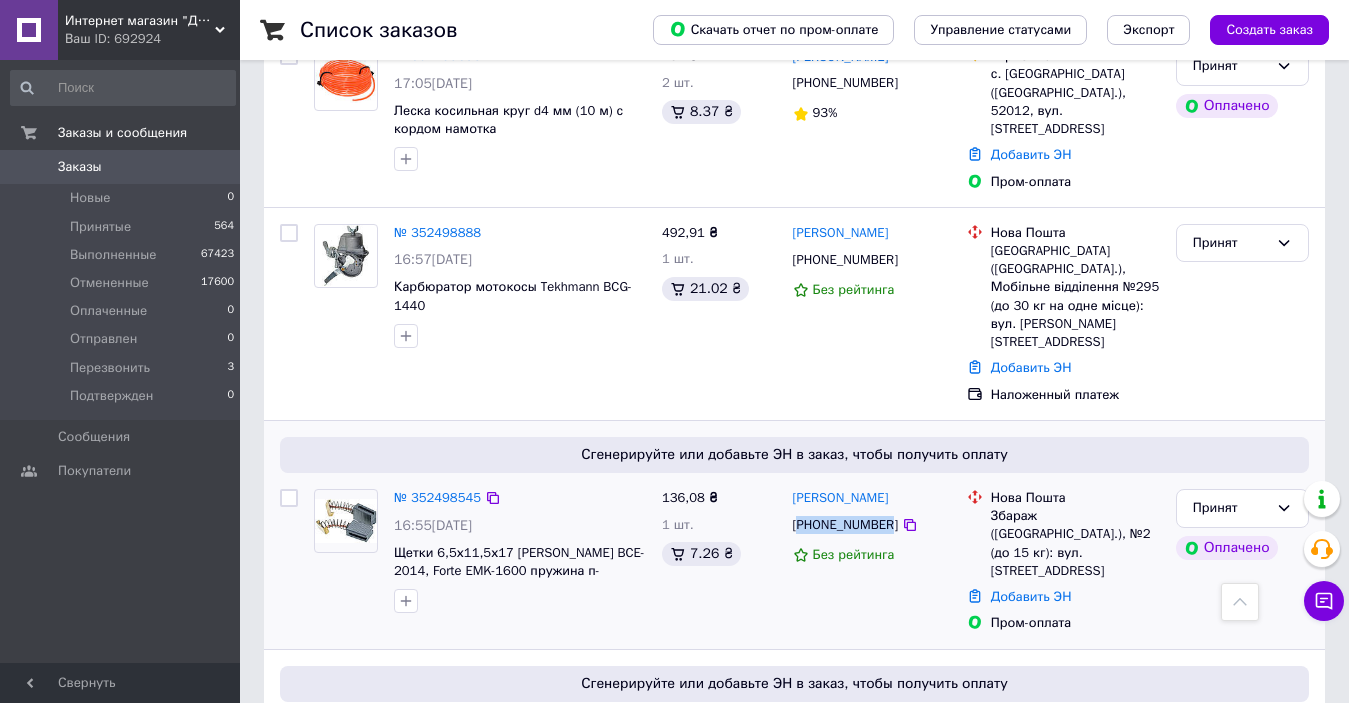 click on "[PHONE_NUMBER]" at bounding box center [845, 525] 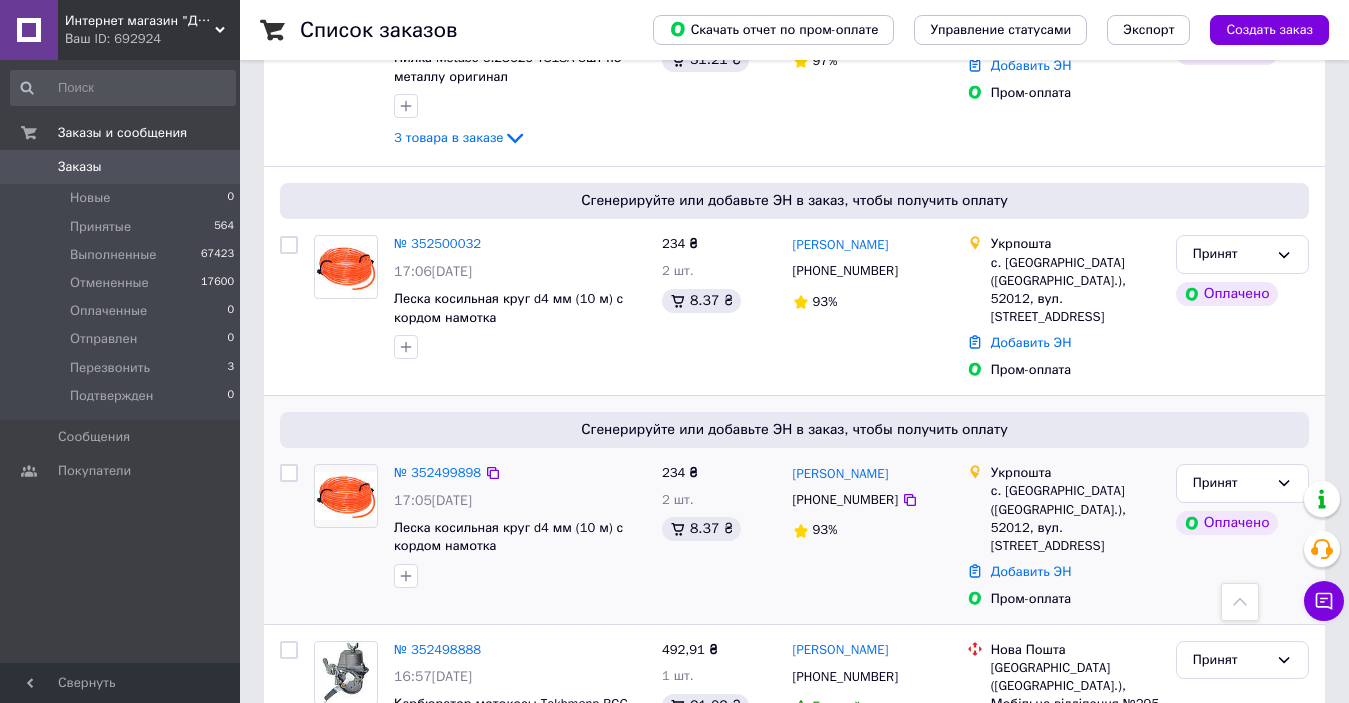 scroll, scrollTop: 3007, scrollLeft: 0, axis: vertical 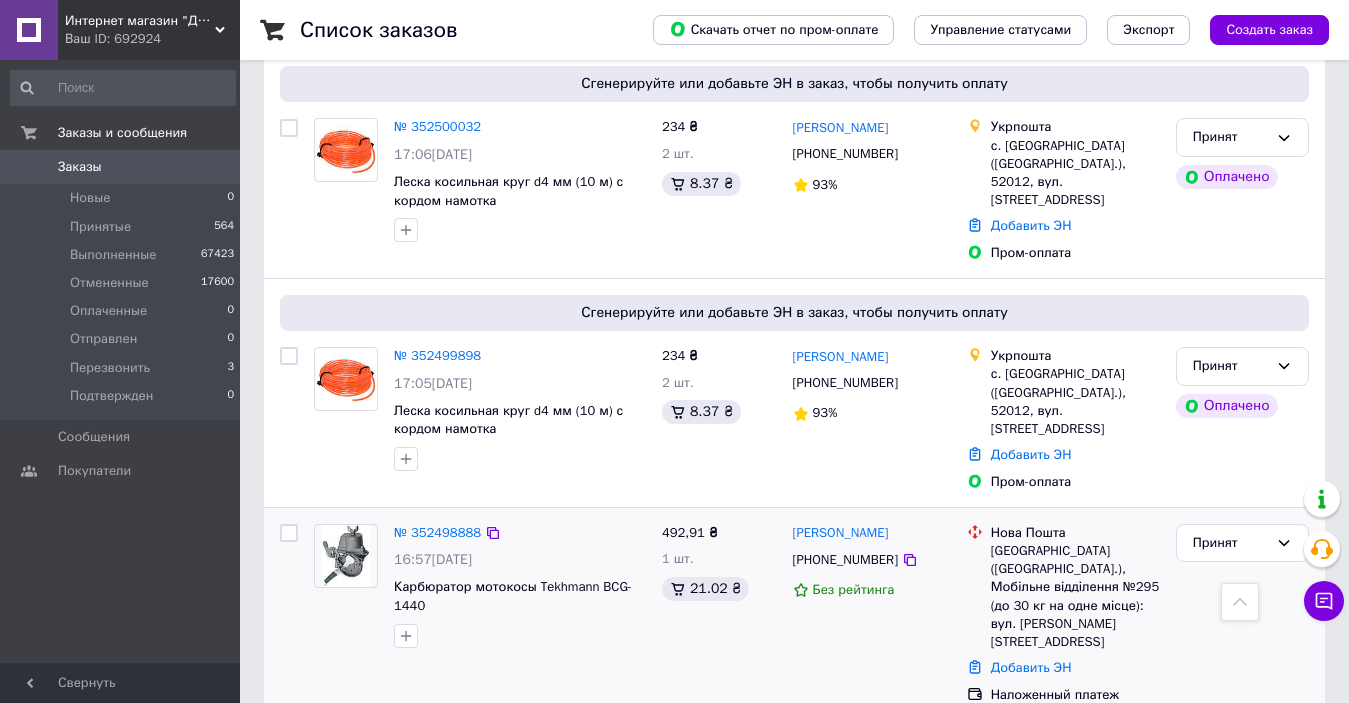 click on "[PHONE_NUMBER]" at bounding box center [845, 560] 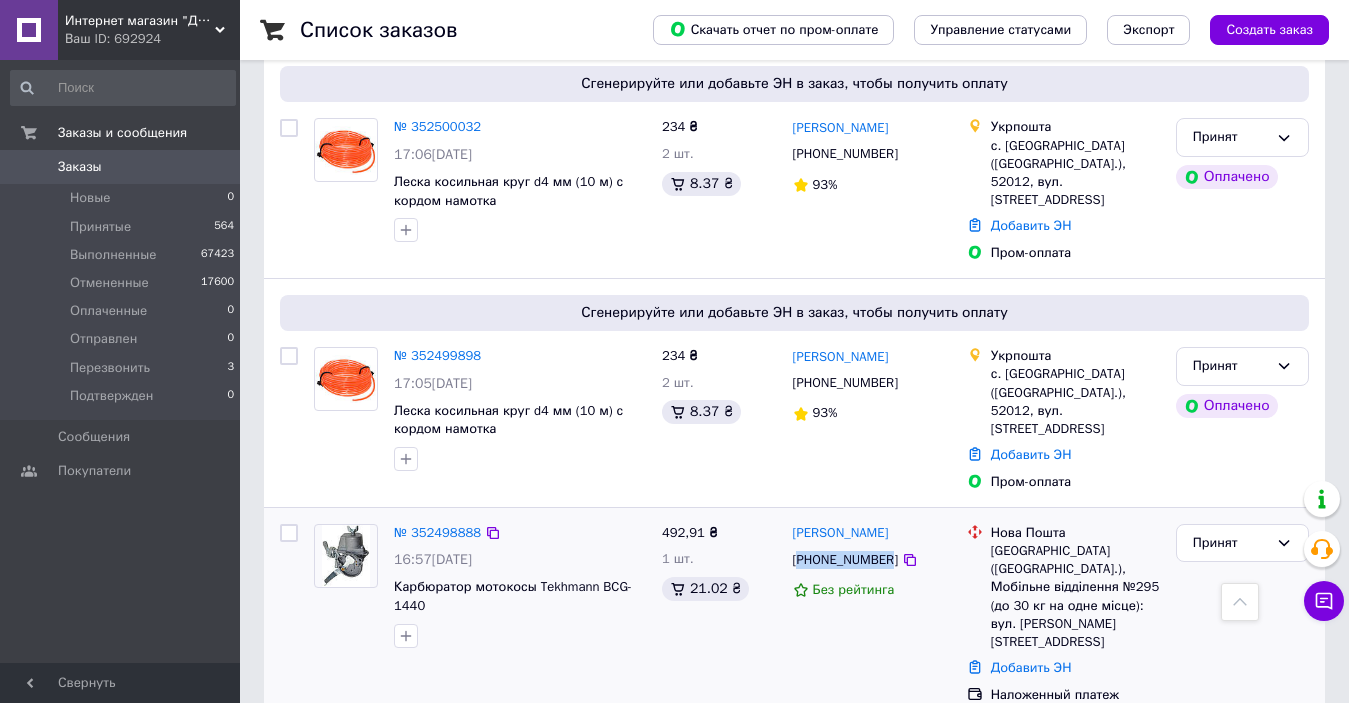 click on "[PHONE_NUMBER]" at bounding box center (845, 560) 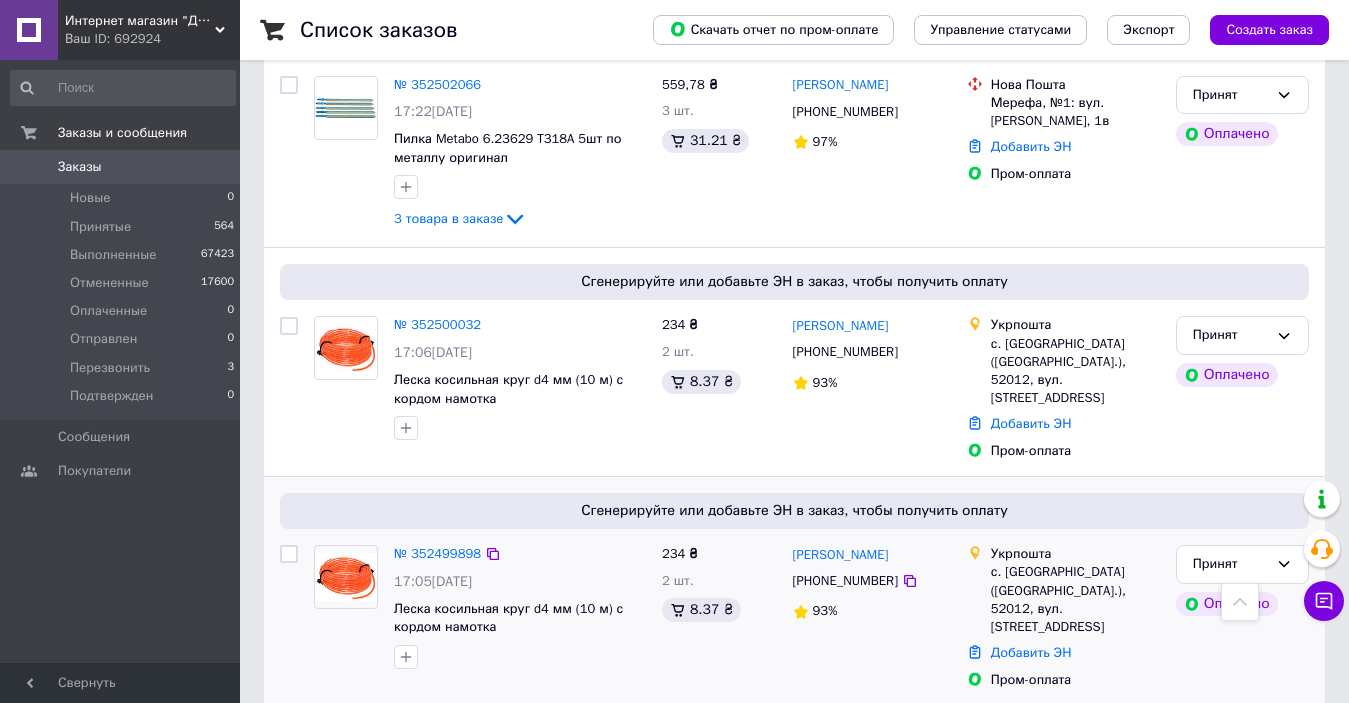scroll, scrollTop: 2807, scrollLeft: 0, axis: vertical 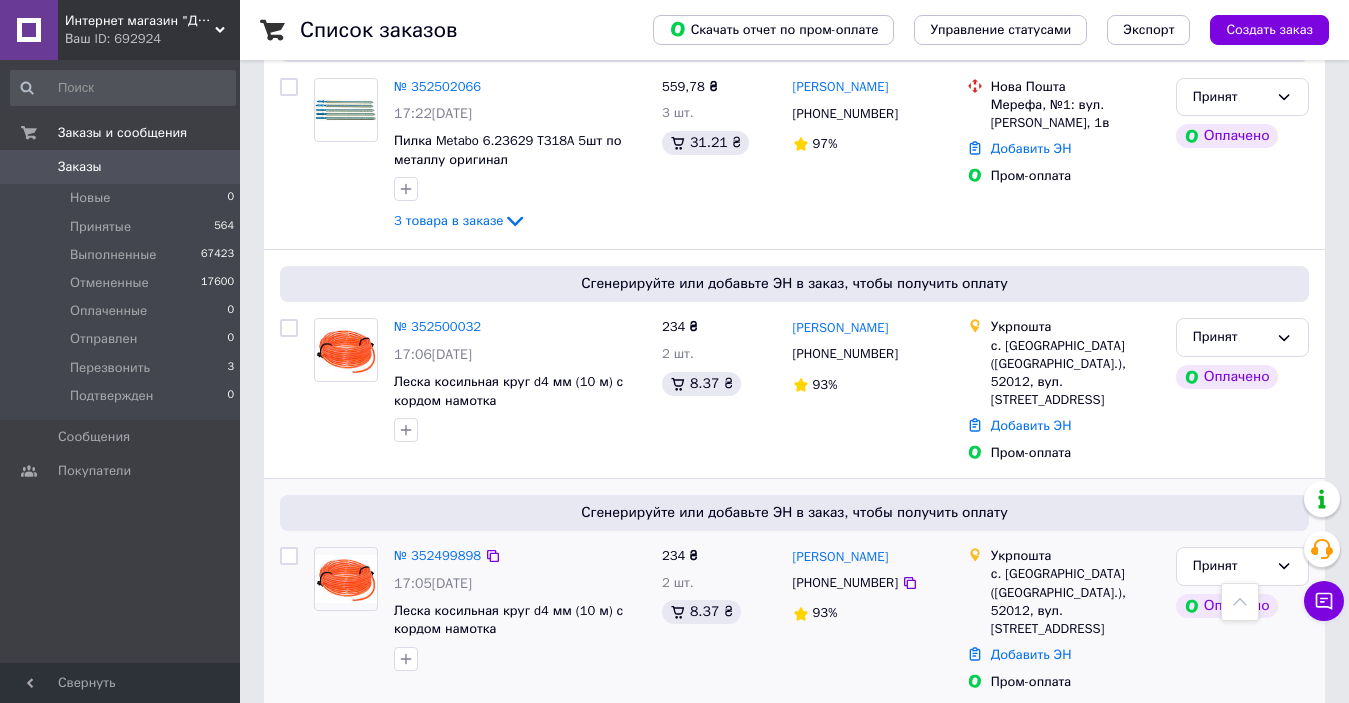 click on "[PHONE_NUMBER]" at bounding box center [845, 583] 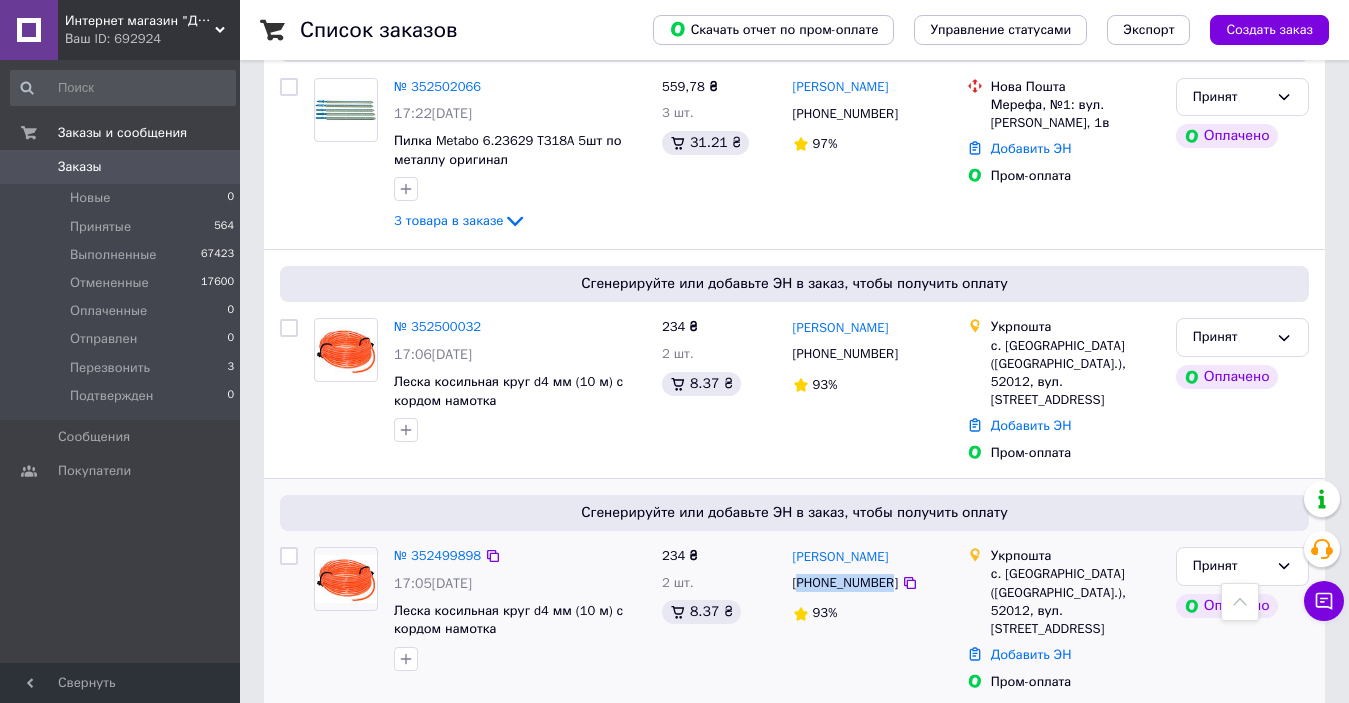 click on "[PHONE_NUMBER]" at bounding box center (845, 583) 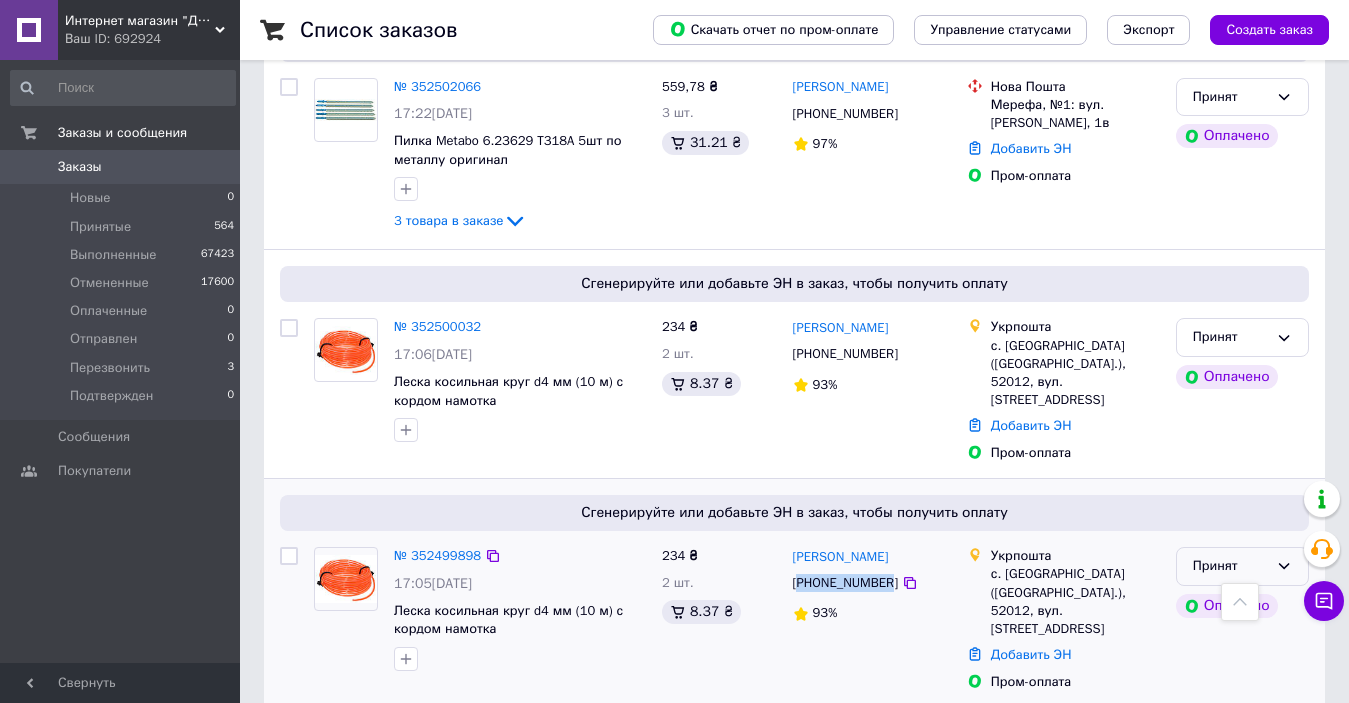 click on "Принят" at bounding box center (1242, 566) 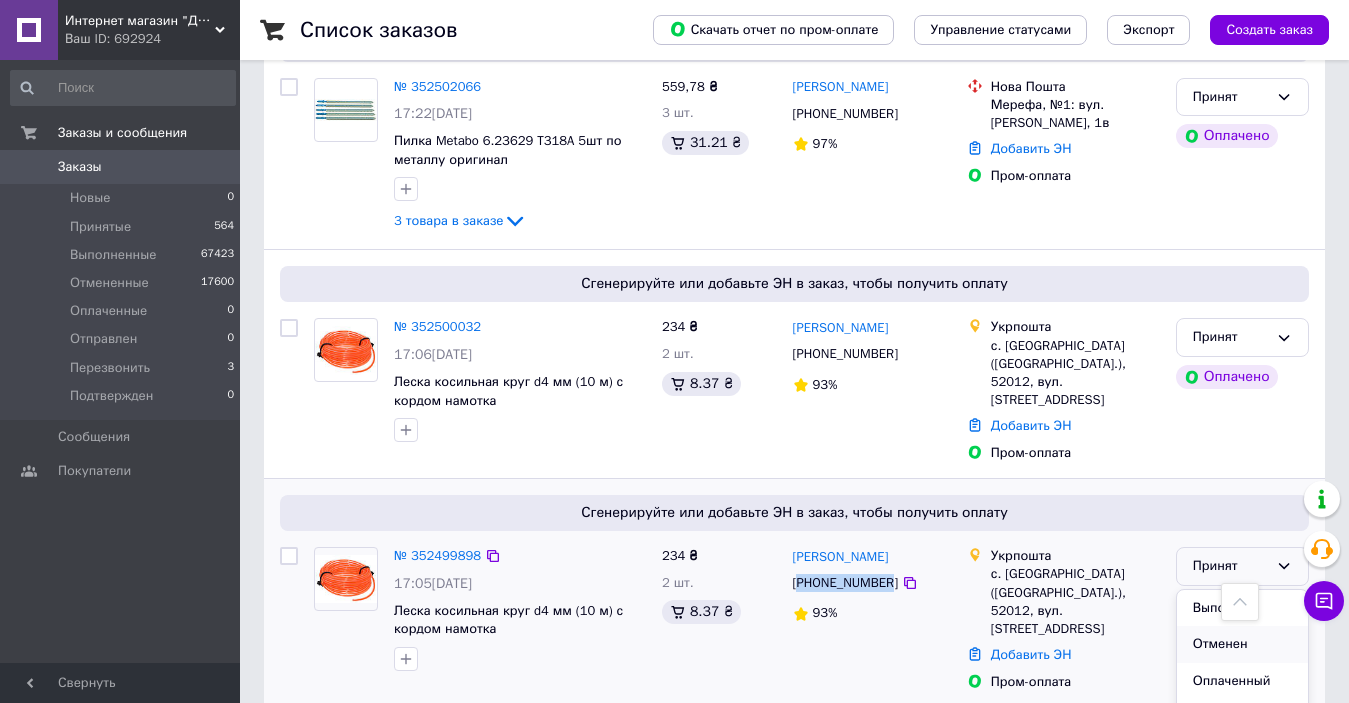 click on "Отменен" at bounding box center (1242, 644) 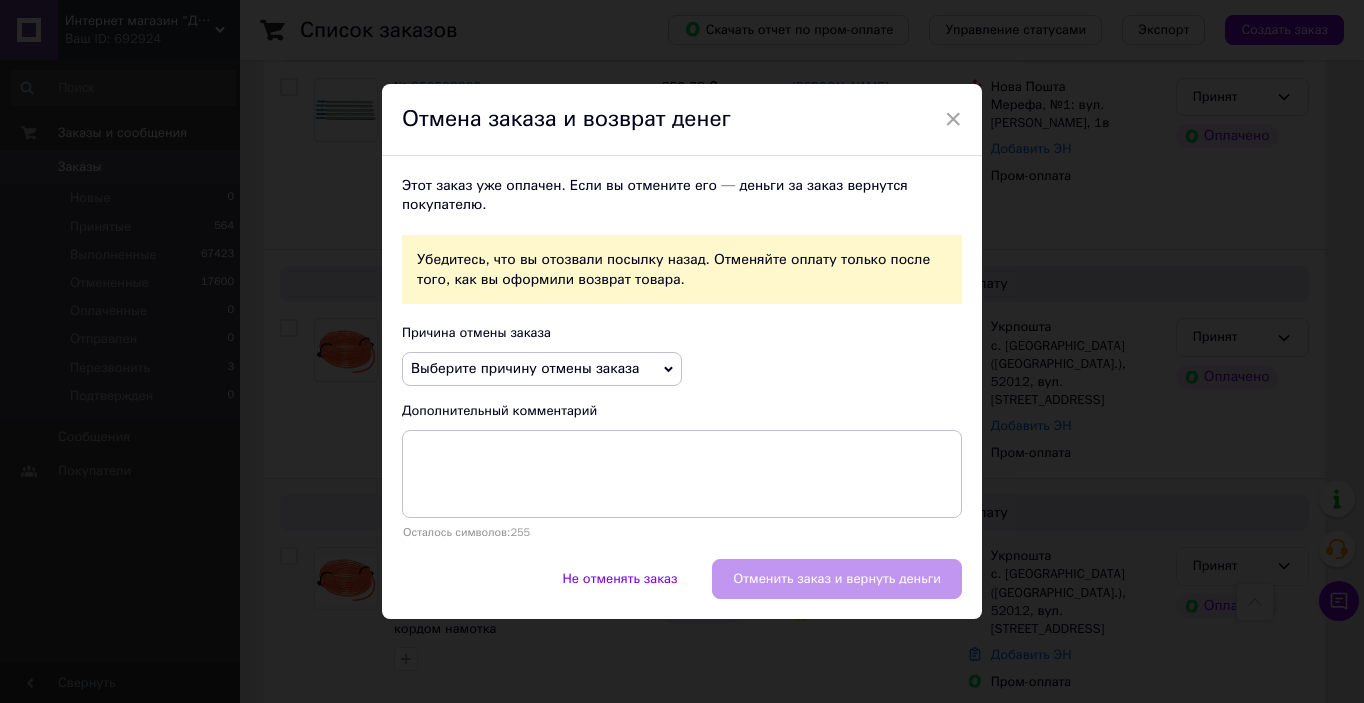 click on "Выберите причину отмены заказа" at bounding box center [525, 368] 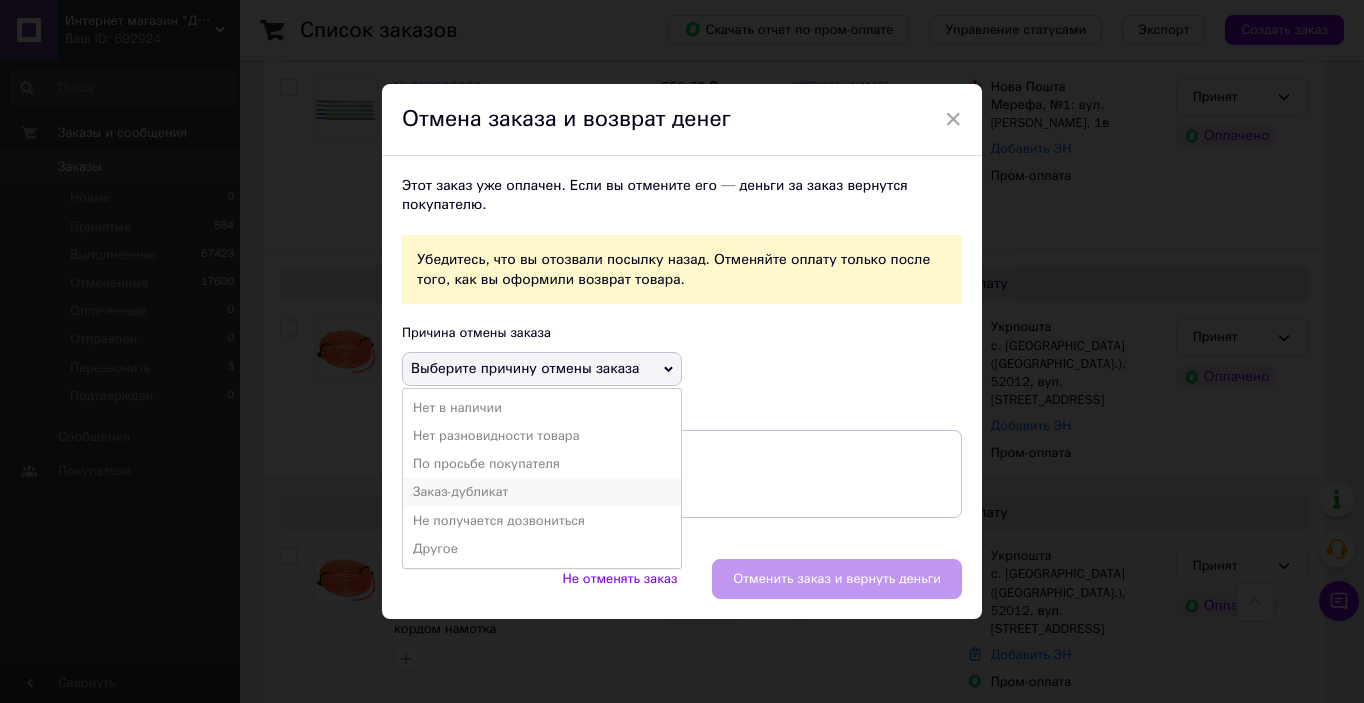 click on "Заказ-дубликат" at bounding box center [542, 492] 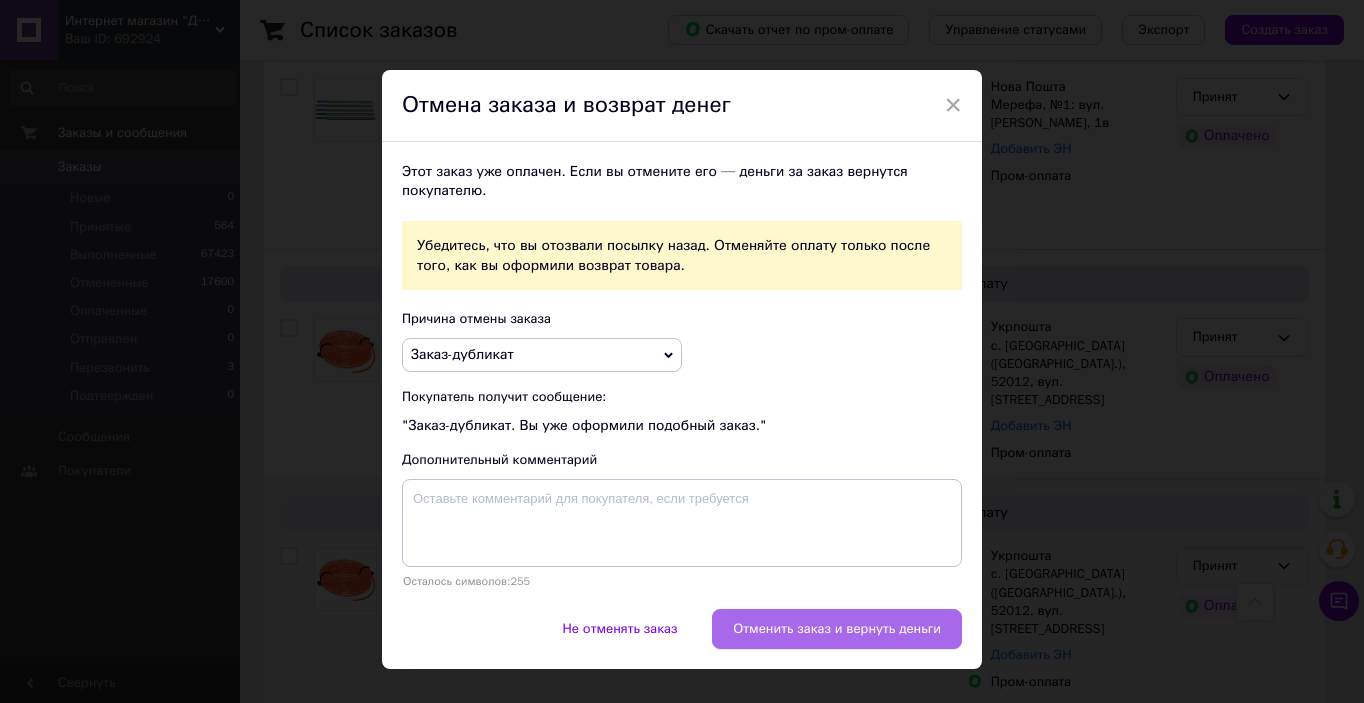 click on "Отменить заказ и вернуть деньги" at bounding box center (837, 629) 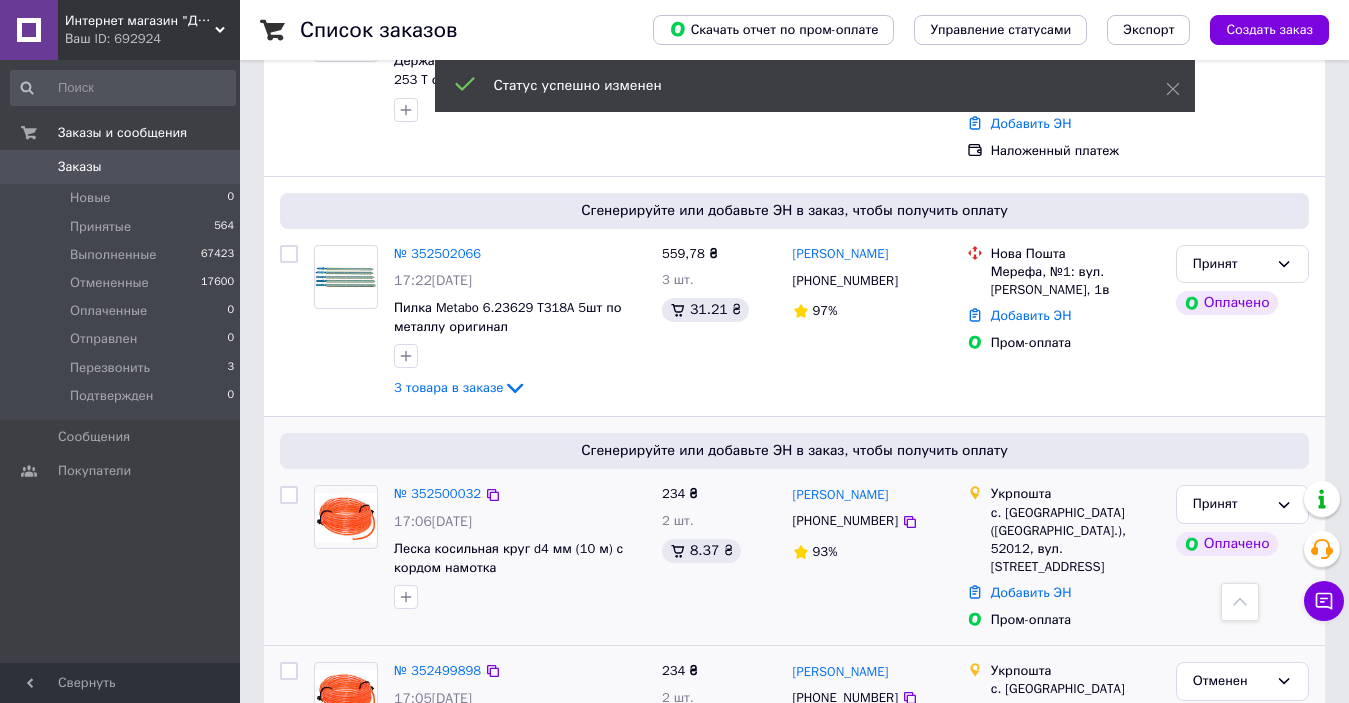 scroll, scrollTop: 2507, scrollLeft: 0, axis: vertical 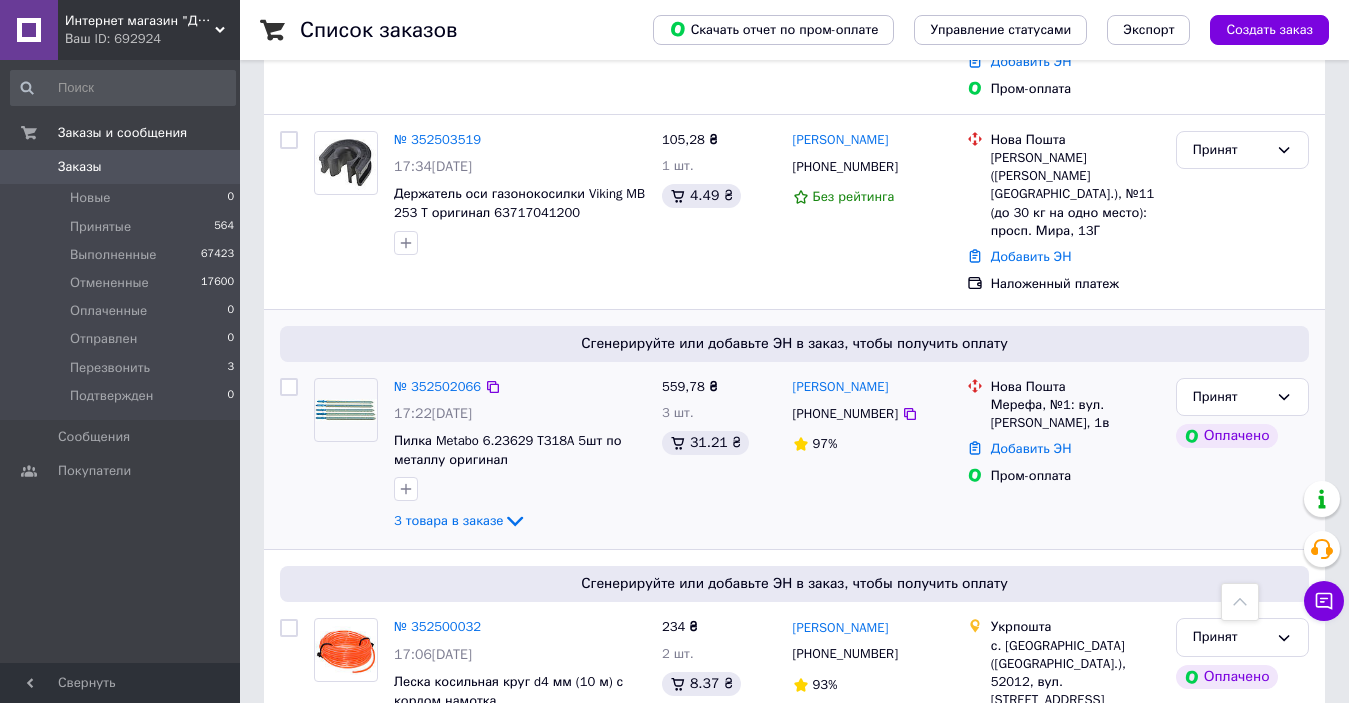 click on "[PHONE_NUMBER]" at bounding box center [845, 414] 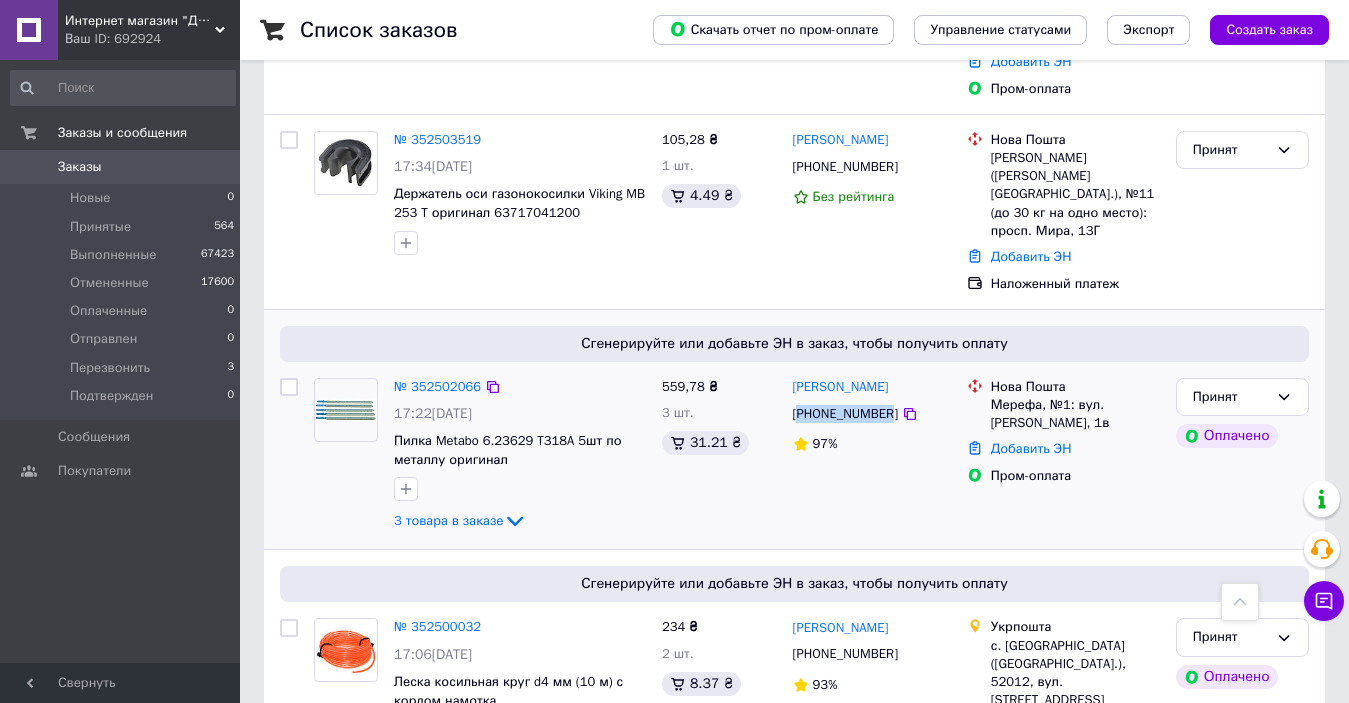 click on "[PHONE_NUMBER]" at bounding box center [845, 414] 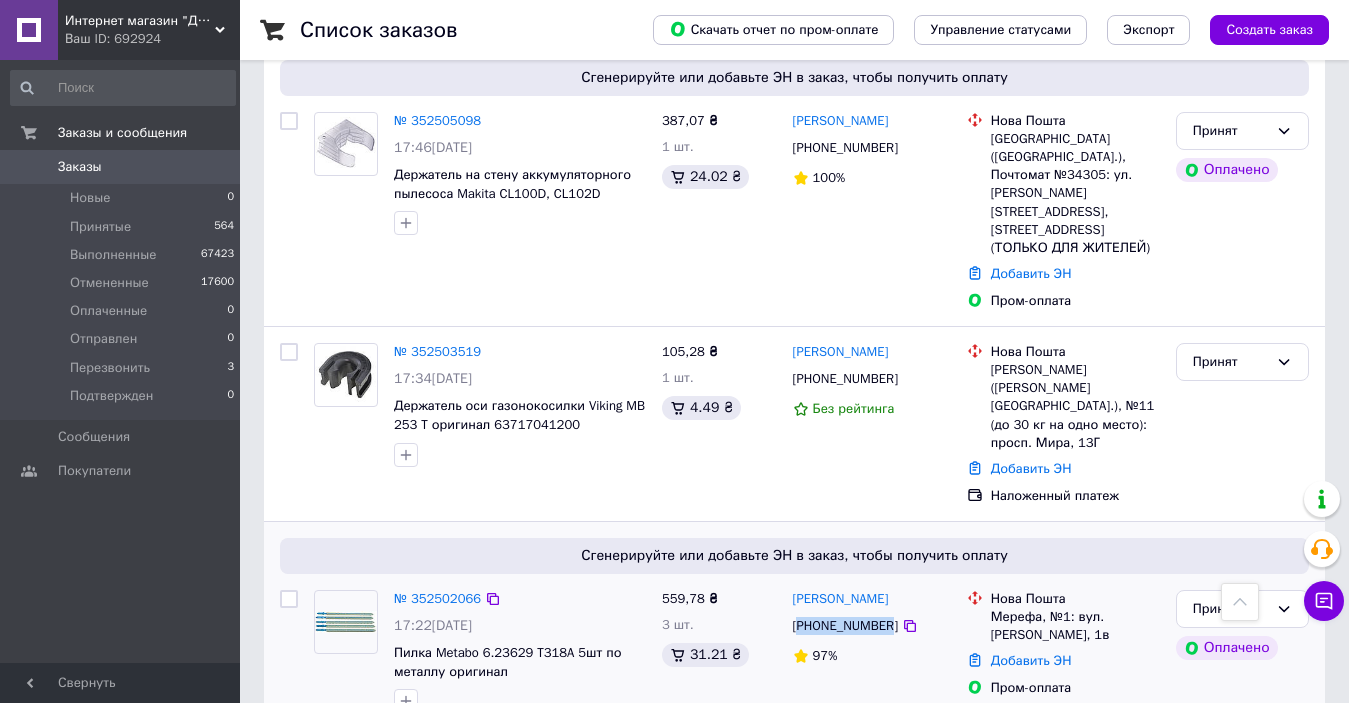scroll, scrollTop: 2207, scrollLeft: 0, axis: vertical 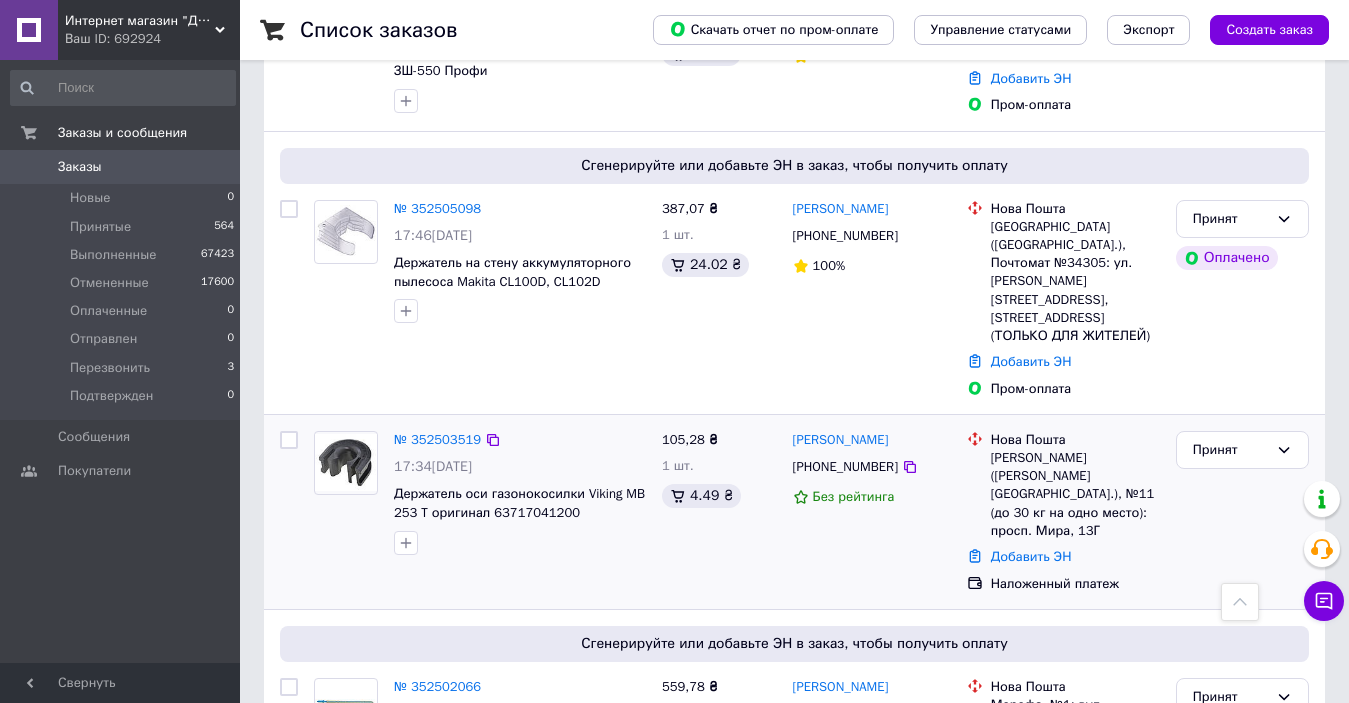 click on "[PHONE_NUMBER]" at bounding box center (845, 467) 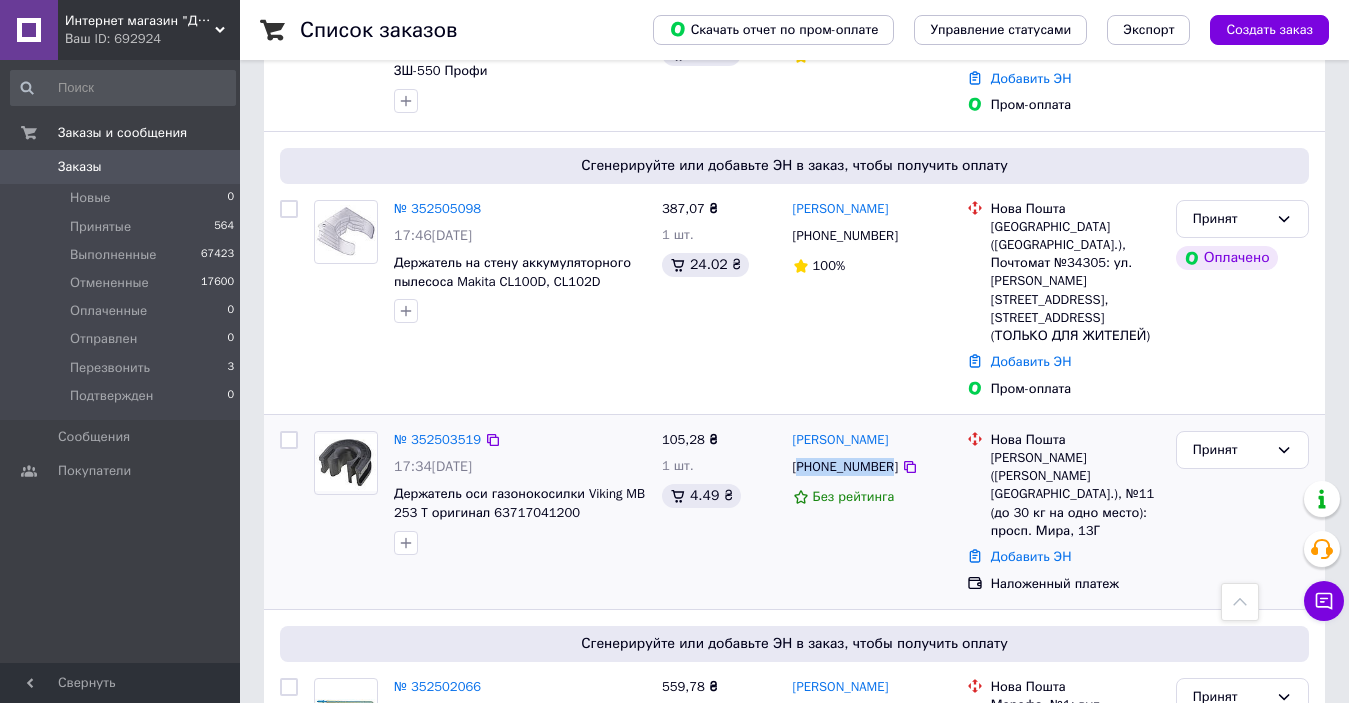 click on "[PHONE_NUMBER]" at bounding box center [845, 467] 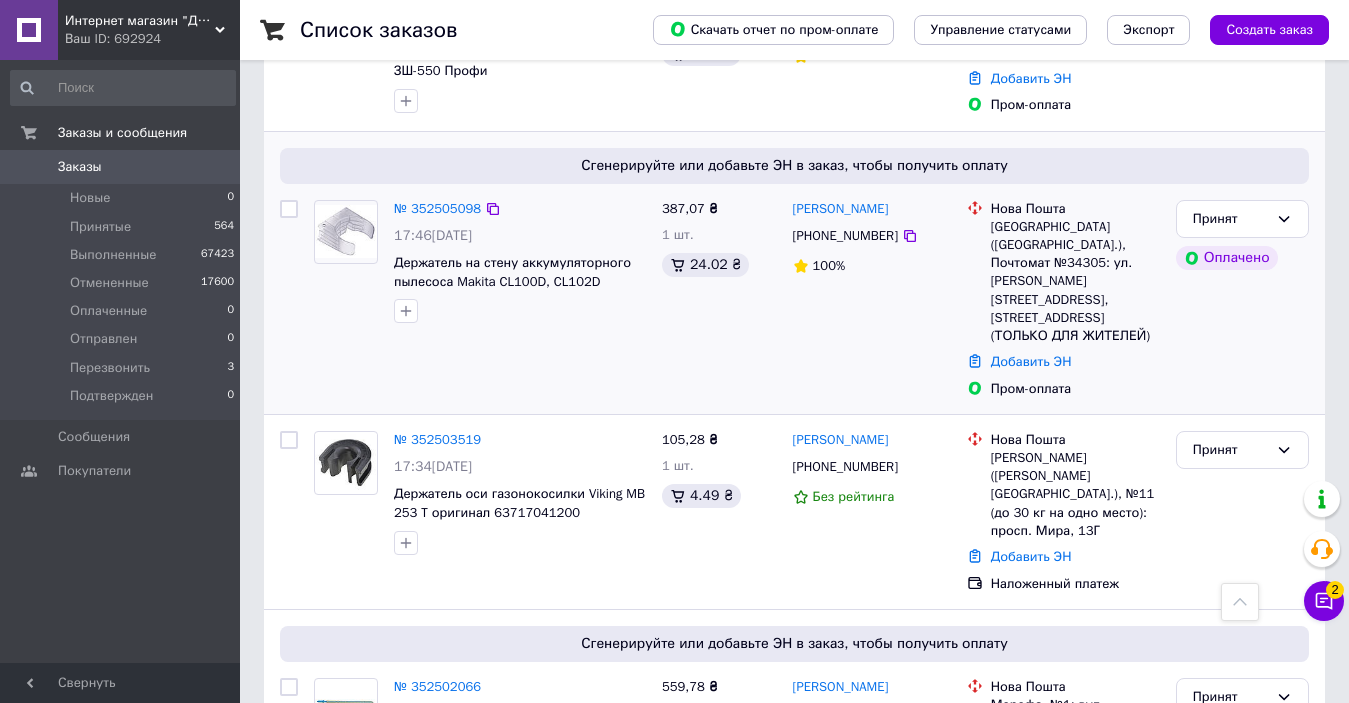 click on "[PHONE_NUMBER]" at bounding box center (845, 236) 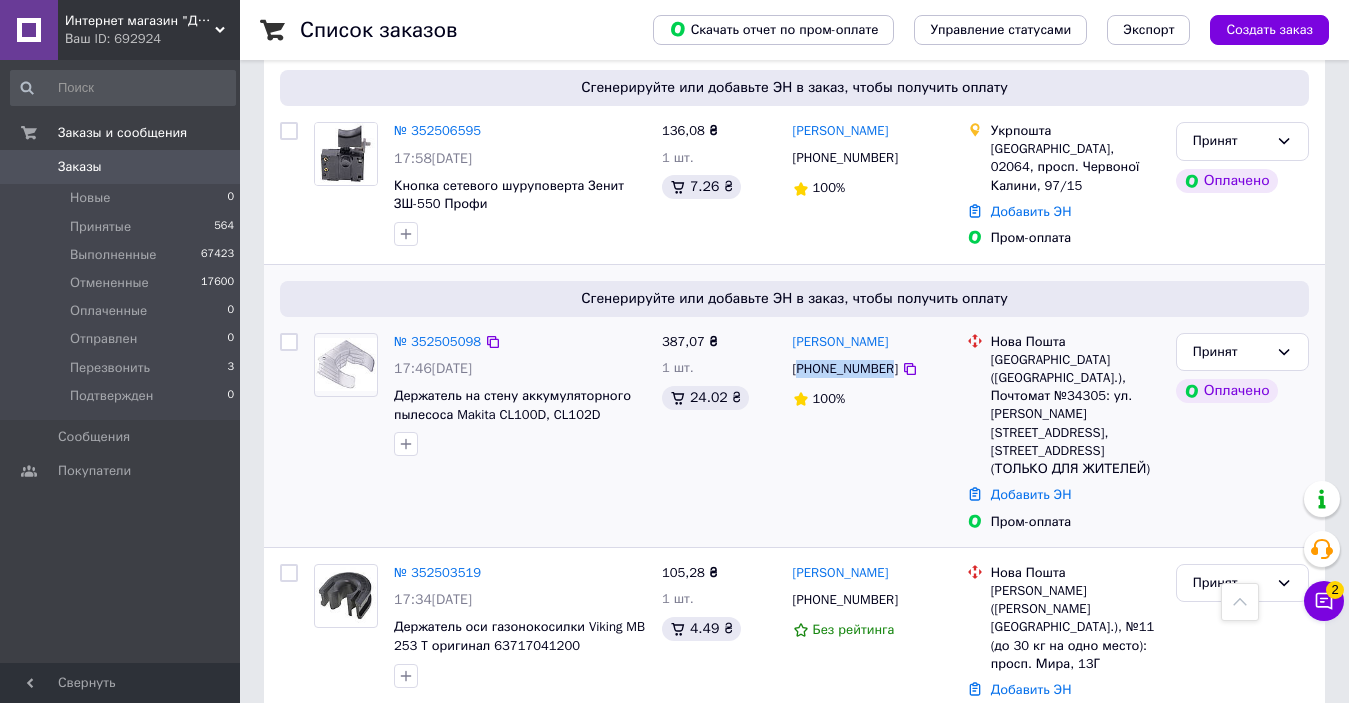 scroll, scrollTop: 2007, scrollLeft: 0, axis: vertical 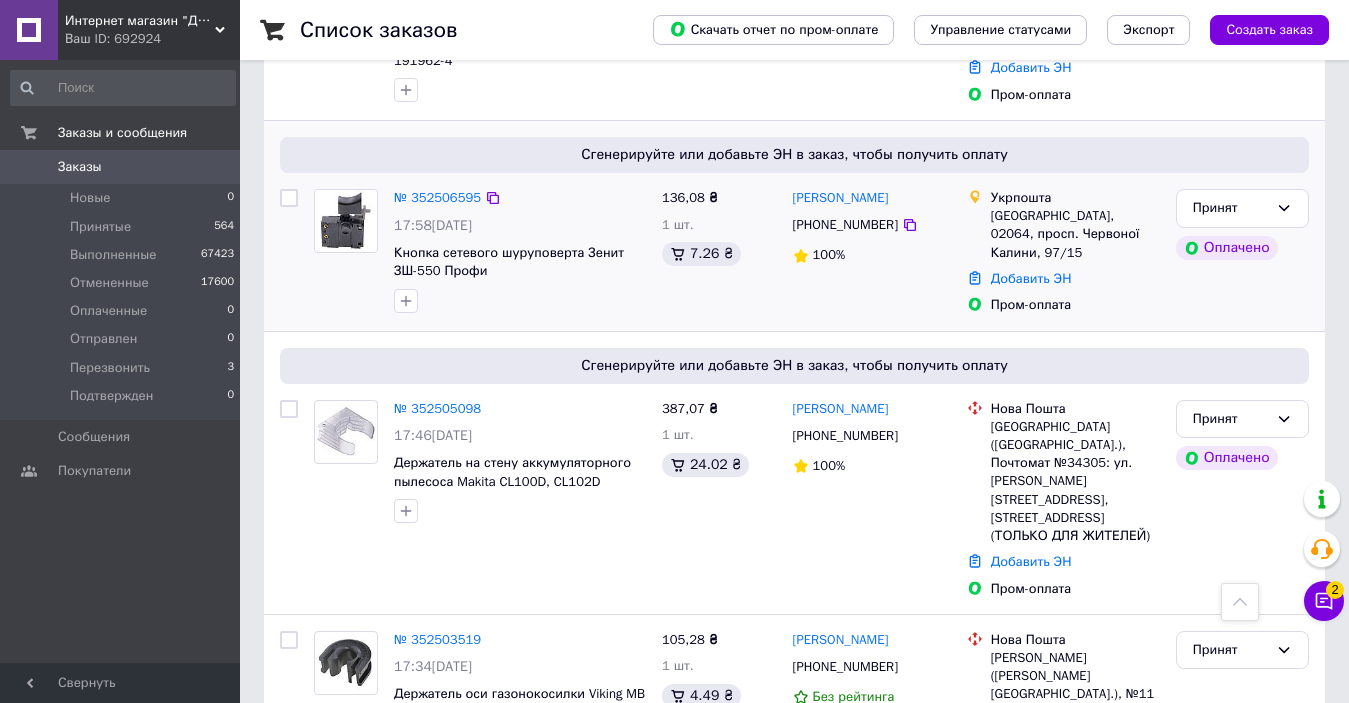 click on "[PHONE_NUMBER]" at bounding box center (845, 225) 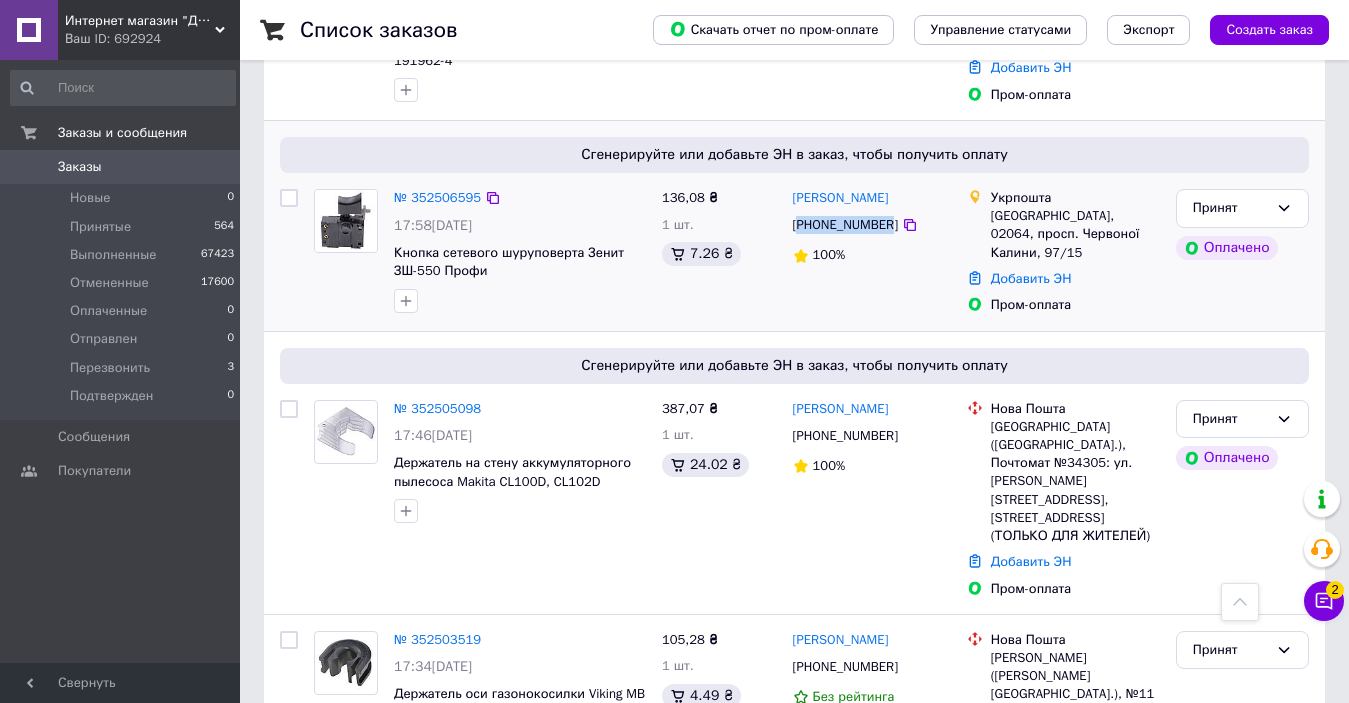 click on "[PHONE_NUMBER]" at bounding box center (845, 225) 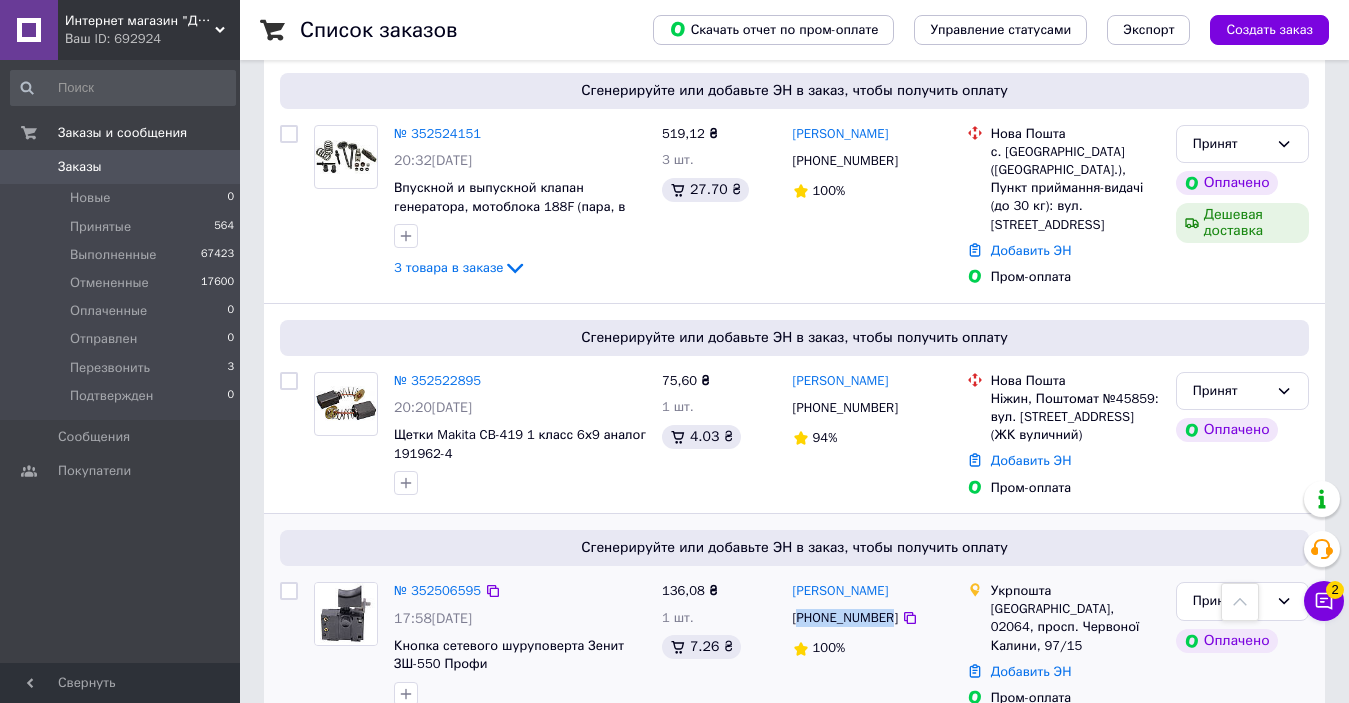 scroll, scrollTop: 1607, scrollLeft: 0, axis: vertical 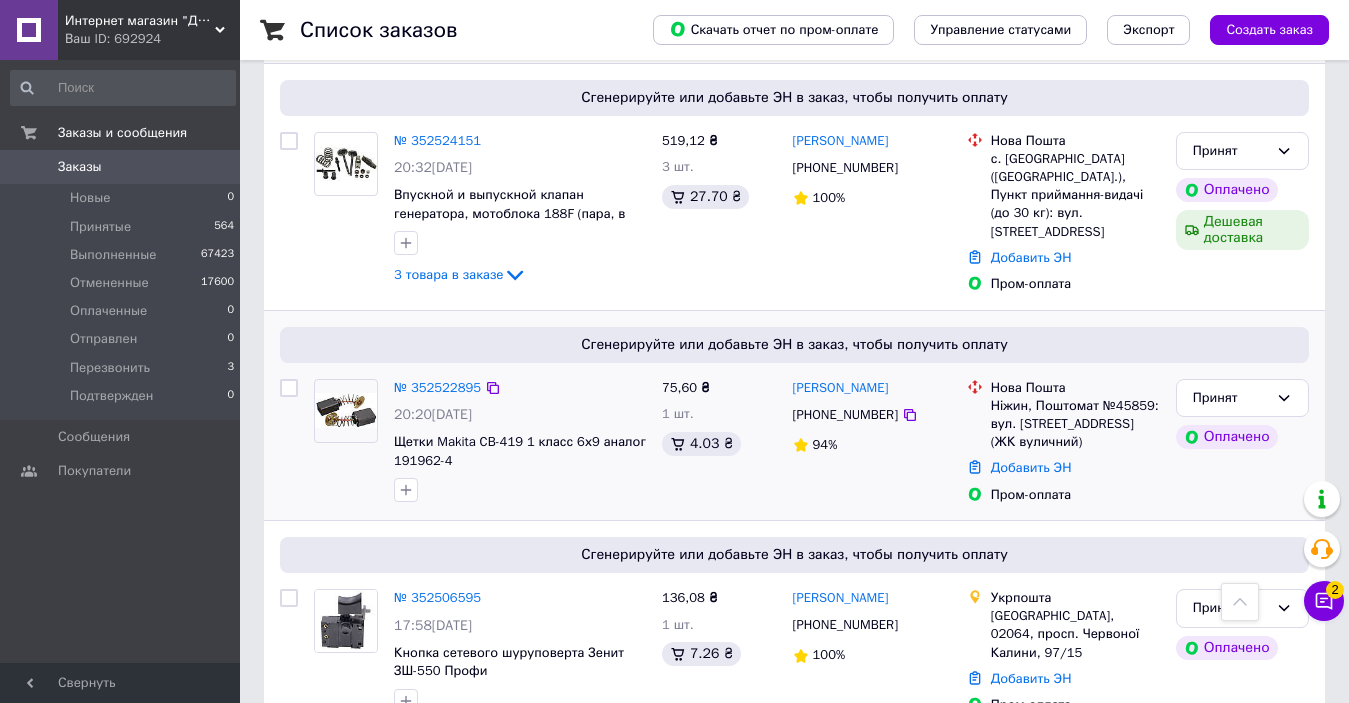 click on "[PHONE_NUMBER]" at bounding box center [845, 415] 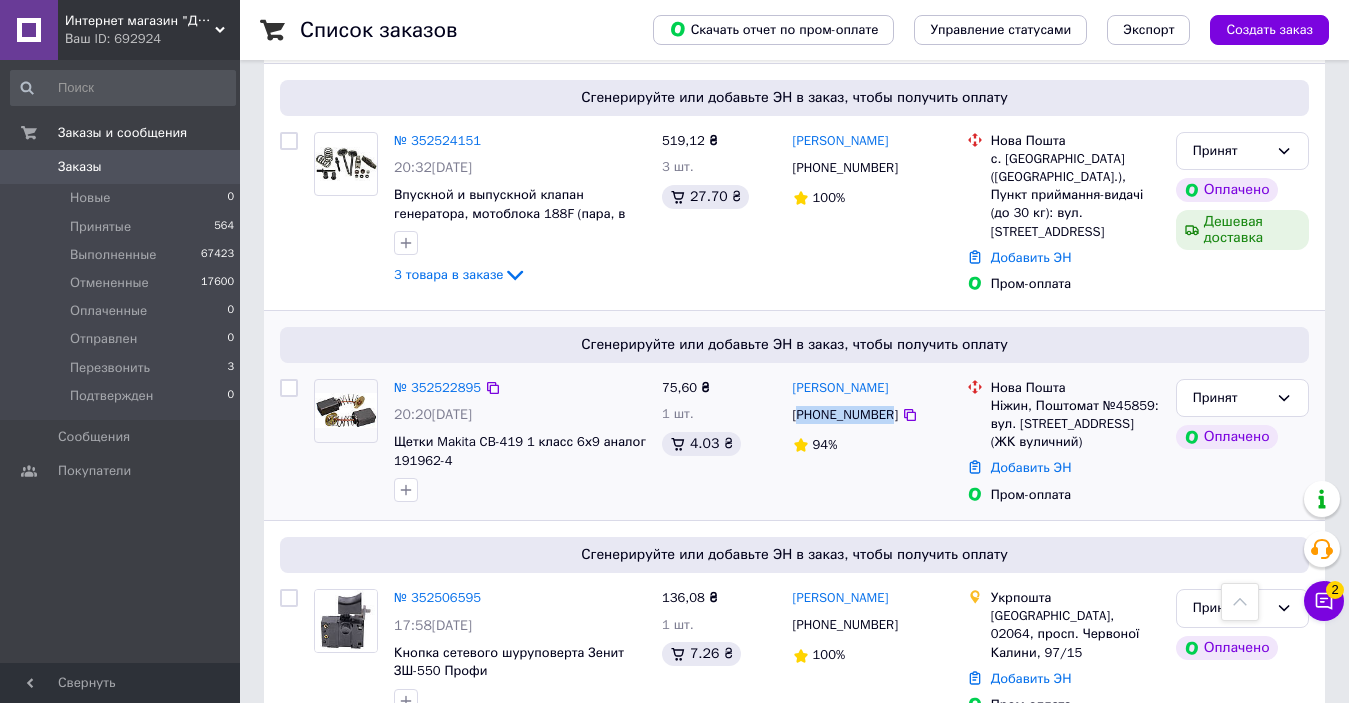 click on "[PHONE_NUMBER]" at bounding box center (845, 415) 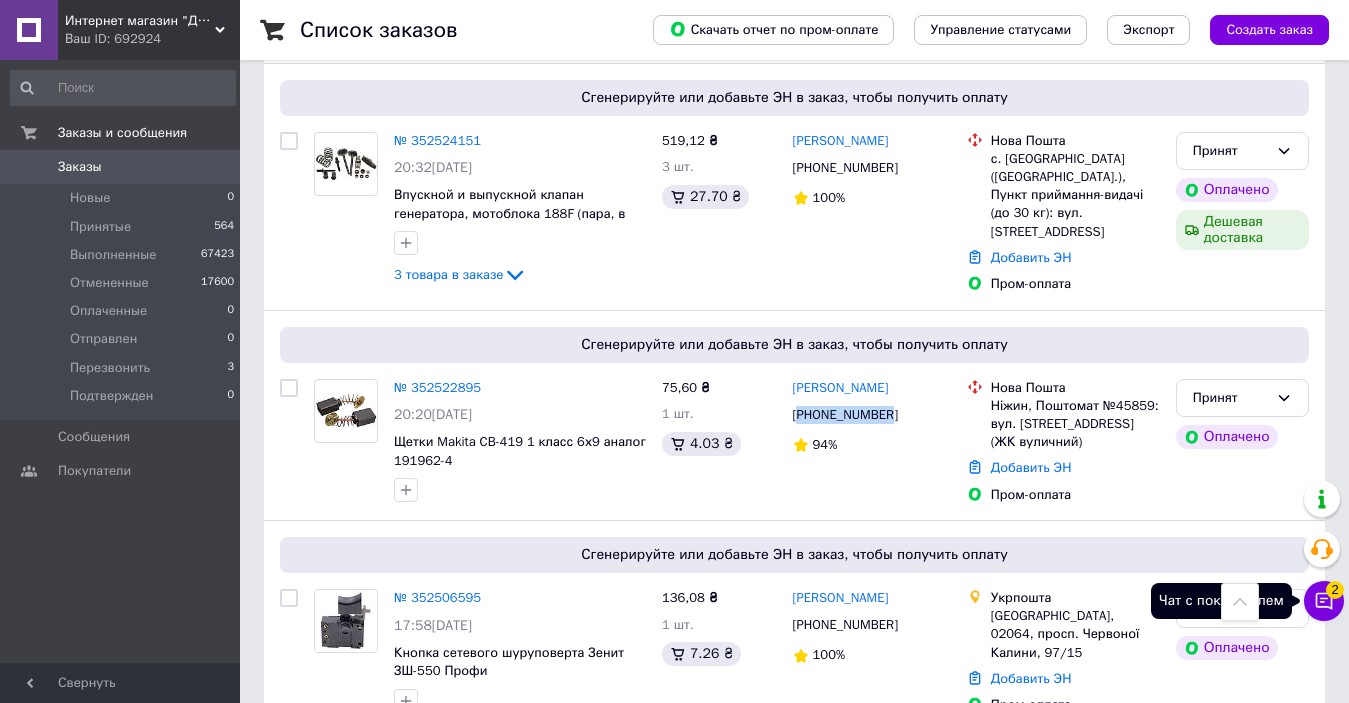 click 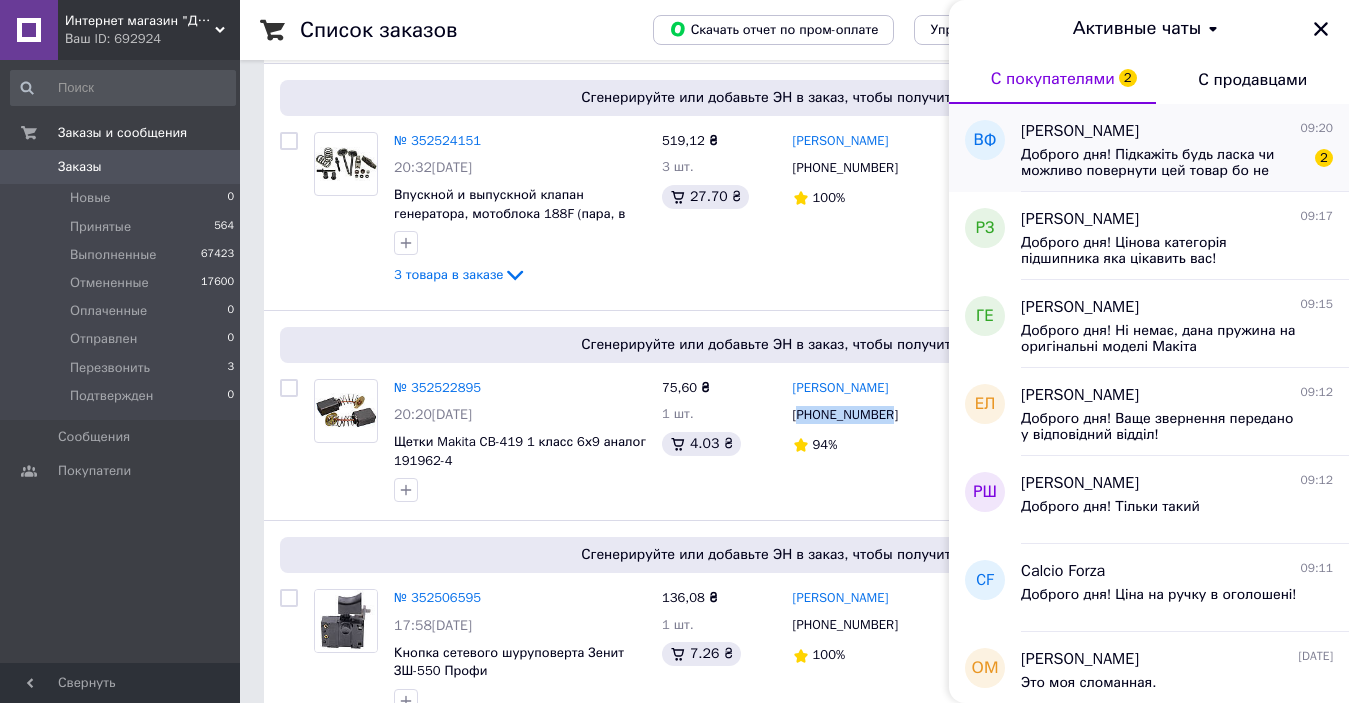 click on "Володимир Федоренко 09:20 Доброго дня! Підкажіть будь ласка чи можливо повернути цей товар бо не підійшов? І якщо можливо то відправляти на ту ж адресу? 2" at bounding box center [1185, 148] 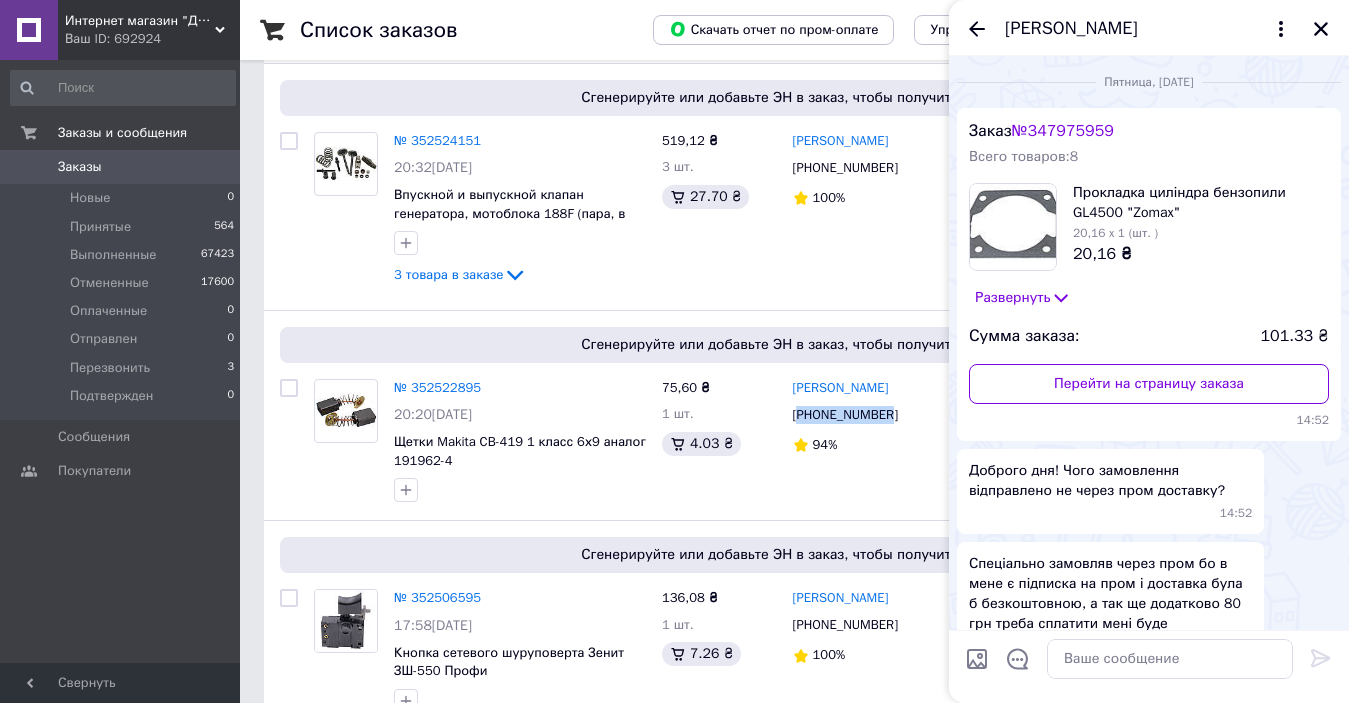 scroll, scrollTop: 769, scrollLeft: 0, axis: vertical 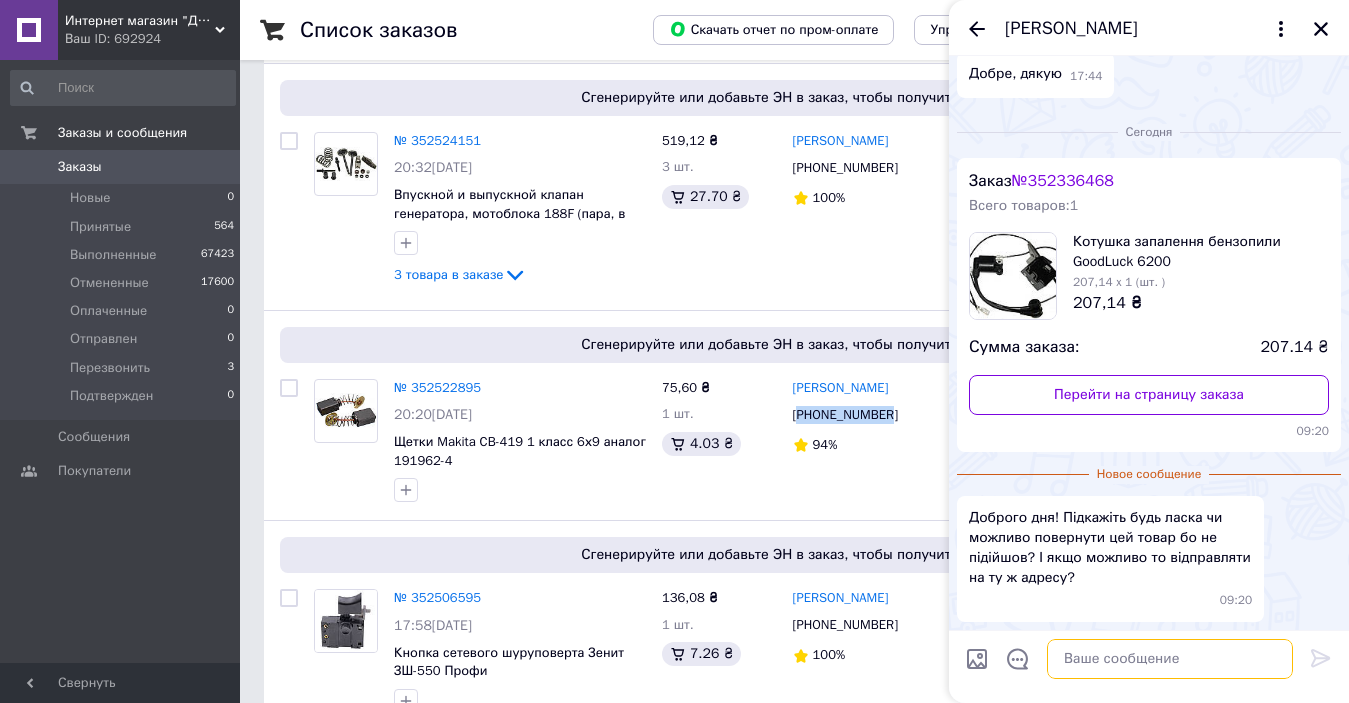 click at bounding box center [1170, 659] 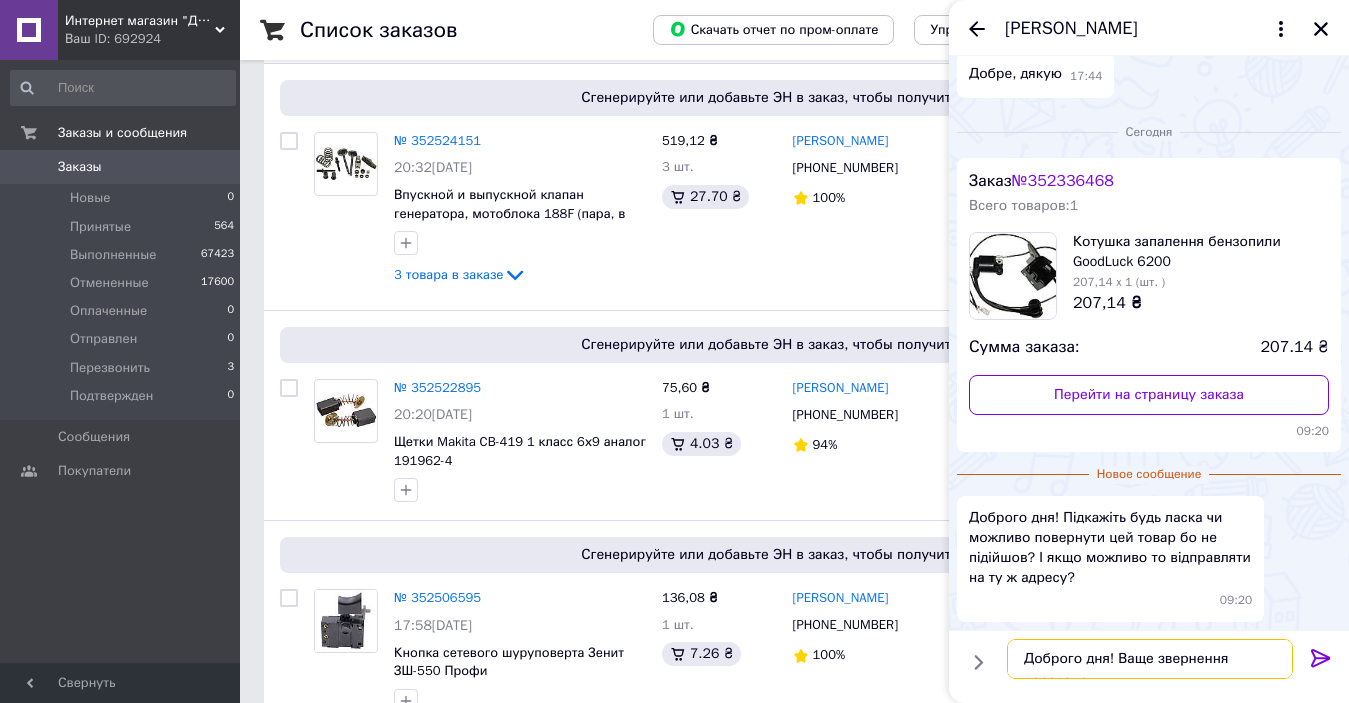 scroll, scrollTop: 2, scrollLeft: 0, axis: vertical 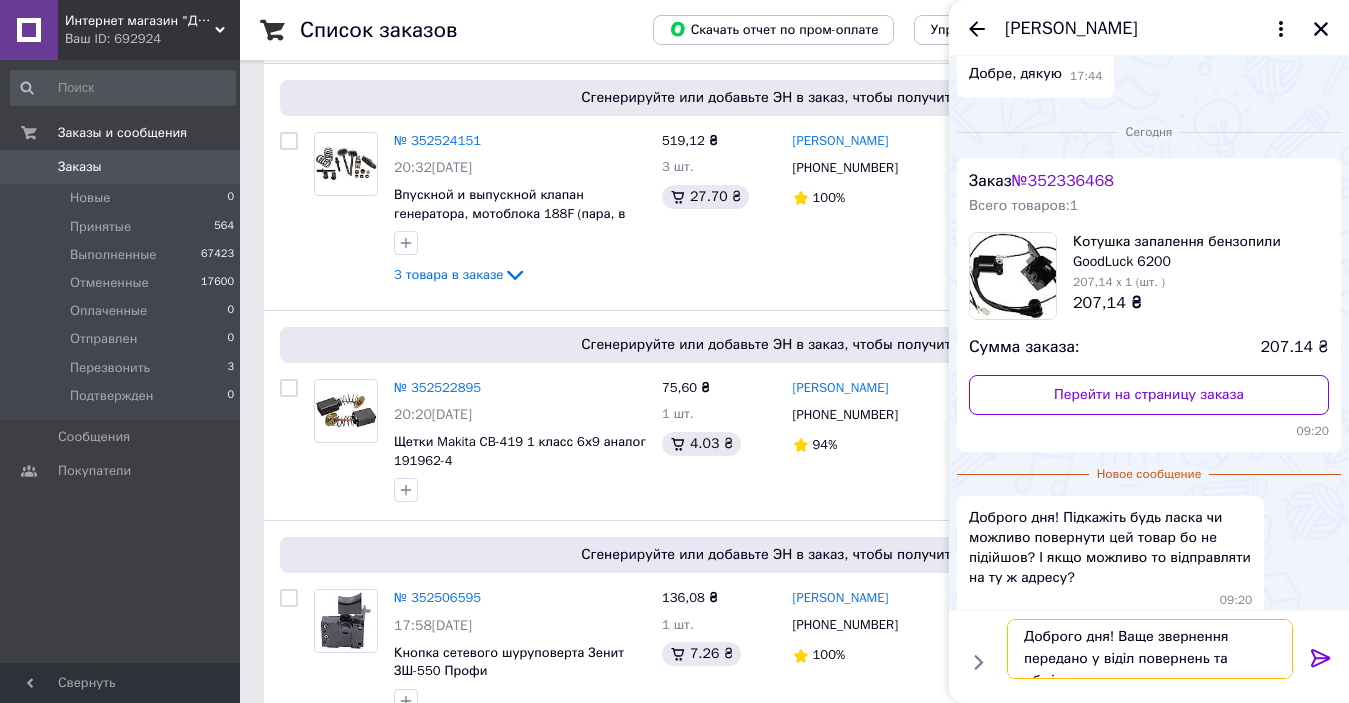 type on "Доброго дня! Ваще звернення передано у віділ повернень та обміну!" 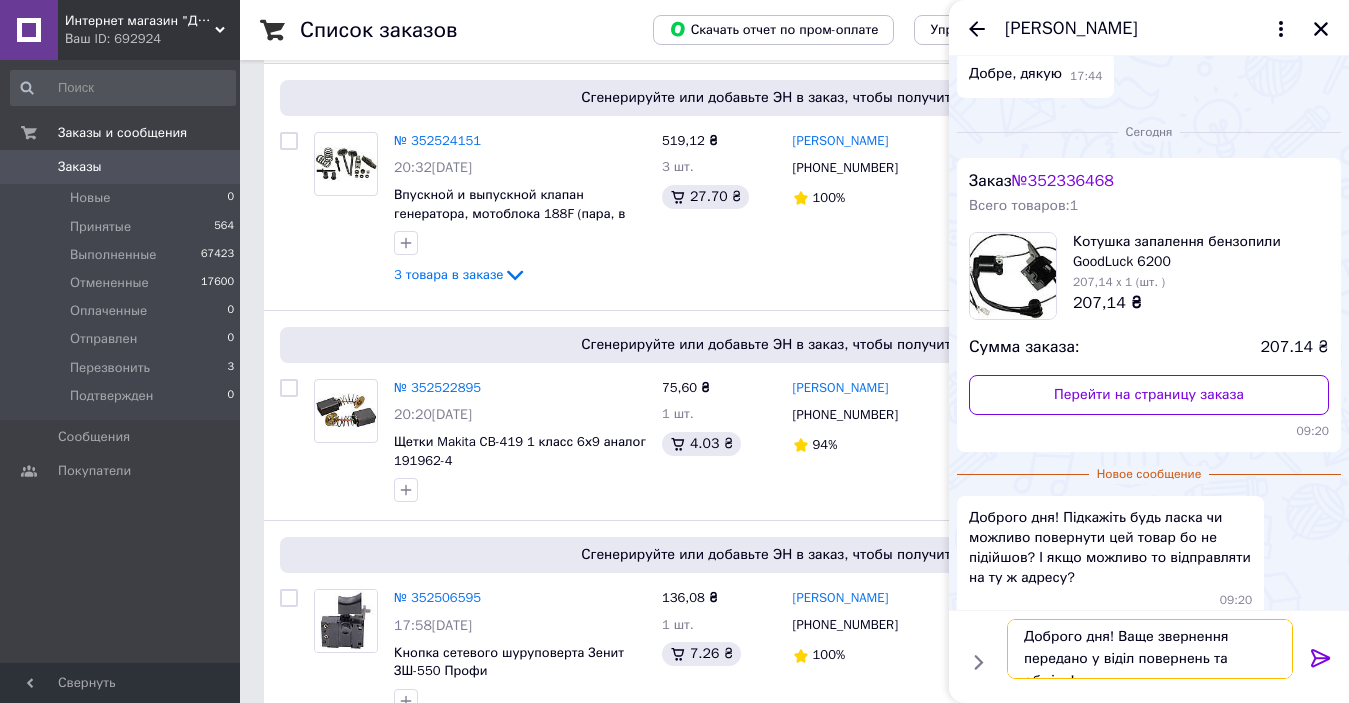 type 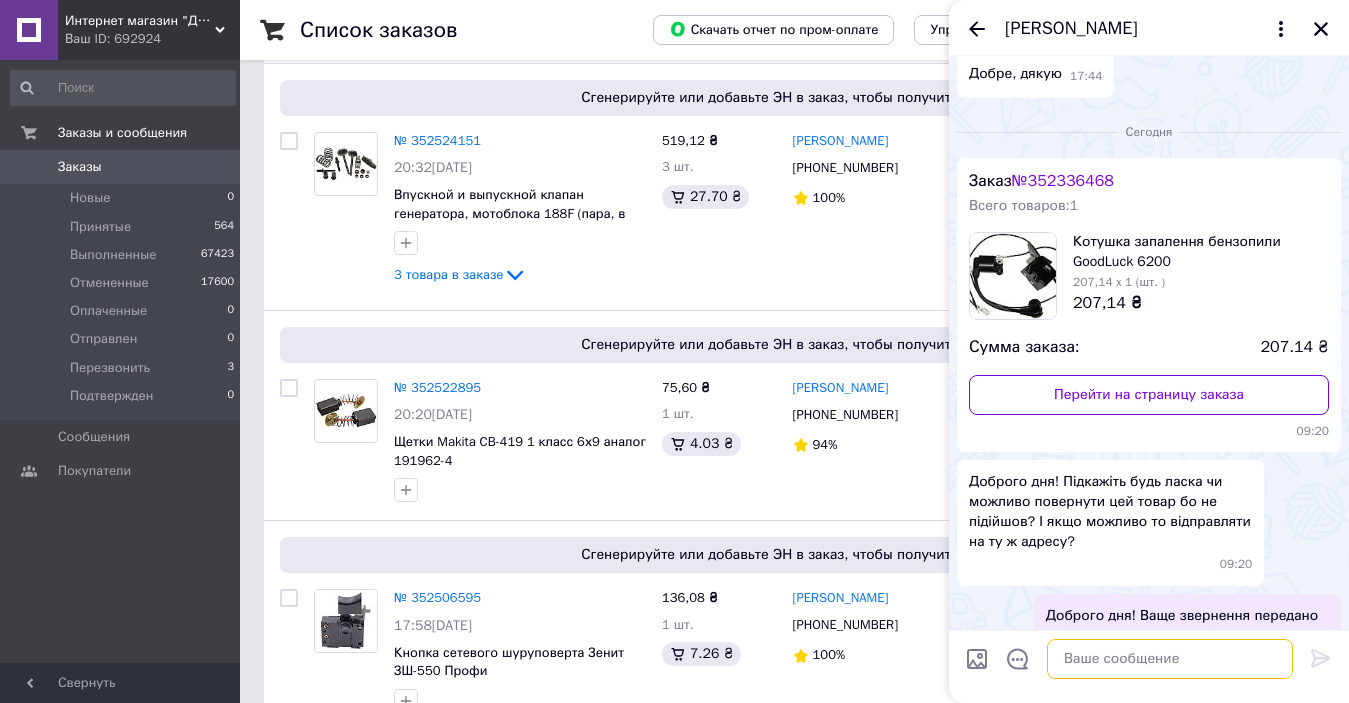 scroll, scrollTop: 0, scrollLeft: 0, axis: both 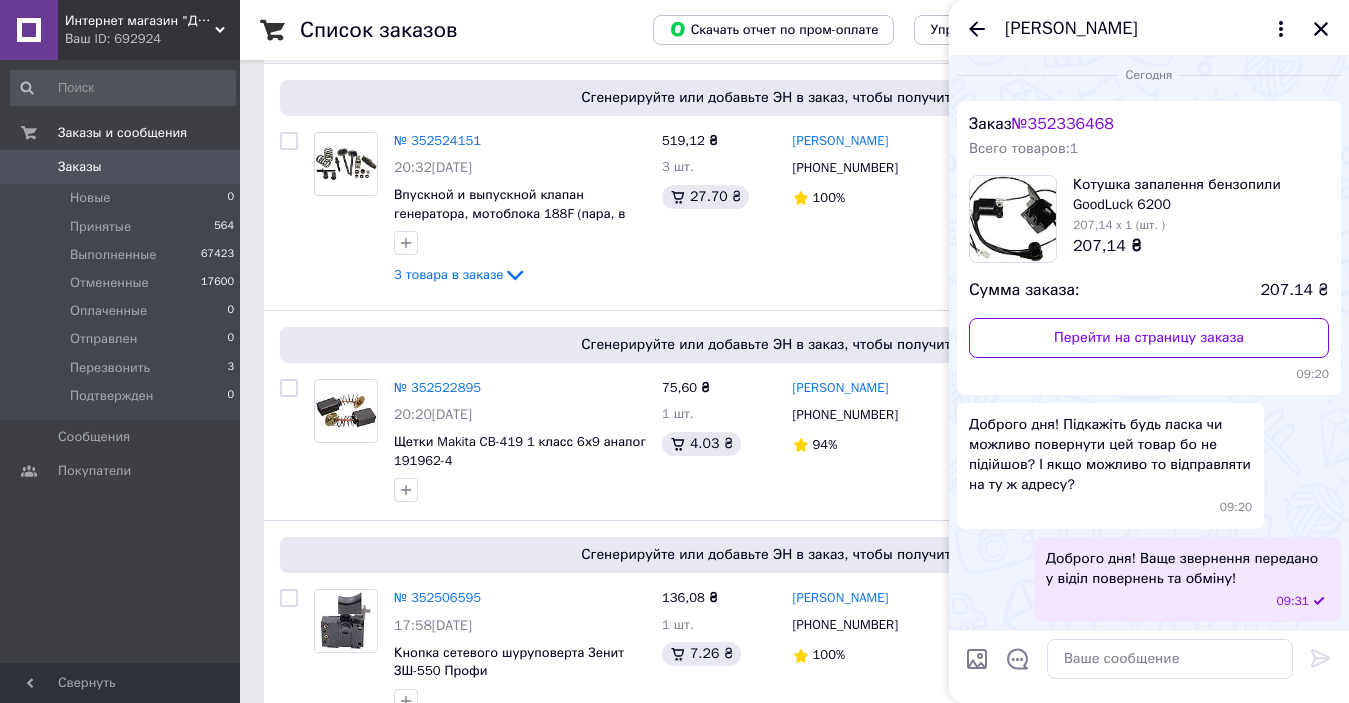 click on "№ 352336468" at bounding box center [1063, 124] 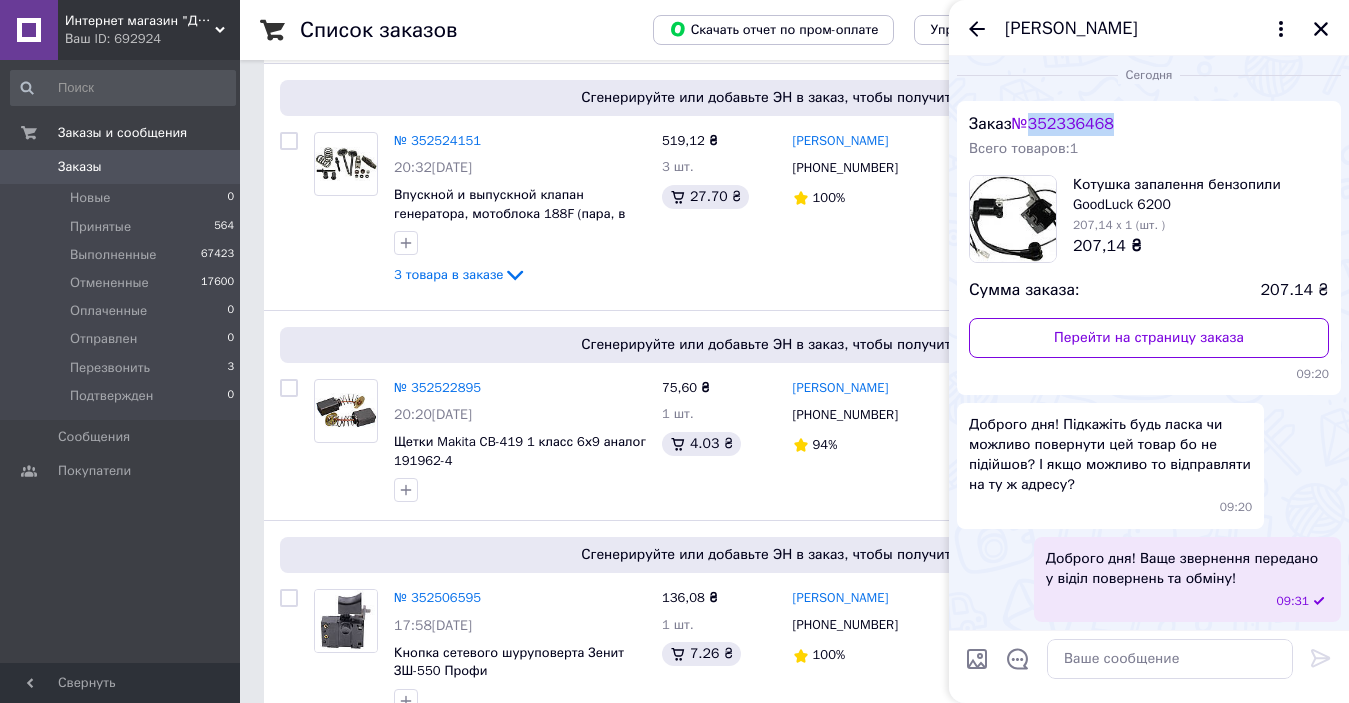 click on "Сегодня Заказ  № 352336468 Всего товаров:  1 Котушка запалення бензопили GoodLuck 6200 207,14 x 1 (шт. ) 207,14 ₴ Сумма заказа: 207.14 ₴ Перейти на страницу заказа 09:20 Доброго дня! Підкажіть будь ласка чи можливо повернути цей товар бо не підійшов? І якщо можливо то відправляти на ту ж адресу? 09:20 Доброго дня! Ваще звернення передано у віділ повернень та обміну! 09:31" at bounding box center [1149, 339] 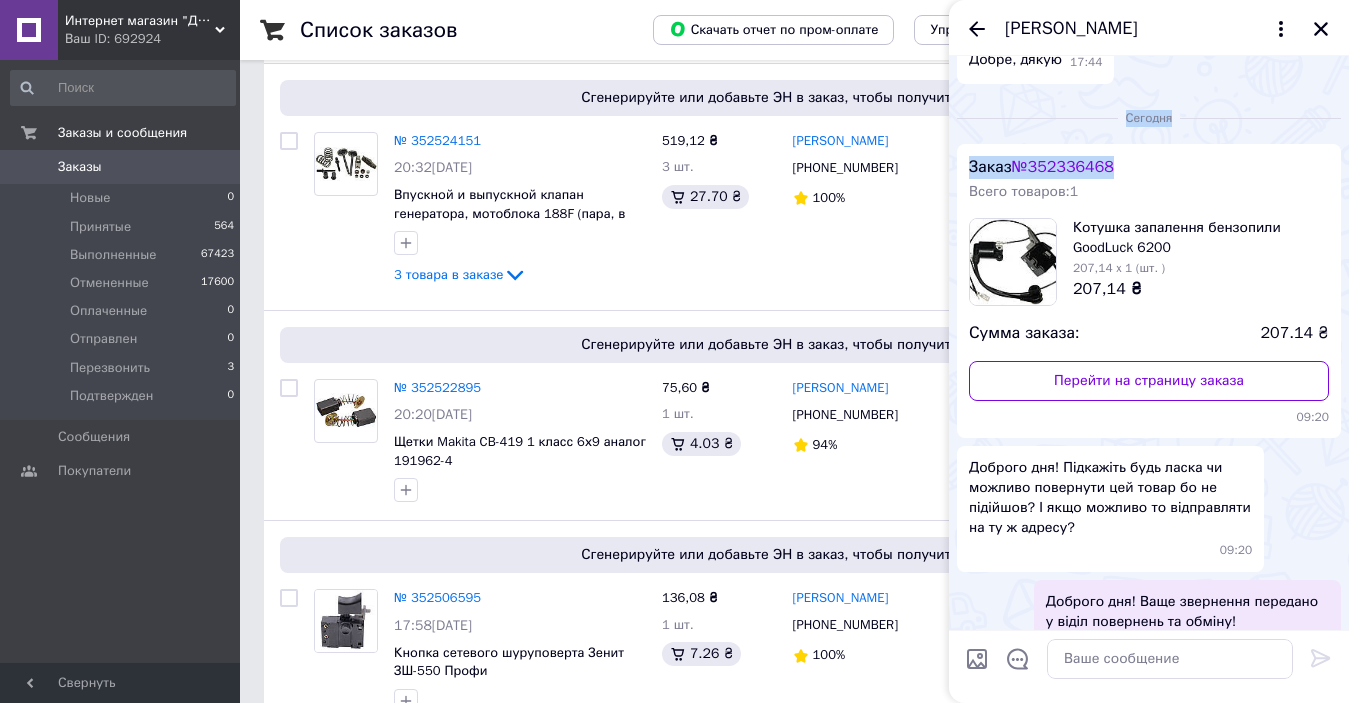 click on "Котушка запалення бензопили GoodLuck 6200 207,14 x 1 (шт. ) 207,14 ₴" at bounding box center [1149, 262] 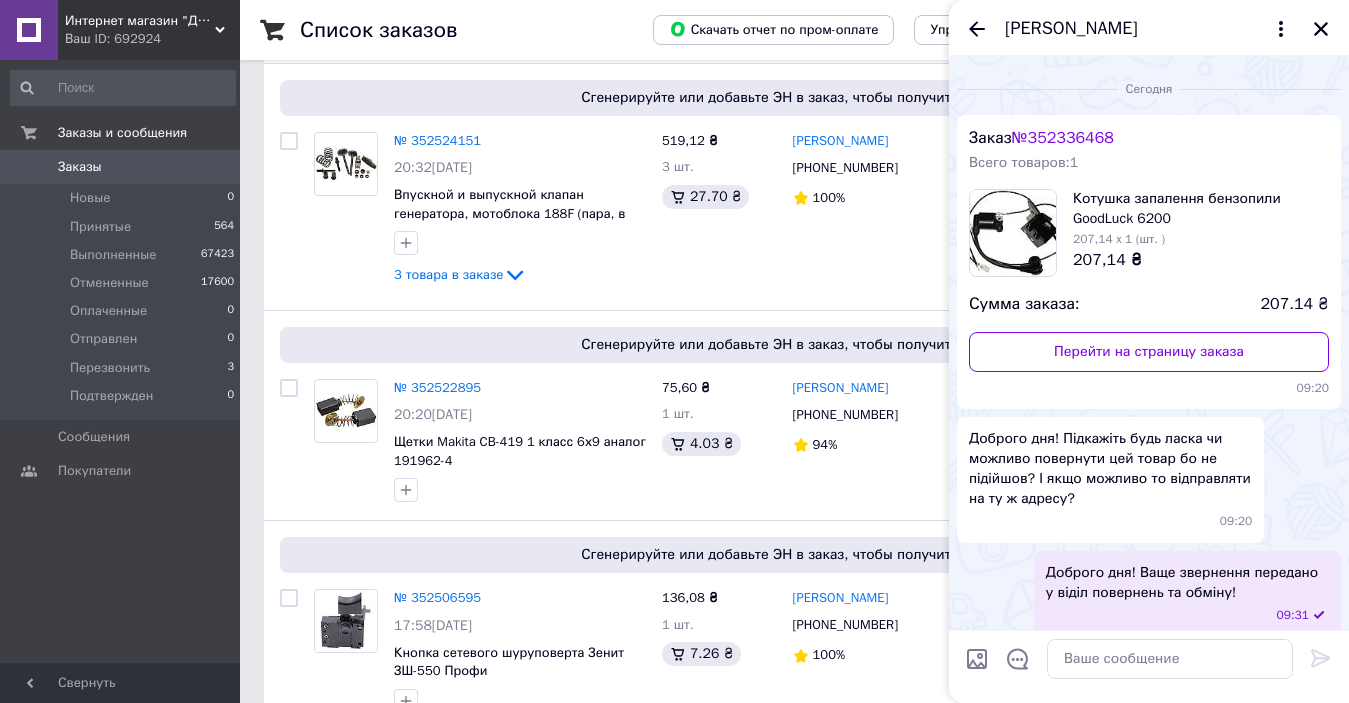 scroll, scrollTop: 826, scrollLeft: 0, axis: vertical 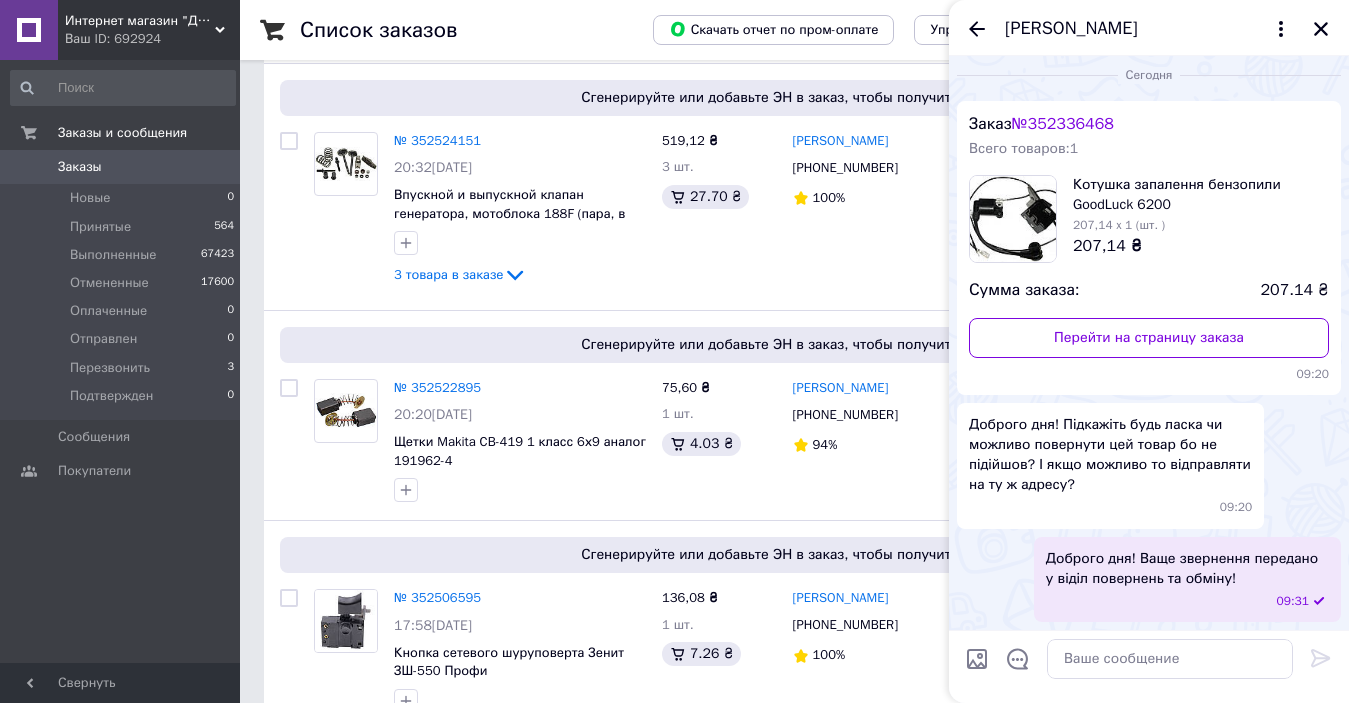 click on "№ 352336468" at bounding box center [1063, 124] 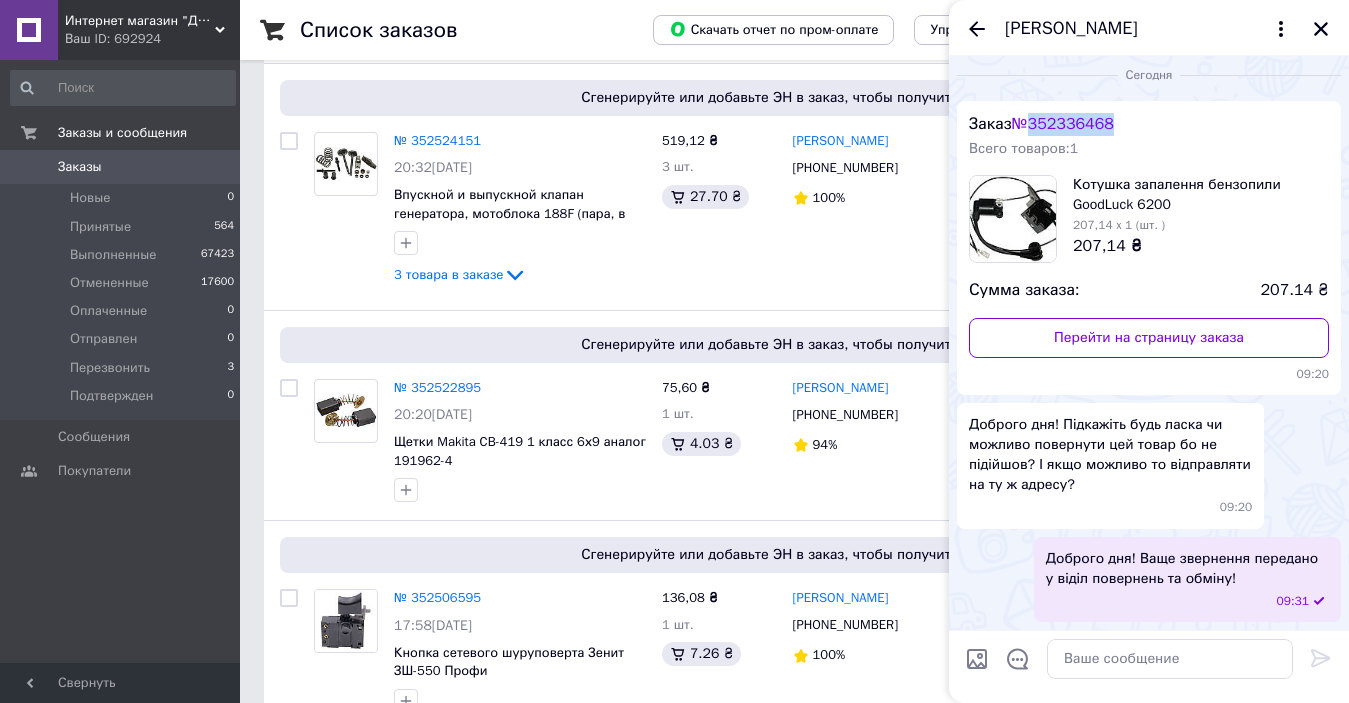 click on "№ 352336468" at bounding box center [1063, 124] 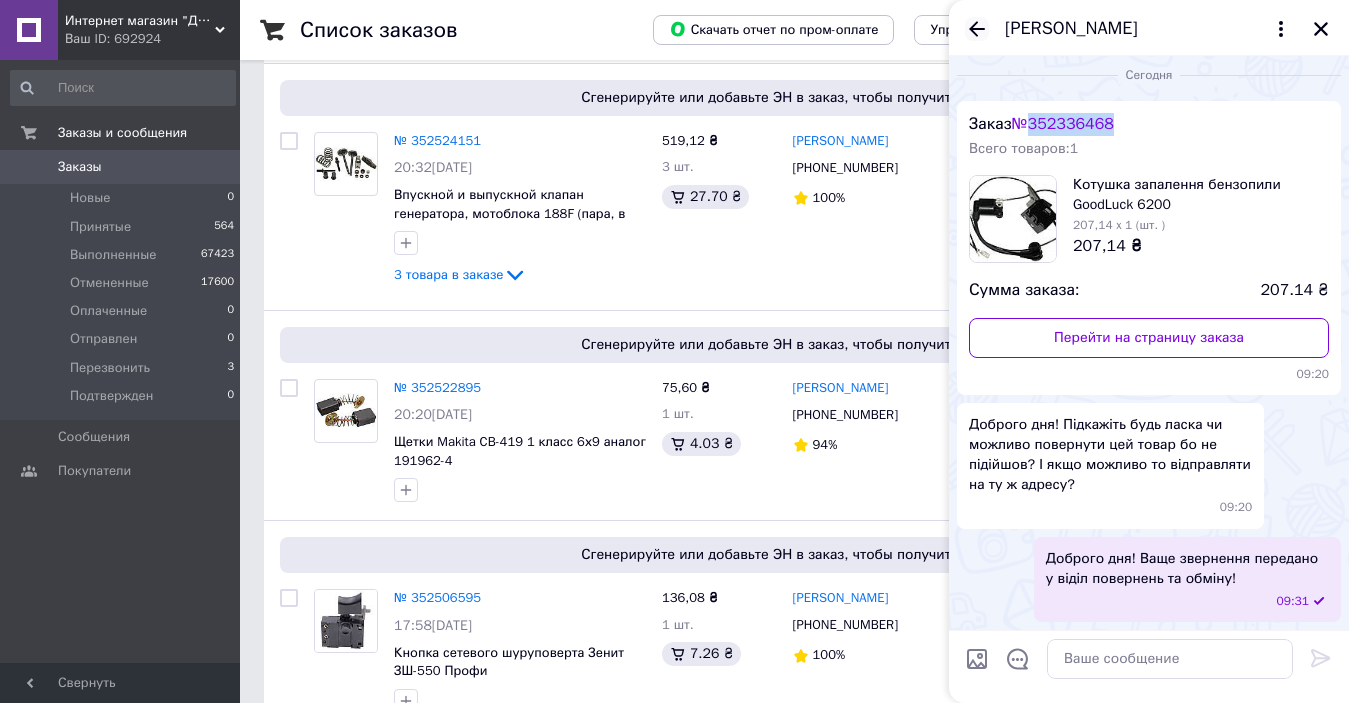 click 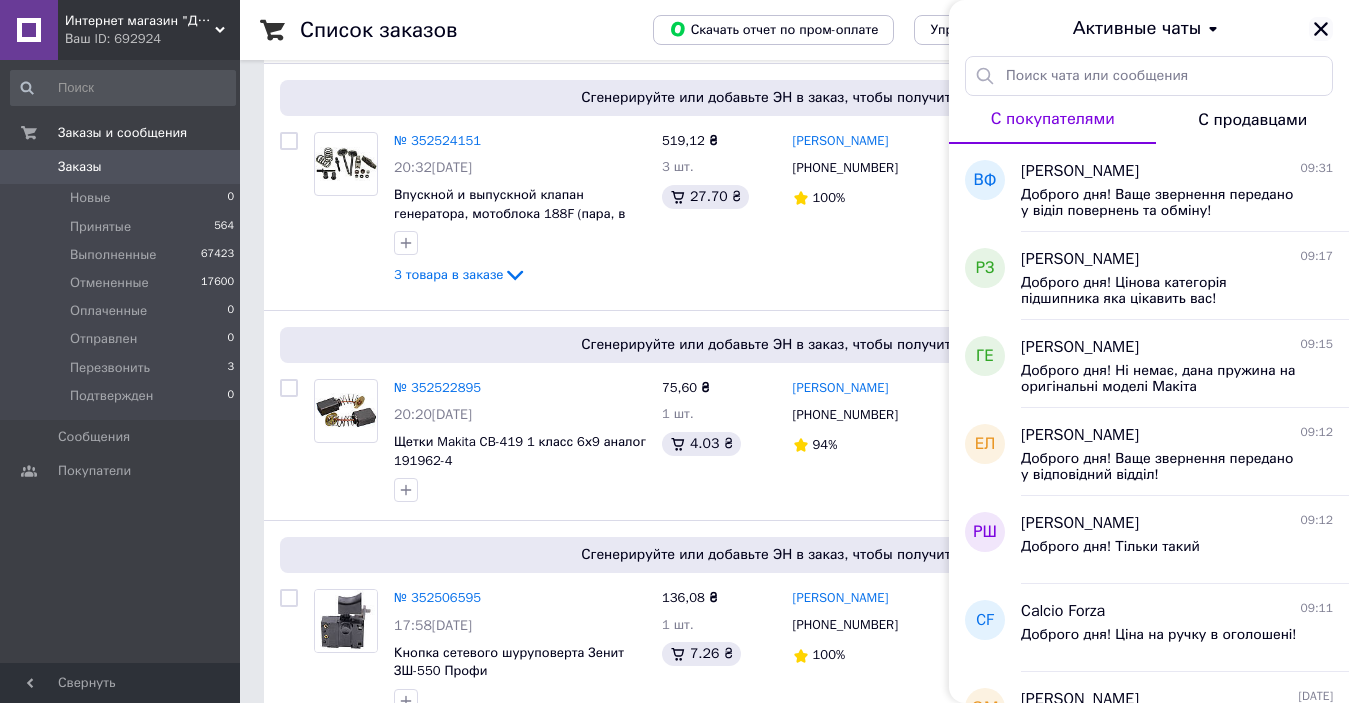 click 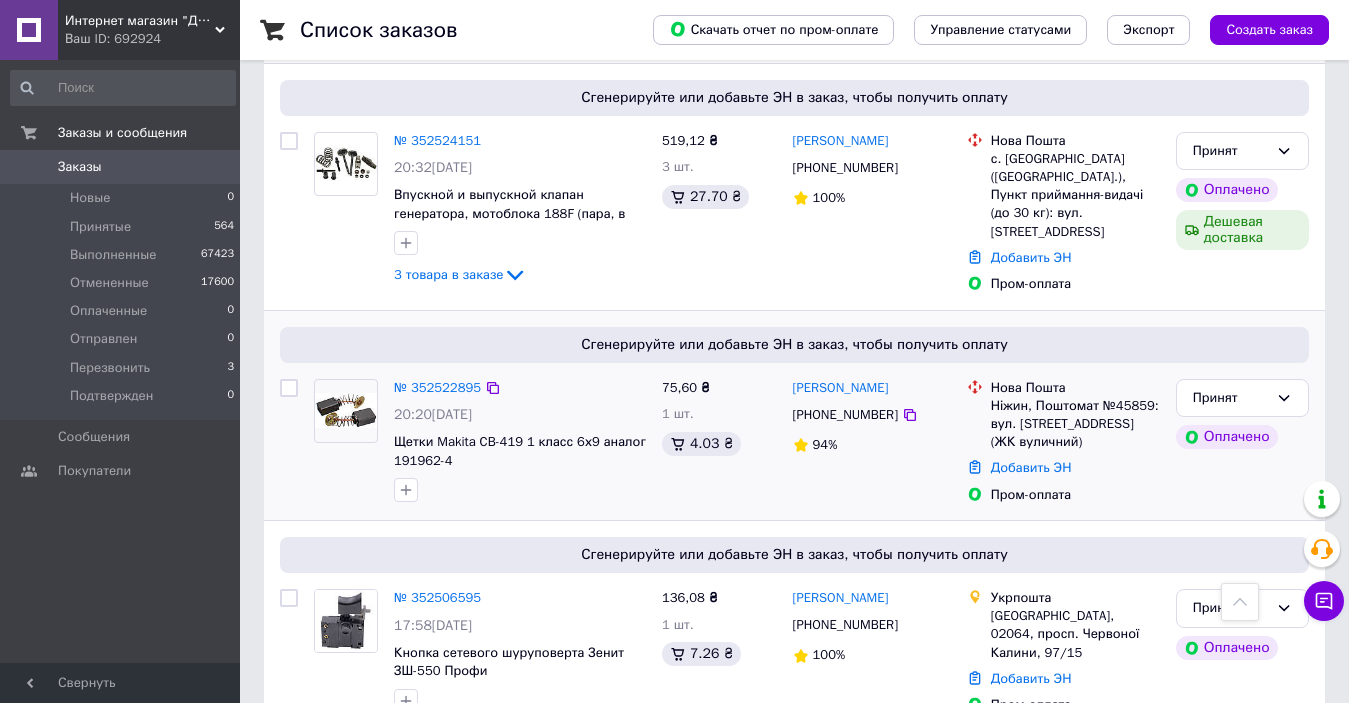 click on "[PHONE_NUMBER]" at bounding box center [845, 415] 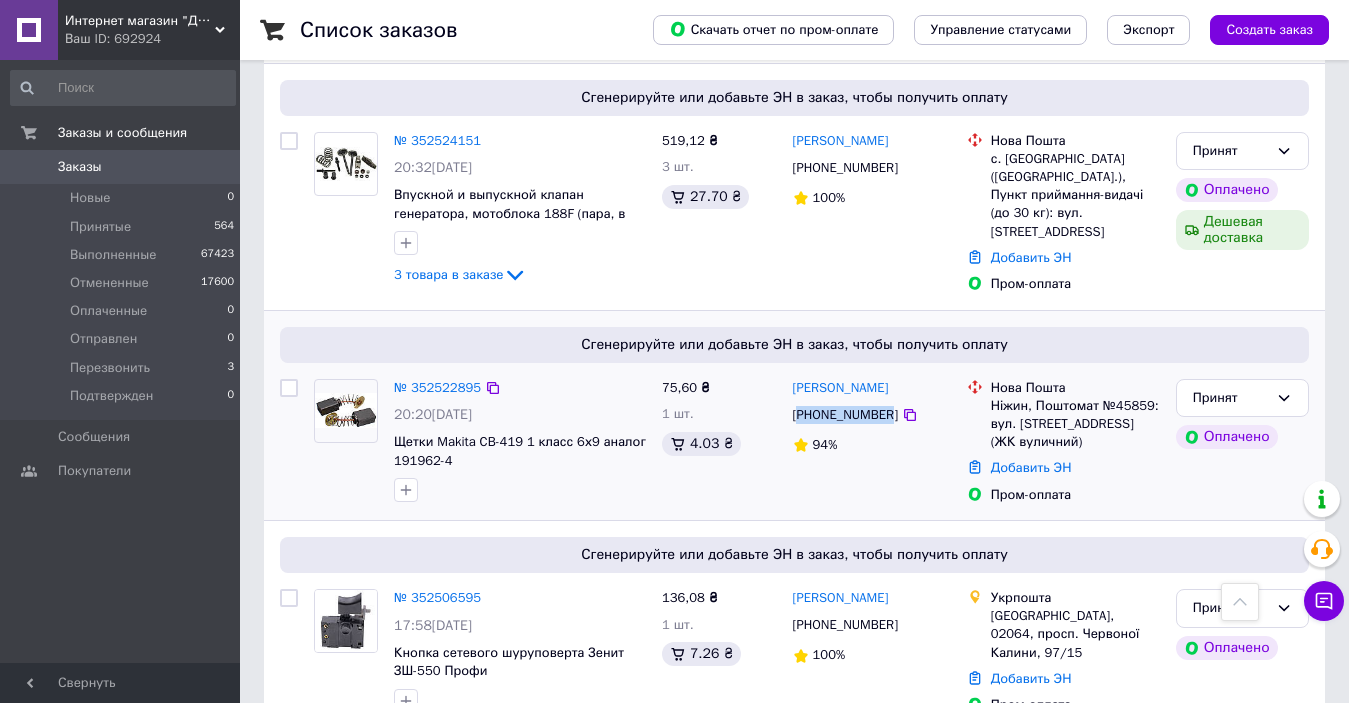 click on "[PHONE_NUMBER]" at bounding box center [845, 415] 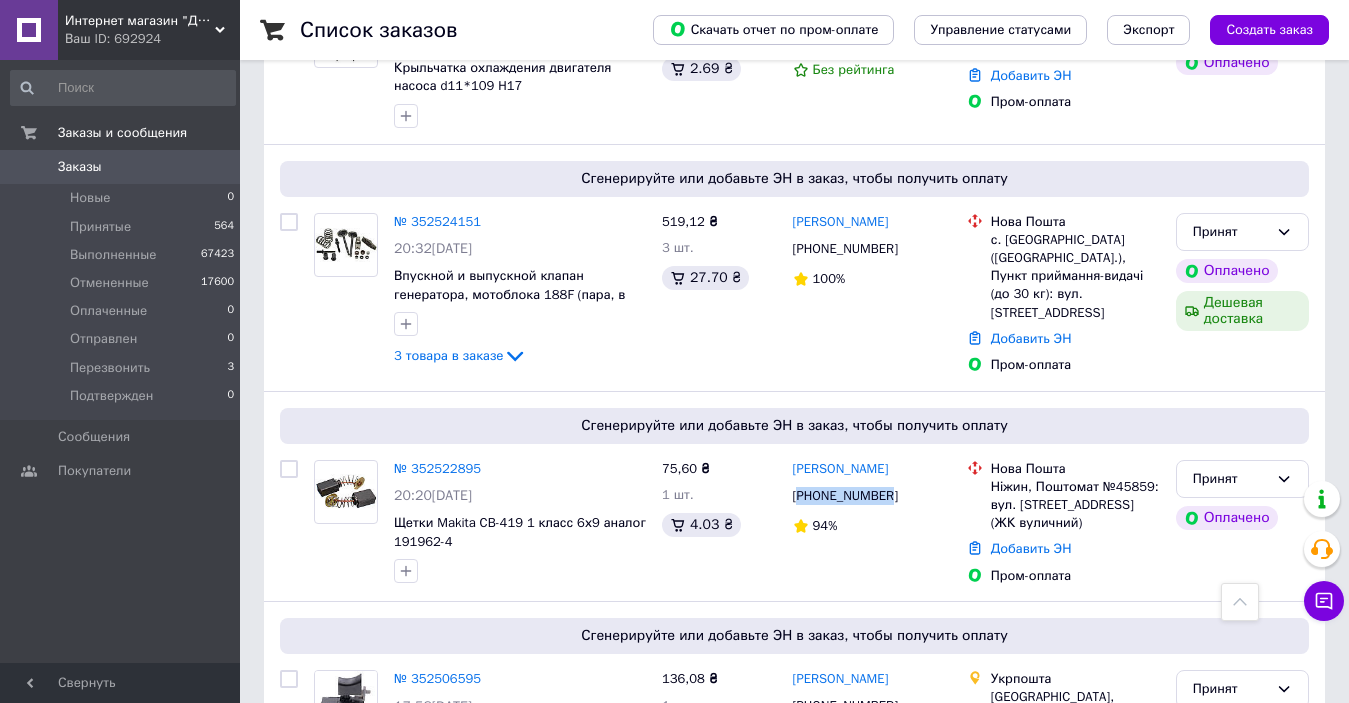 scroll, scrollTop: 1600, scrollLeft: 0, axis: vertical 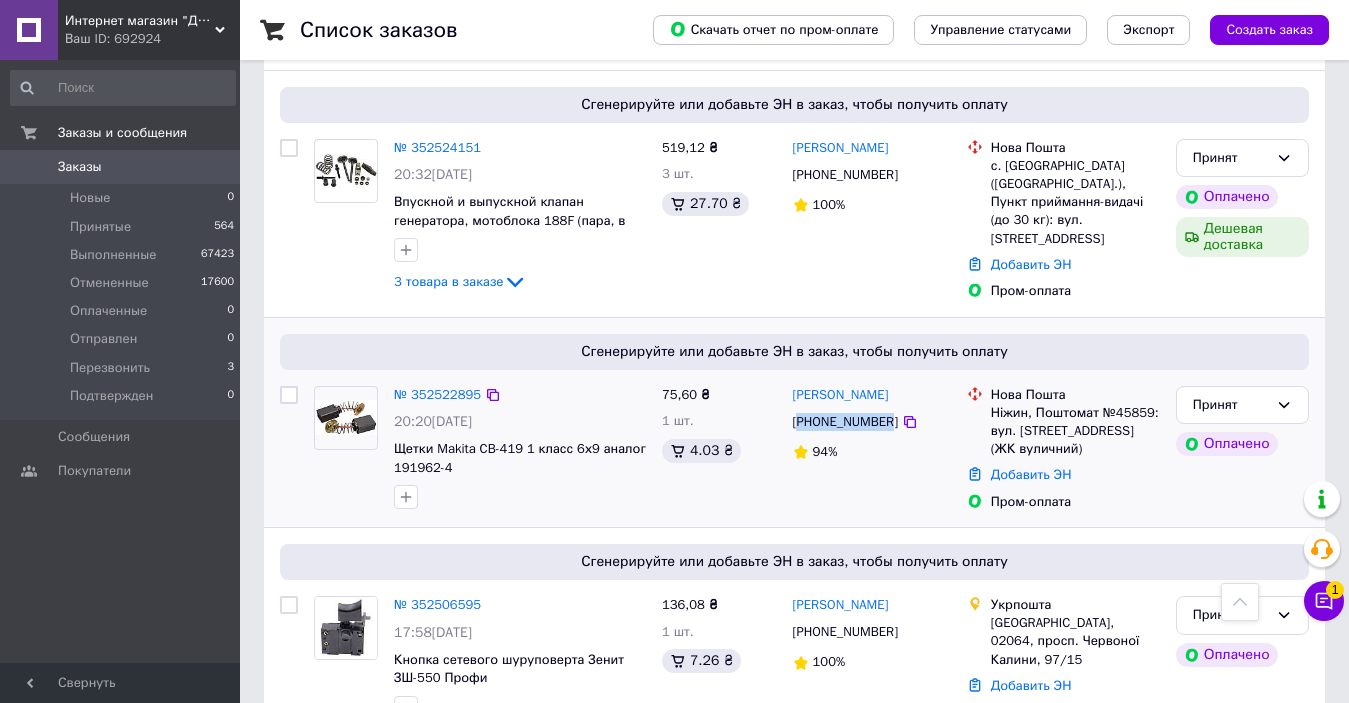 click on "[PHONE_NUMBER]" at bounding box center [845, 422] 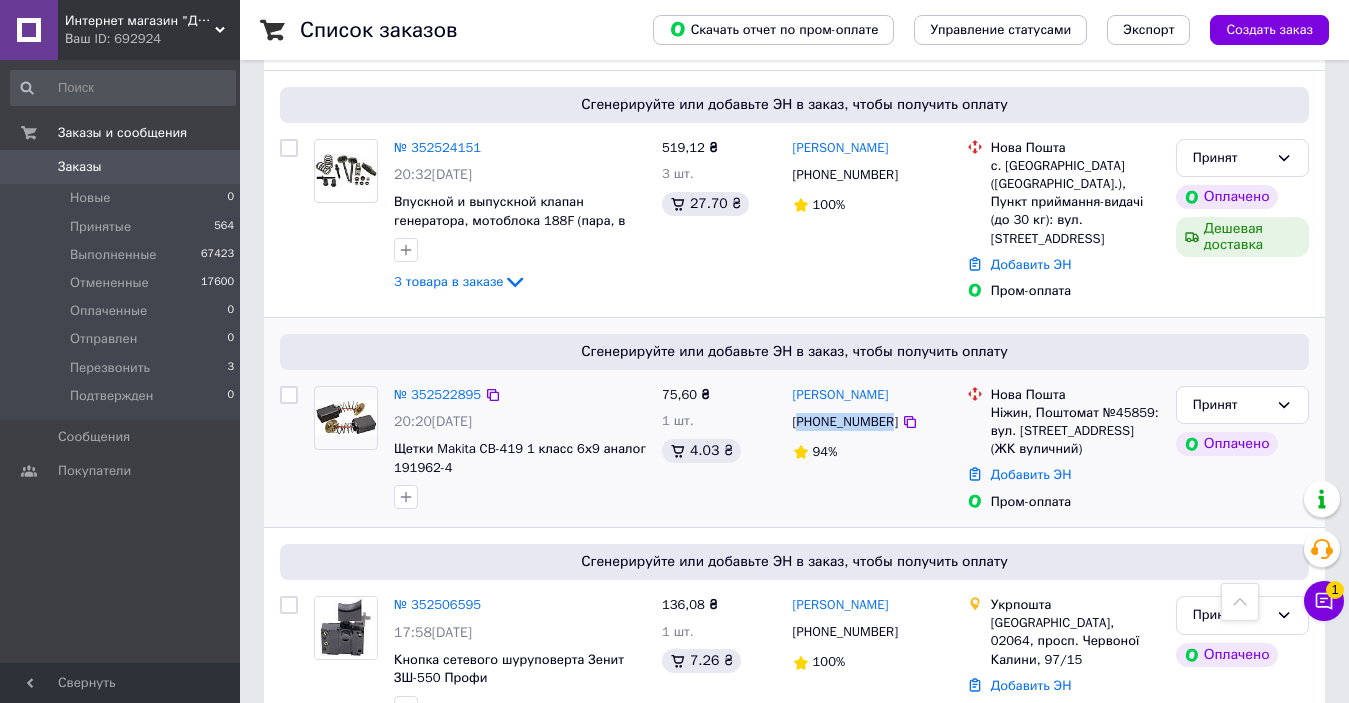 click on "[PHONE_NUMBER]" at bounding box center (845, 422) 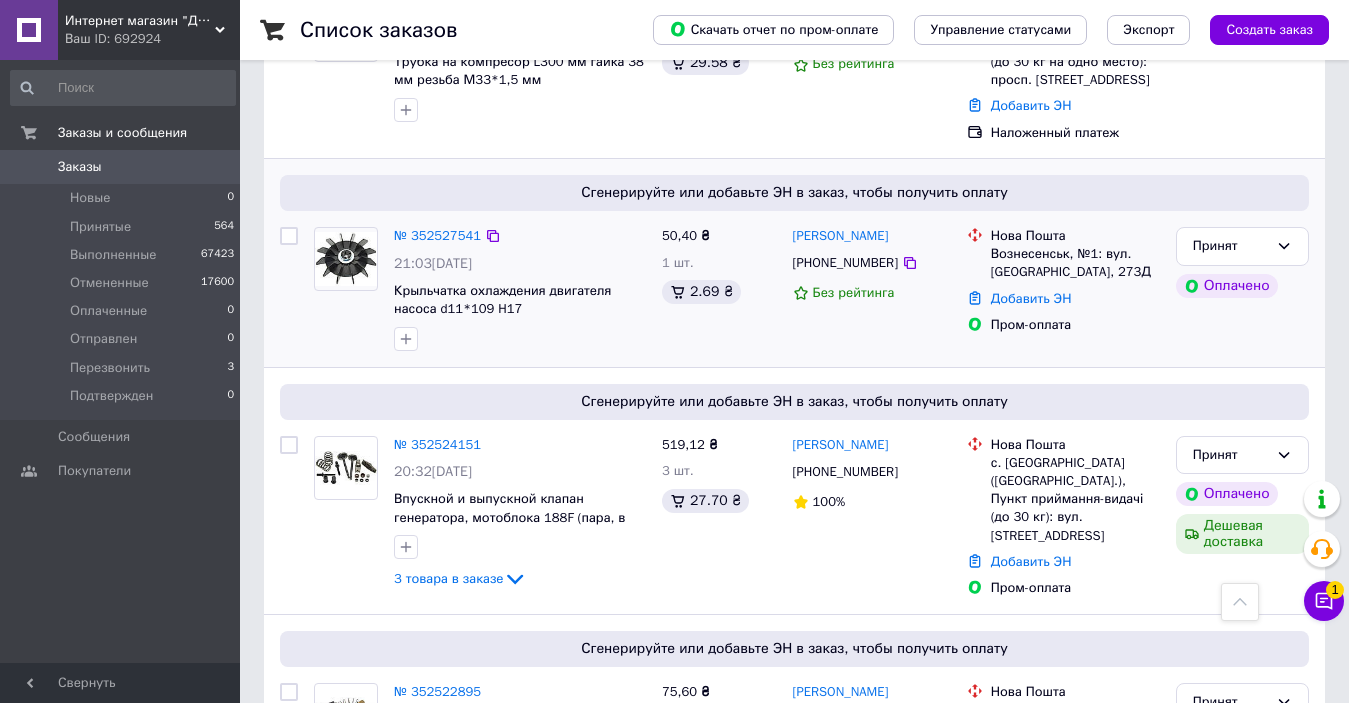 scroll, scrollTop: 1300, scrollLeft: 0, axis: vertical 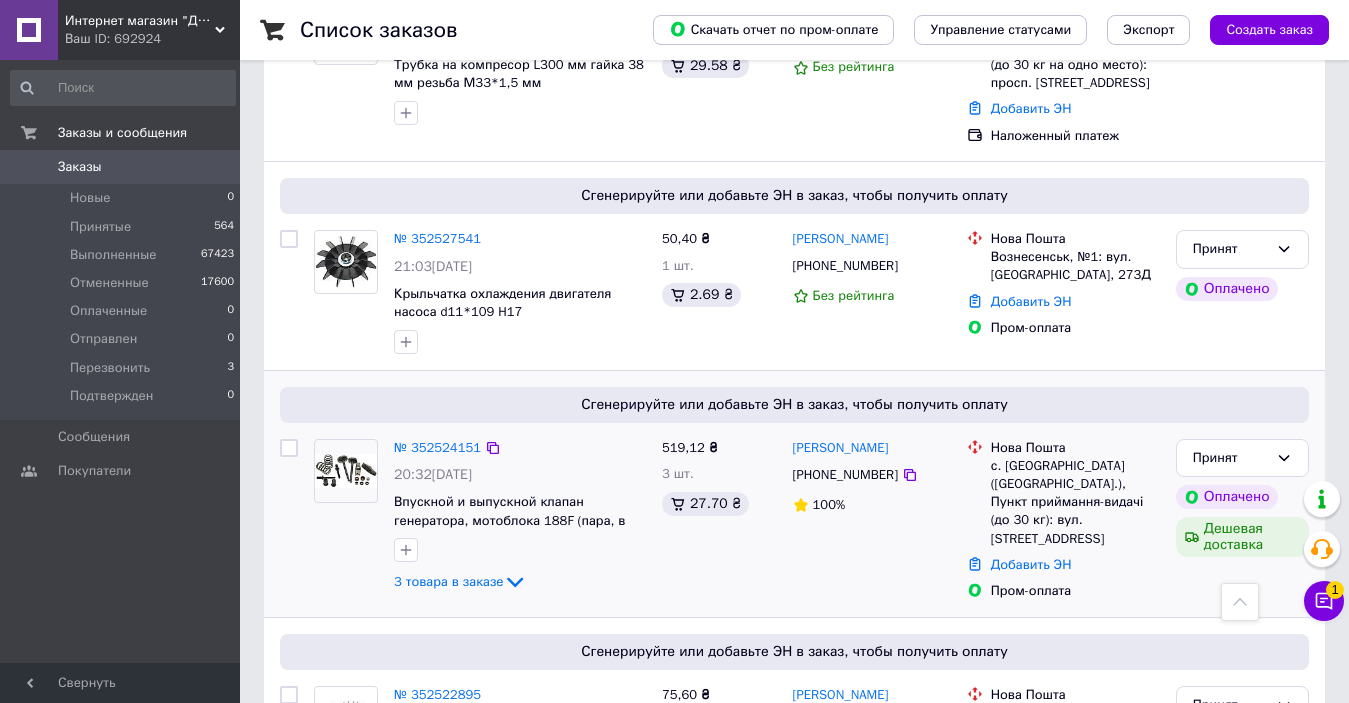 click on "[PHONE_NUMBER]" at bounding box center [845, 475] 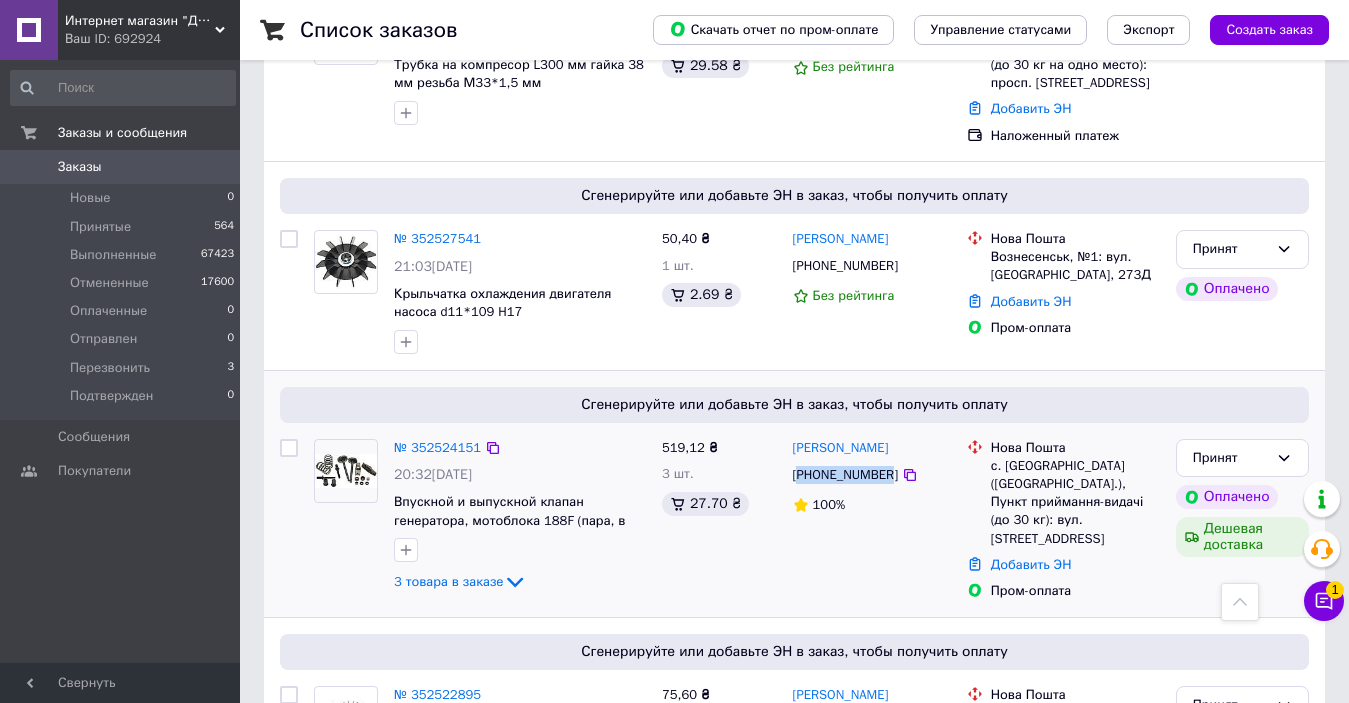 click on "[PHONE_NUMBER]" at bounding box center (845, 475) 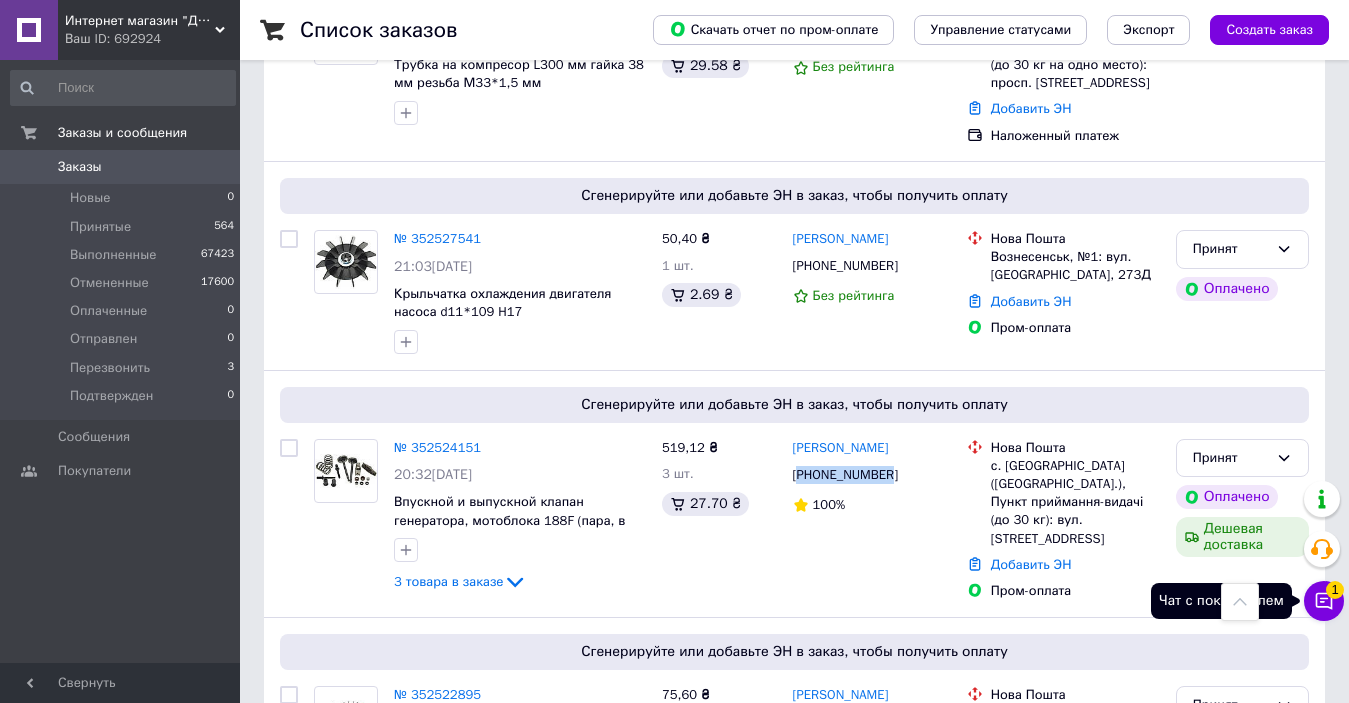 click on "1" at bounding box center [1335, 590] 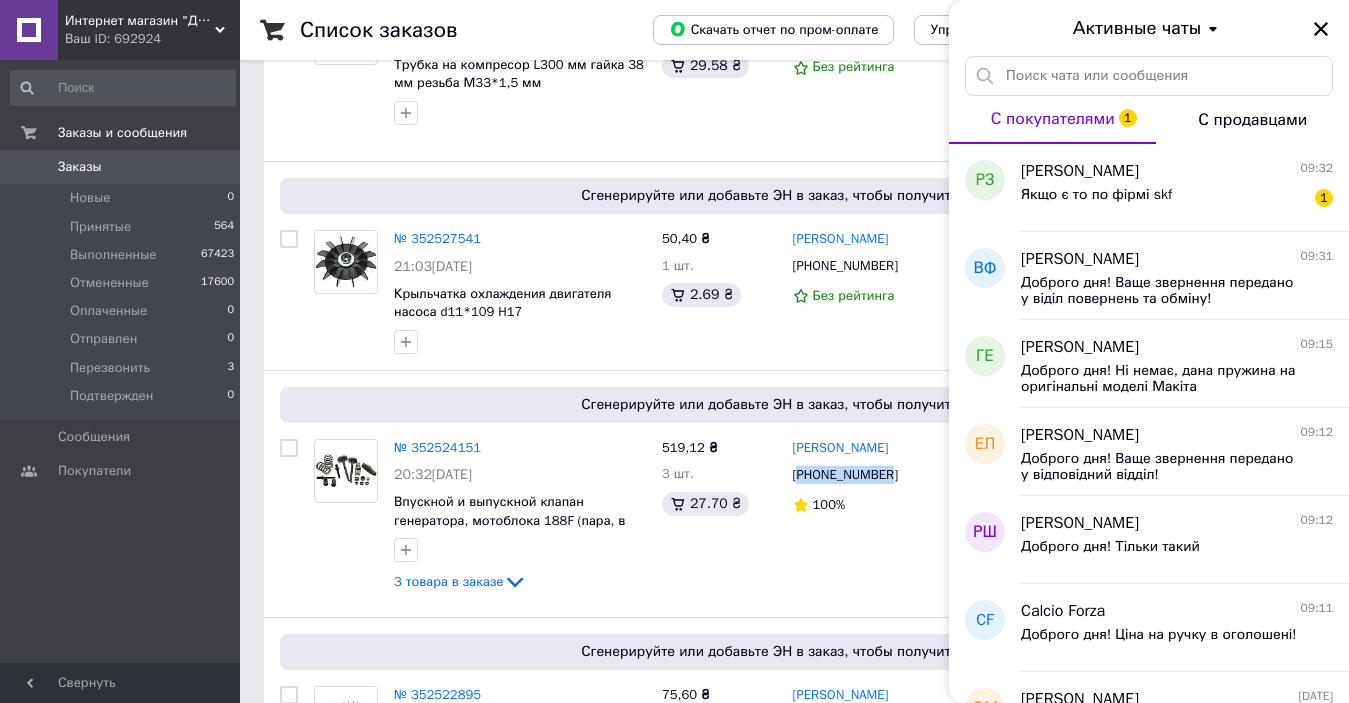 drag, startPoint x: 1322, startPoint y: 26, endPoint x: 1300, endPoint y: 47, distance: 30.413813 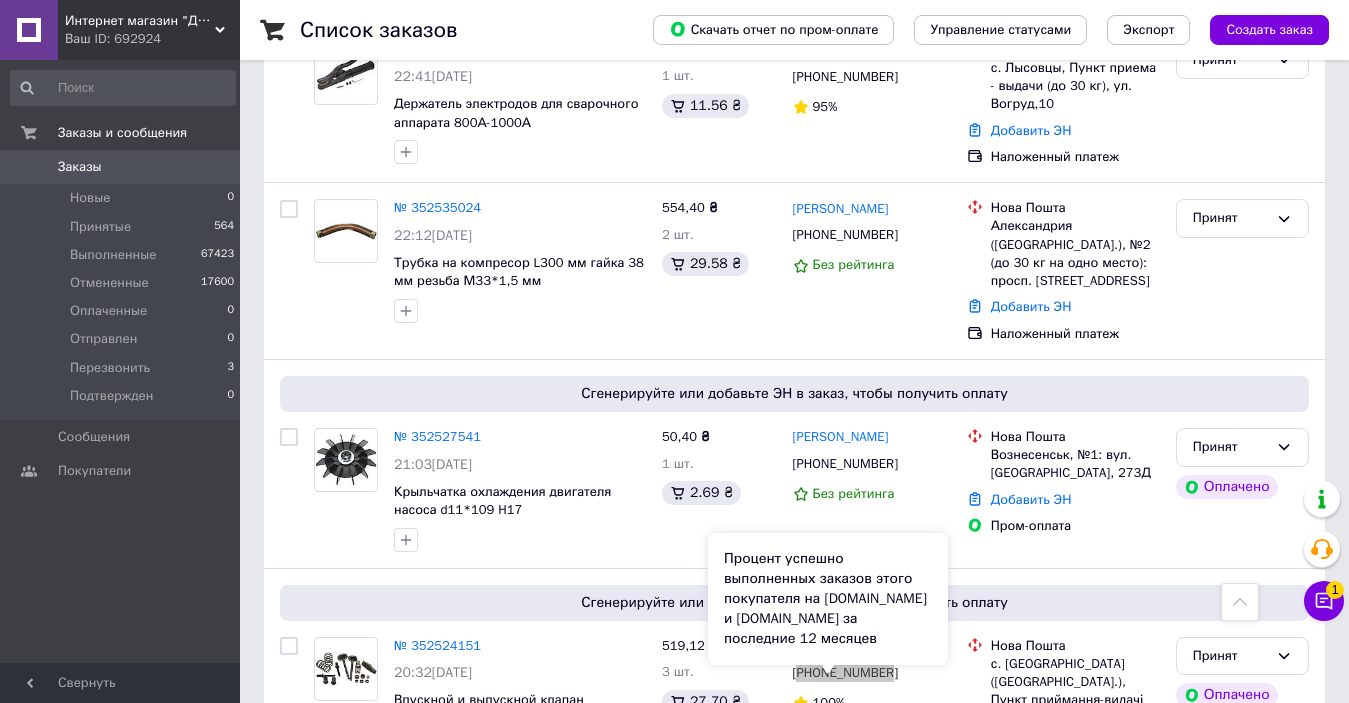 scroll, scrollTop: 1100, scrollLeft: 0, axis: vertical 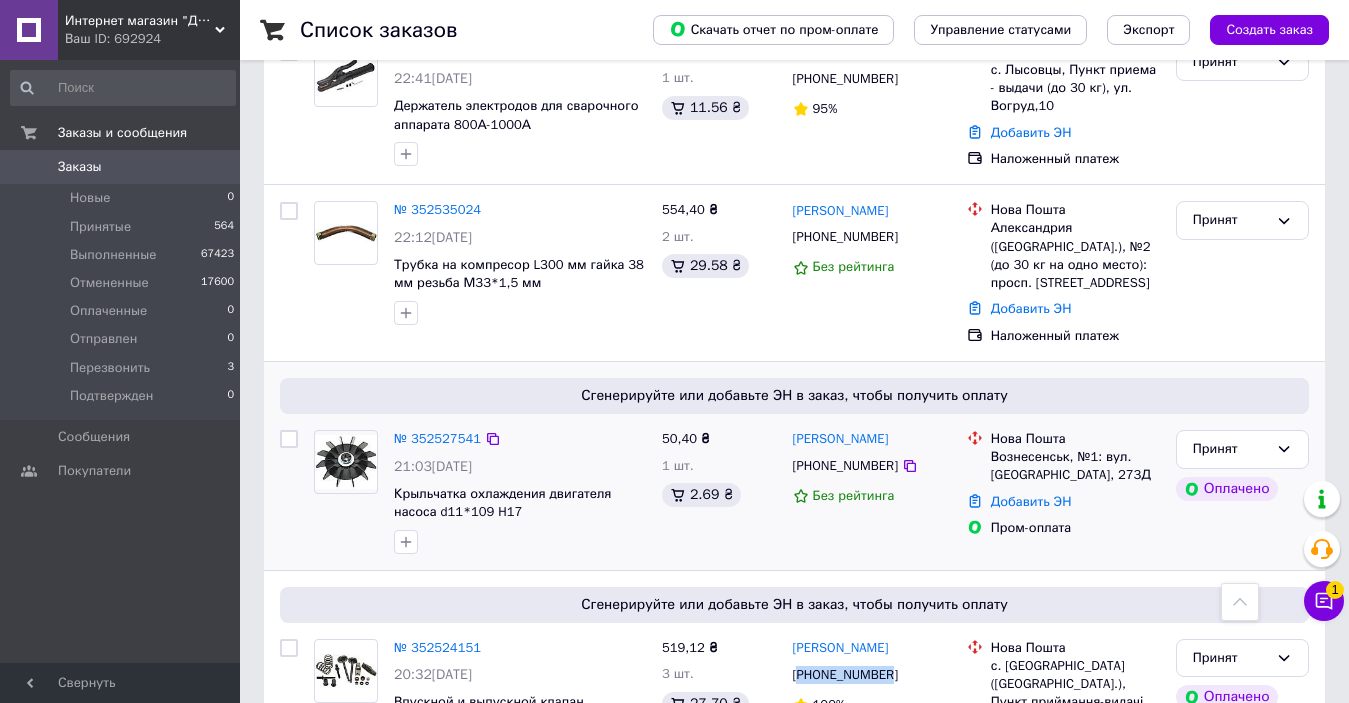 click on "[PHONE_NUMBER]" at bounding box center [845, 466] 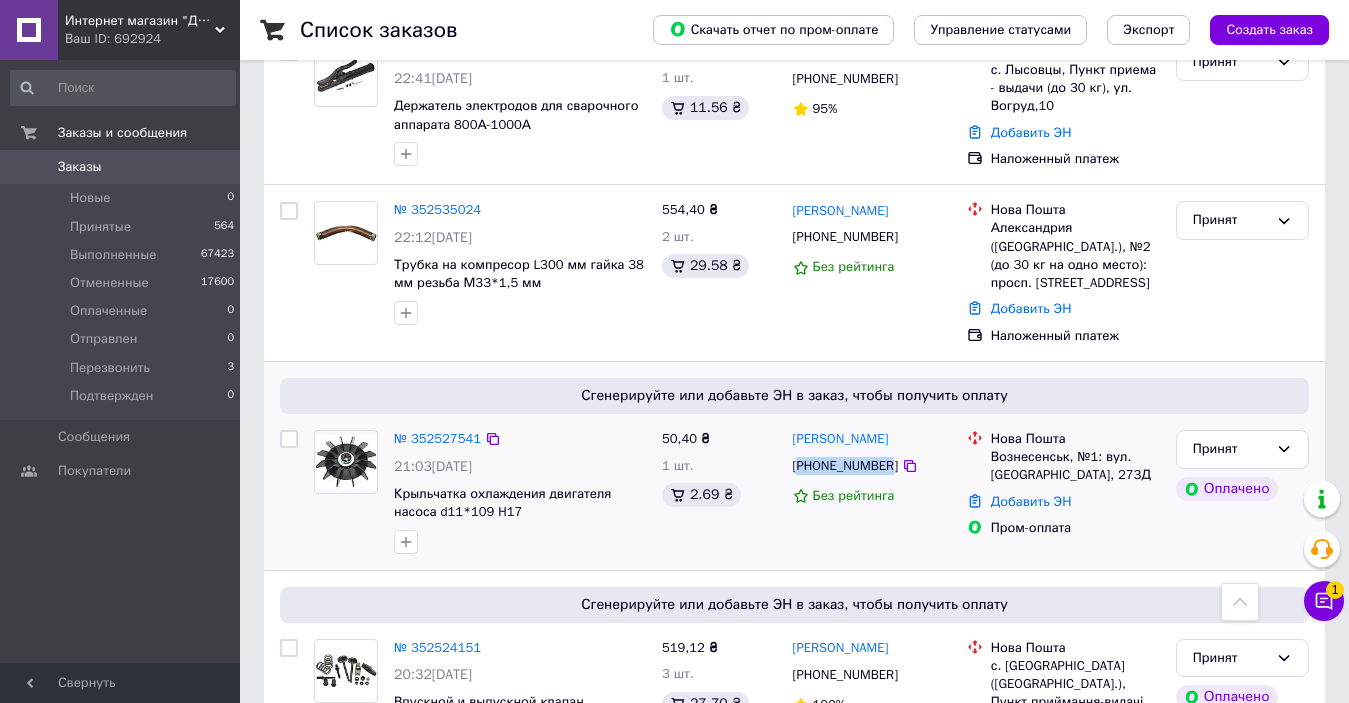 click on "[PHONE_NUMBER]" at bounding box center (845, 466) 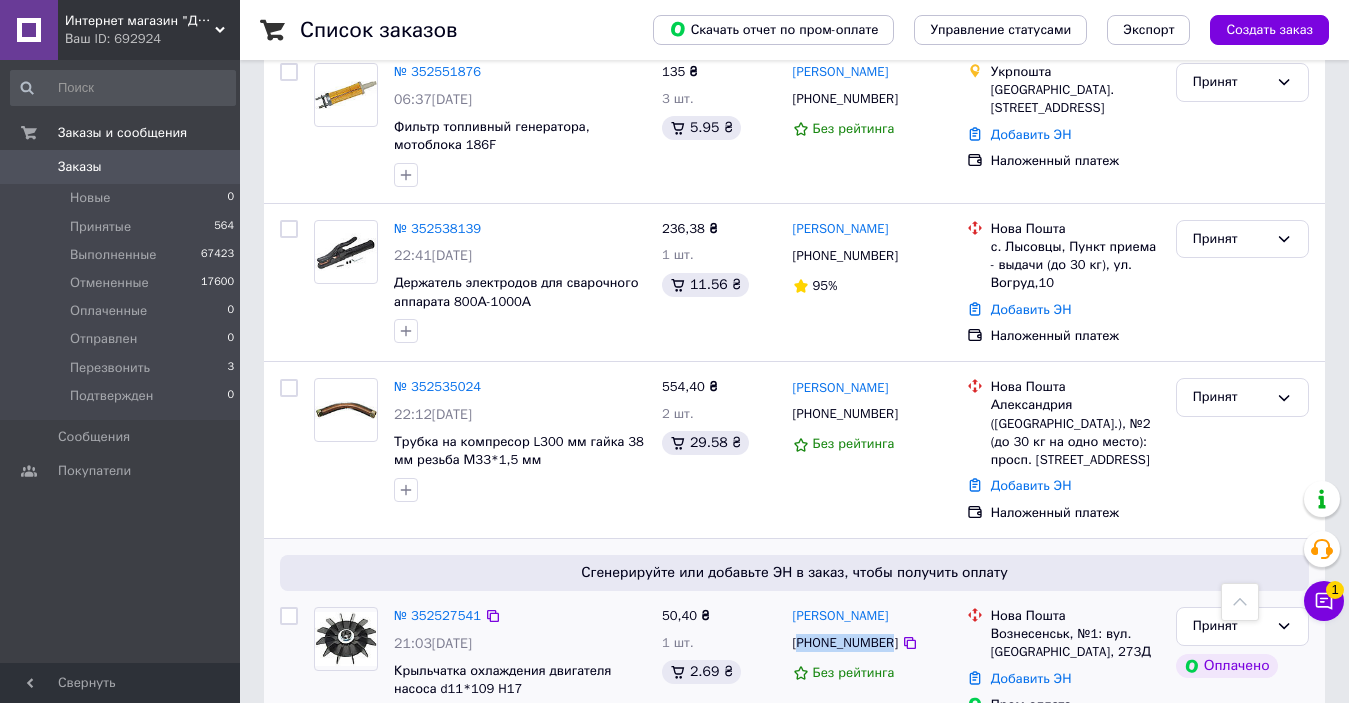 scroll, scrollTop: 900, scrollLeft: 0, axis: vertical 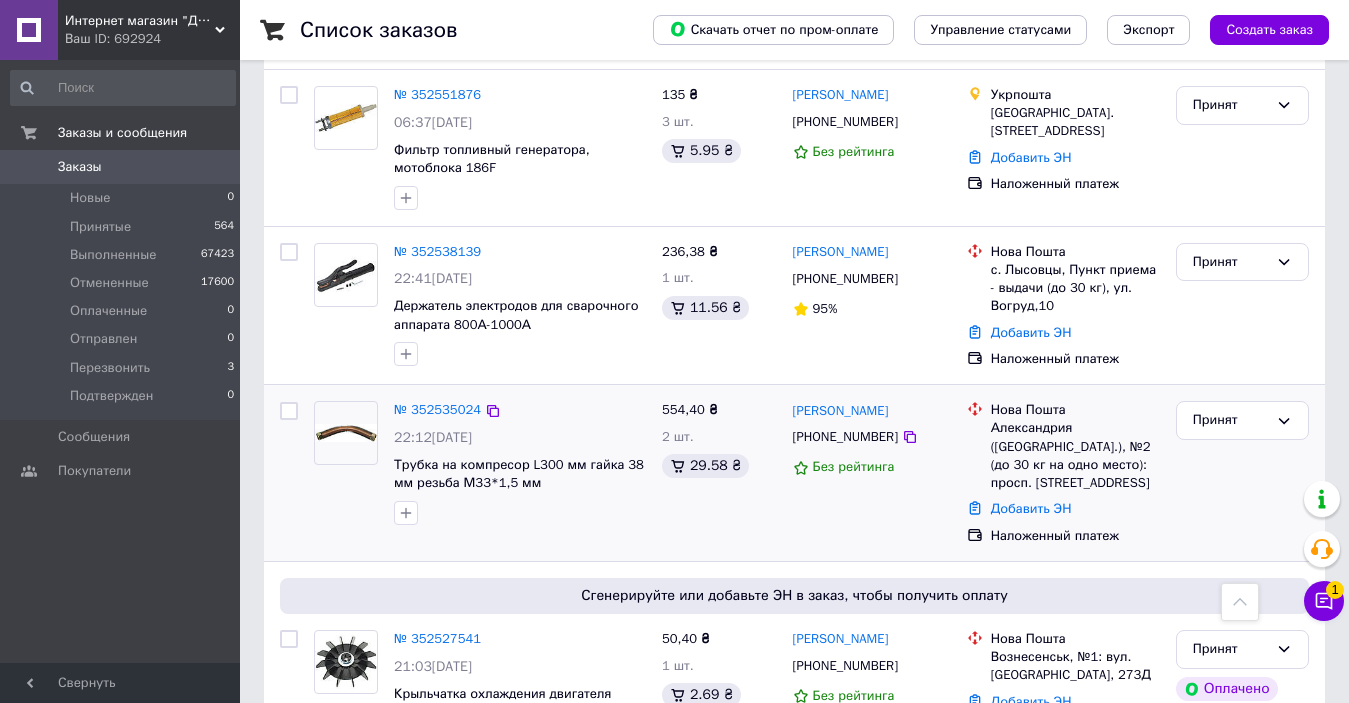 click on "[PHONE_NUMBER]" at bounding box center (845, 437) 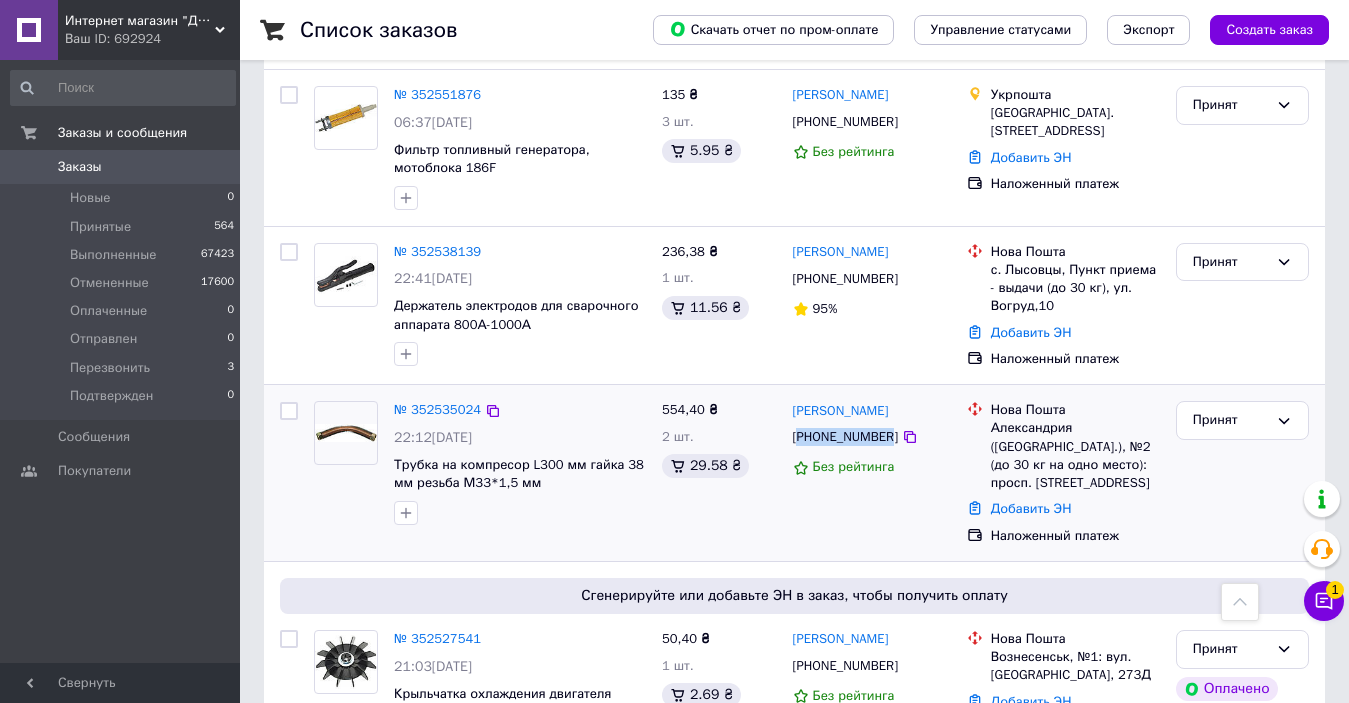 click on "[PHONE_NUMBER]" at bounding box center (845, 437) 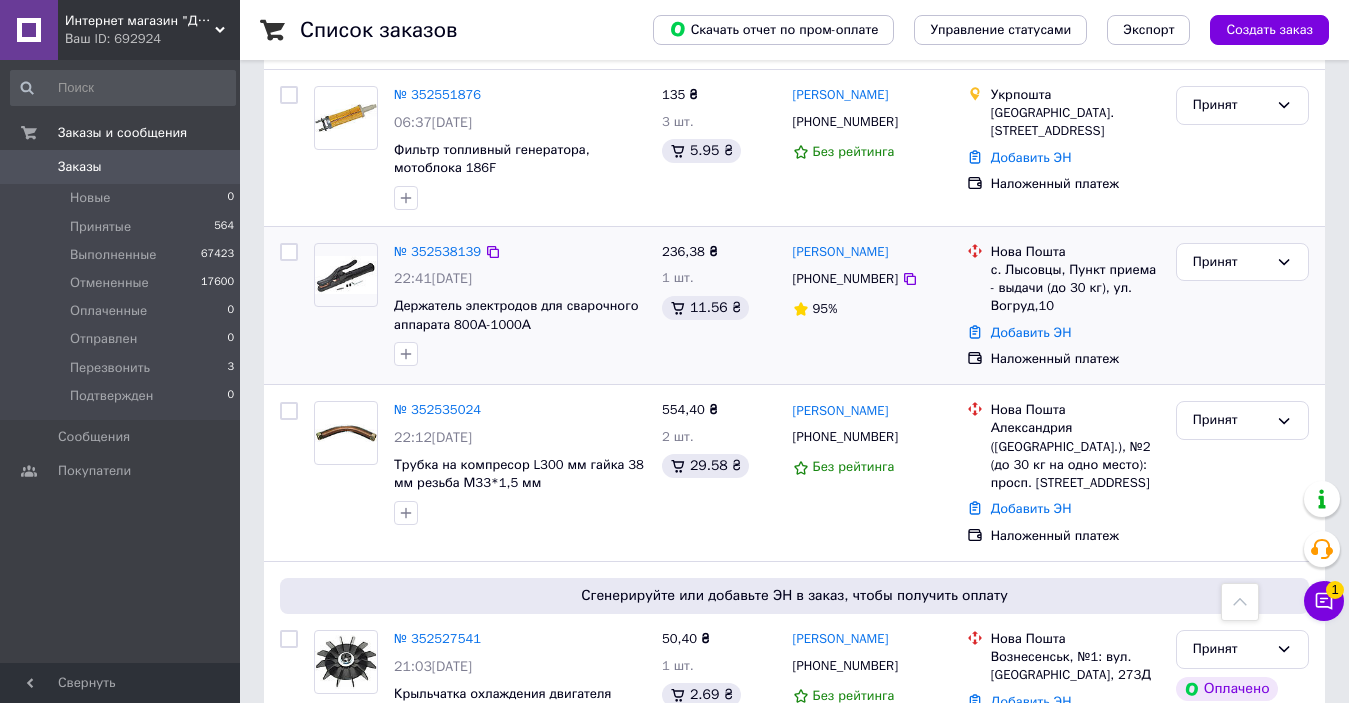 click on "[PHONE_NUMBER]" at bounding box center (845, 279) 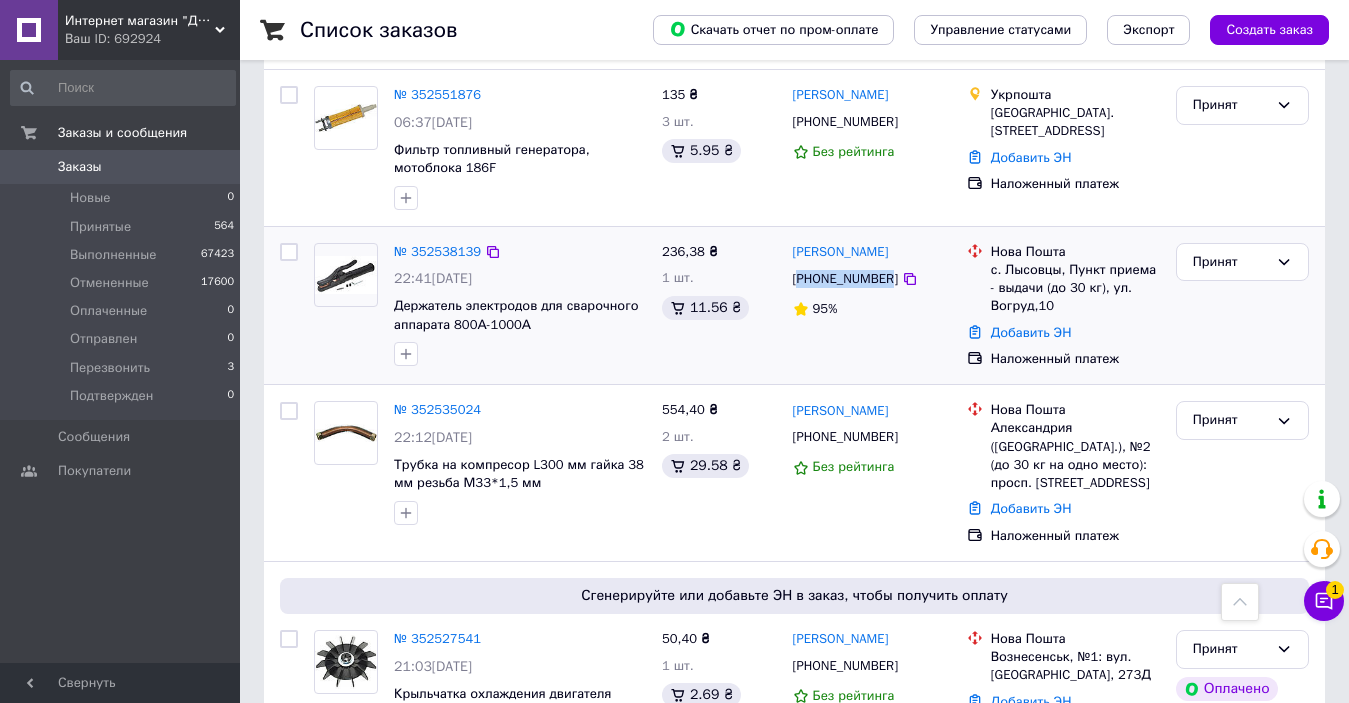 click on "[PHONE_NUMBER]" at bounding box center (845, 279) 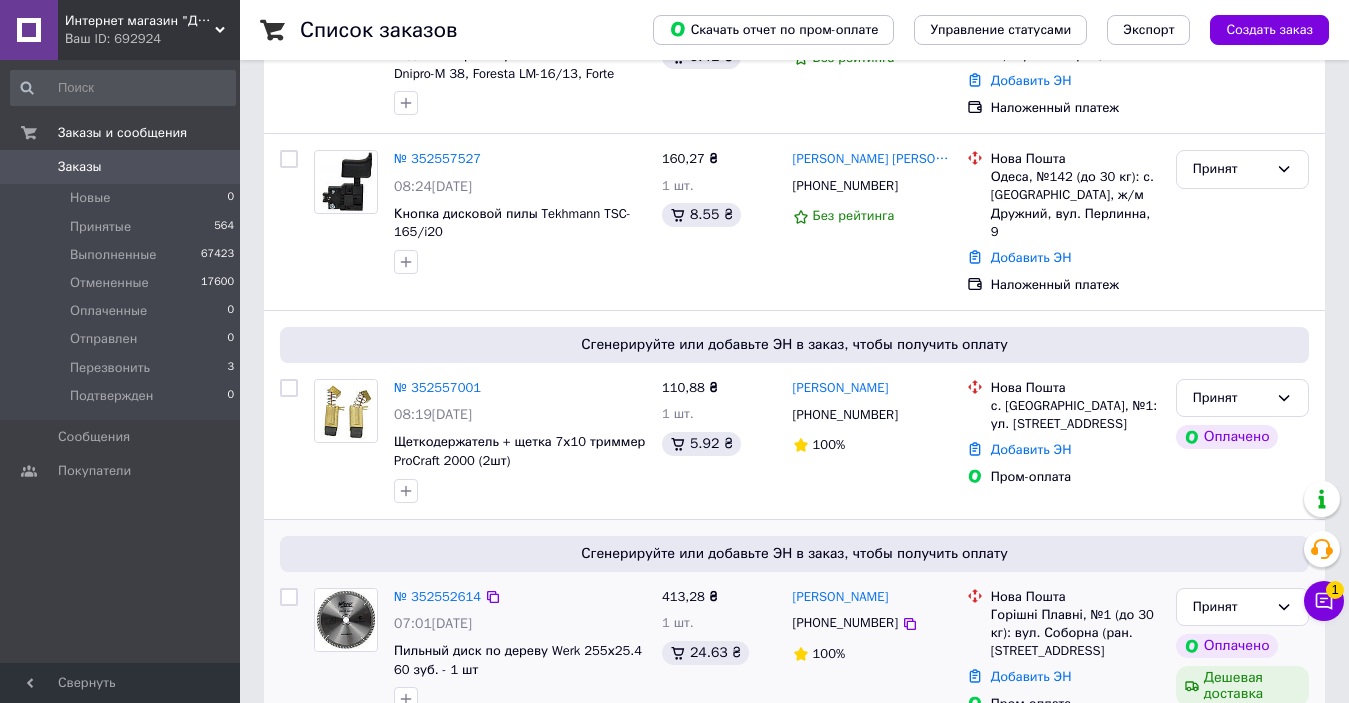 scroll, scrollTop: 500, scrollLeft: 0, axis: vertical 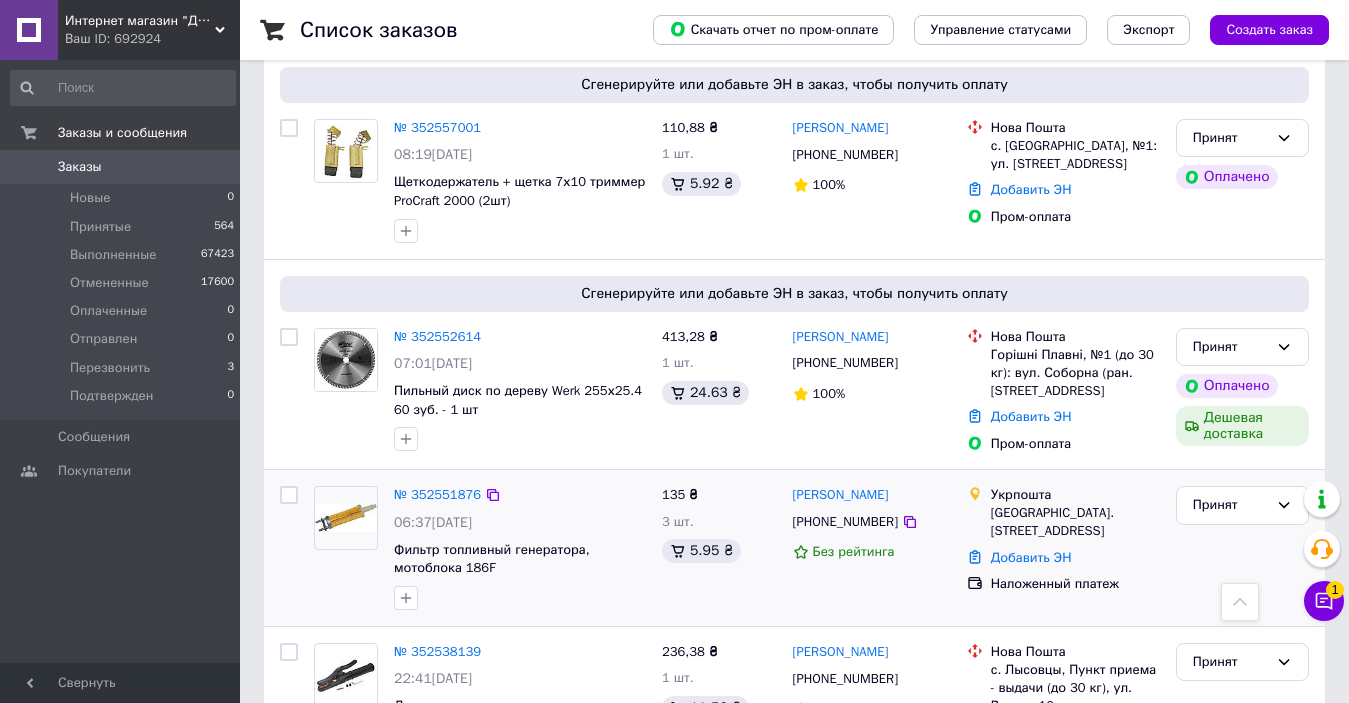 click on "[PHONE_NUMBER]" at bounding box center [845, 522] 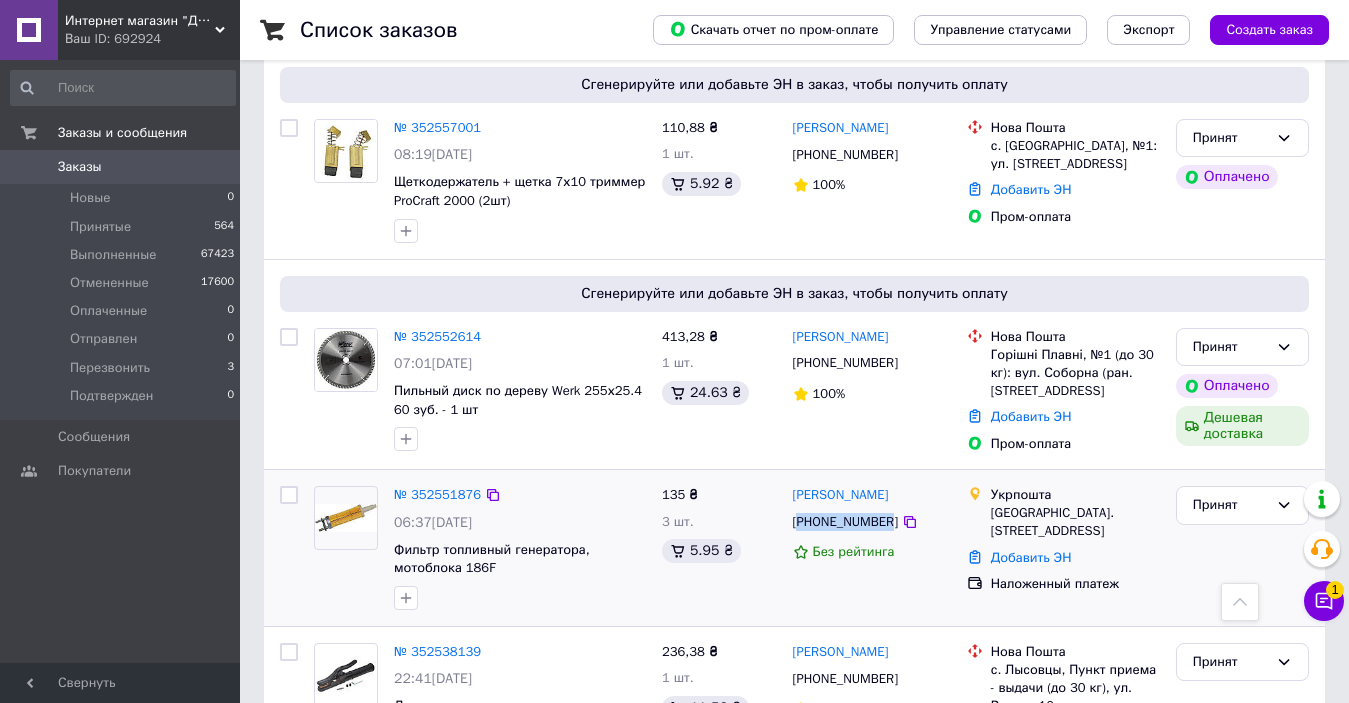 click on "[PHONE_NUMBER]" at bounding box center (845, 522) 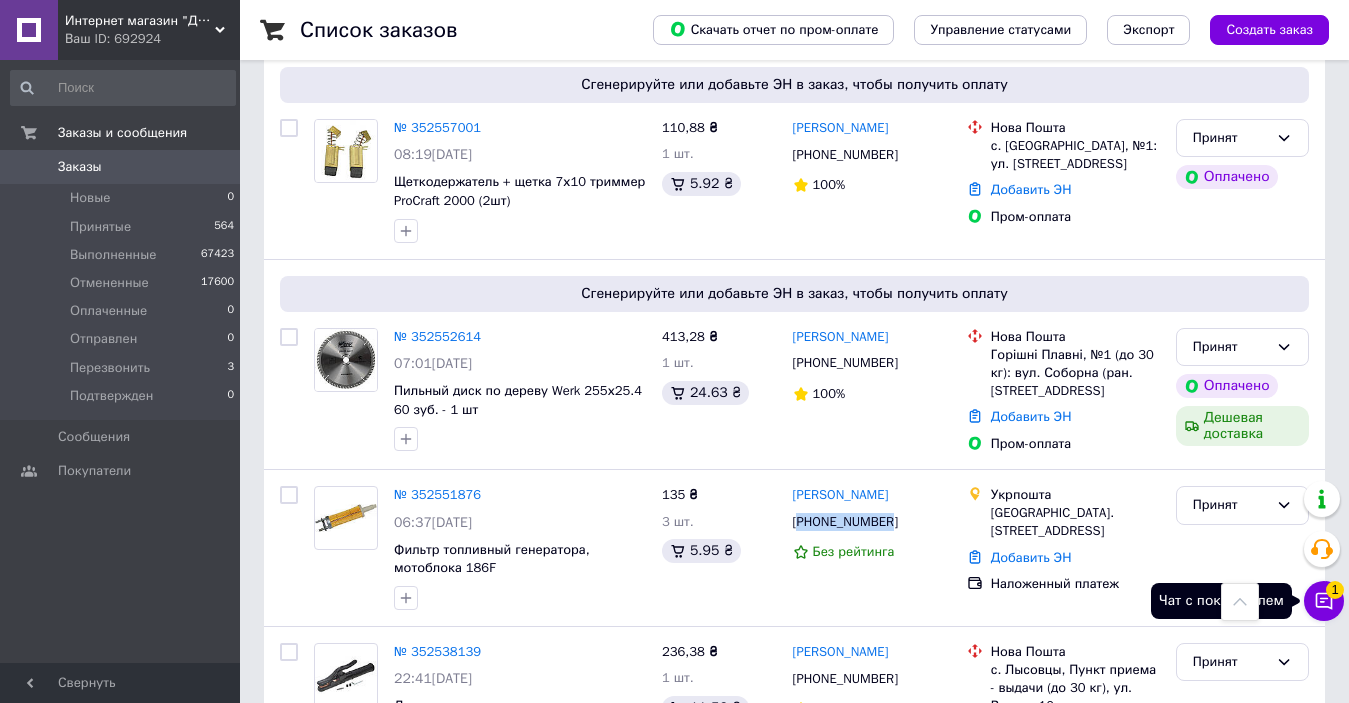 click on "Чат с покупателем 1" at bounding box center (1324, 601) 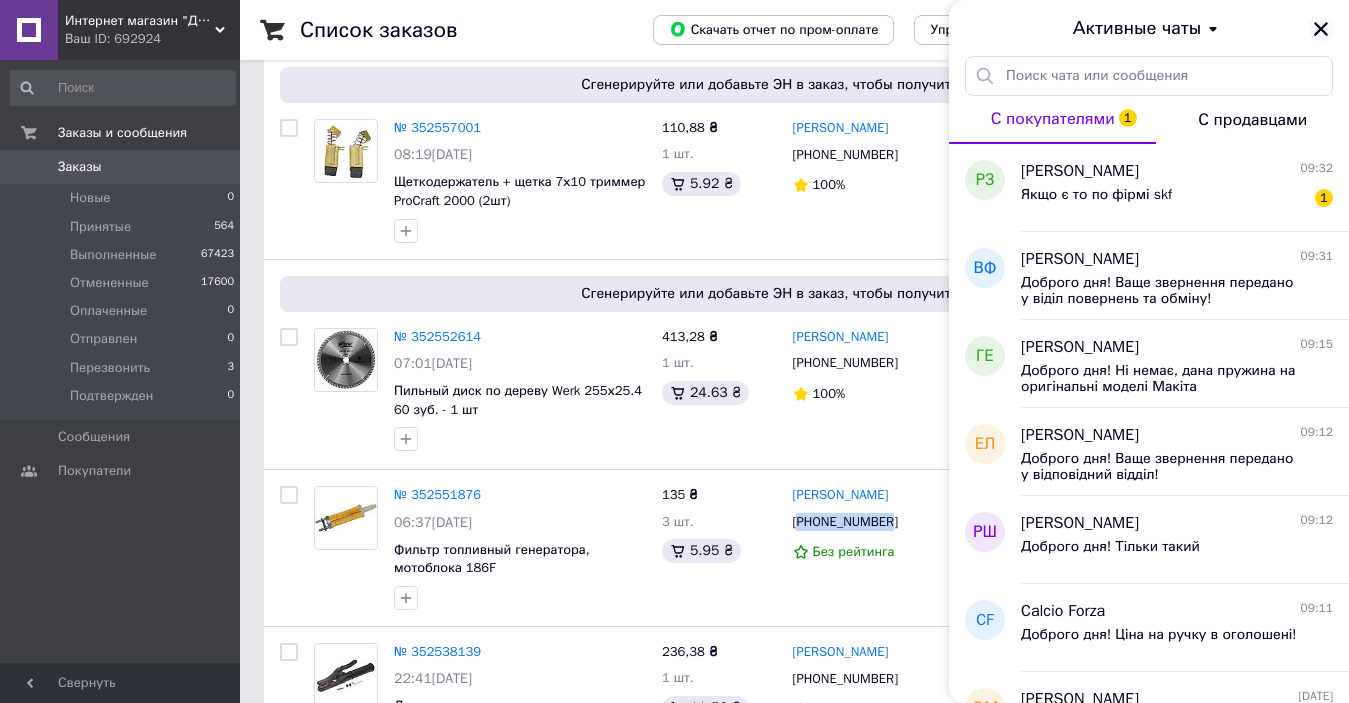 click 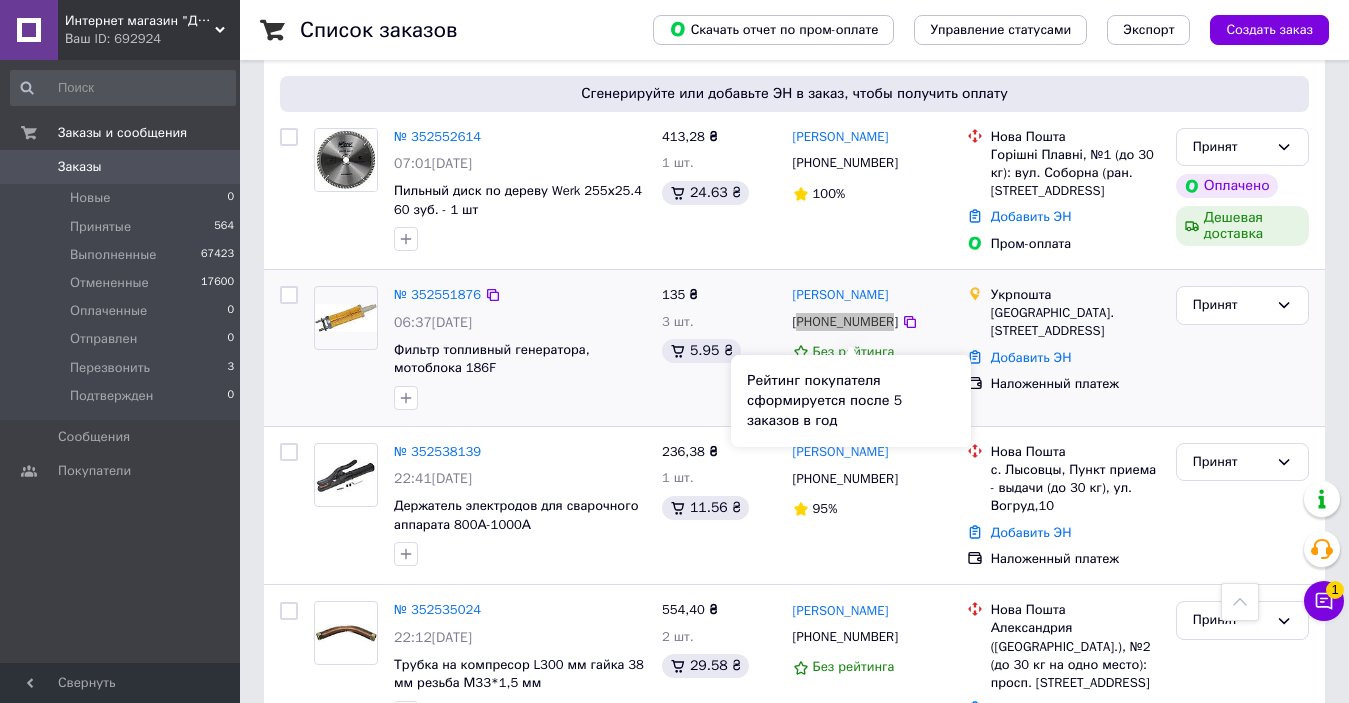 scroll, scrollTop: 600, scrollLeft: 0, axis: vertical 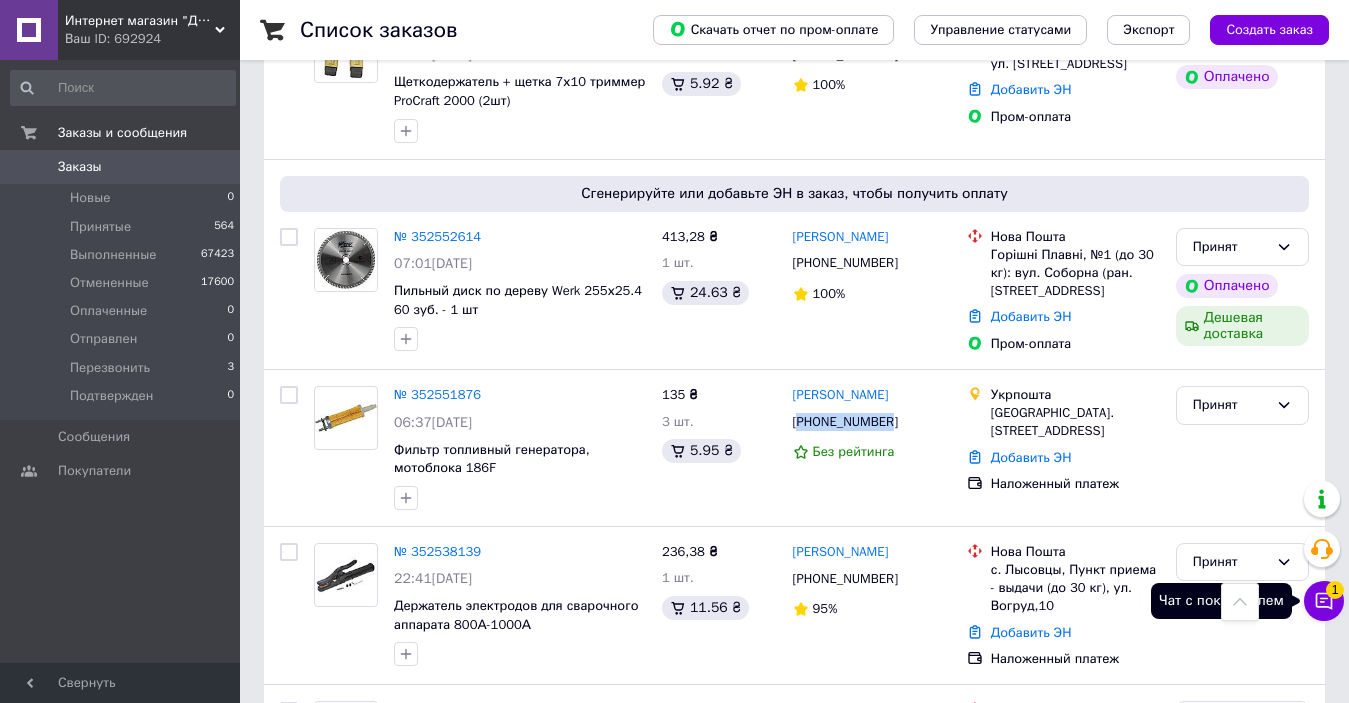 click 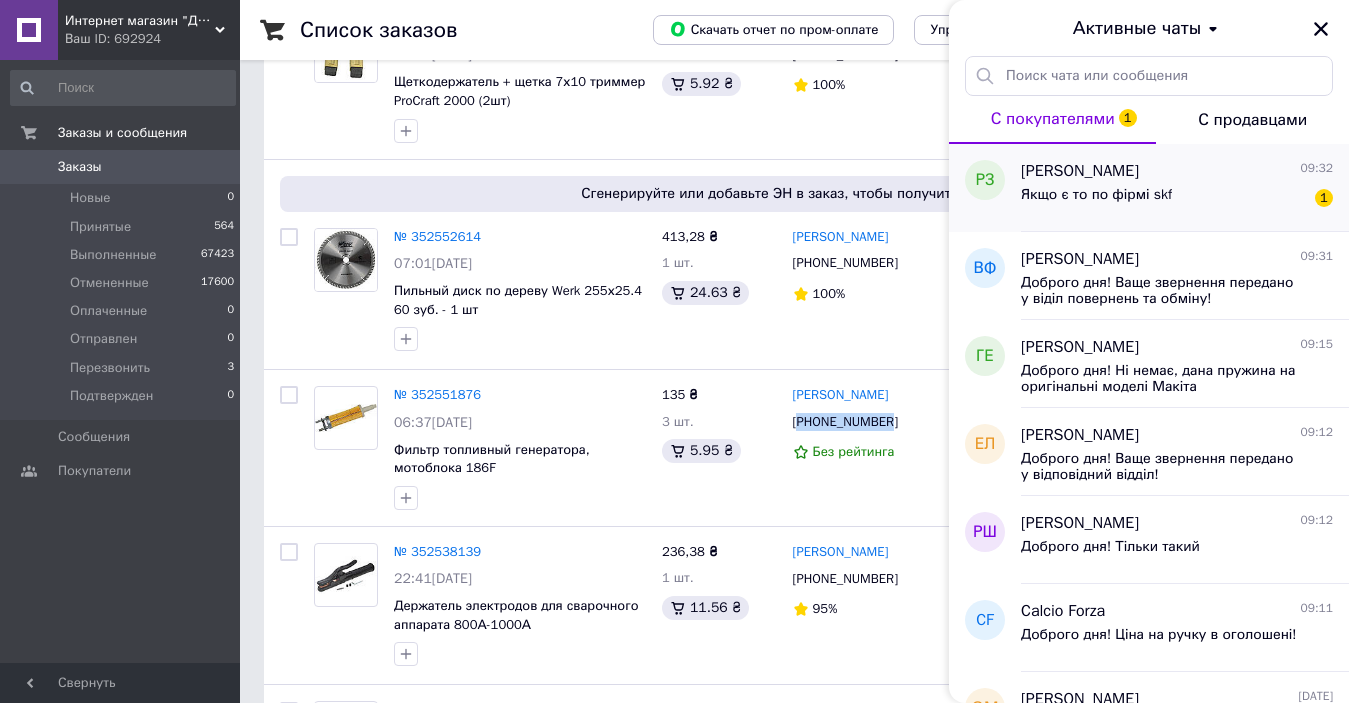 click on "Якщо є то по фірмі skf" at bounding box center (1096, 195) 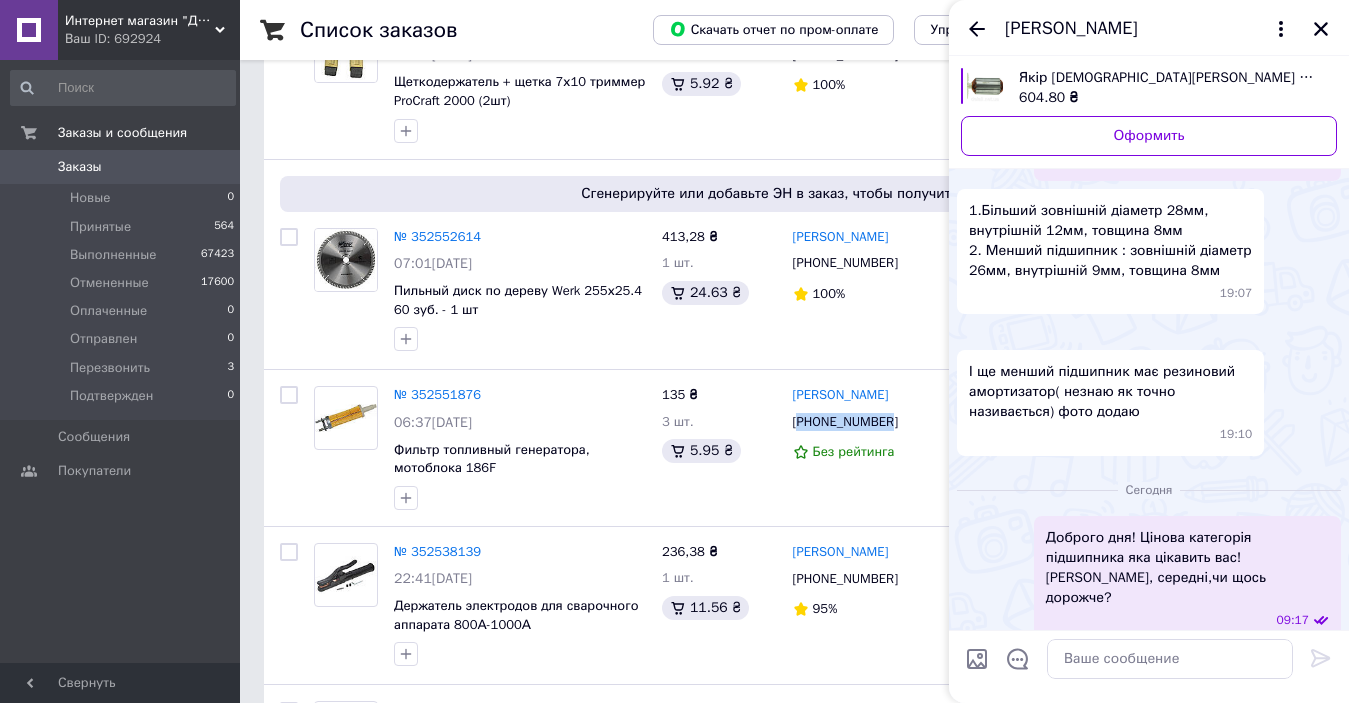 scroll, scrollTop: 214, scrollLeft: 0, axis: vertical 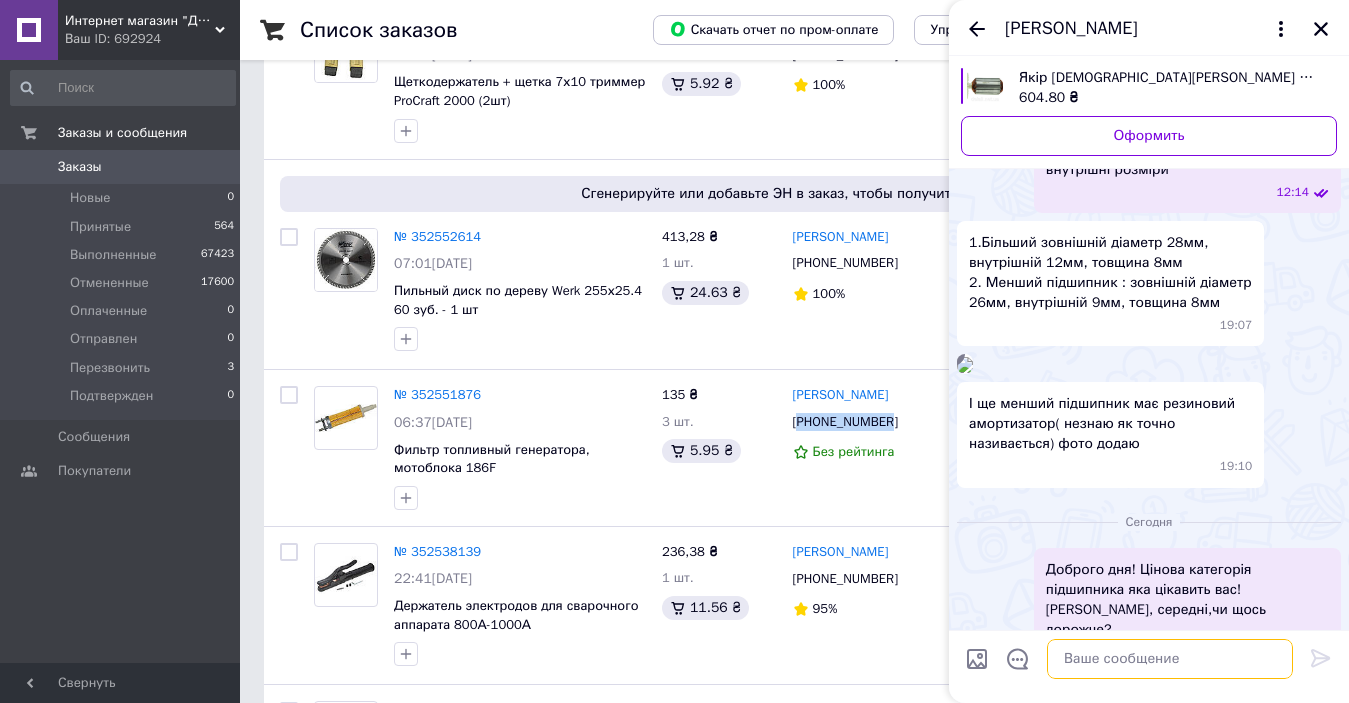 click at bounding box center (1170, 659) 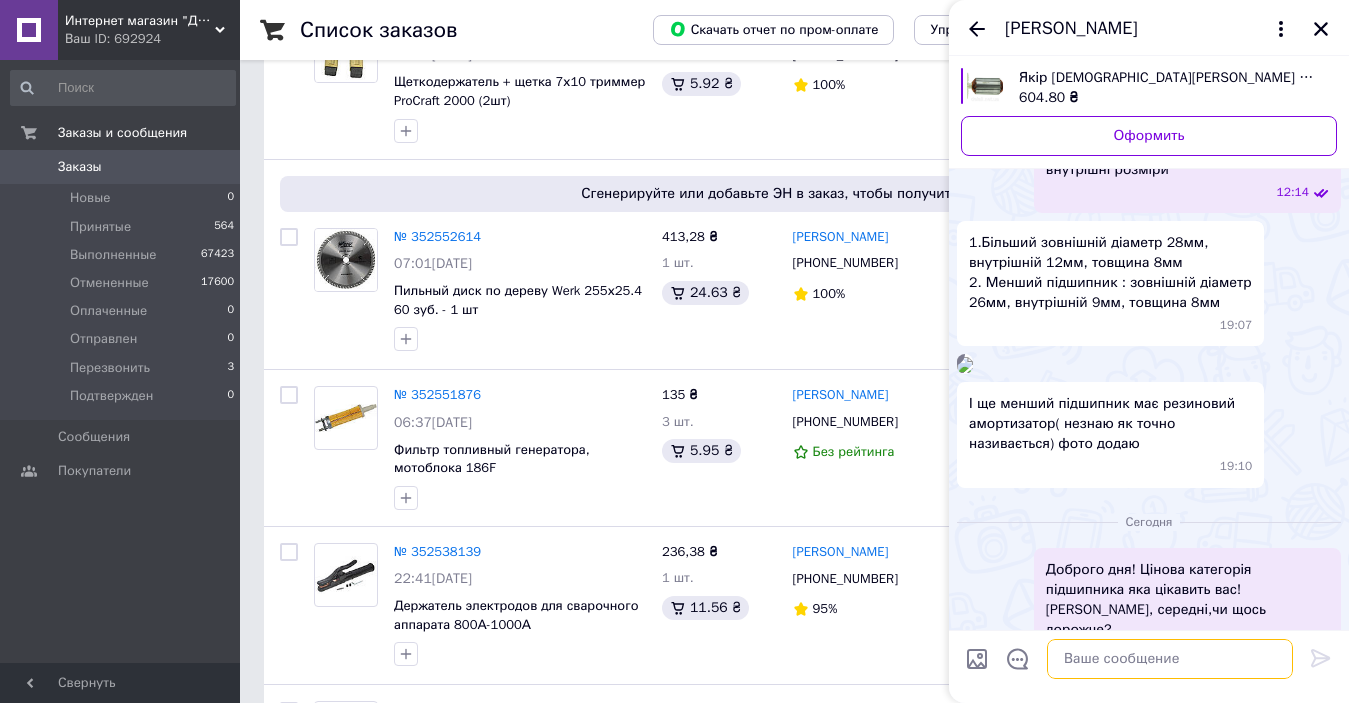 paste on "https://detali.net.ua/ua/site_search?search_term=%D0%BF%D0%BE%D0%B41165" 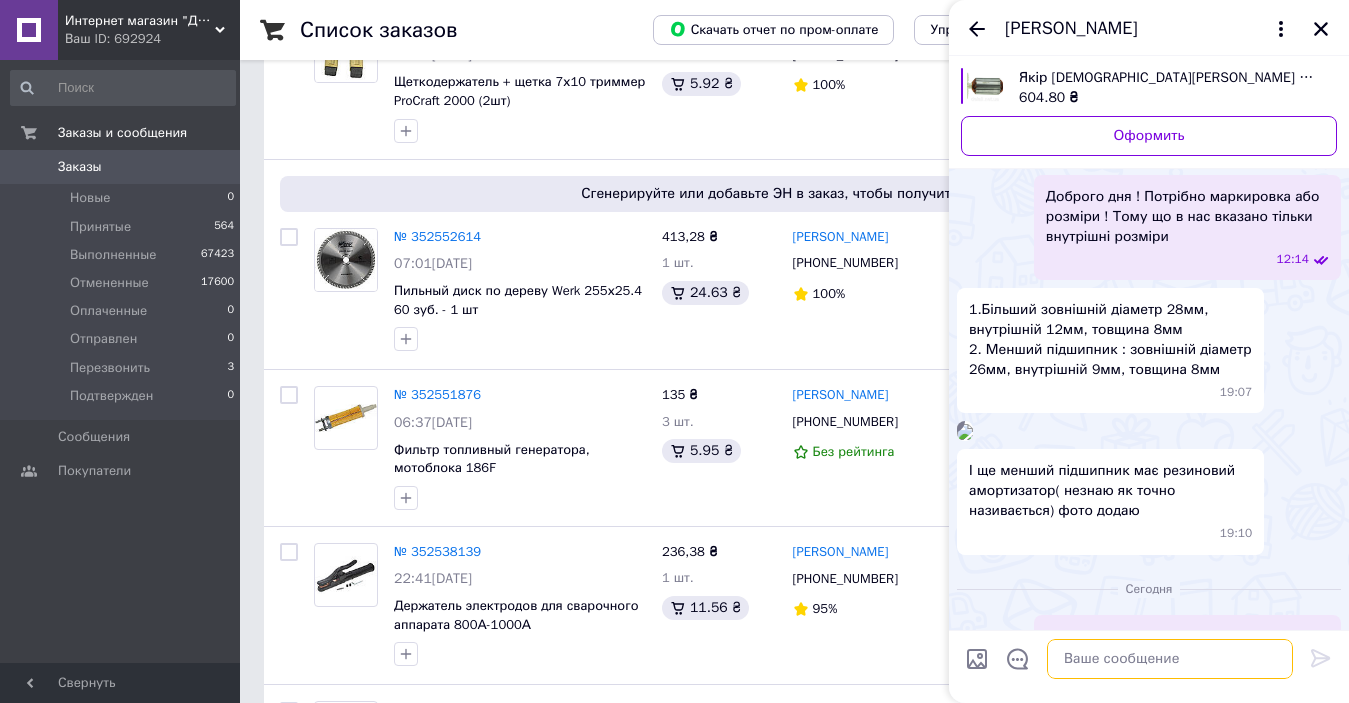 scroll, scrollTop: 115, scrollLeft: 0, axis: vertical 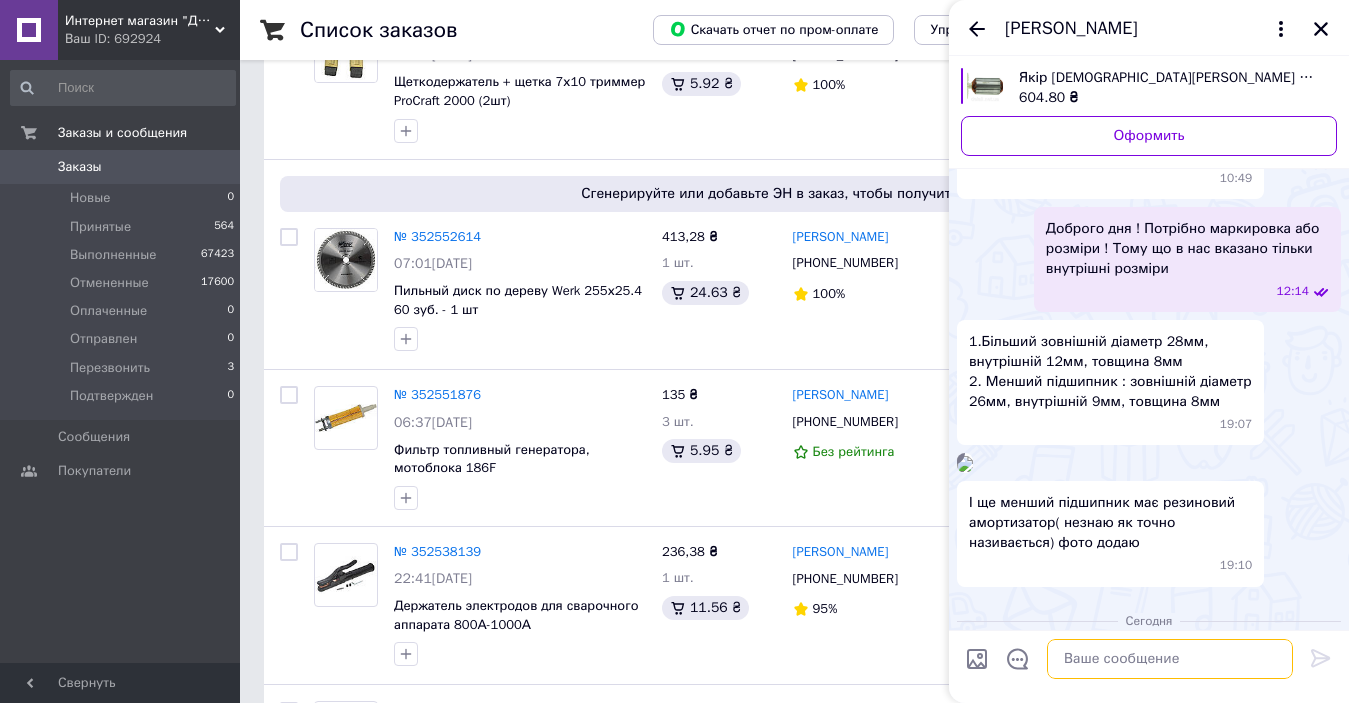 click at bounding box center [1170, 659] 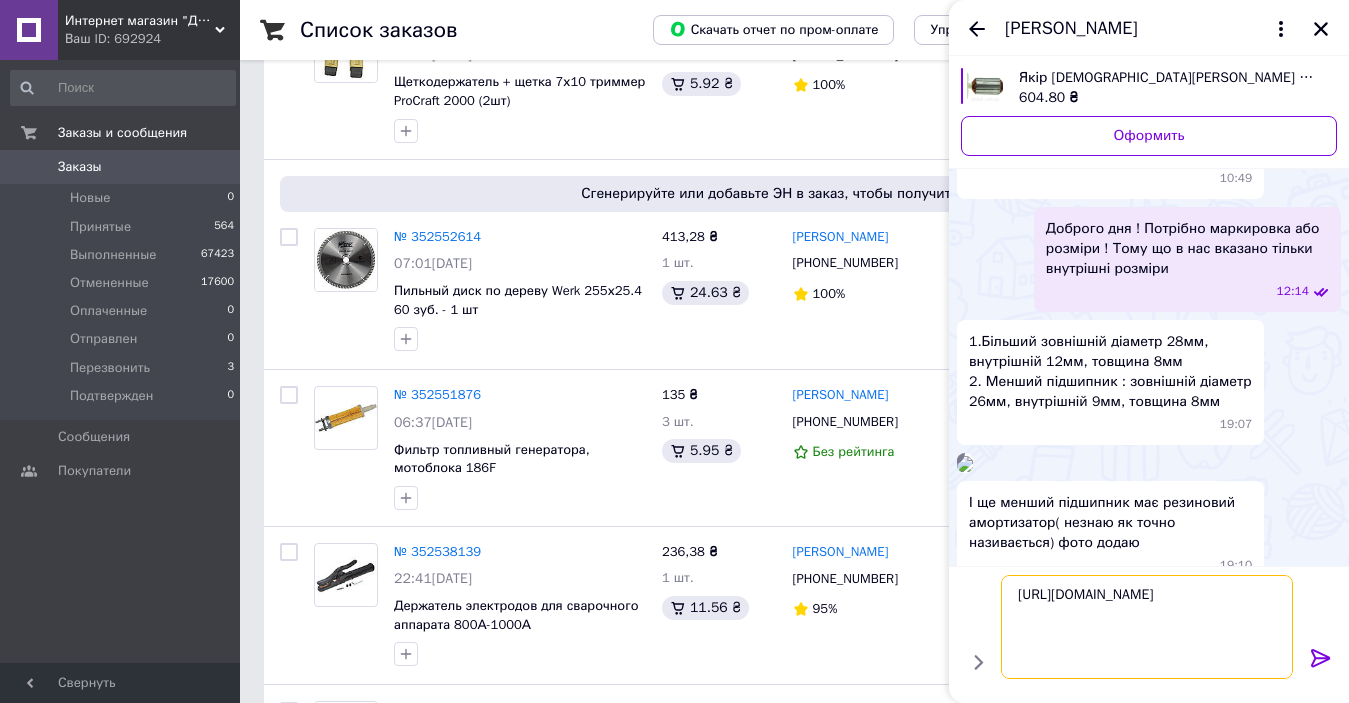 type 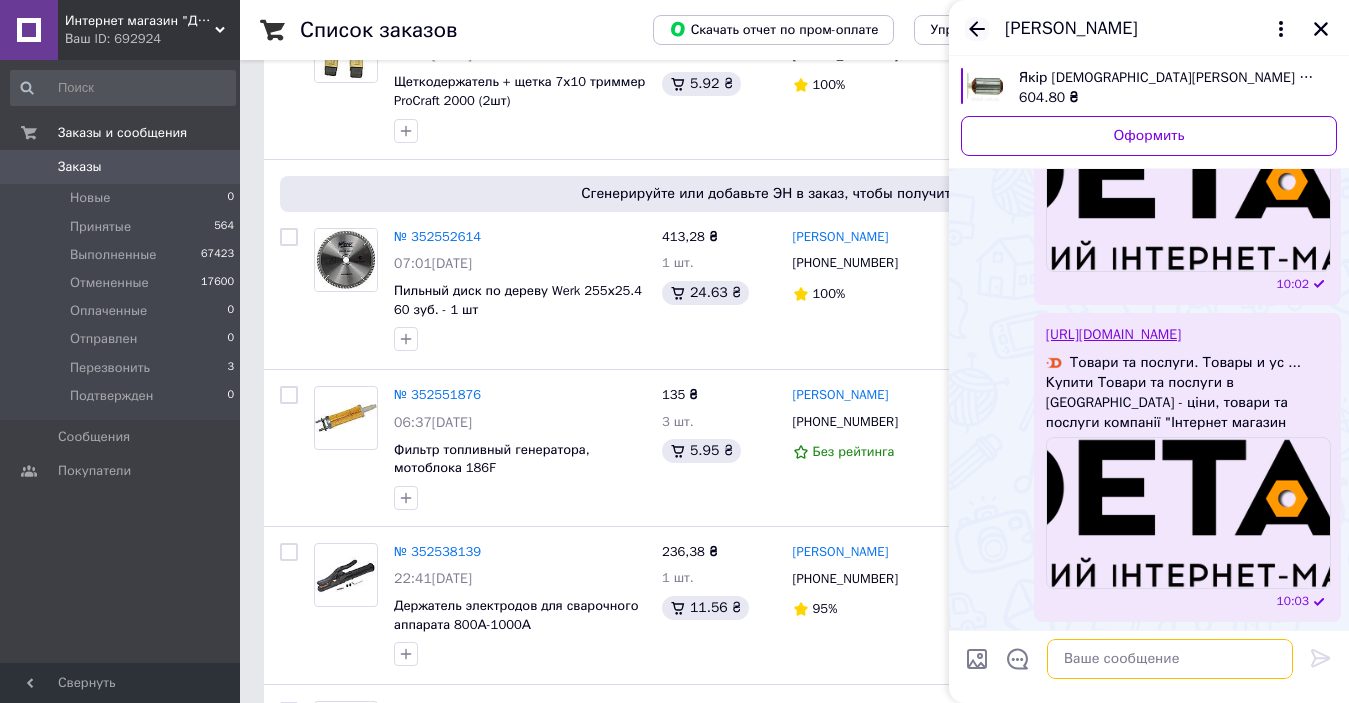 scroll, scrollTop: 1252, scrollLeft: 0, axis: vertical 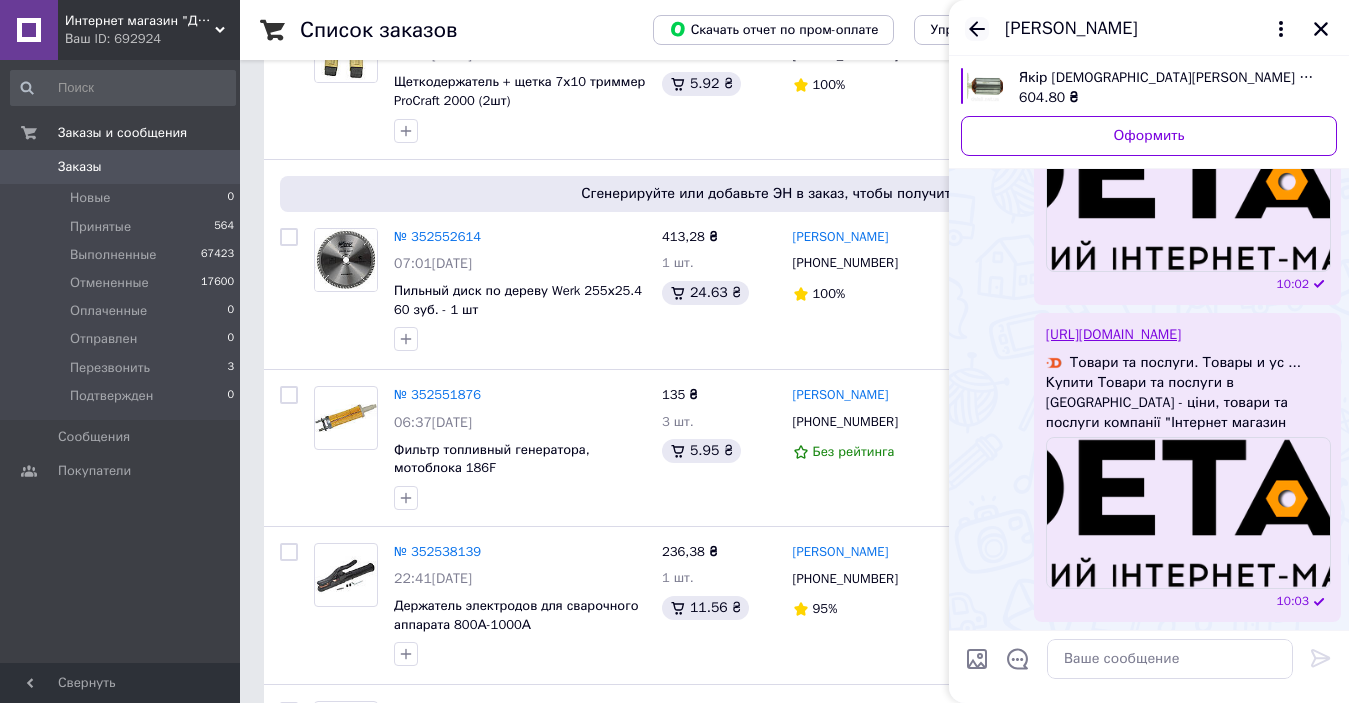 click 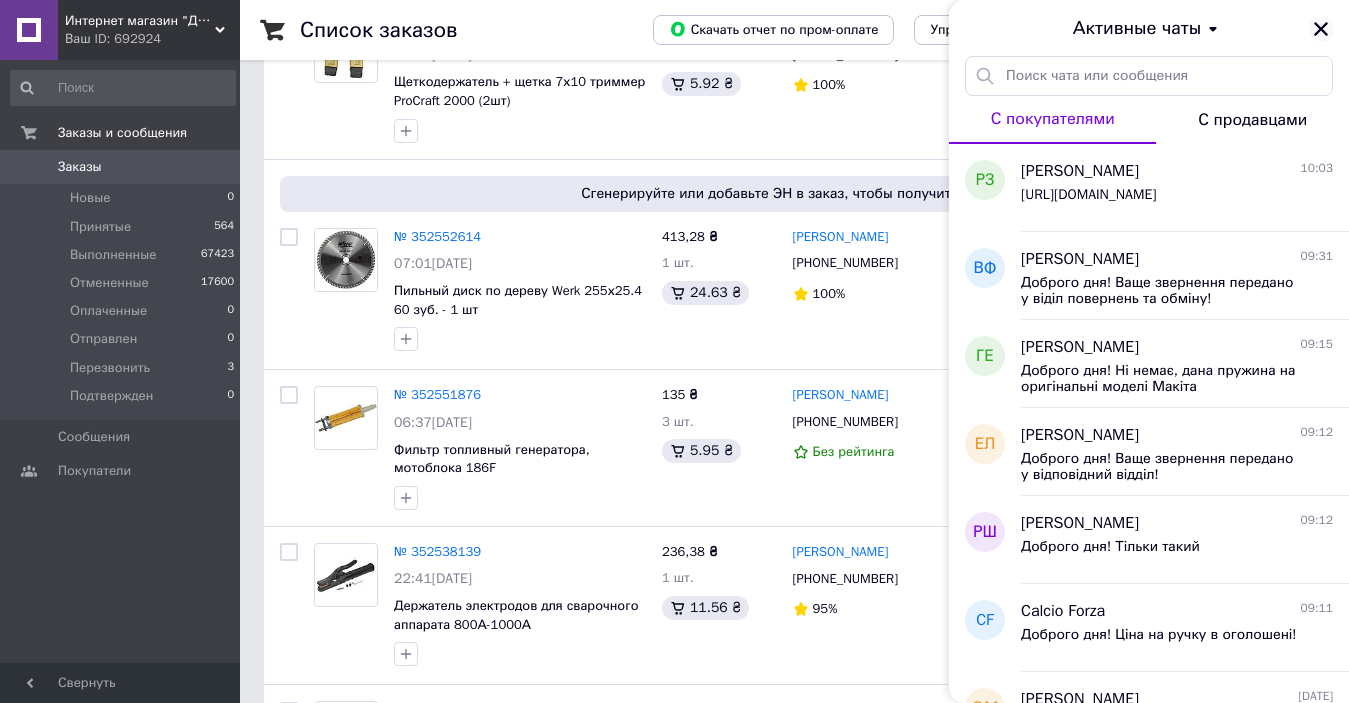 click 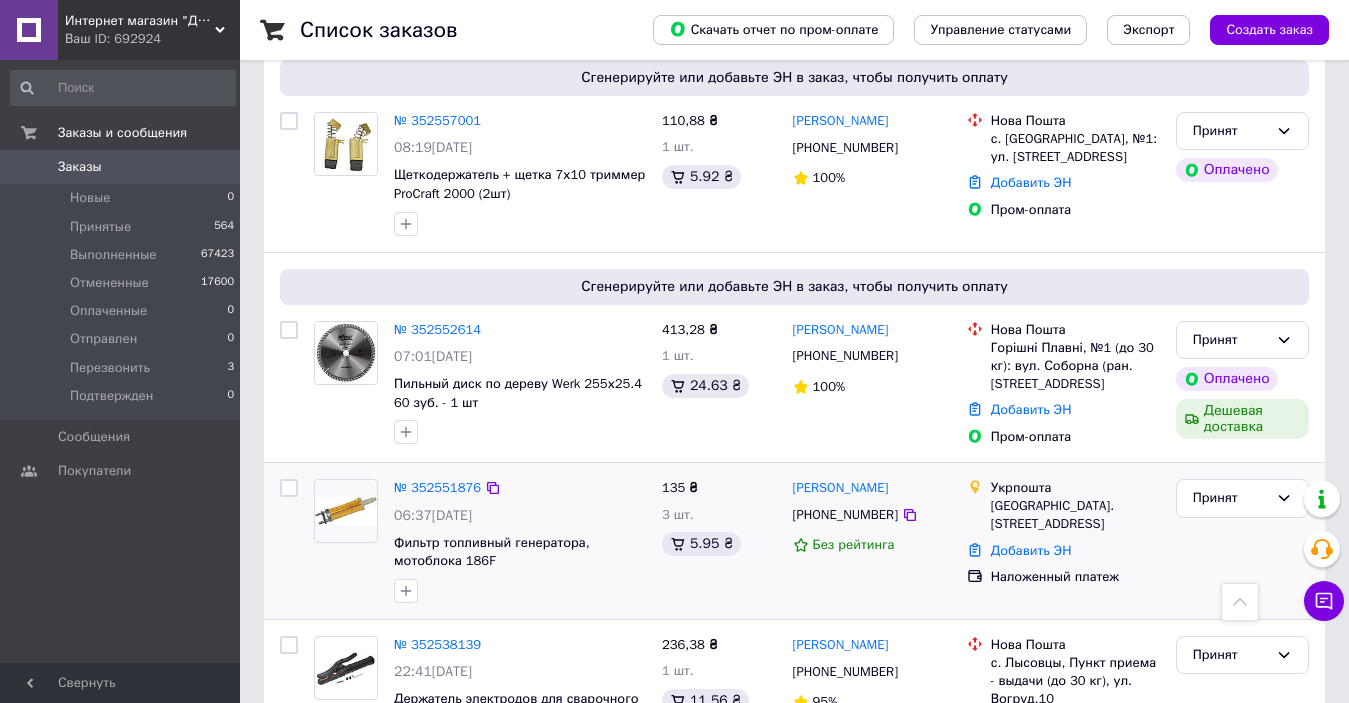 scroll, scrollTop: 500, scrollLeft: 0, axis: vertical 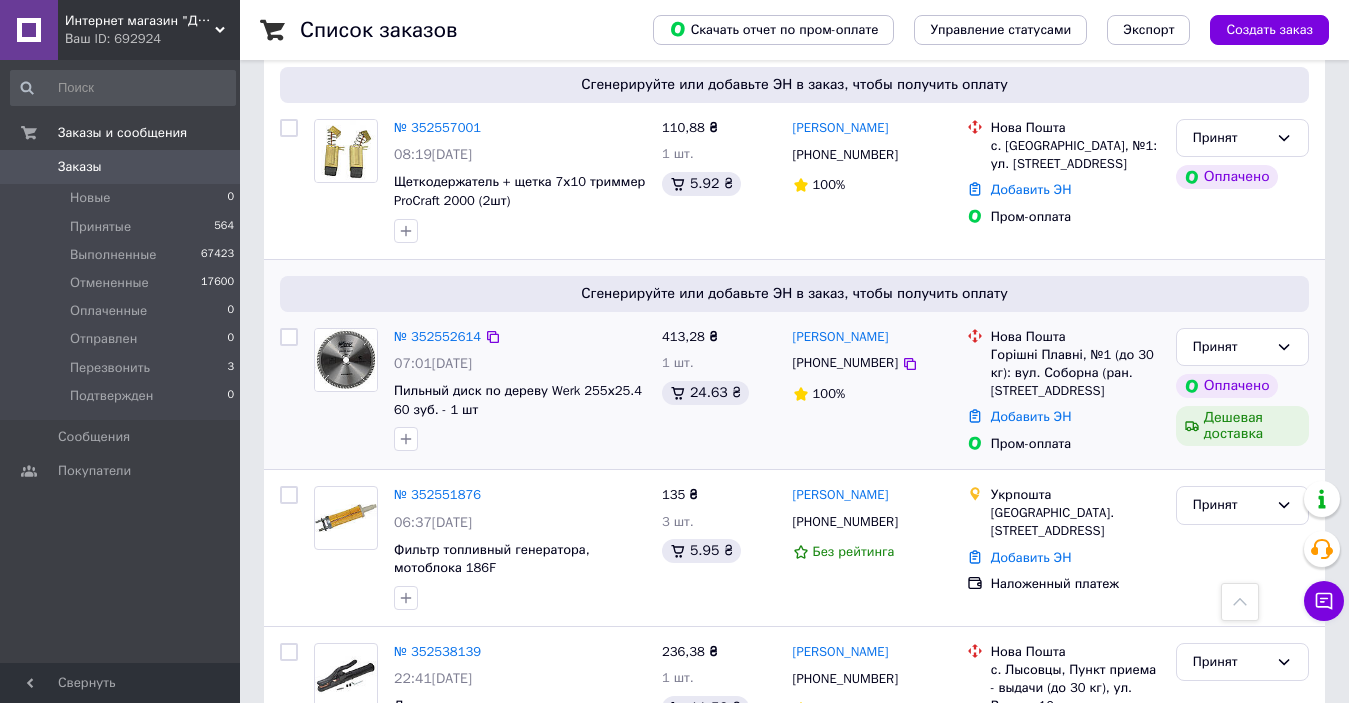 click on "[PHONE_NUMBER]" at bounding box center (845, 363) 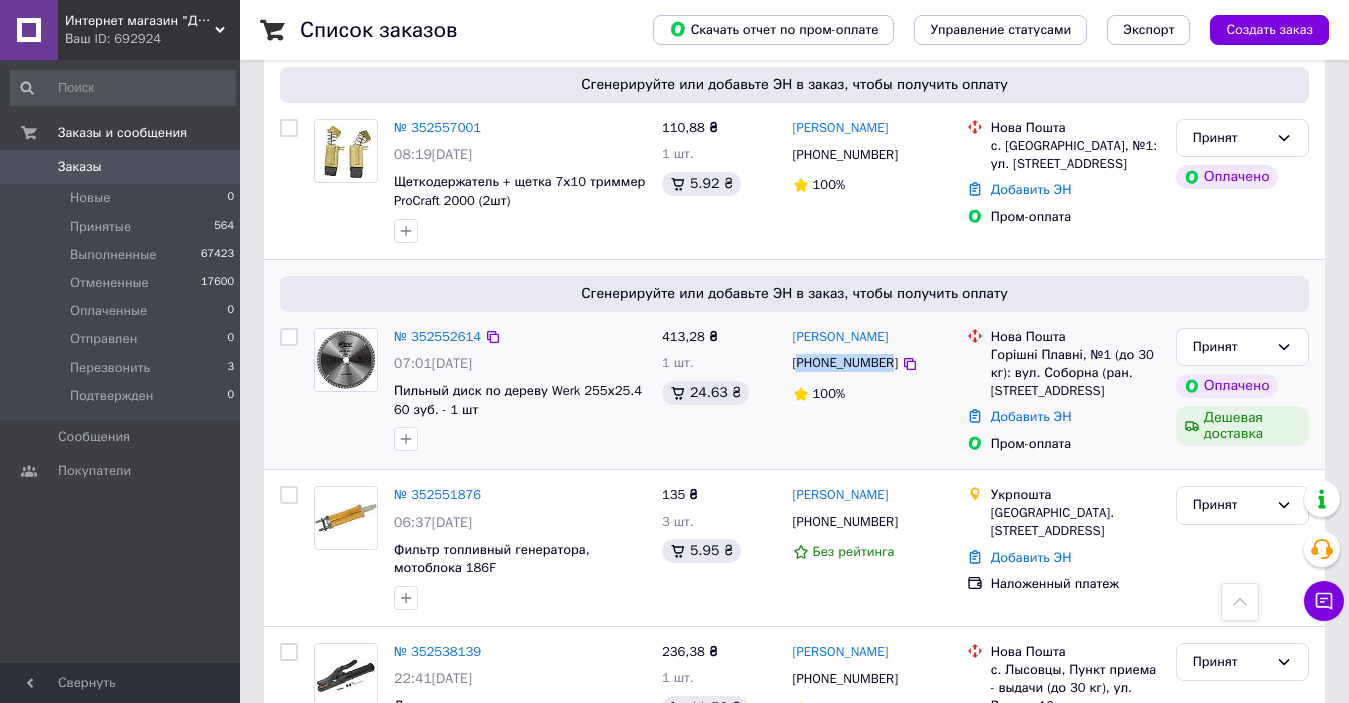 click on "[PHONE_NUMBER]" at bounding box center [845, 363] 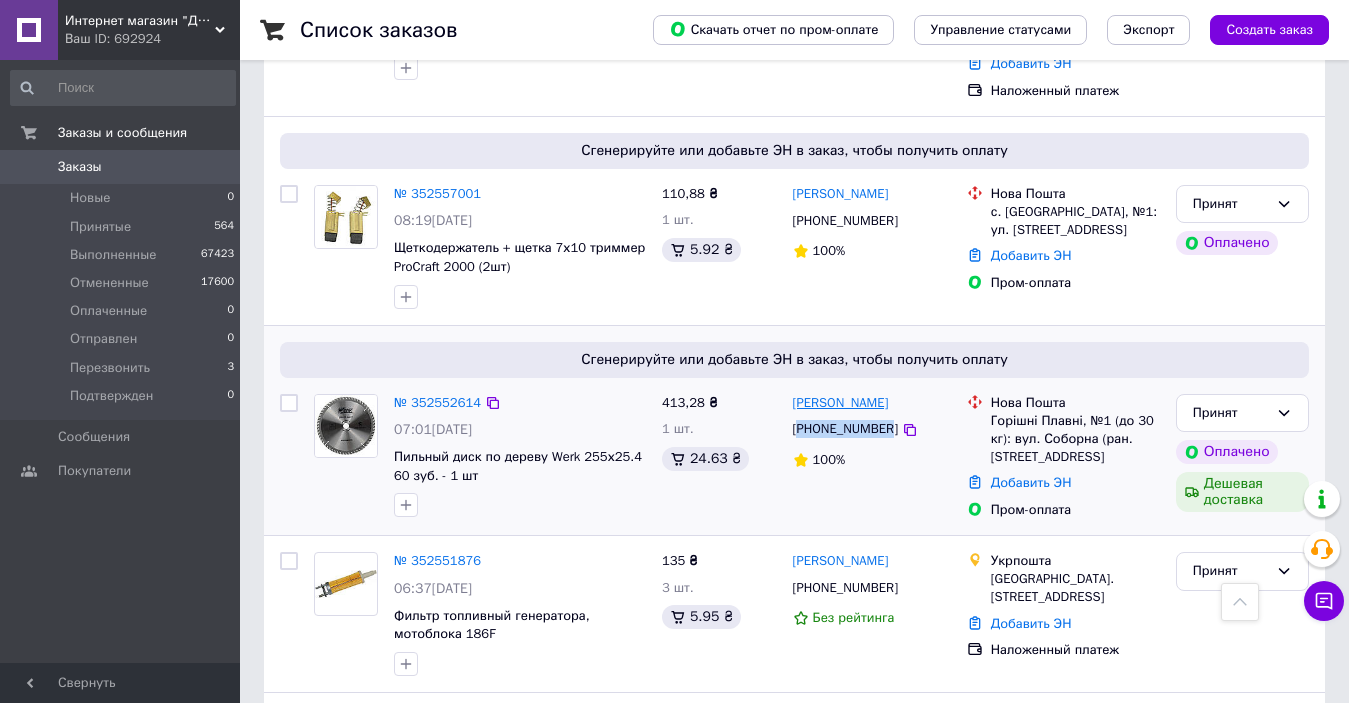 scroll, scrollTop: 400, scrollLeft: 0, axis: vertical 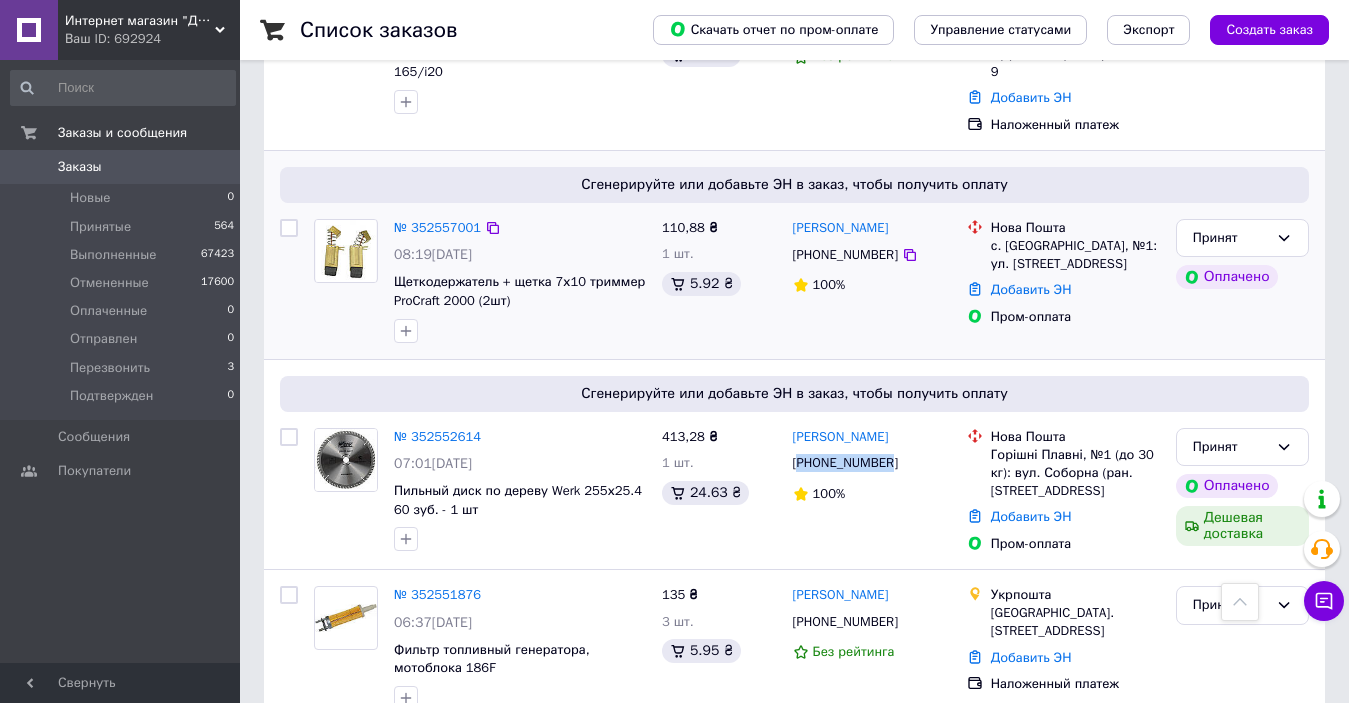 click on "[PHONE_NUMBER]" at bounding box center [845, 255] 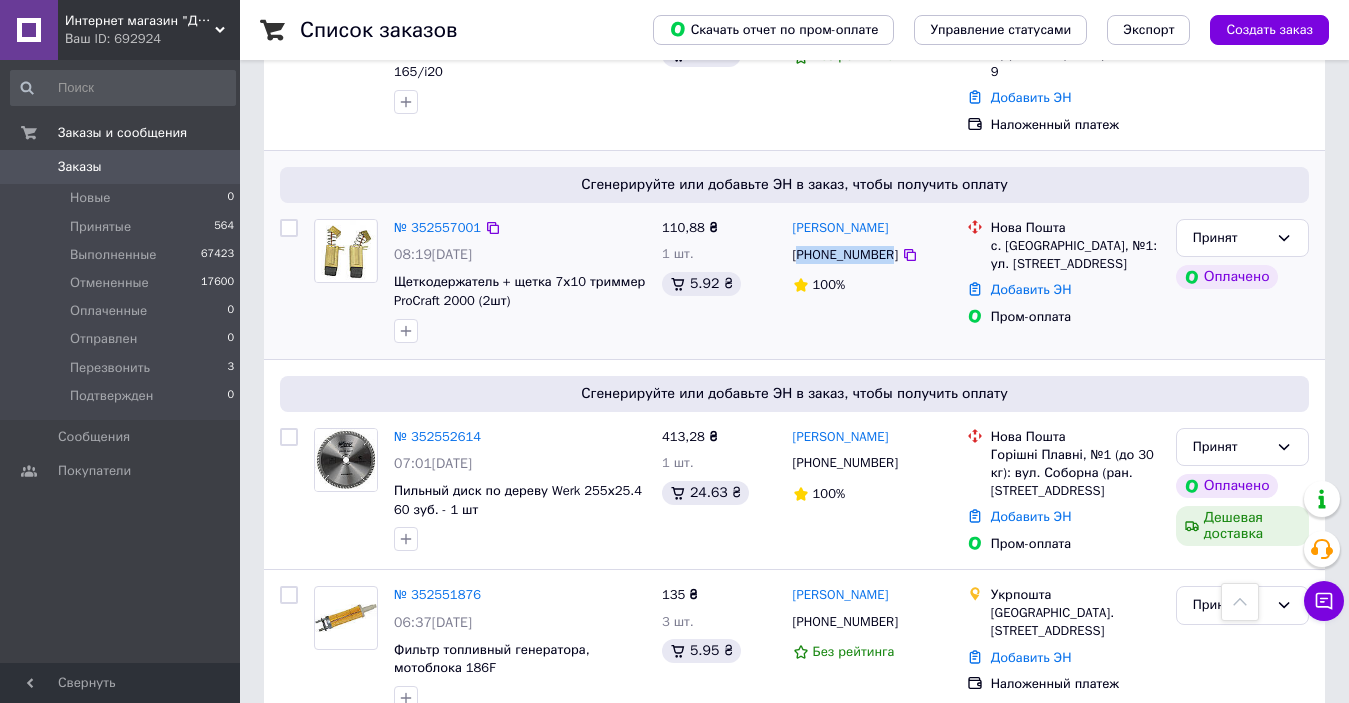 click on "[PHONE_NUMBER]" at bounding box center (845, 255) 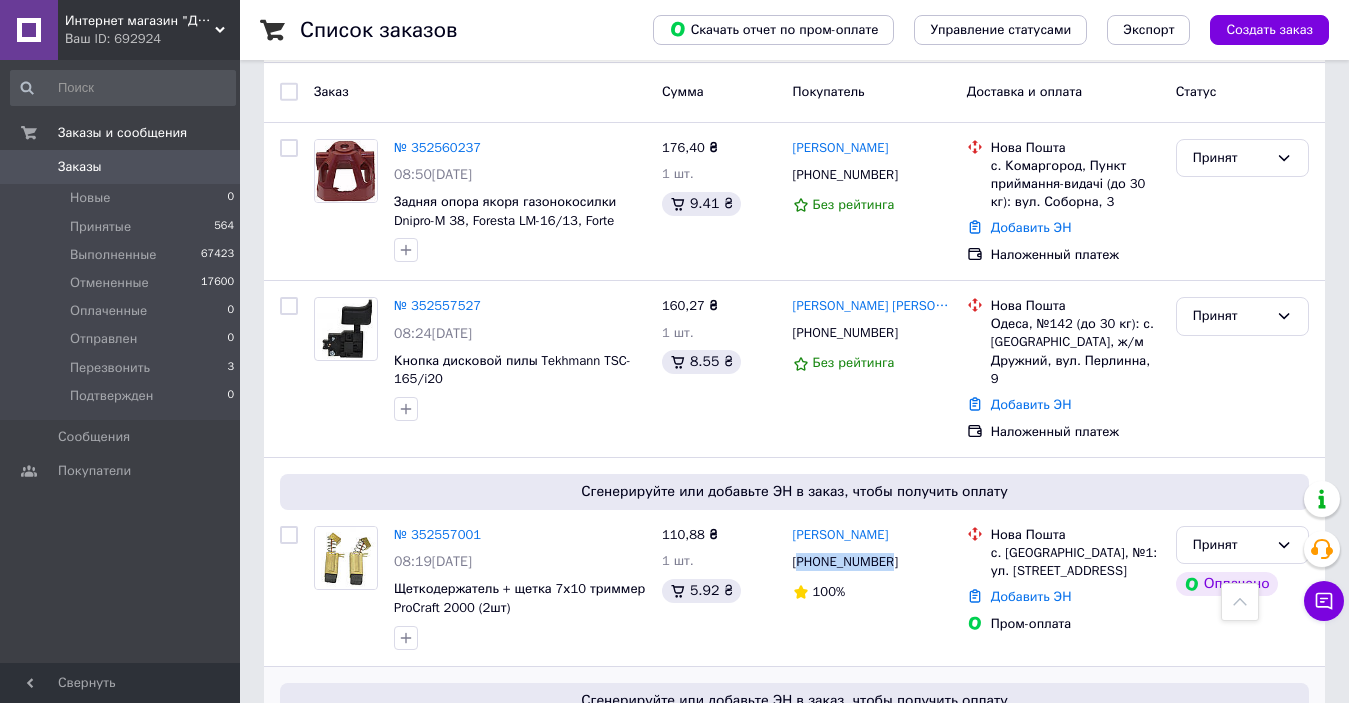 scroll, scrollTop: 0, scrollLeft: 0, axis: both 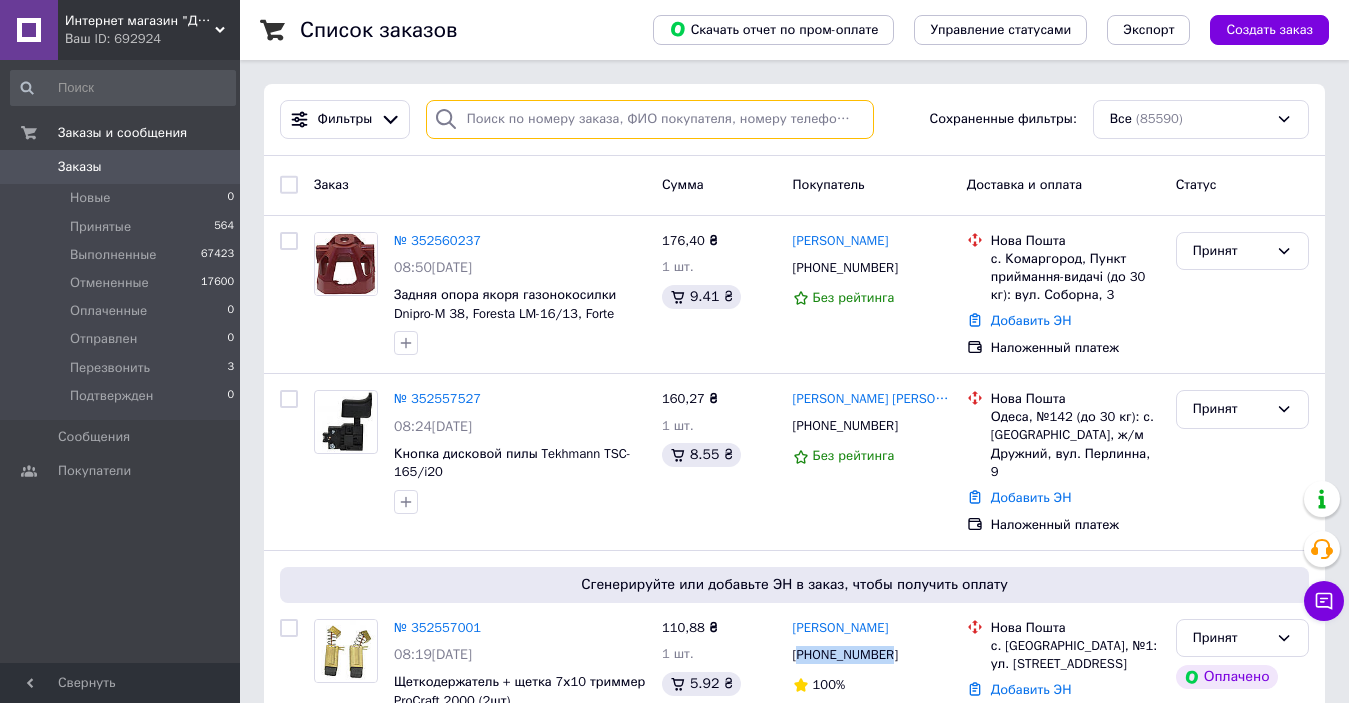 click at bounding box center [650, 119] 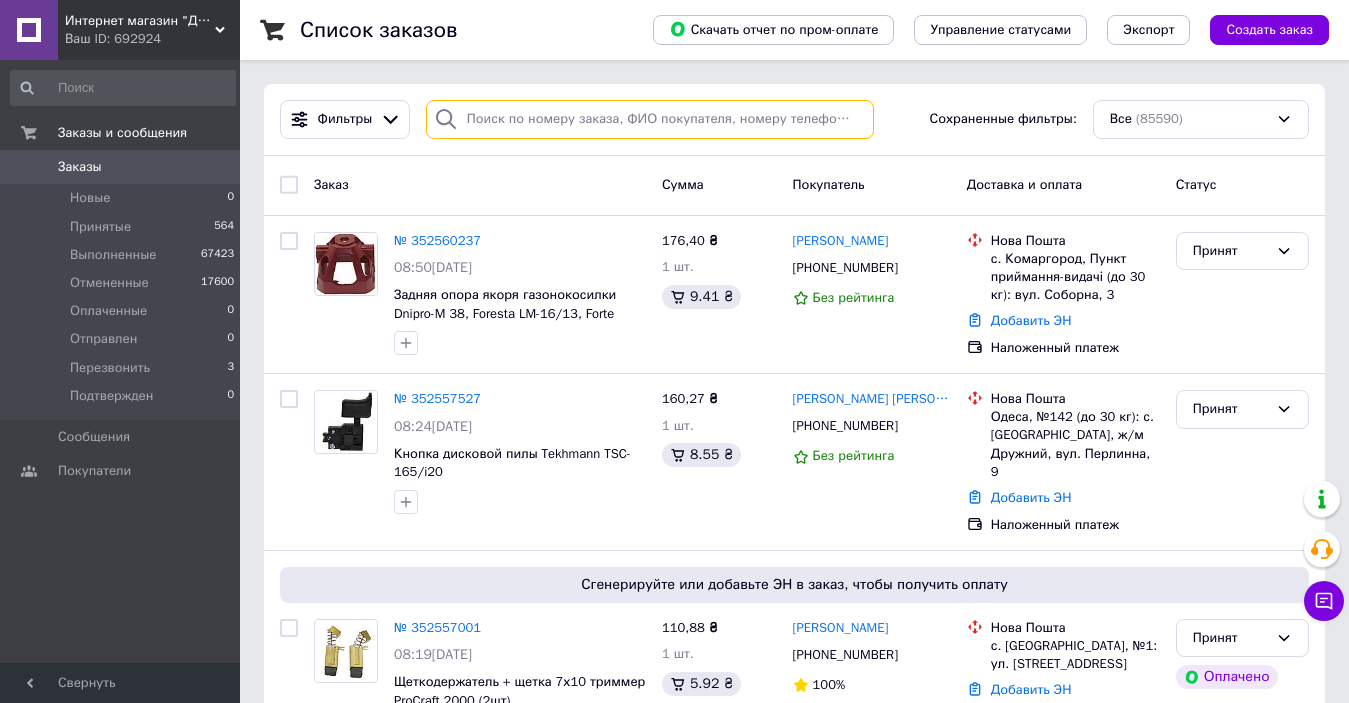 click at bounding box center (650, 119) 